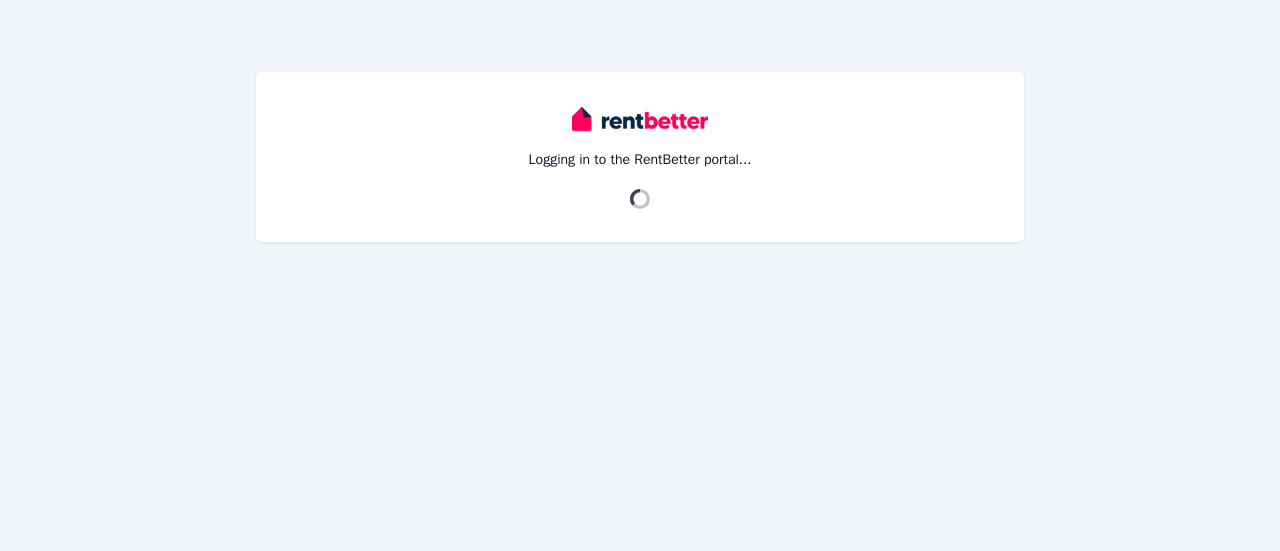 scroll, scrollTop: 0, scrollLeft: 0, axis: both 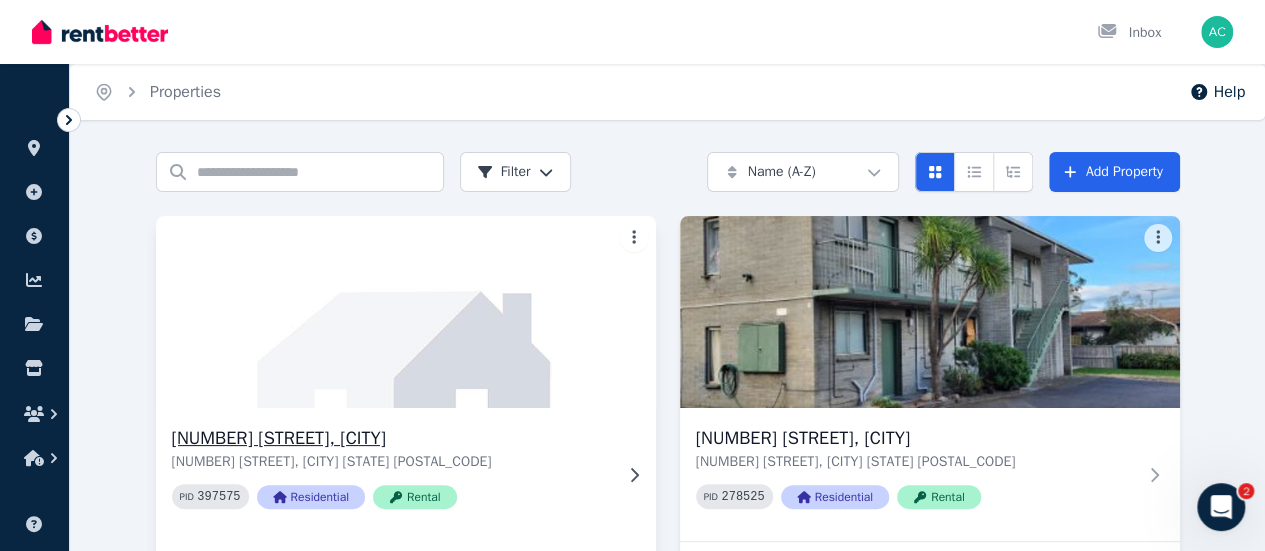 click at bounding box center [405, 312] 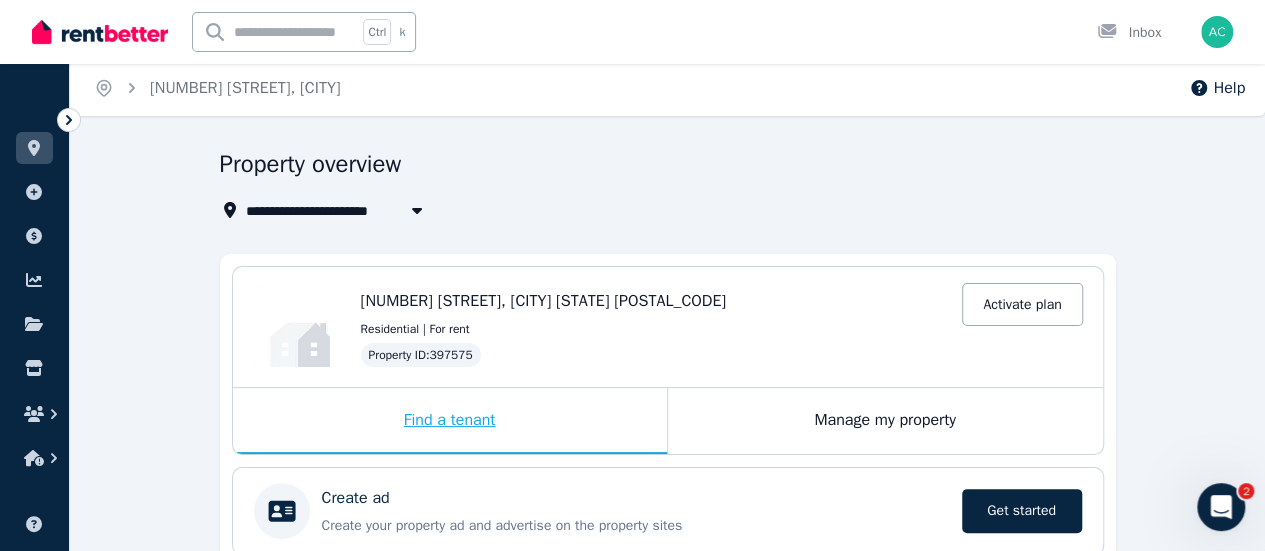 scroll, scrollTop: 0, scrollLeft: 0, axis: both 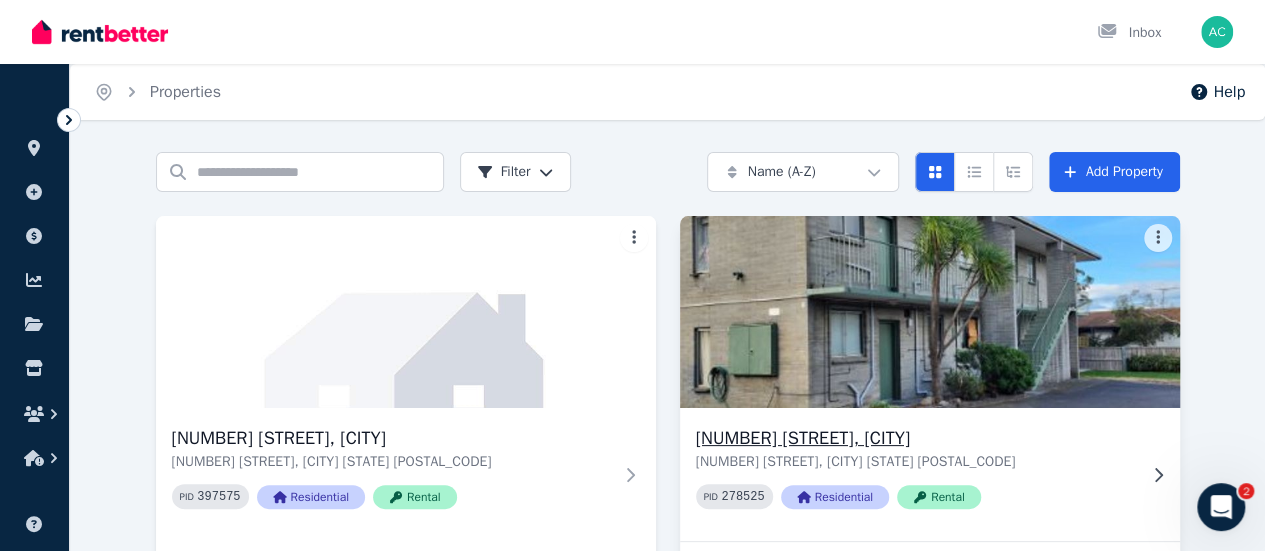 click at bounding box center (929, 312) 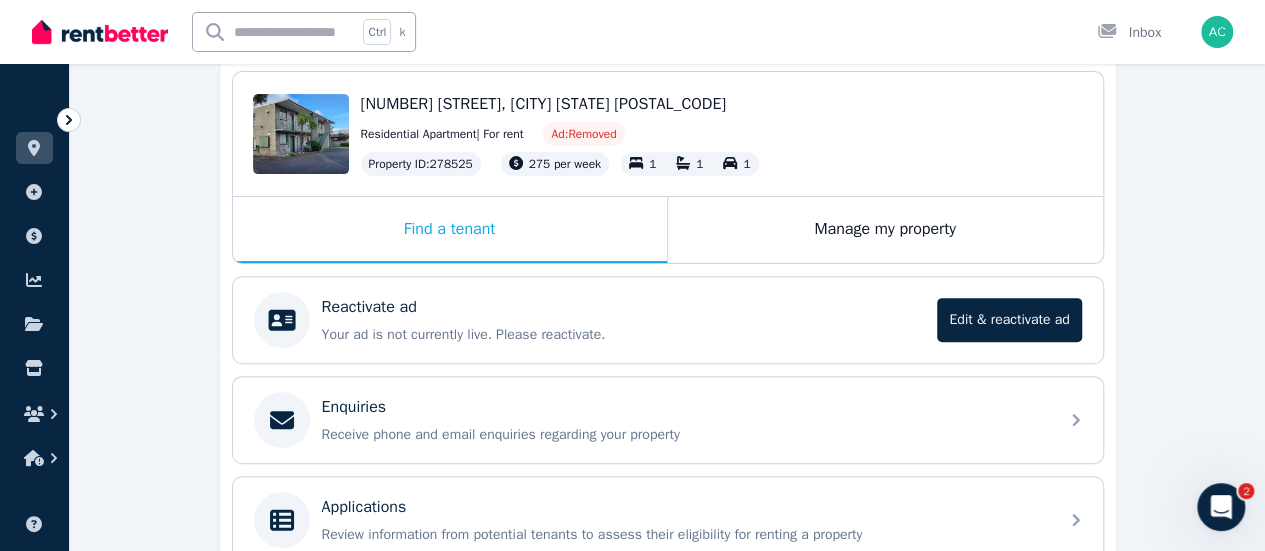 scroll, scrollTop: 200, scrollLeft: 0, axis: vertical 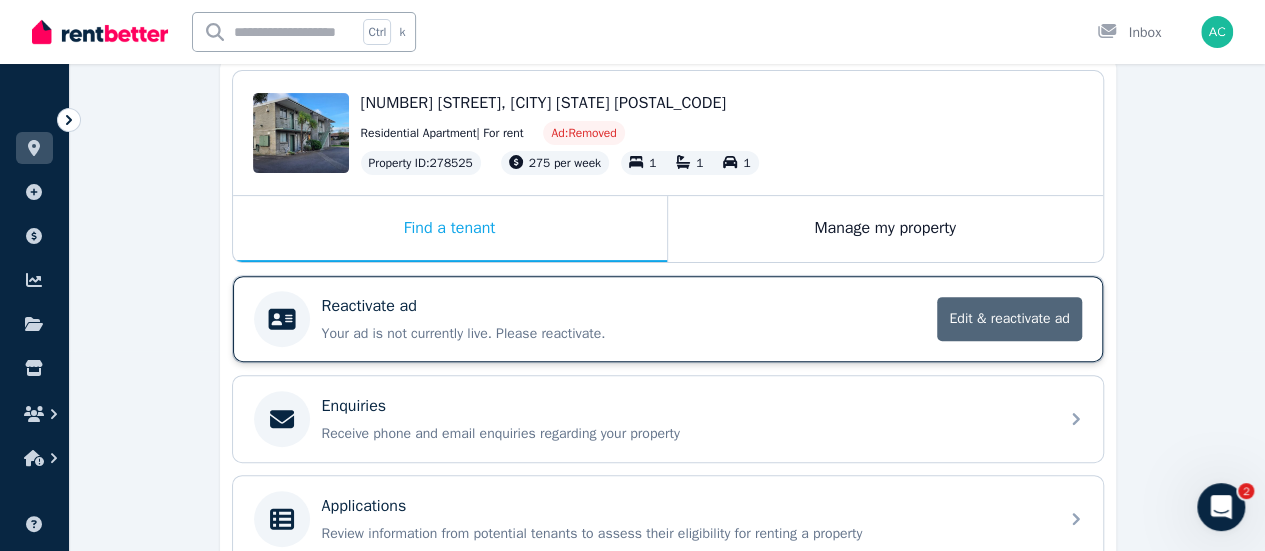 click on "Edit & reactivate ad" at bounding box center (1009, 319) 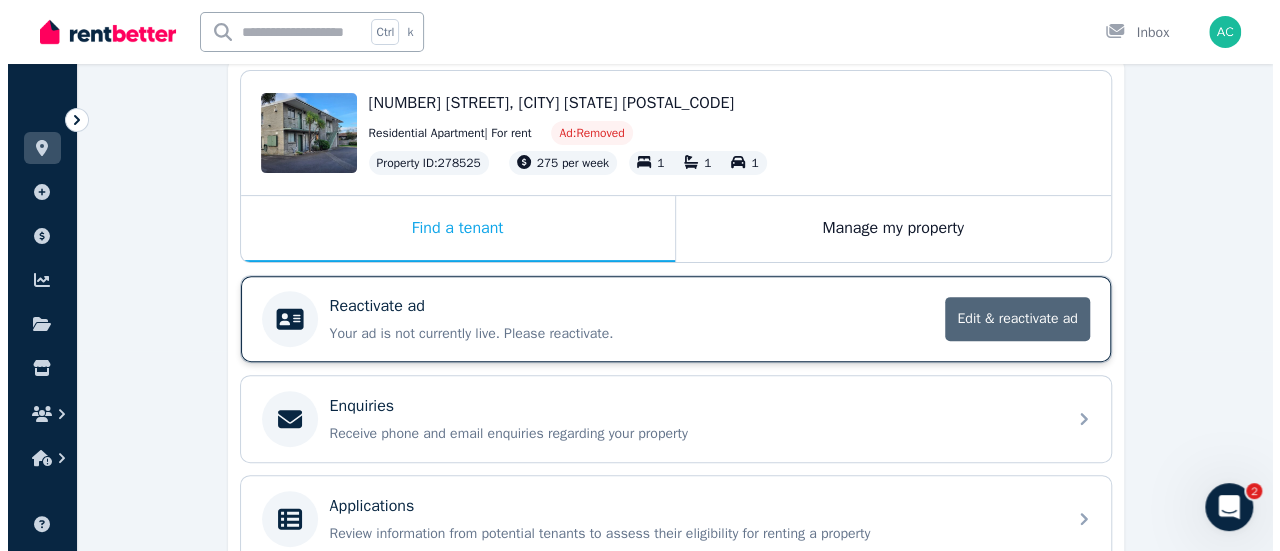 scroll, scrollTop: 0, scrollLeft: 0, axis: both 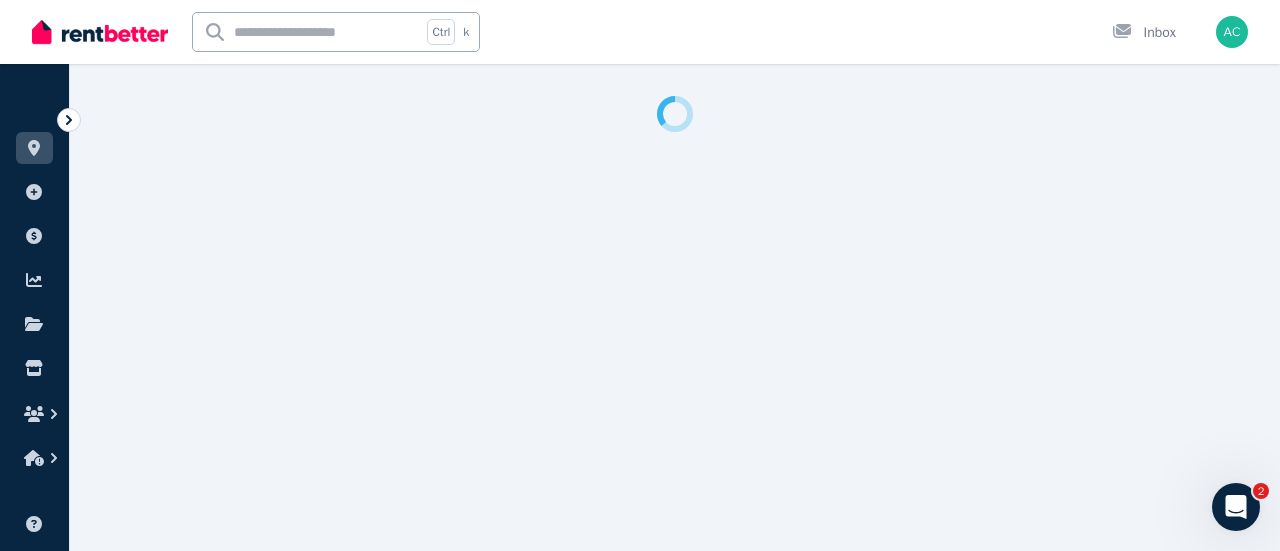 select on "**********" 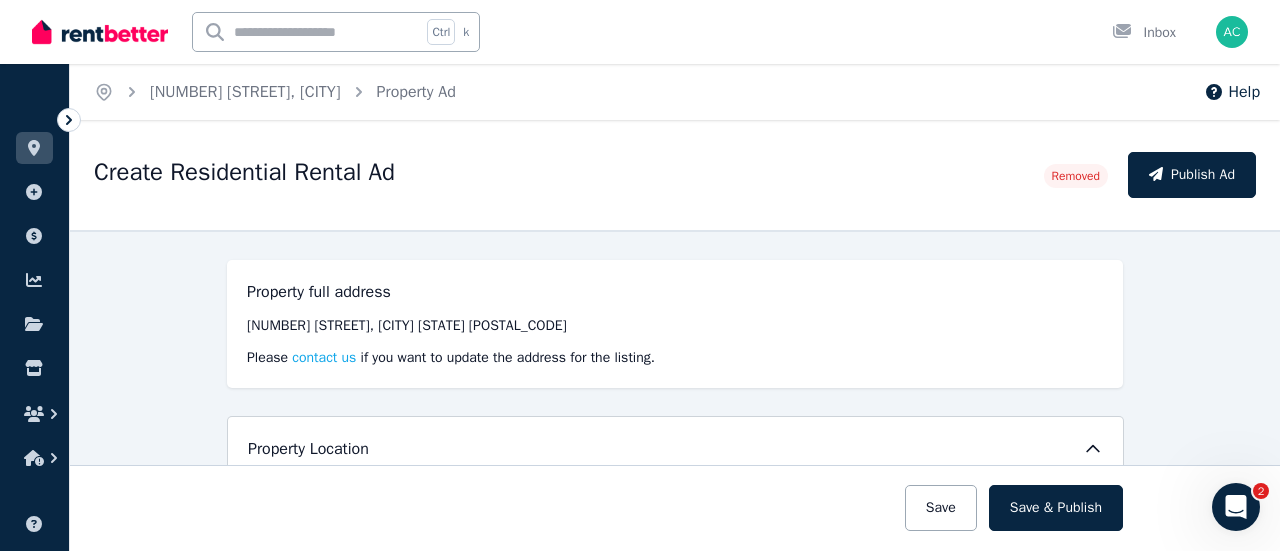 type on "**********" 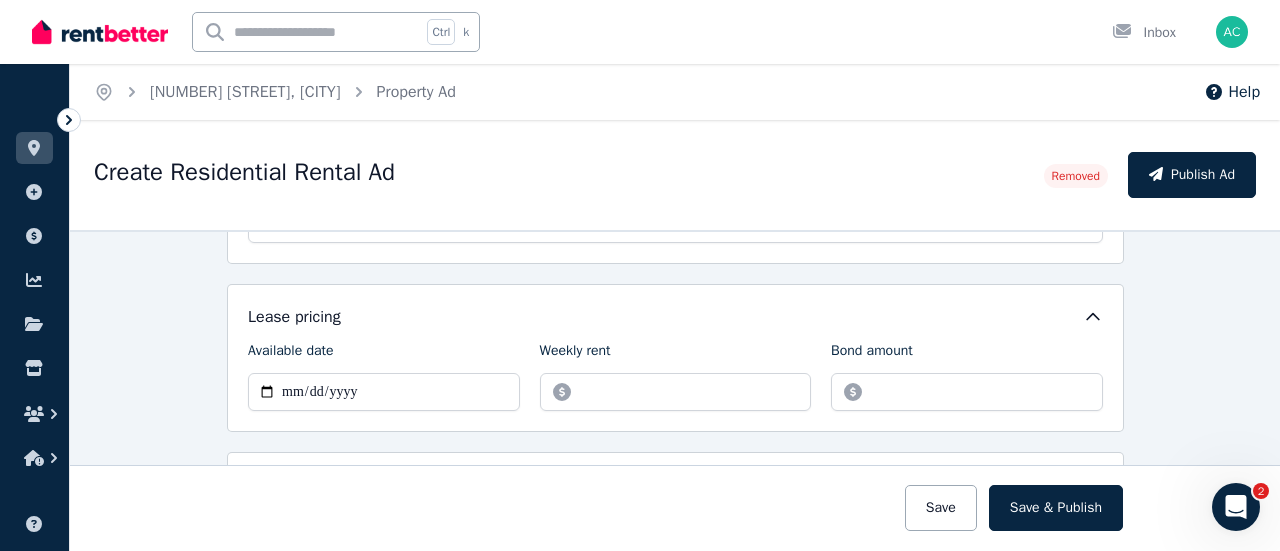 scroll, scrollTop: 400, scrollLeft: 0, axis: vertical 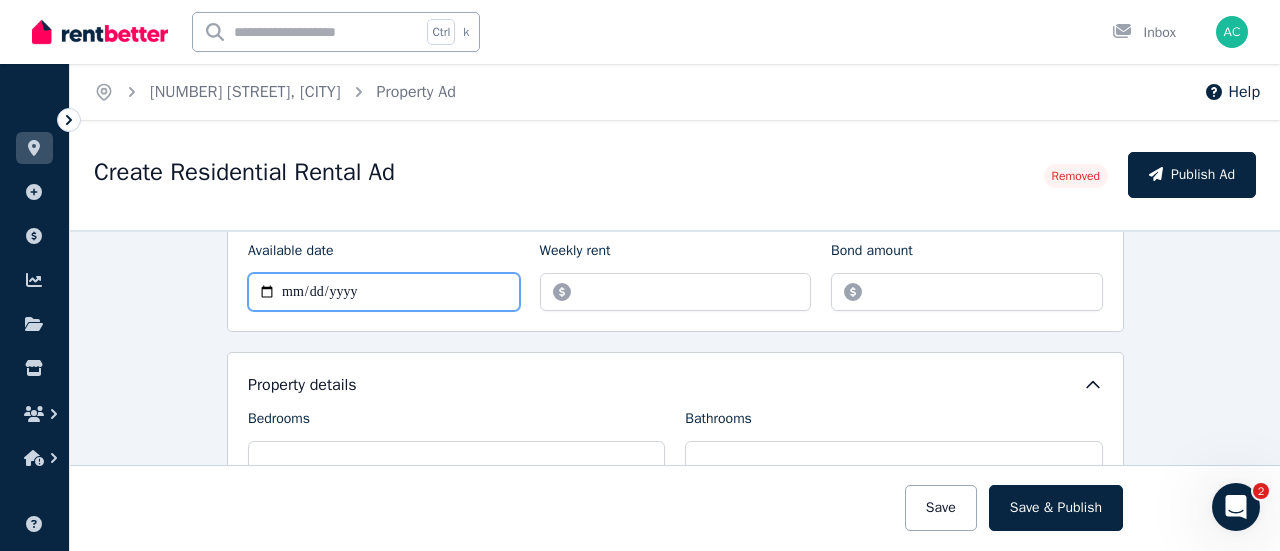 click on "**********" at bounding box center (384, 292) 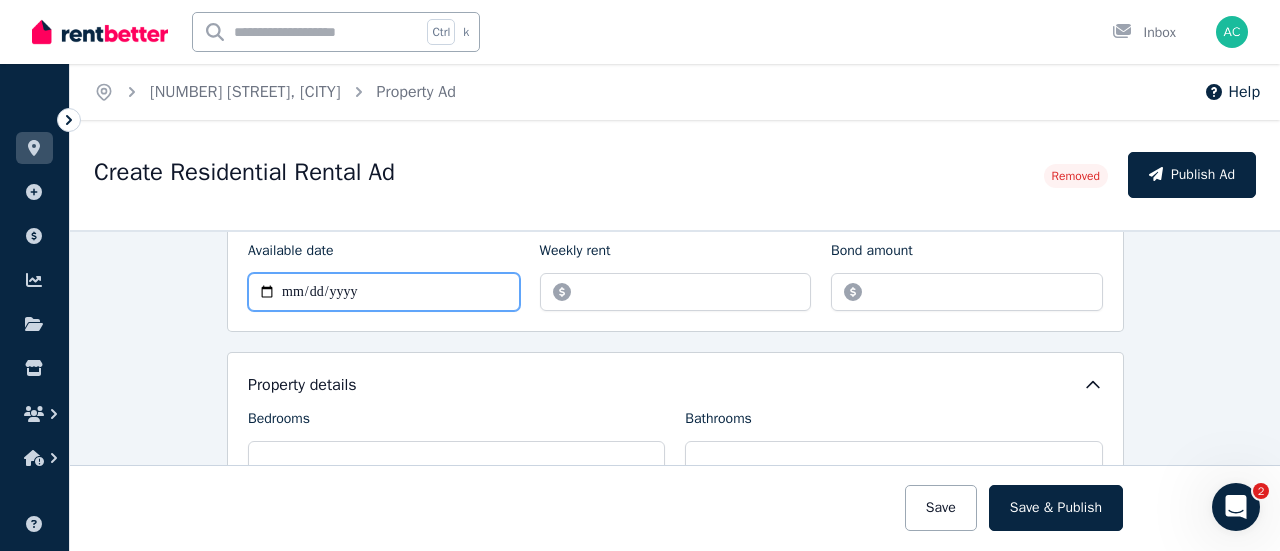 type on "**********" 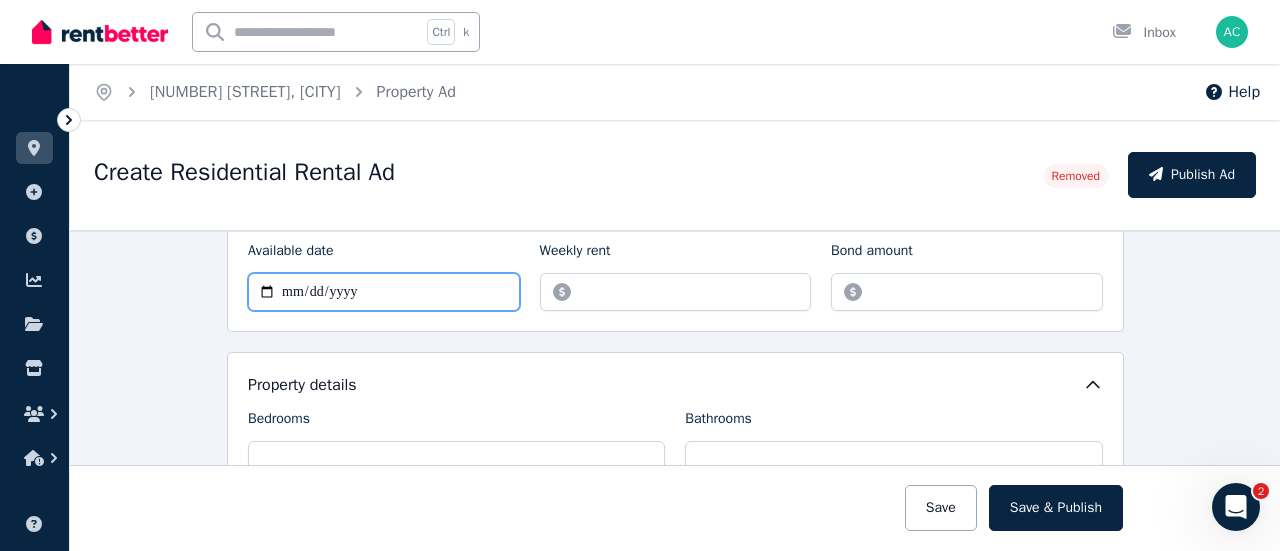 type on "**********" 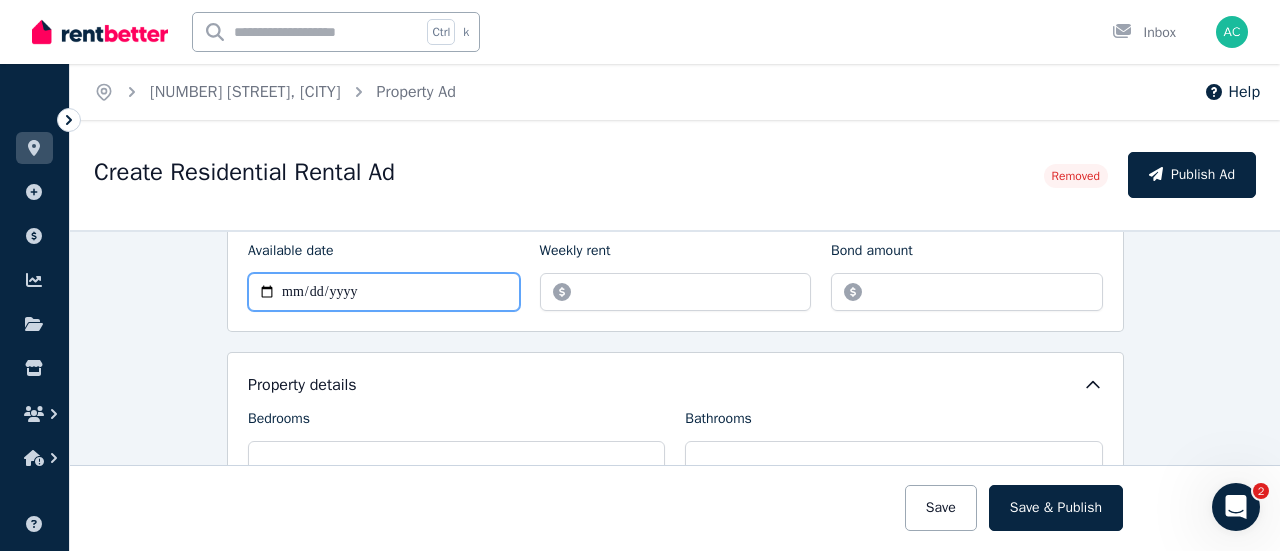 type on "**********" 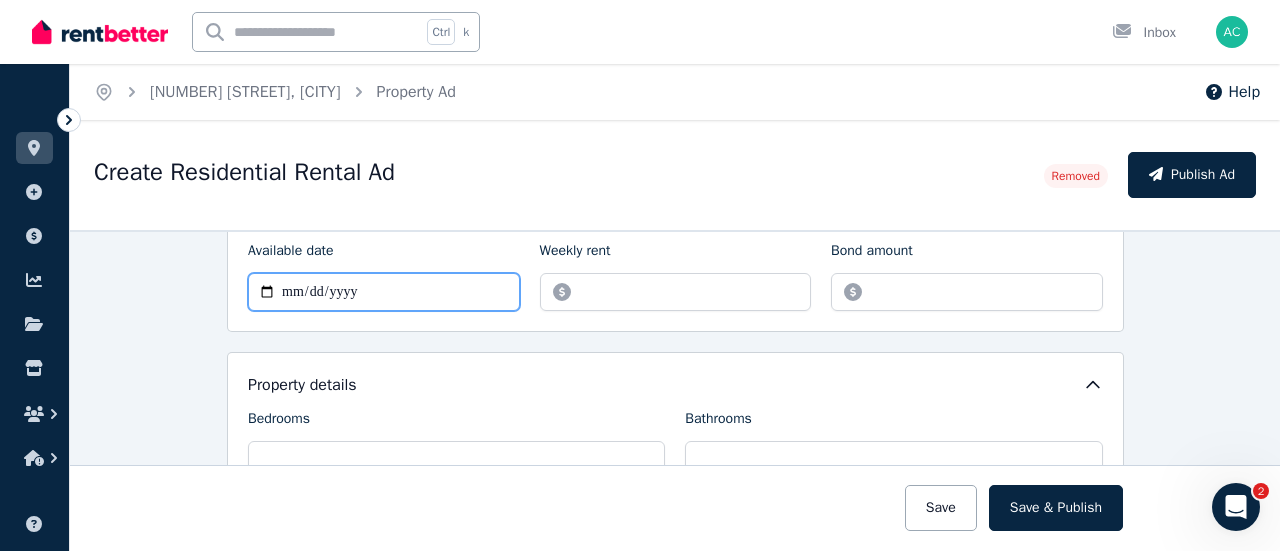 type on "**********" 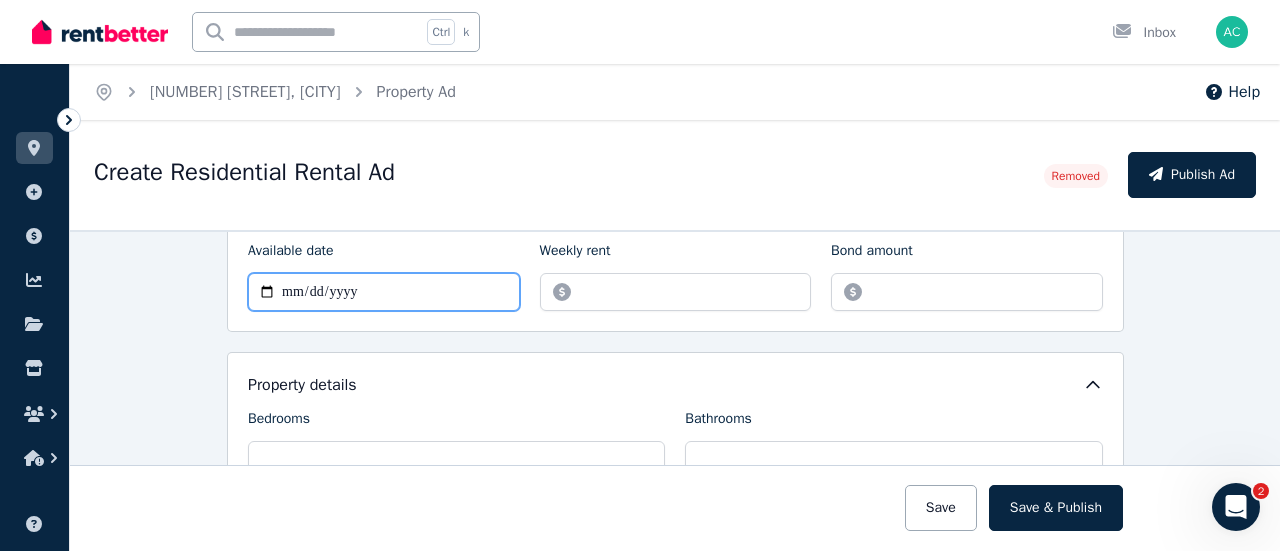 type on "**********" 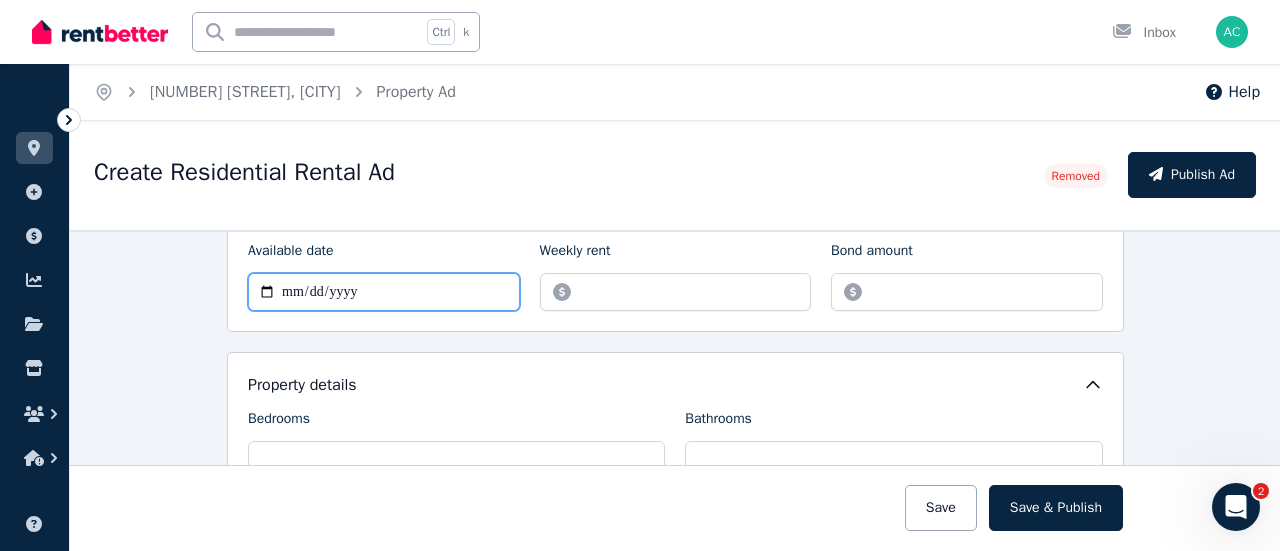 type on "**********" 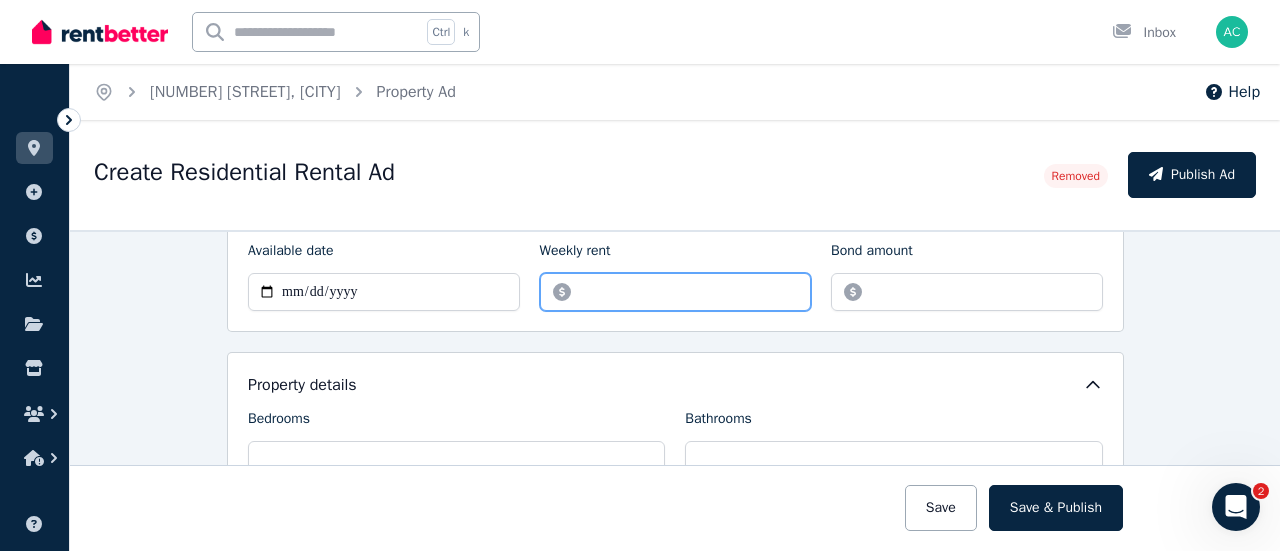 click on "******" at bounding box center (676, 292) 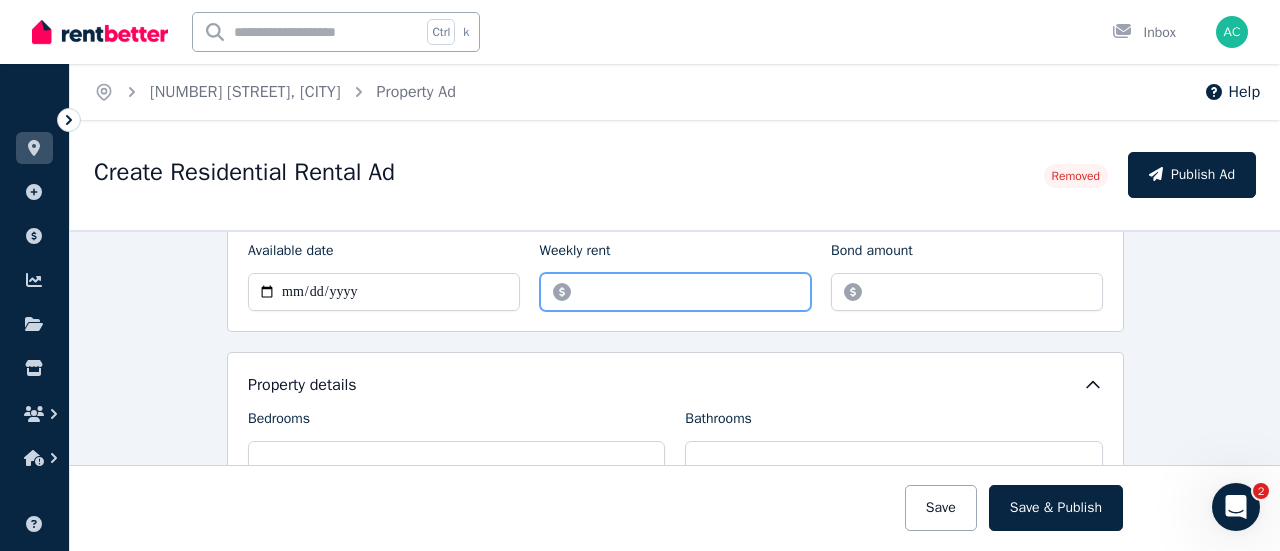 type on "*****" 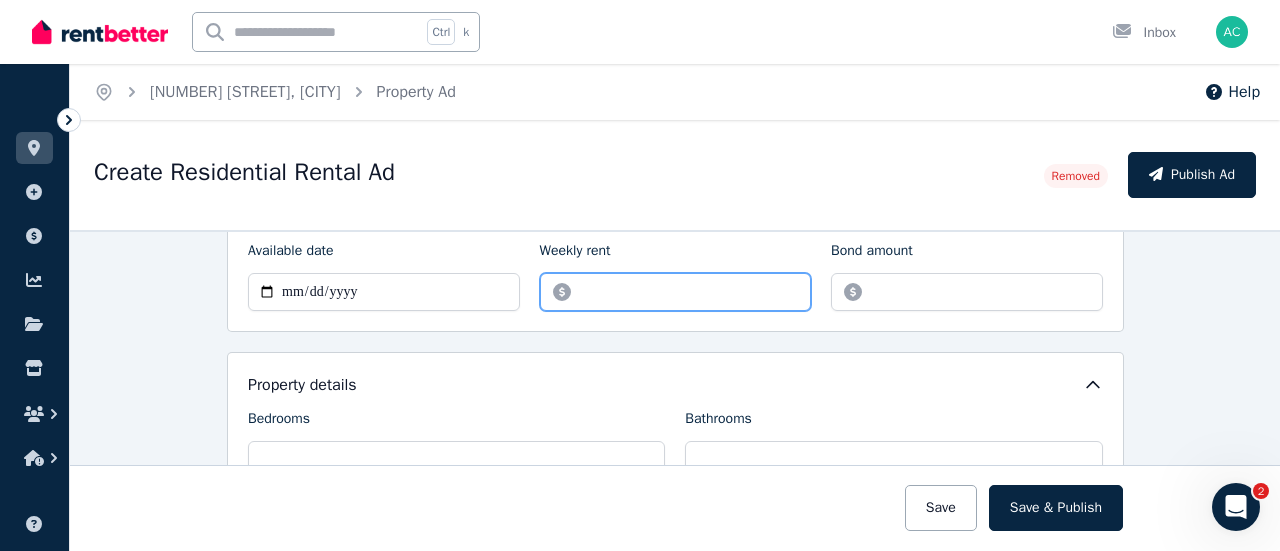 type on "**********" 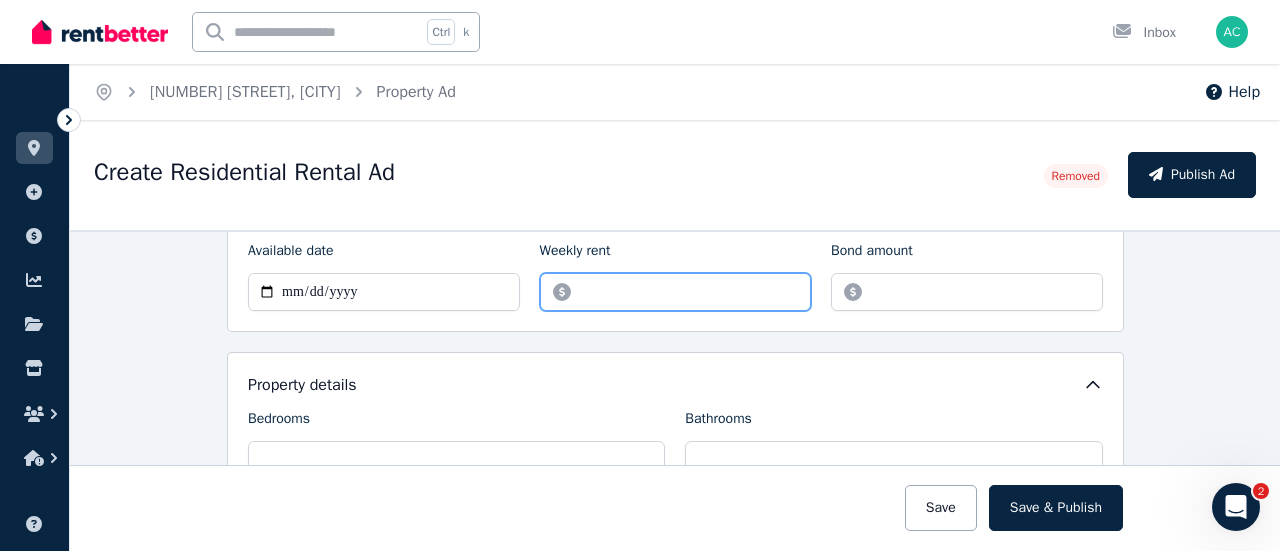 type on "******" 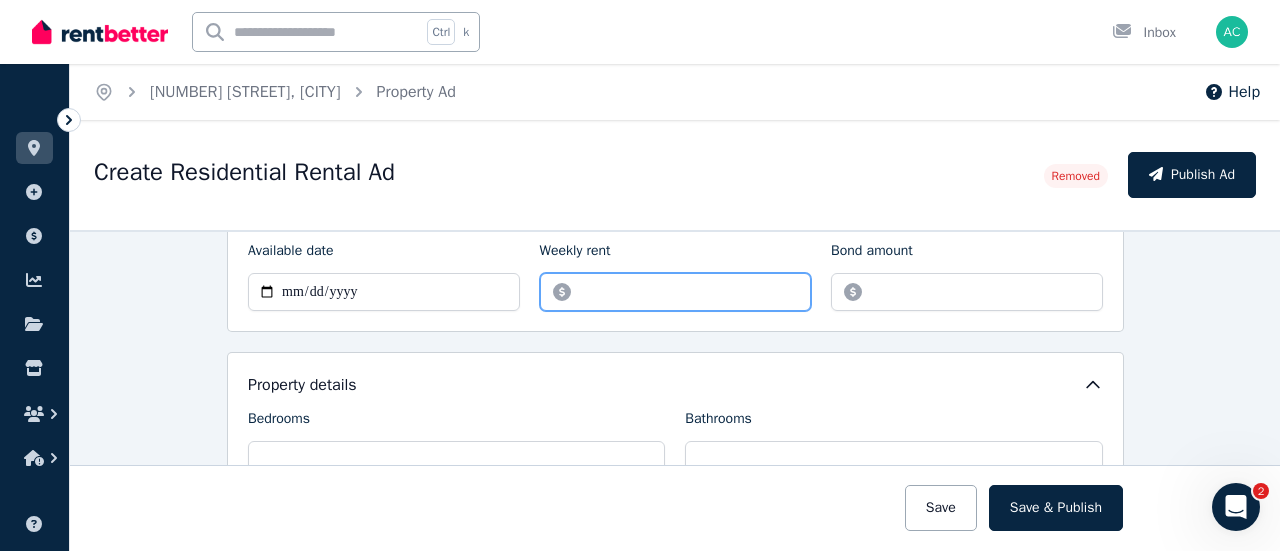 type on "**********" 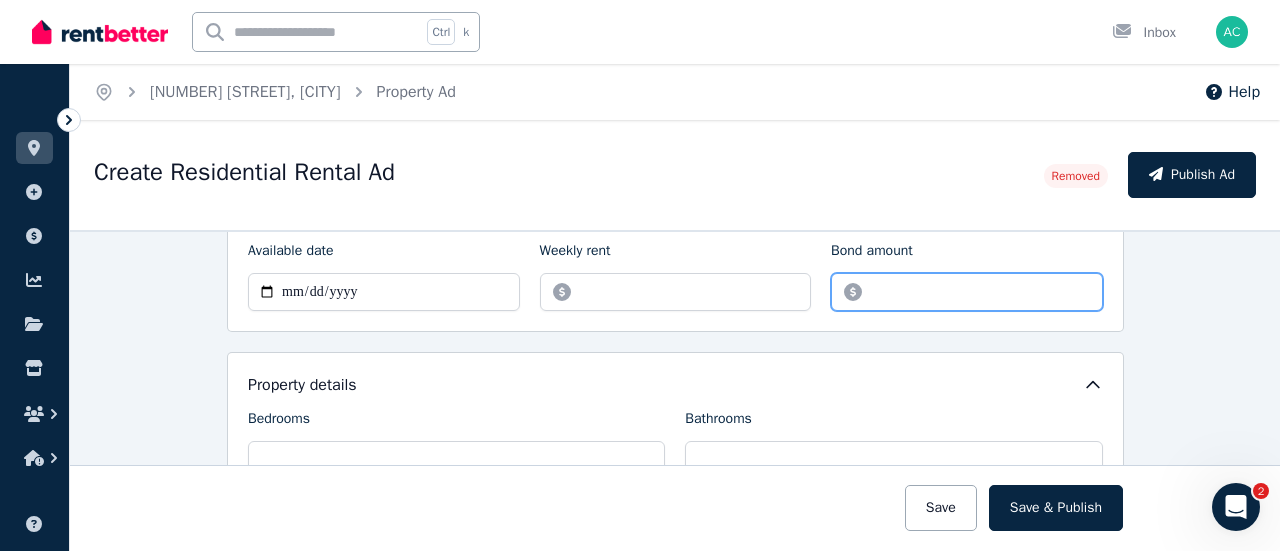 drag, startPoint x: 894, startPoint y: 288, endPoint x: 880, endPoint y: 291, distance: 14.3178215 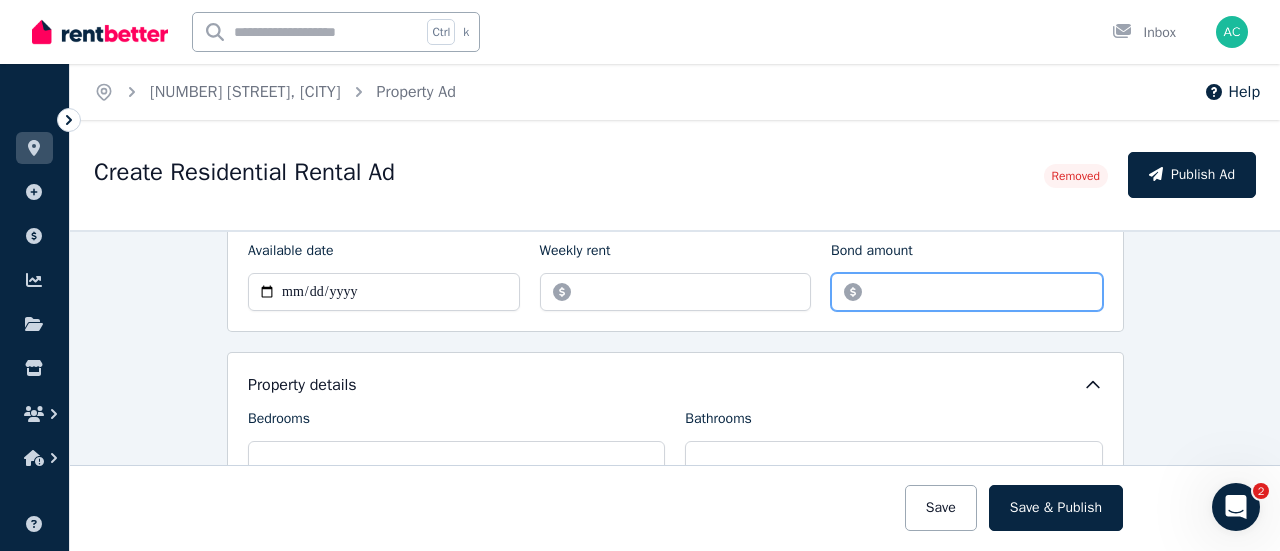 click on "*******" at bounding box center (967, 292) 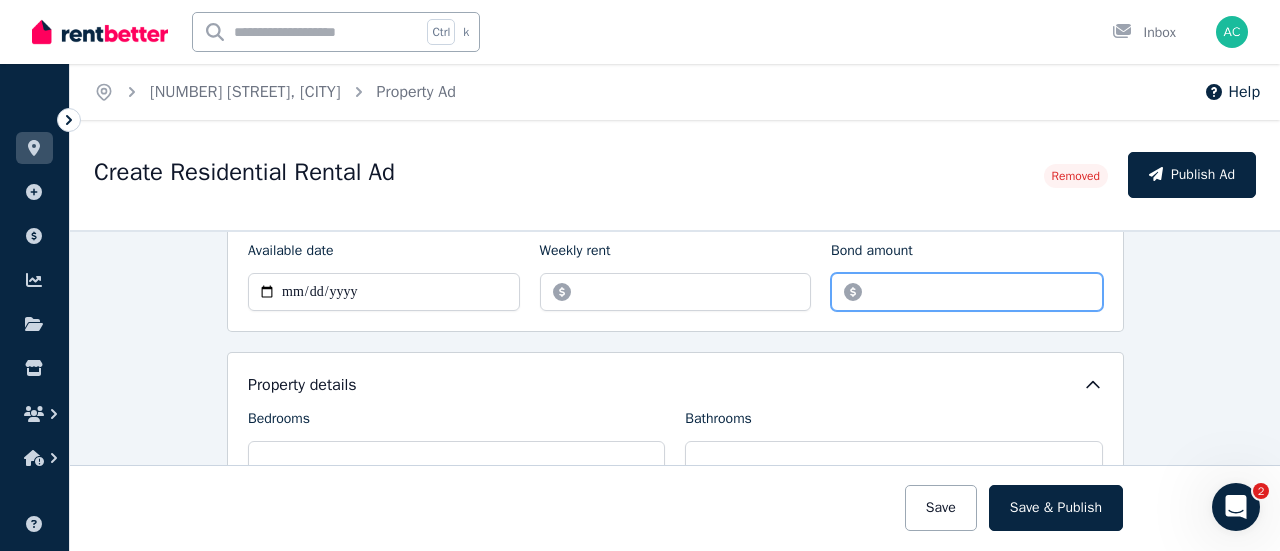 type on "******" 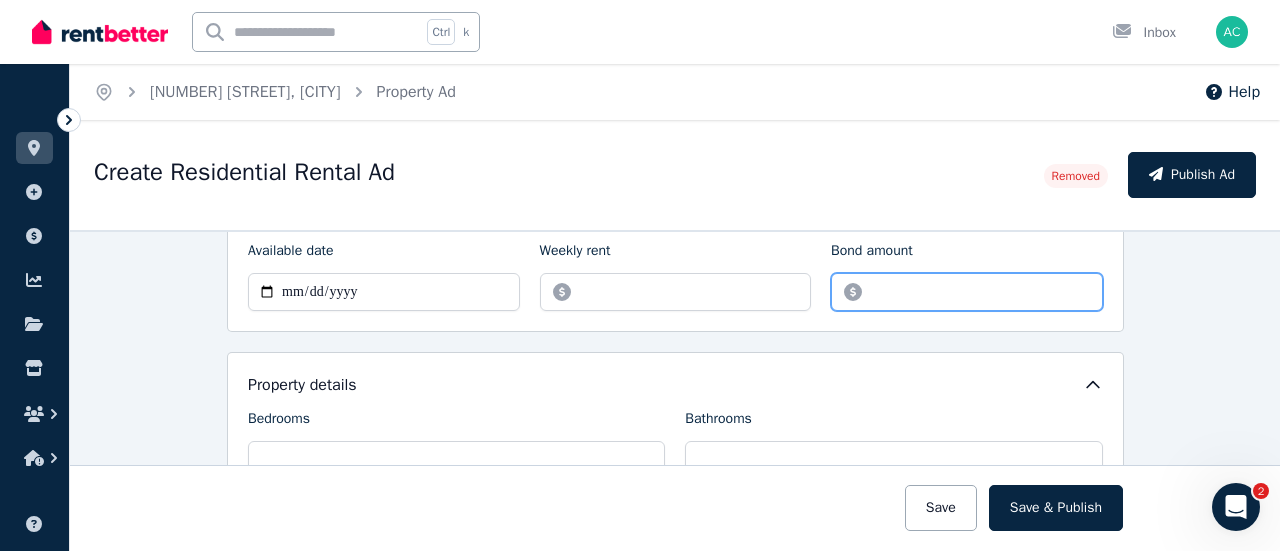 type on "**********" 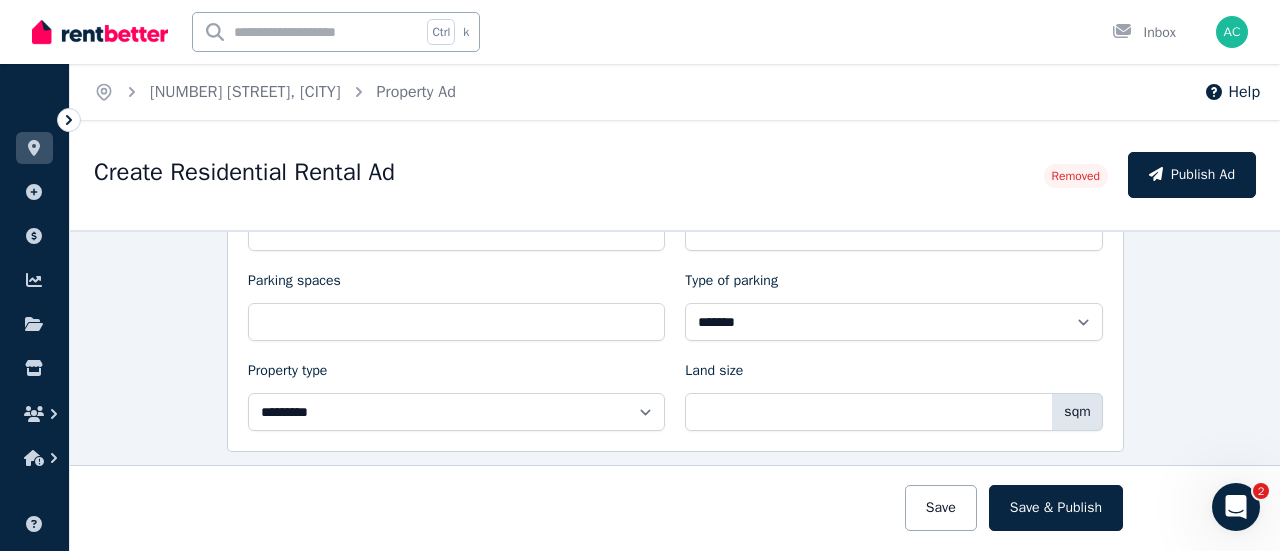 scroll, scrollTop: 600, scrollLeft: 0, axis: vertical 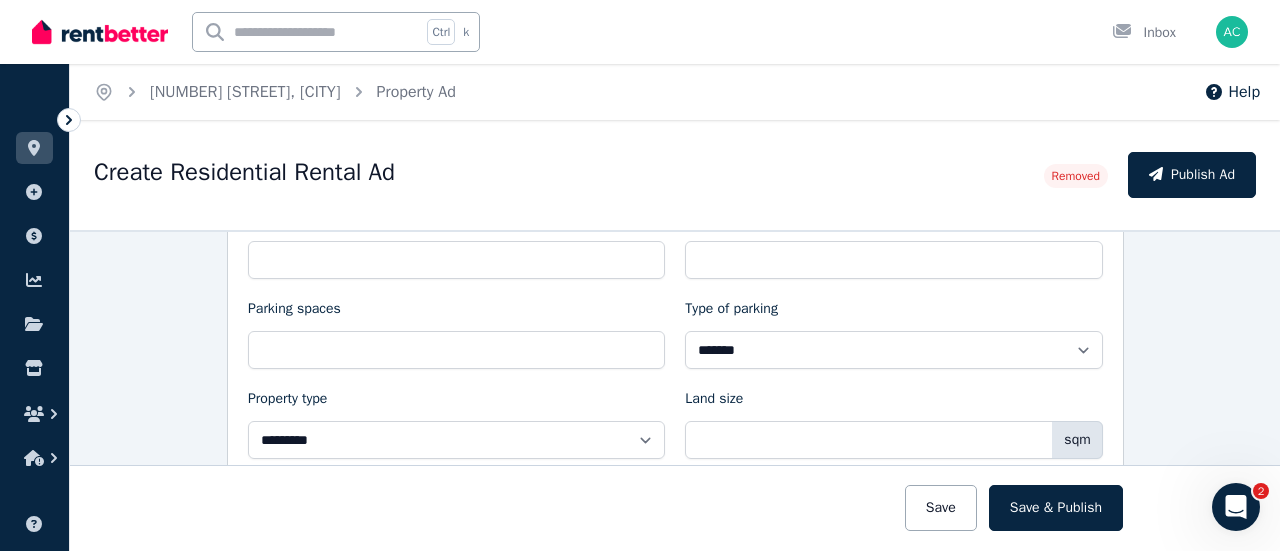 type on "*******" 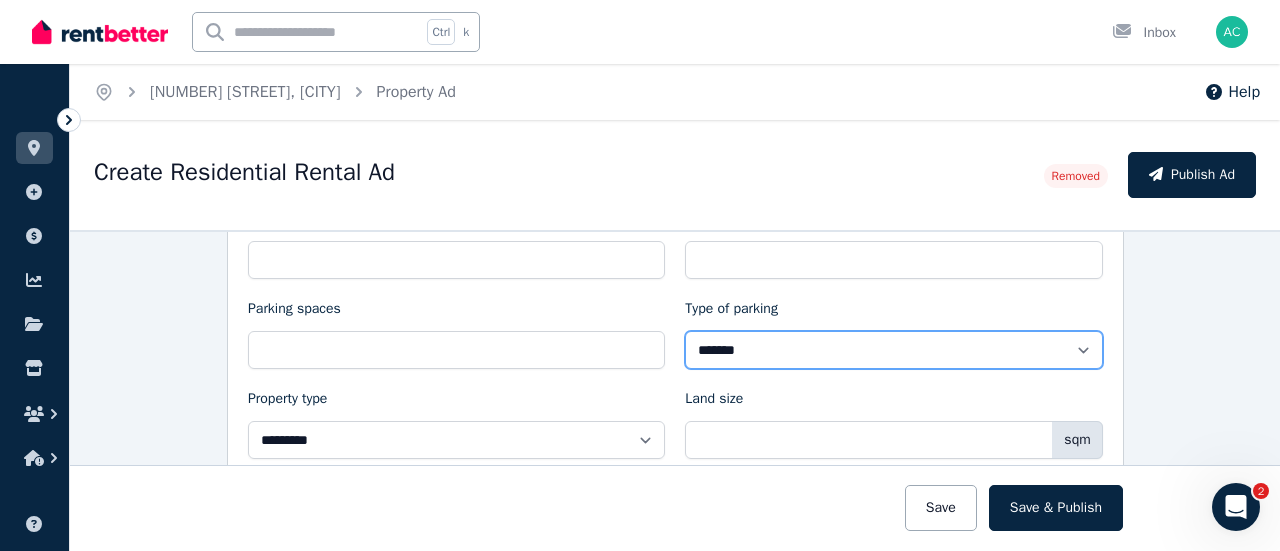 click on "**********" at bounding box center (893, 350) 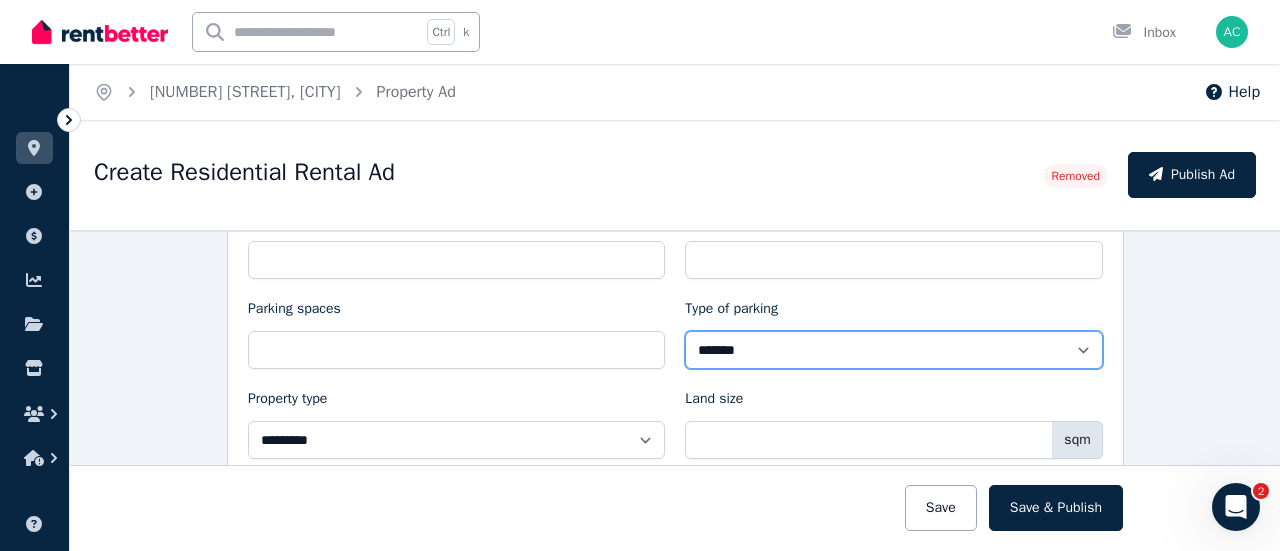 select on "**********" 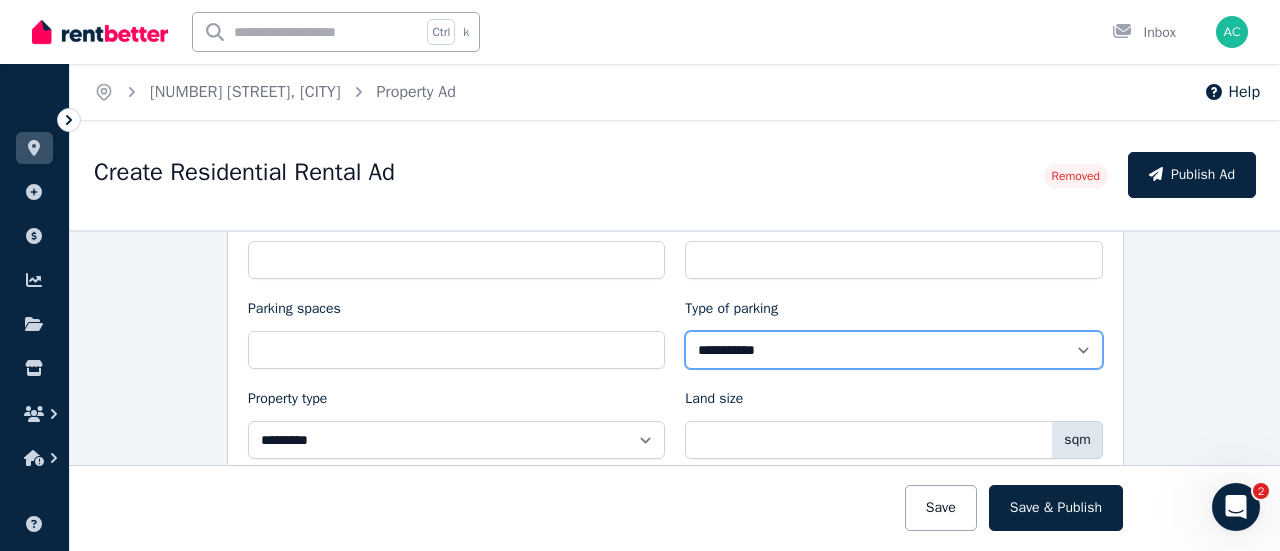 click on "**********" at bounding box center [893, 350] 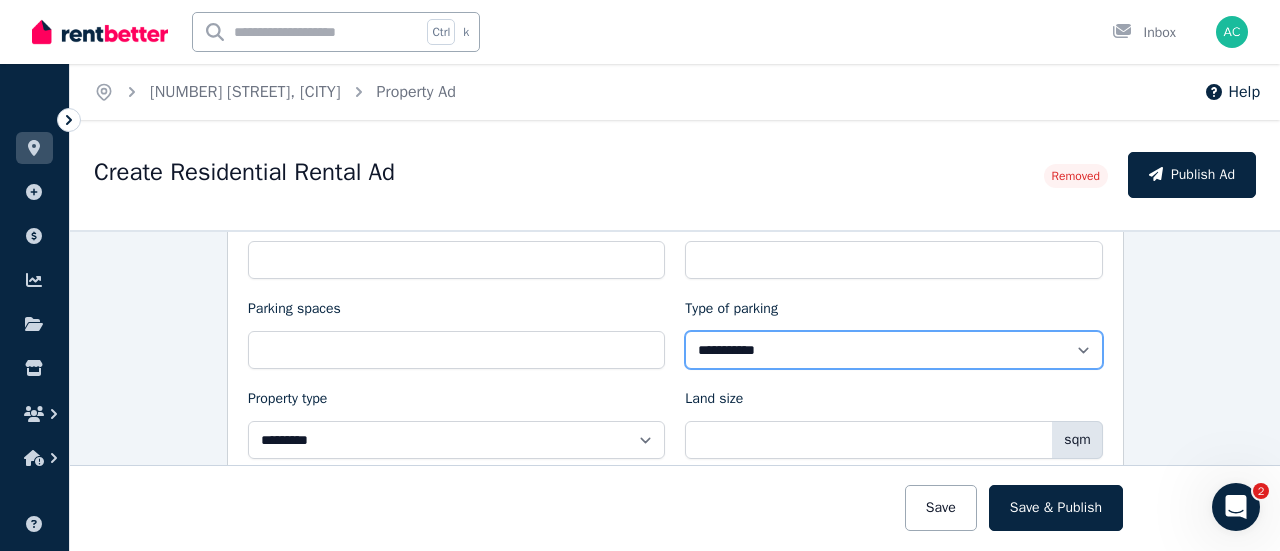type on "**********" 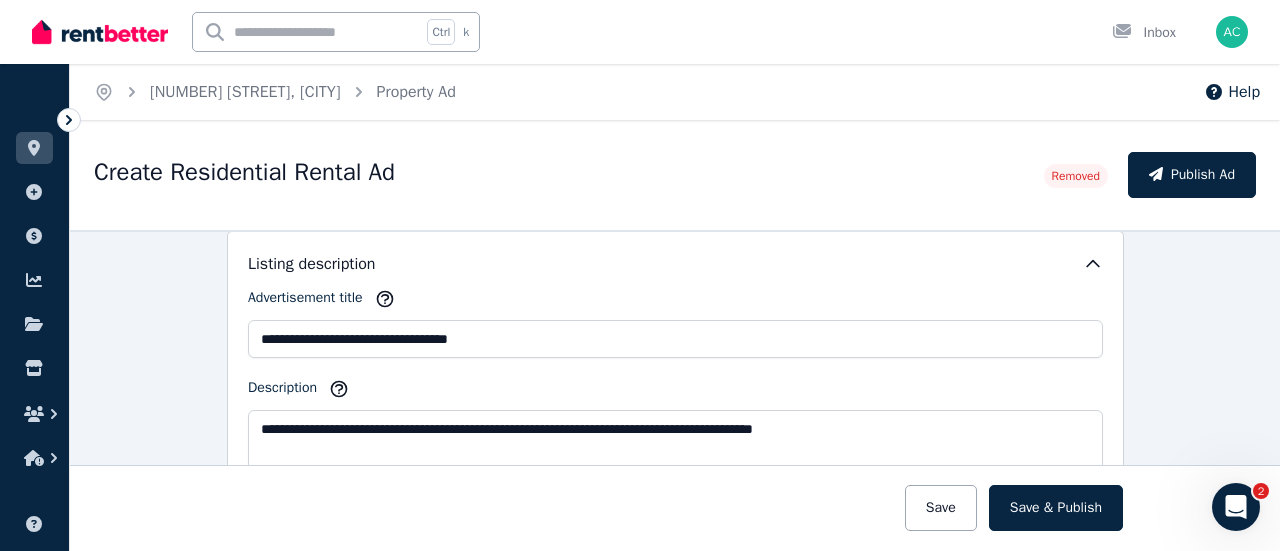 scroll, scrollTop: 900, scrollLeft: 0, axis: vertical 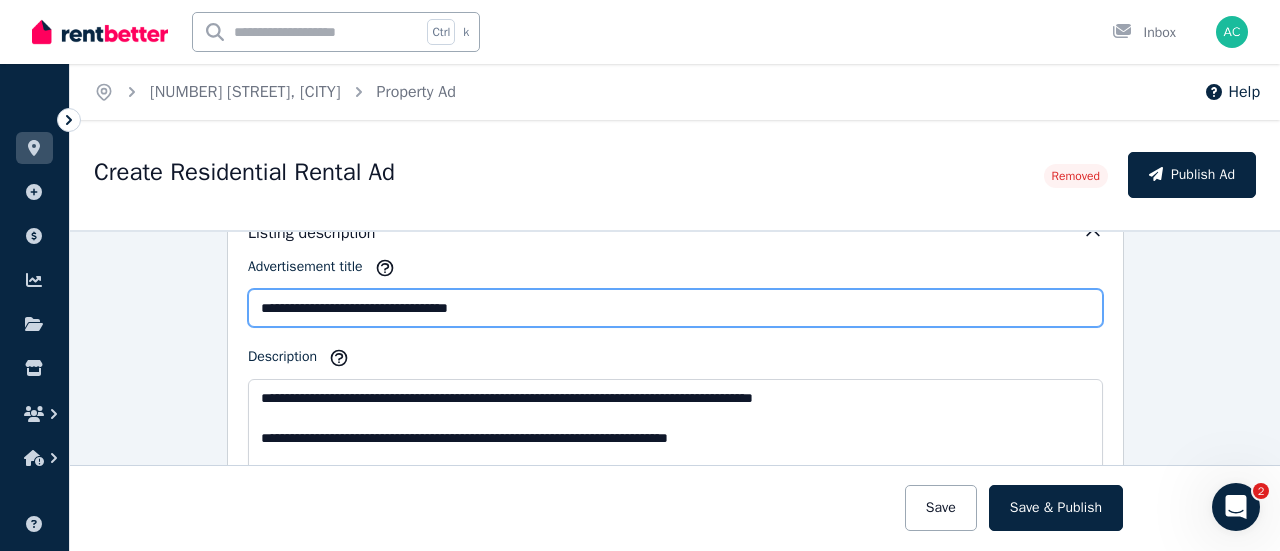 drag, startPoint x: 410, startPoint y: 303, endPoint x: 362, endPoint y: 305, distance: 48.04165 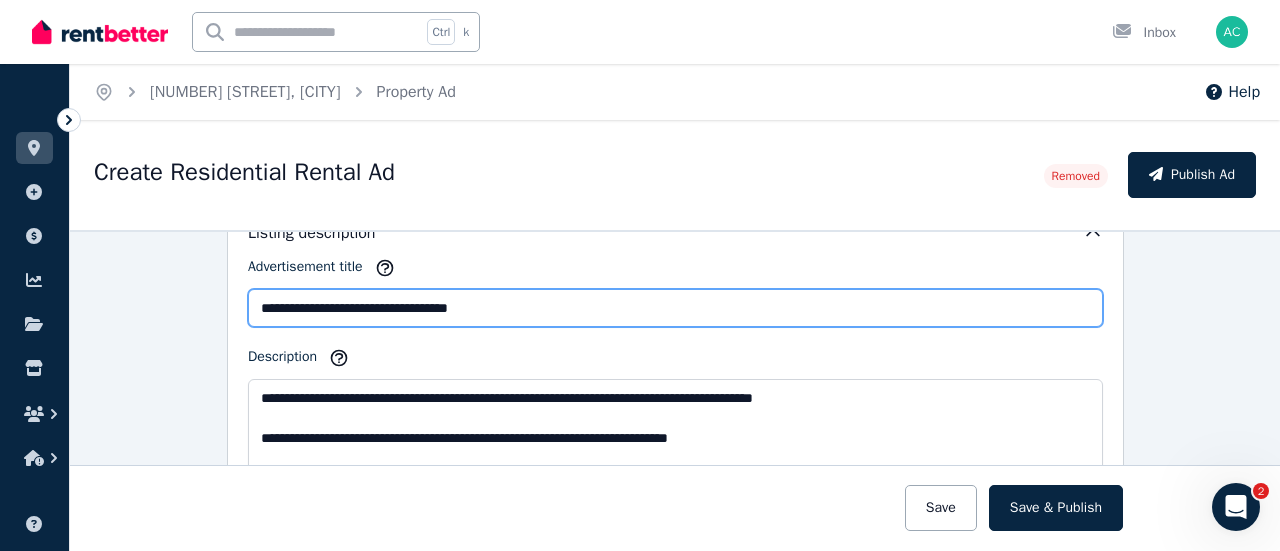 click on "**********" at bounding box center (675, 308) 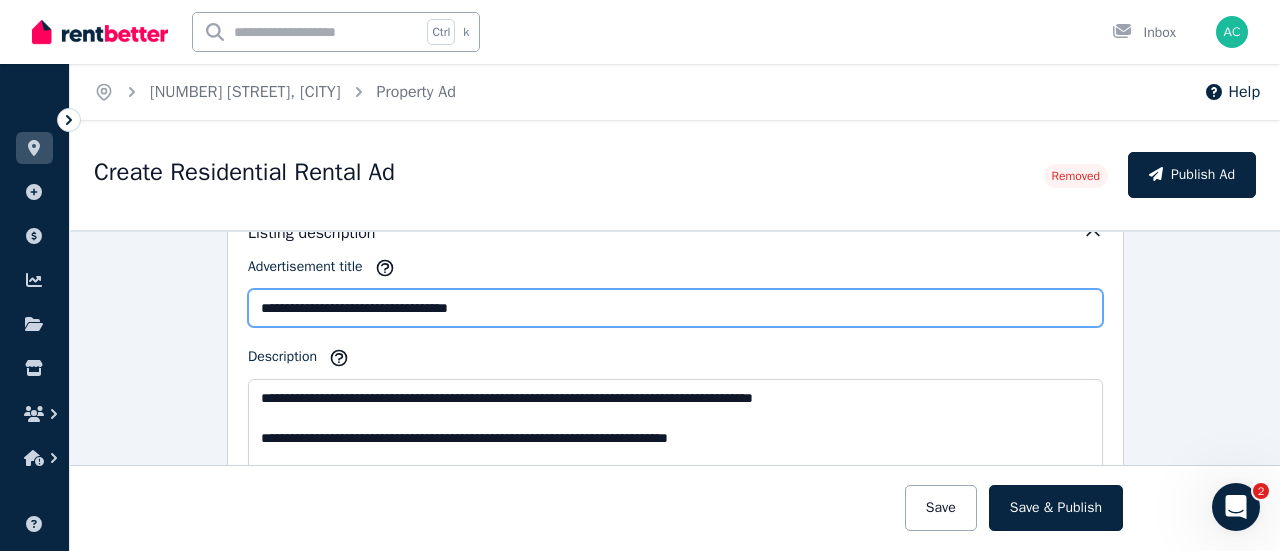 type on "**********" 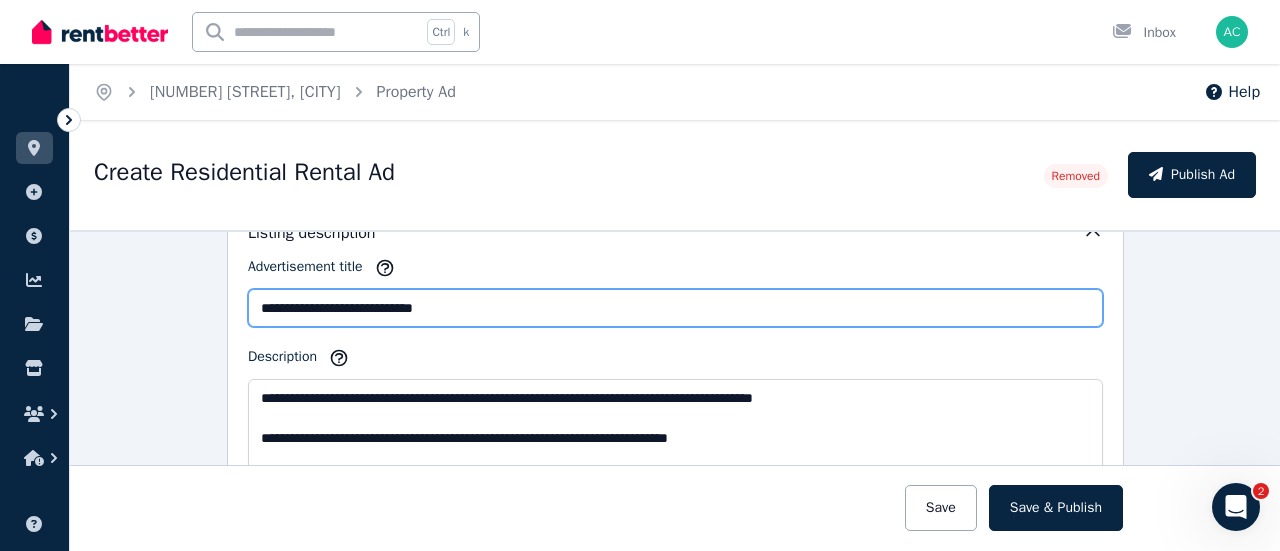 type on "**********" 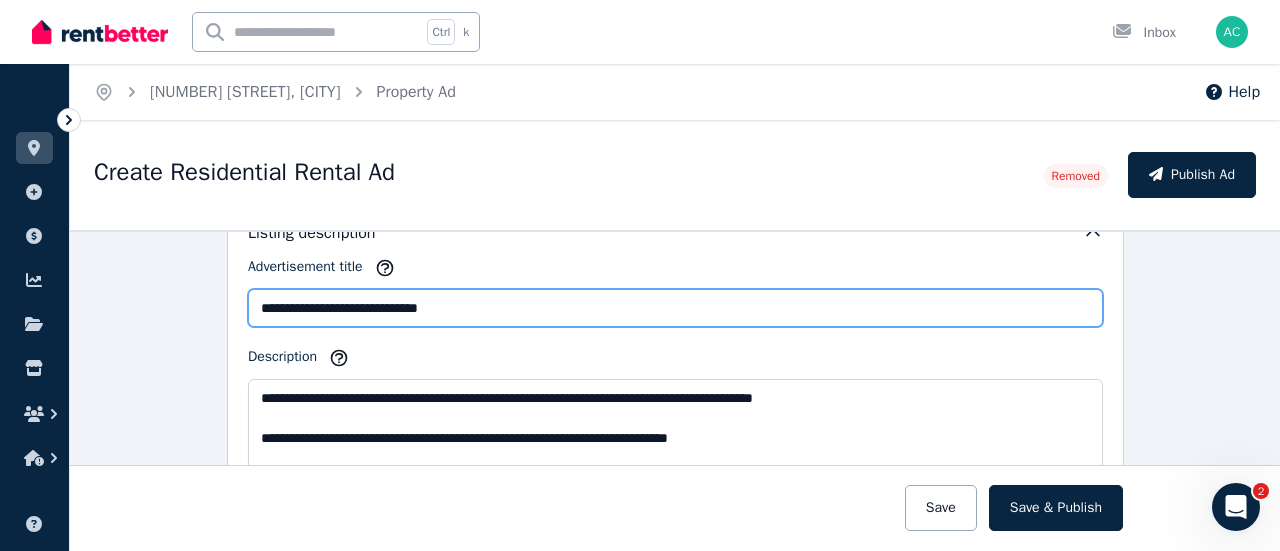 type on "**********" 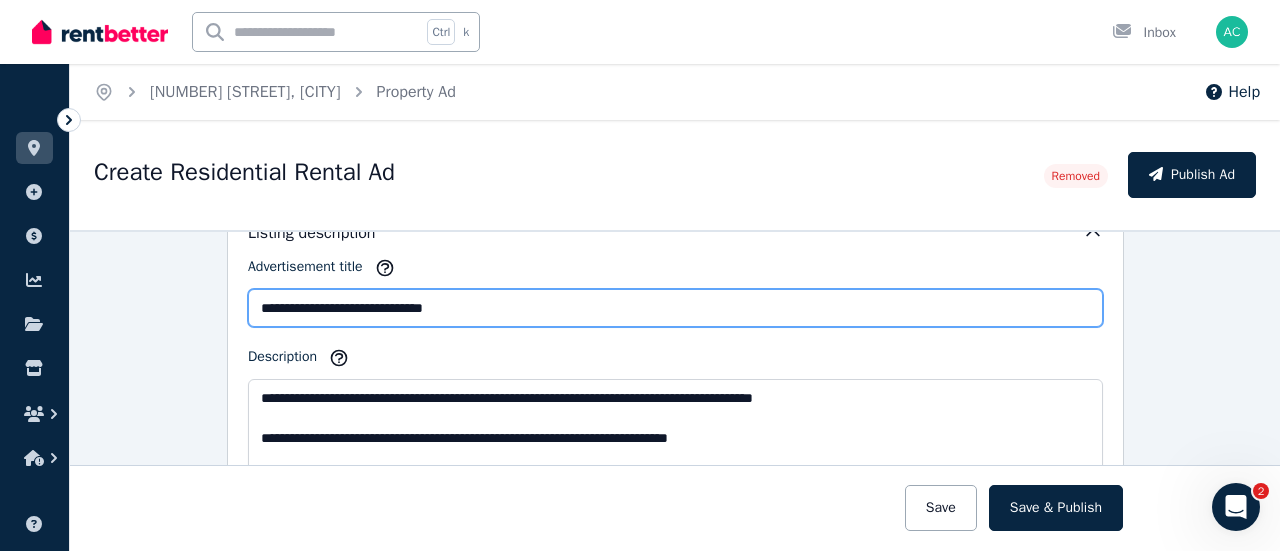 type on "**********" 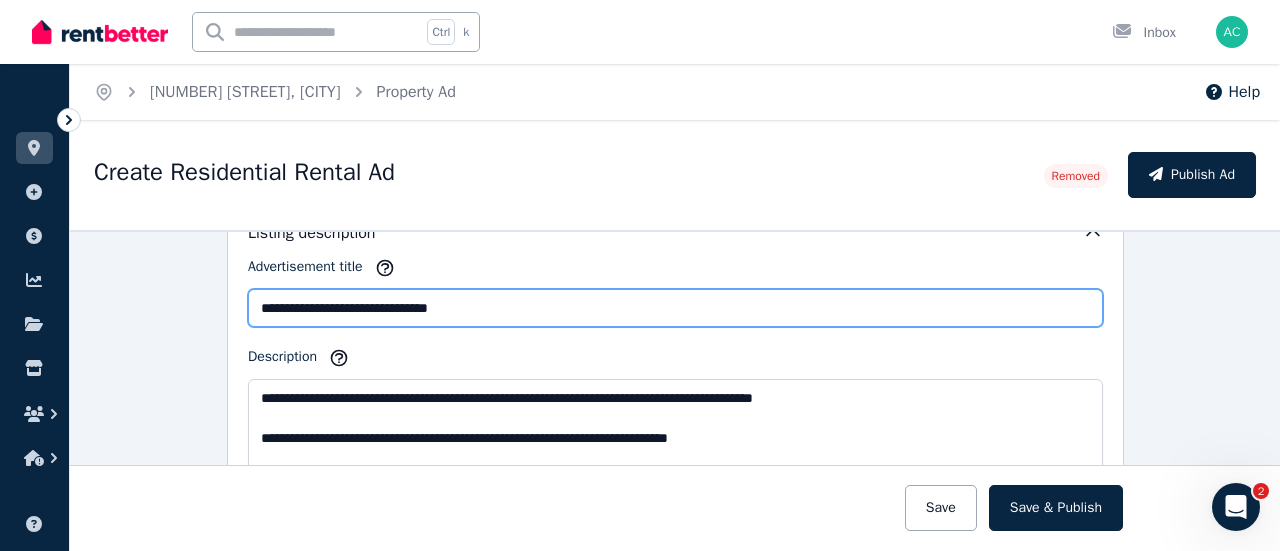 type on "**********" 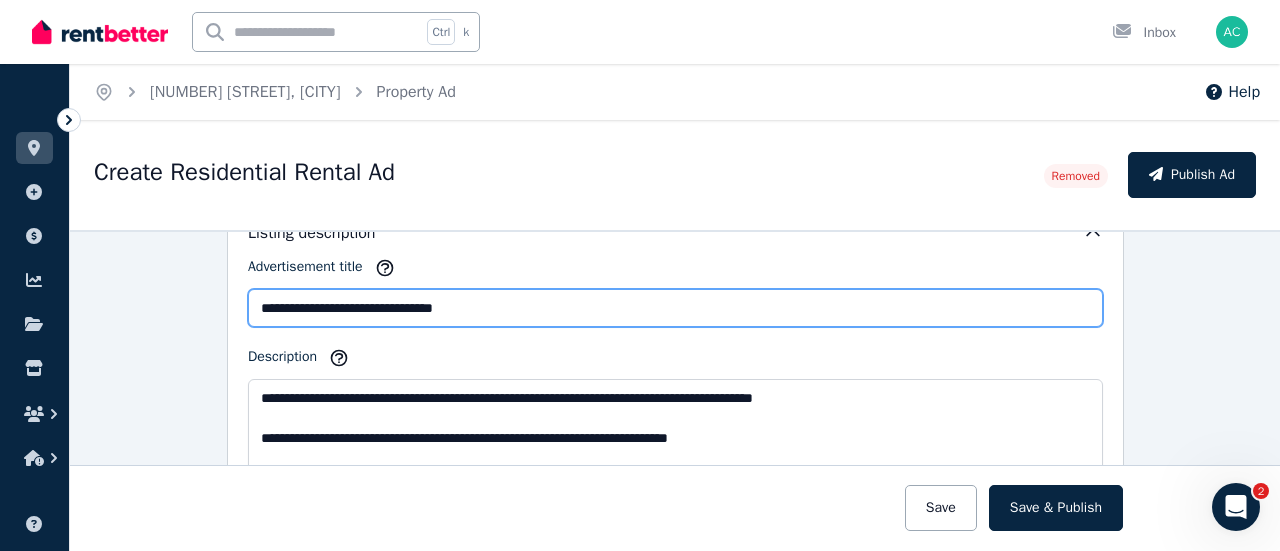 type on "**********" 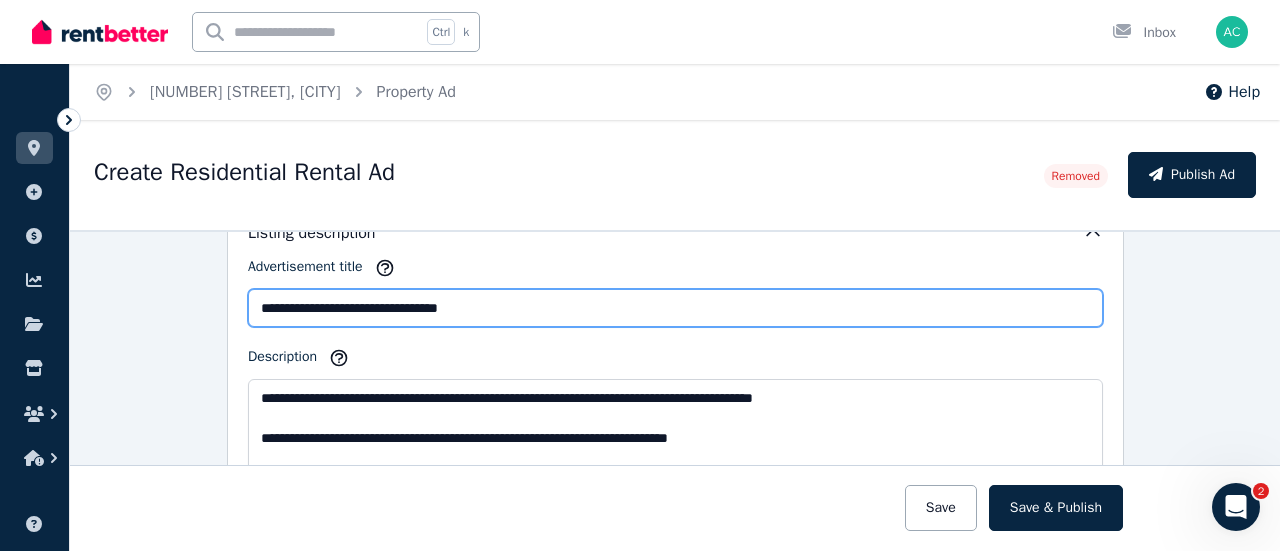 type on "**********" 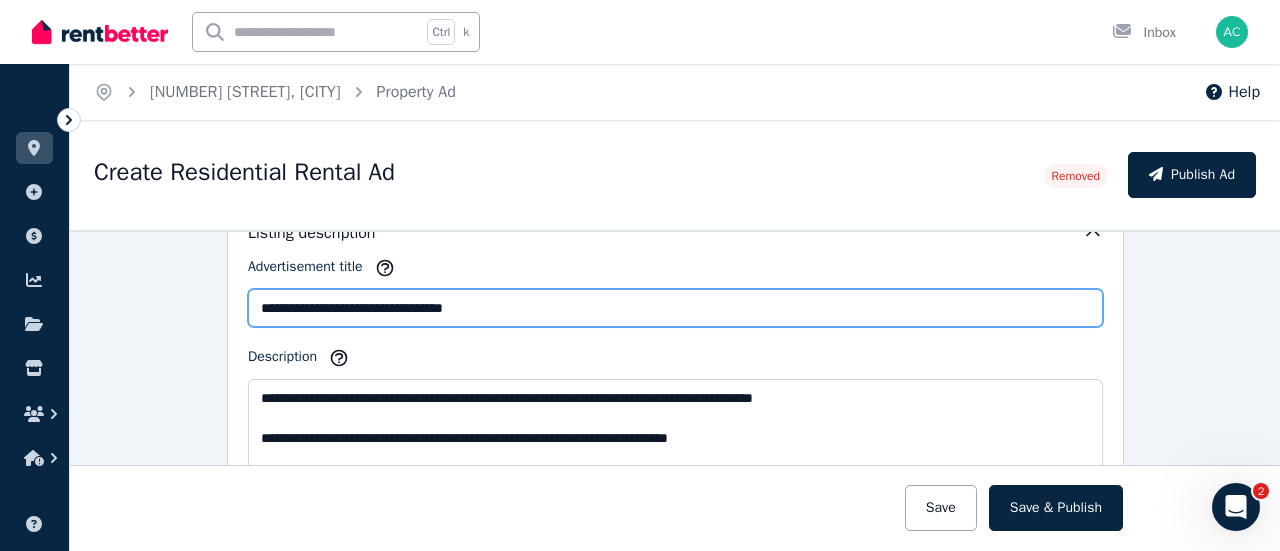 type on "**********" 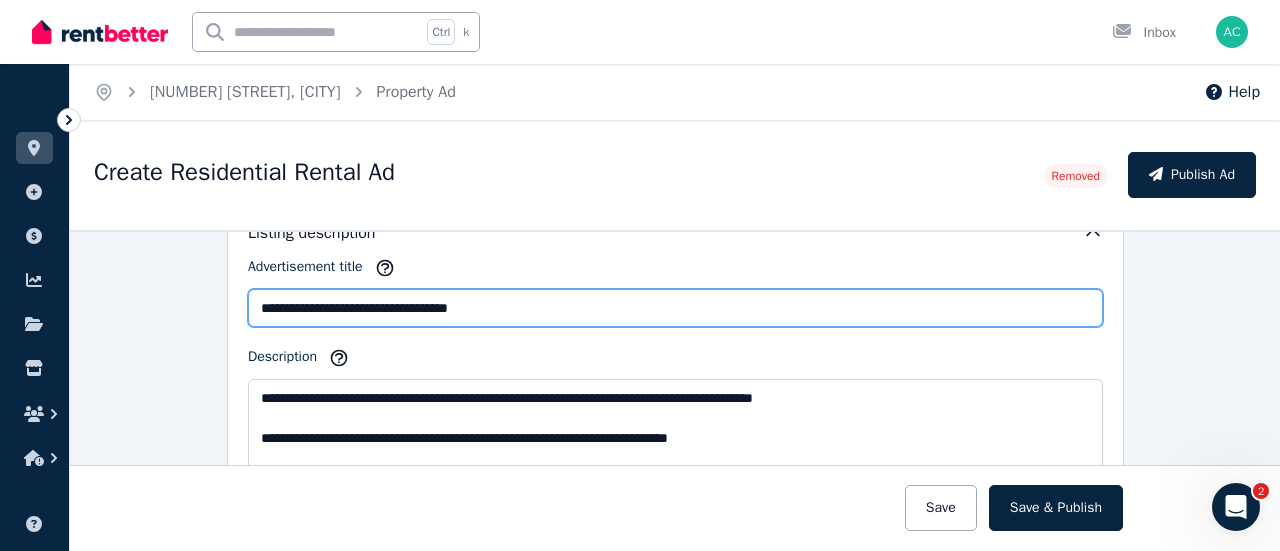 type on "**********" 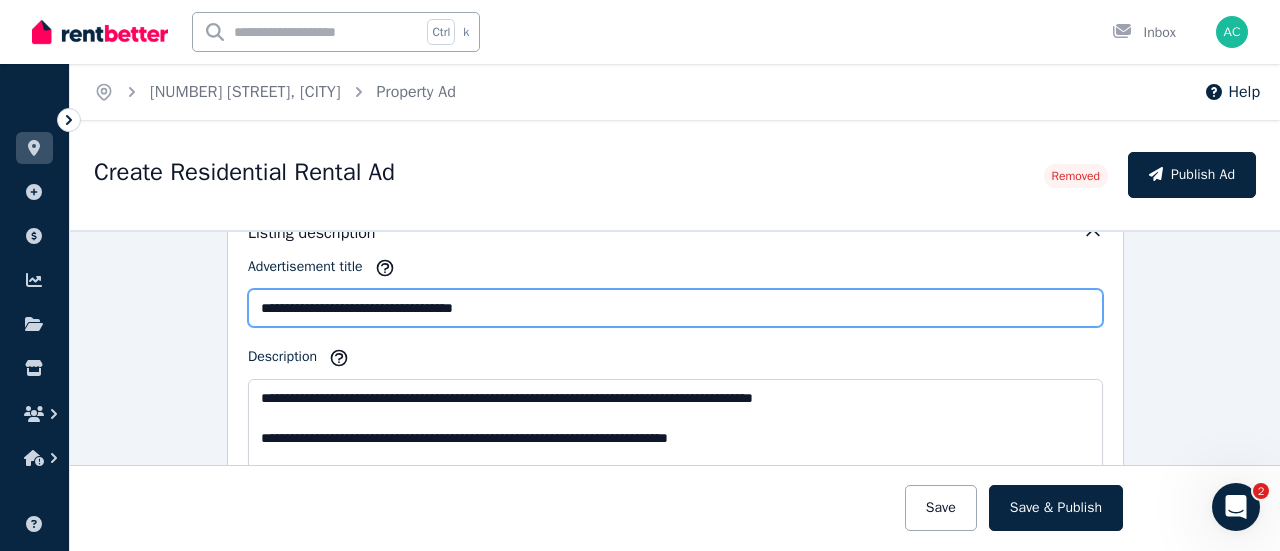 type on "**********" 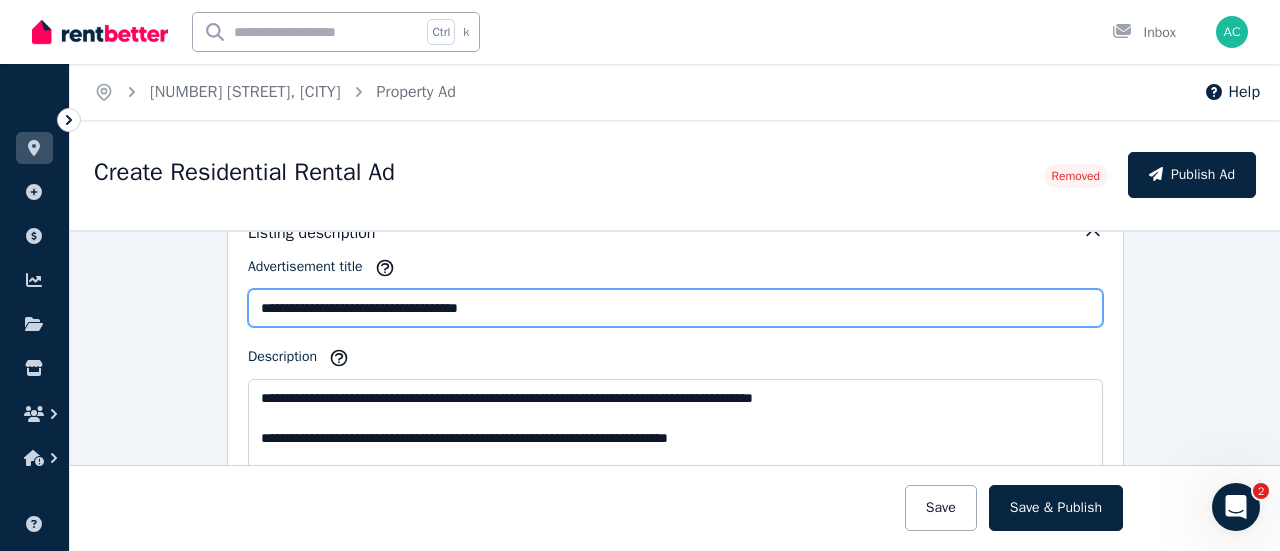 type on "**********" 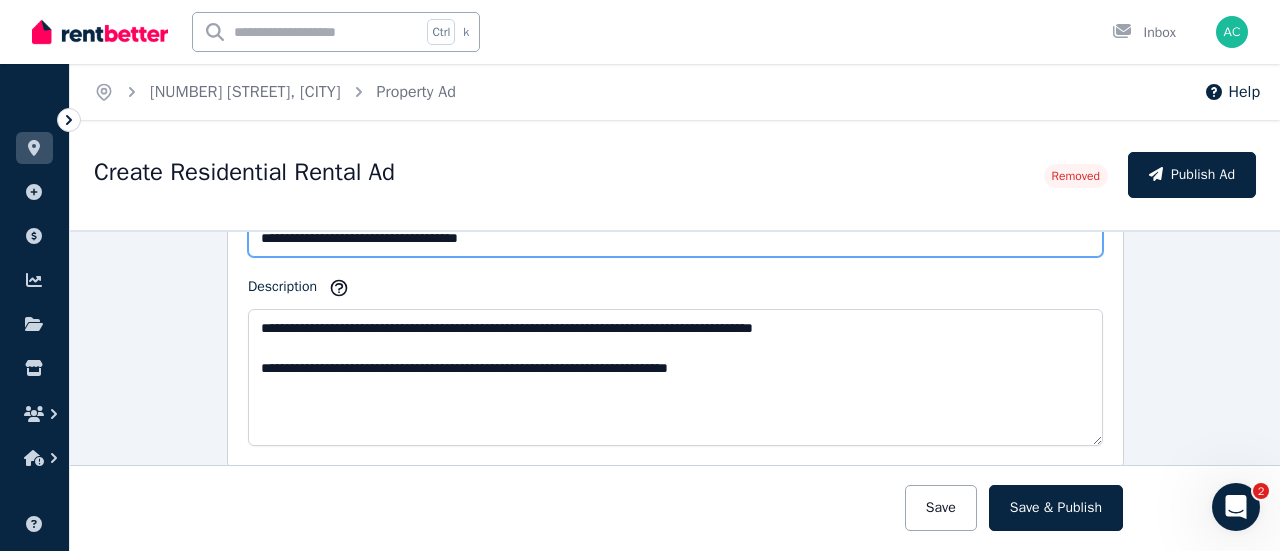 scroll, scrollTop: 1000, scrollLeft: 0, axis: vertical 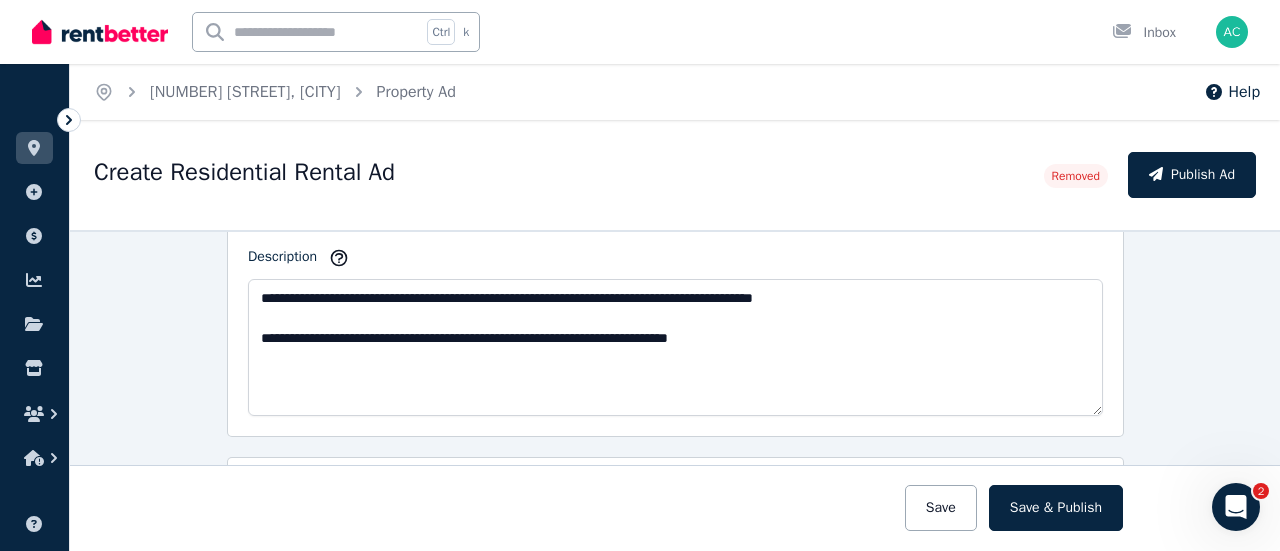 type on "**********" 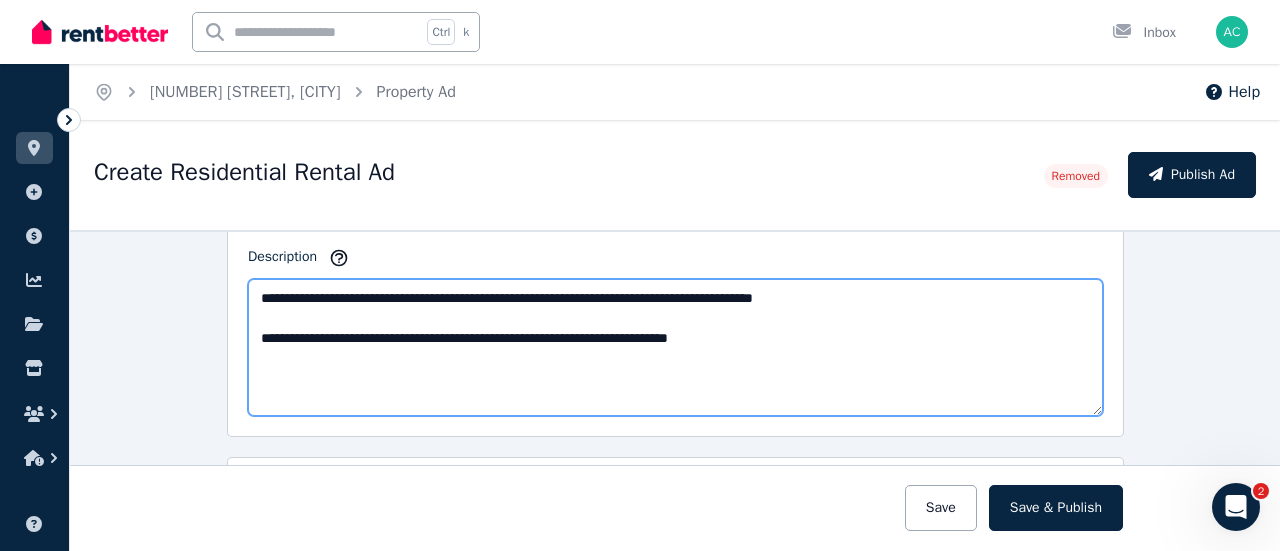 drag, startPoint x: 340, startPoint y: 332, endPoint x: 297, endPoint y: 335, distance: 43.104523 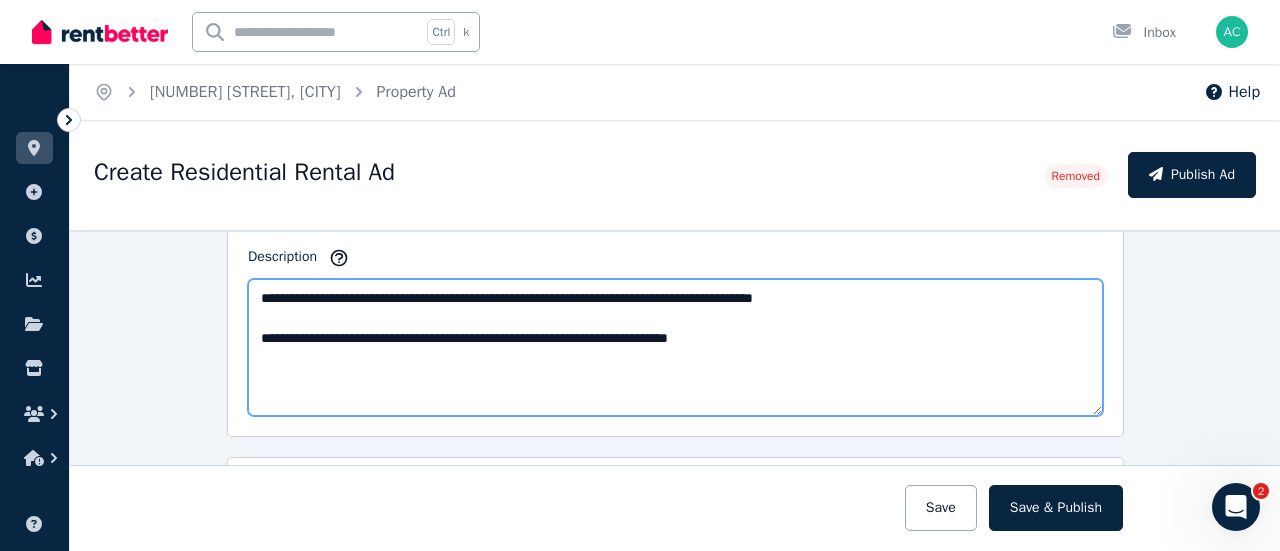 click on "**********" at bounding box center (675, 347) 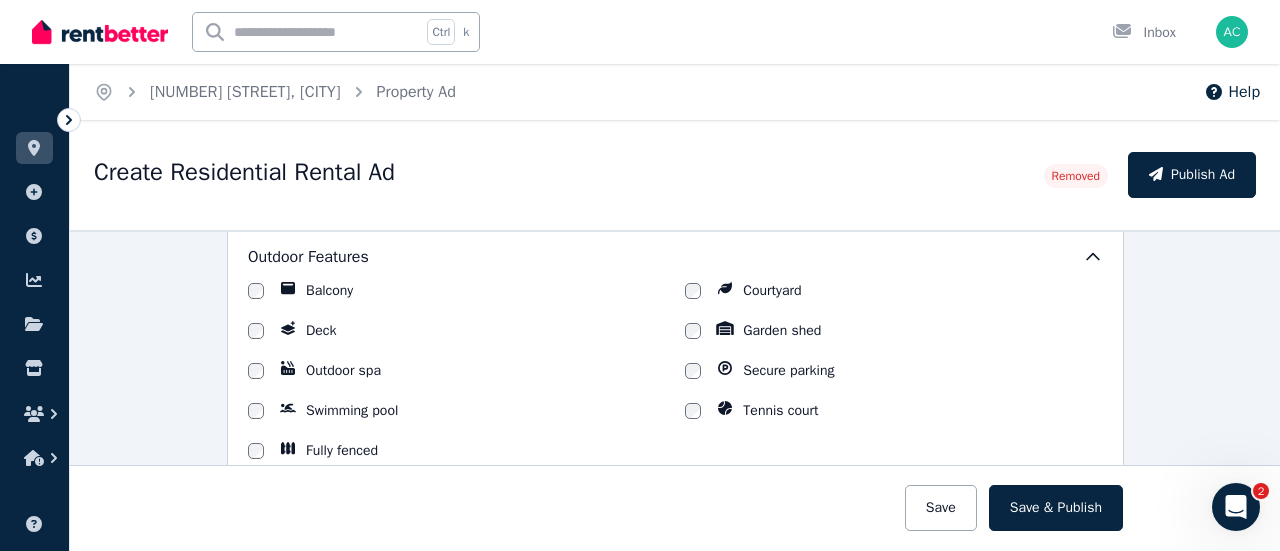 scroll, scrollTop: 1700, scrollLeft: 0, axis: vertical 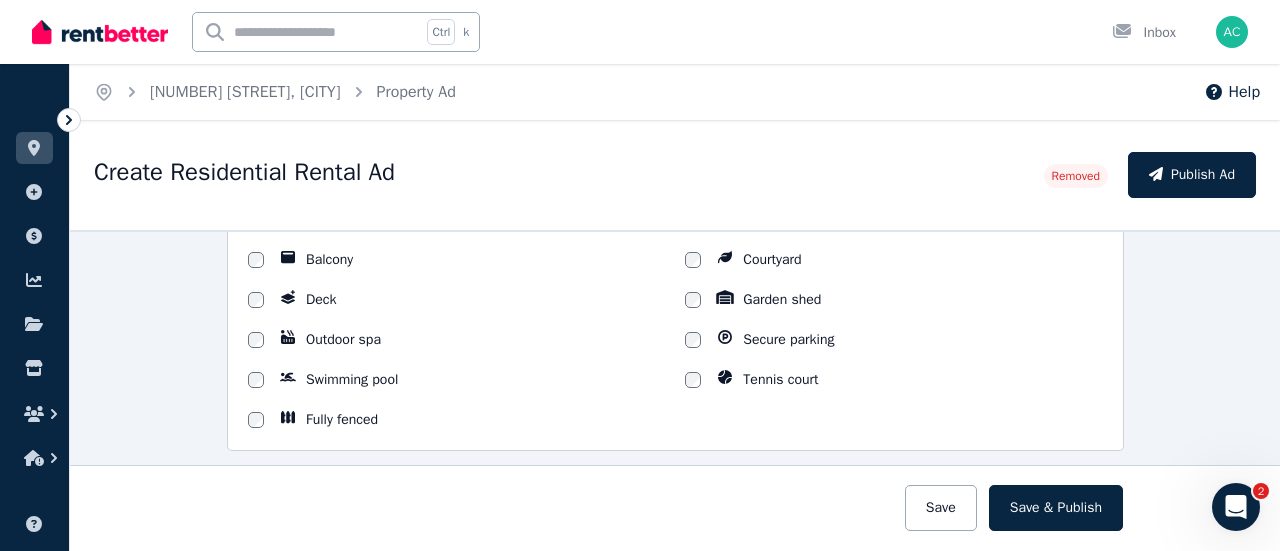 type on "**********" 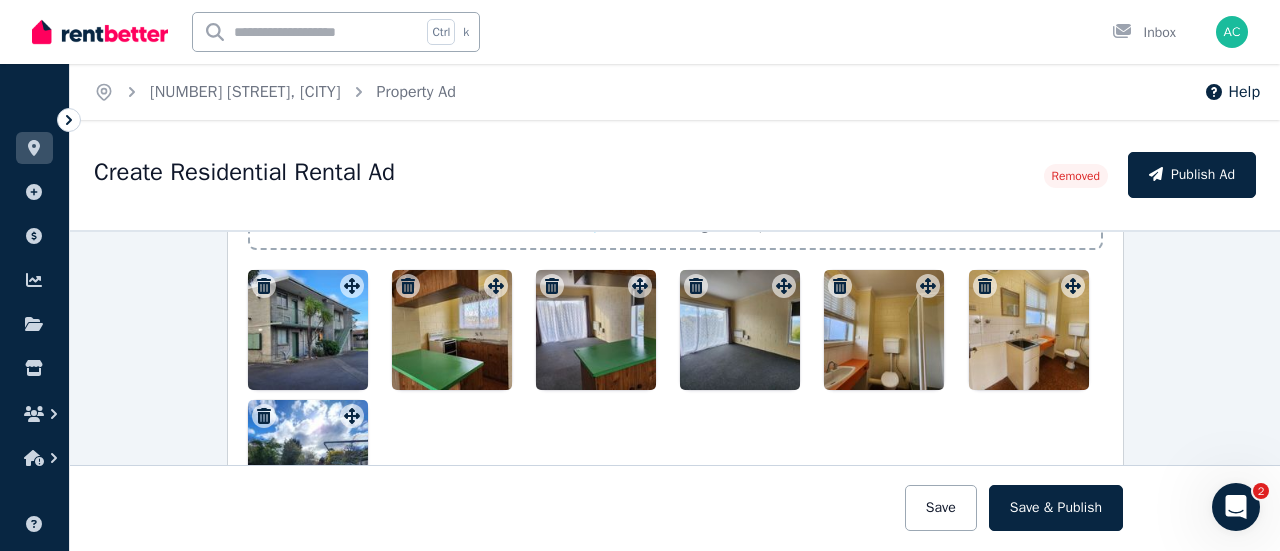 scroll, scrollTop: 2200, scrollLeft: 0, axis: vertical 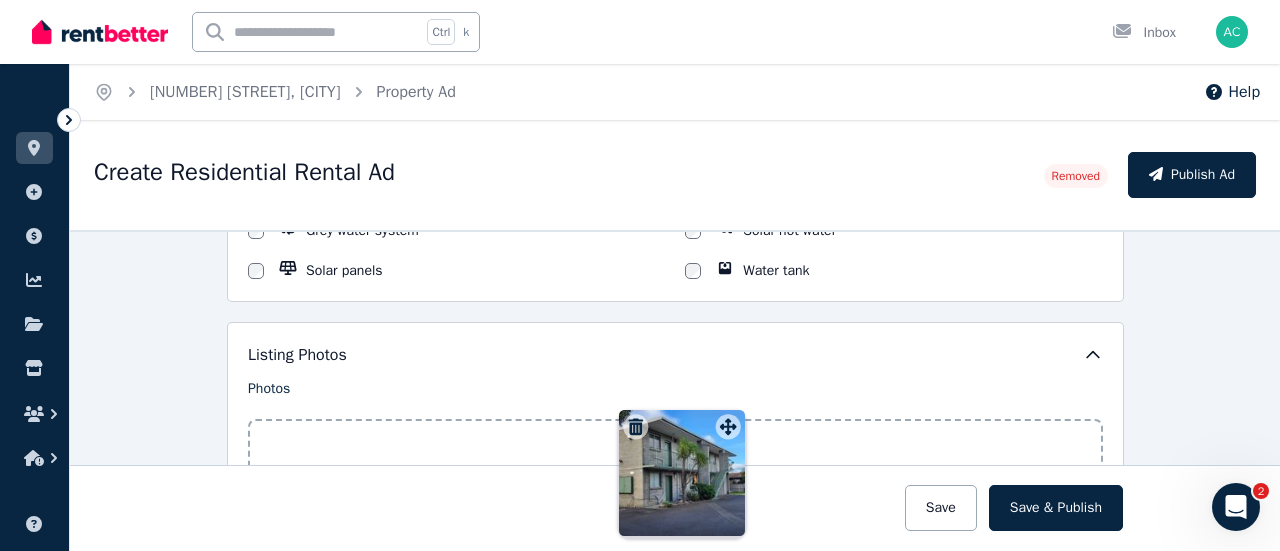 drag, startPoint x: 342, startPoint y: 383, endPoint x: 723, endPoint y: 415, distance: 382.34146 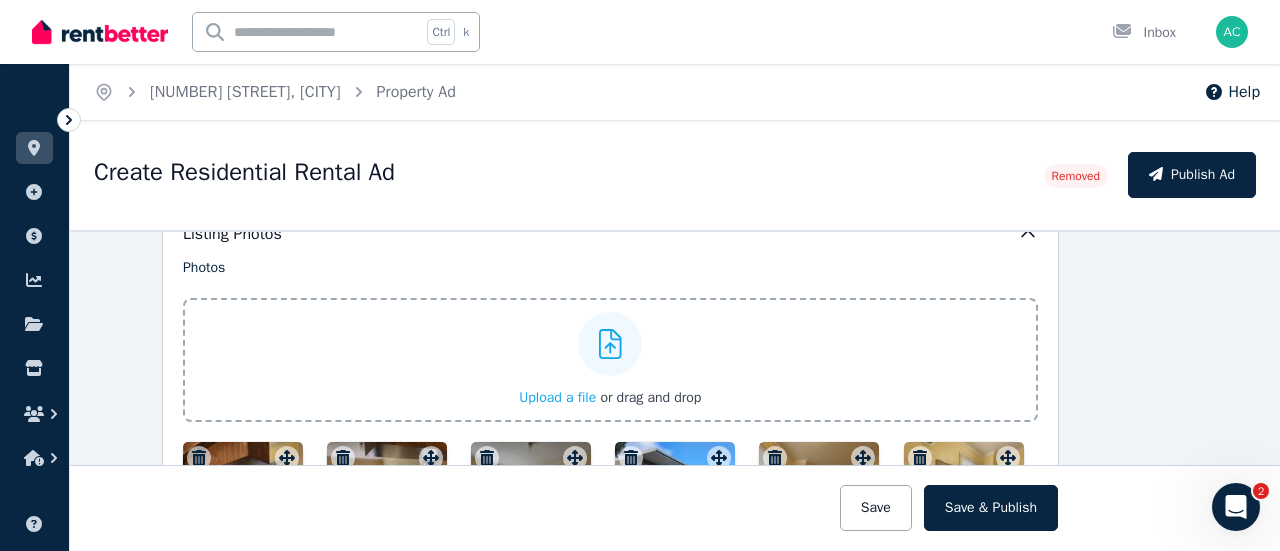 scroll, scrollTop: 2228, scrollLeft: 65, axis: both 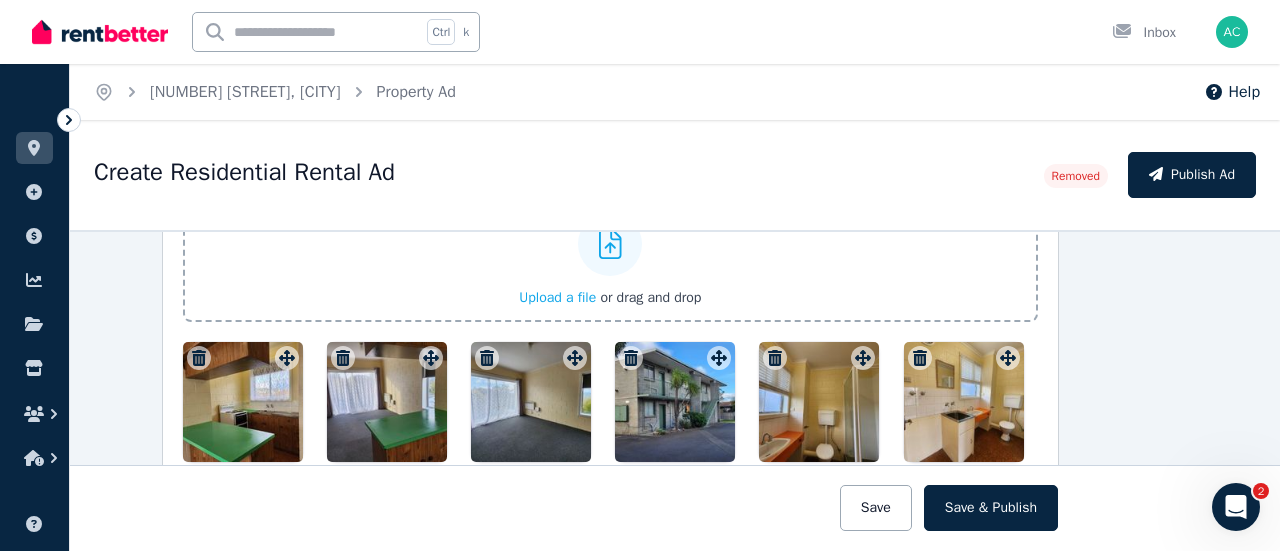drag, startPoint x: 654, startPoint y: 411, endPoint x: 615, endPoint y: 358, distance: 65.802734 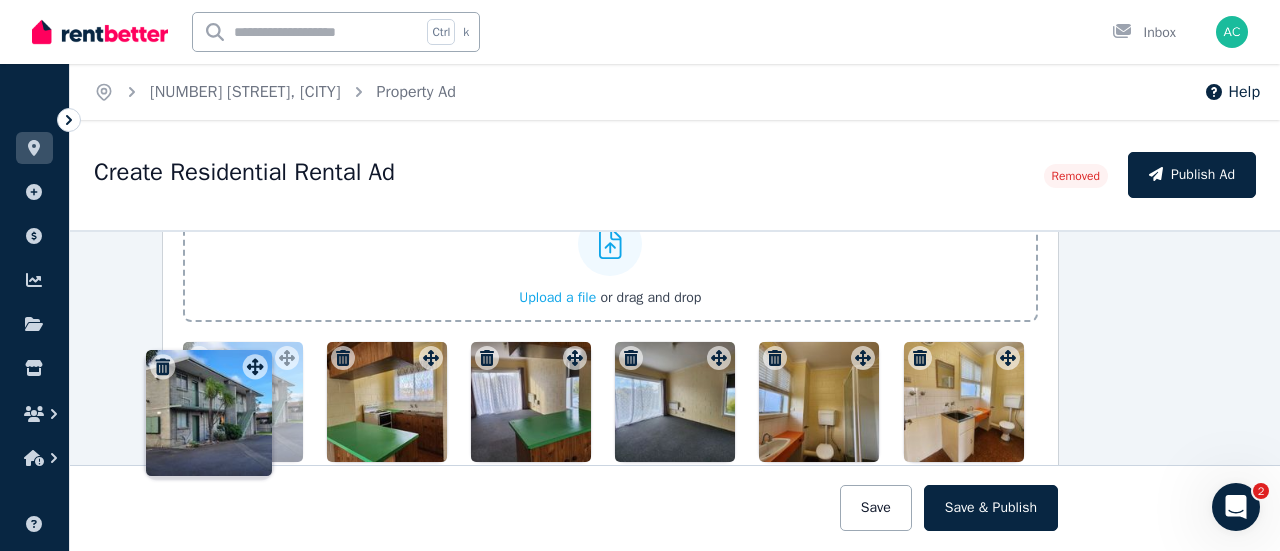 scroll, scrollTop: 2228, scrollLeft: 0, axis: vertical 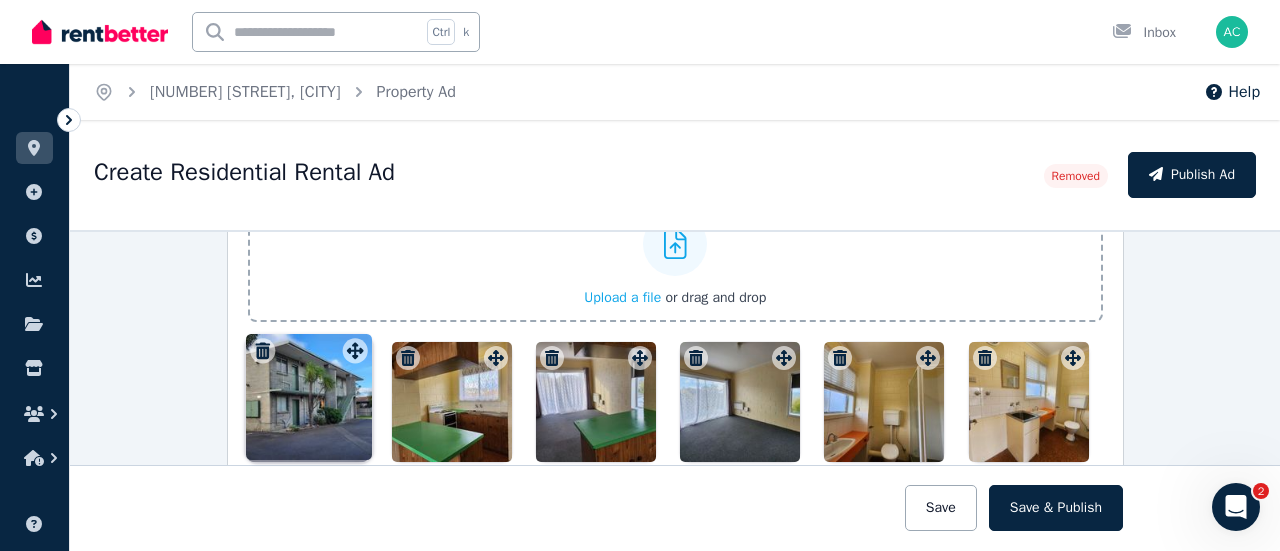 drag, startPoint x: 710, startPoint y: 353, endPoint x: 352, endPoint y: 338, distance: 358.31412 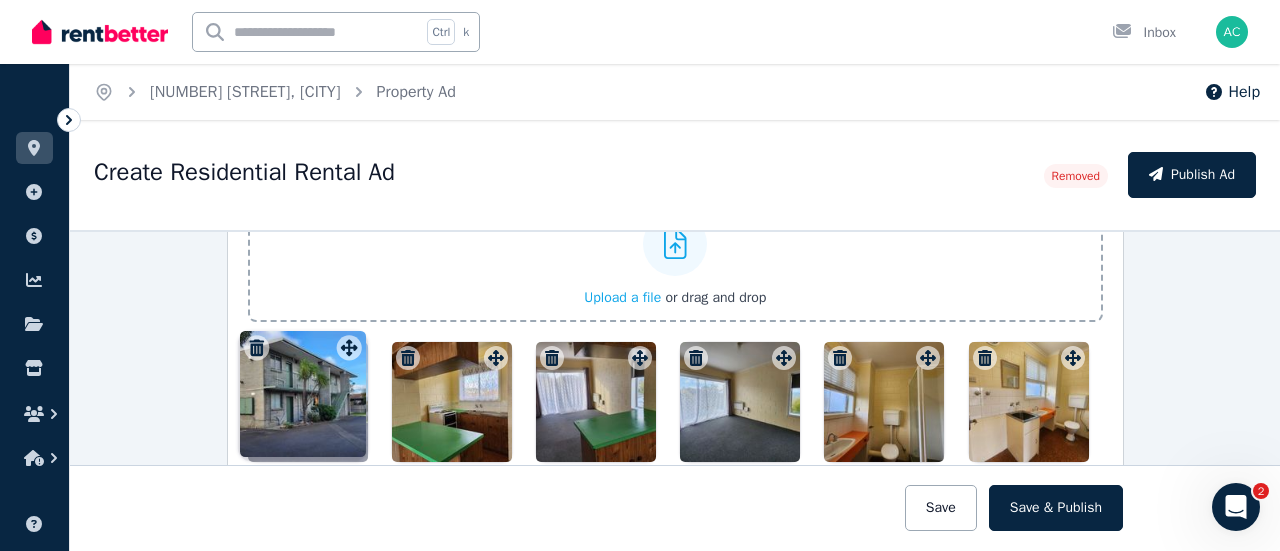 click on "Photos Upload a file   or drag and drop
To pick up a draggable item, press the space bar.
While dragging, use the arrow keys to move the item.
Press space again to drop the item in its new position, or press escape to cancel.
Draggable item 64914008-c967-4a63-ad6f-5e9a957c359e was moved over droppable area 6bba11c2-3c7d-448c-ad64-124bc69d082c." at bounding box center (675, 375) 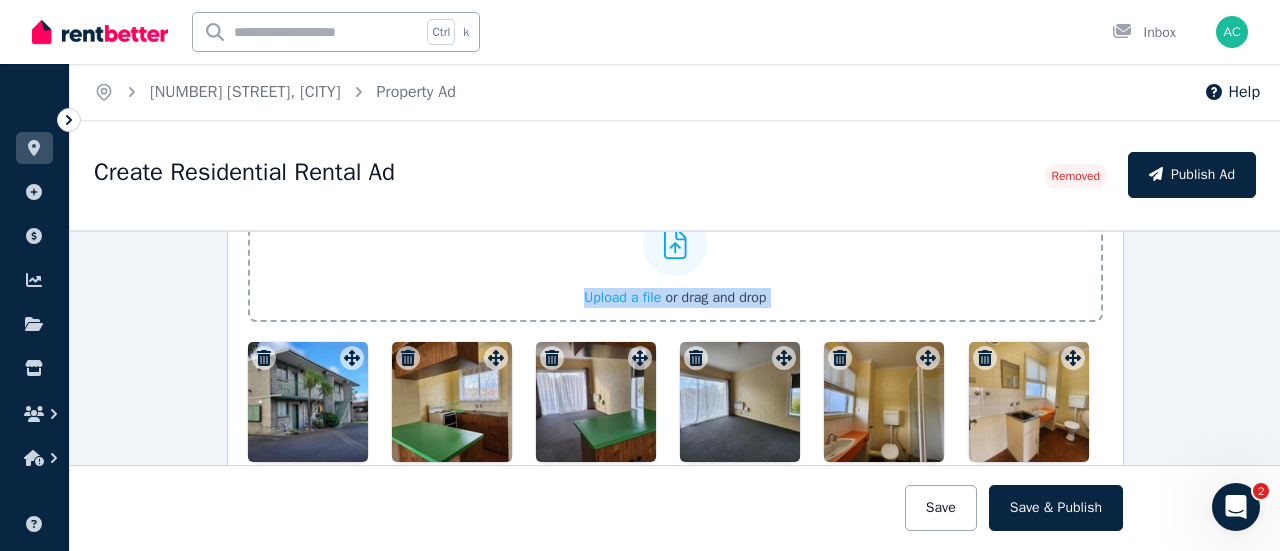 drag, startPoint x: 318, startPoint y: 391, endPoint x: 458, endPoint y: 306, distance: 163.78339 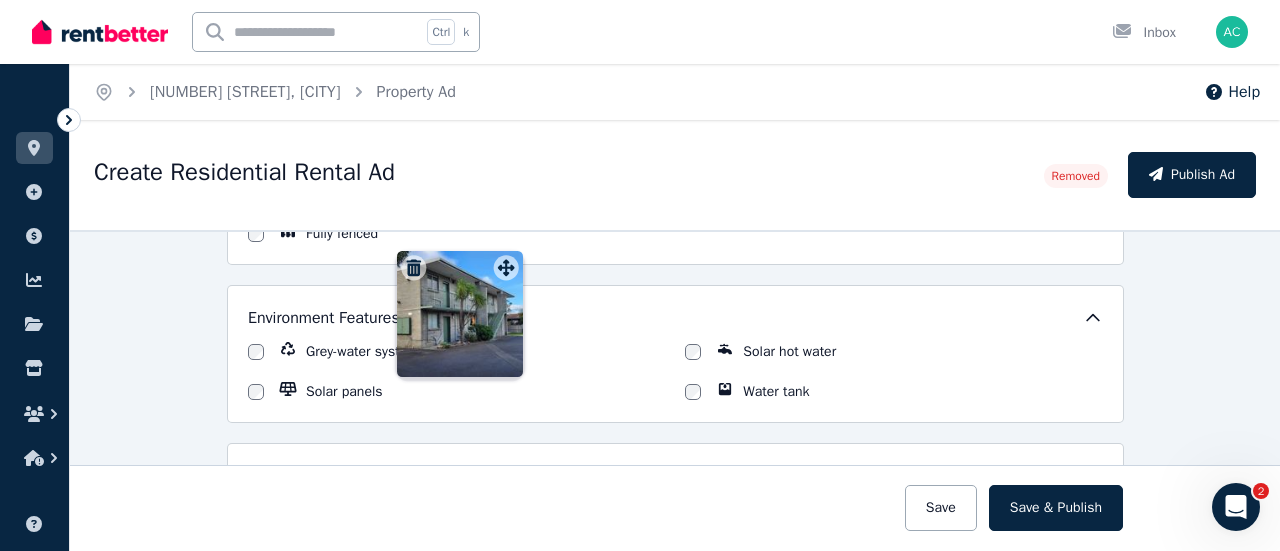 drag, startPoint x: 342, startPoint y: 354, endPoint x: 502, endPoint y: 257, distance: 187.10692 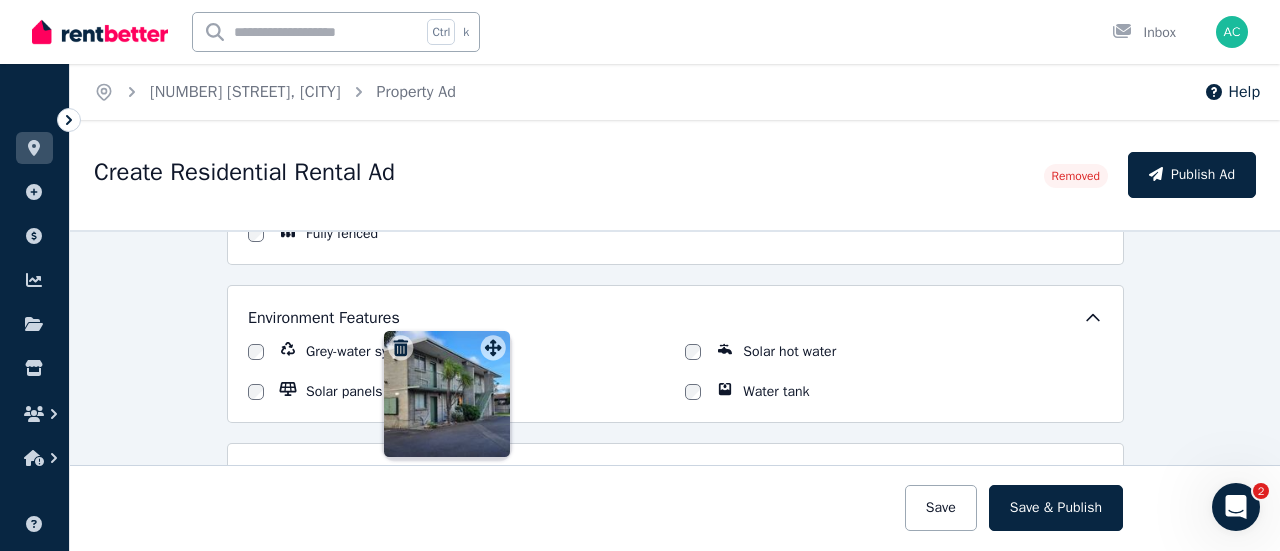 scroll, scrollTop: 2228, scrollLeft: 0, axis: vertical 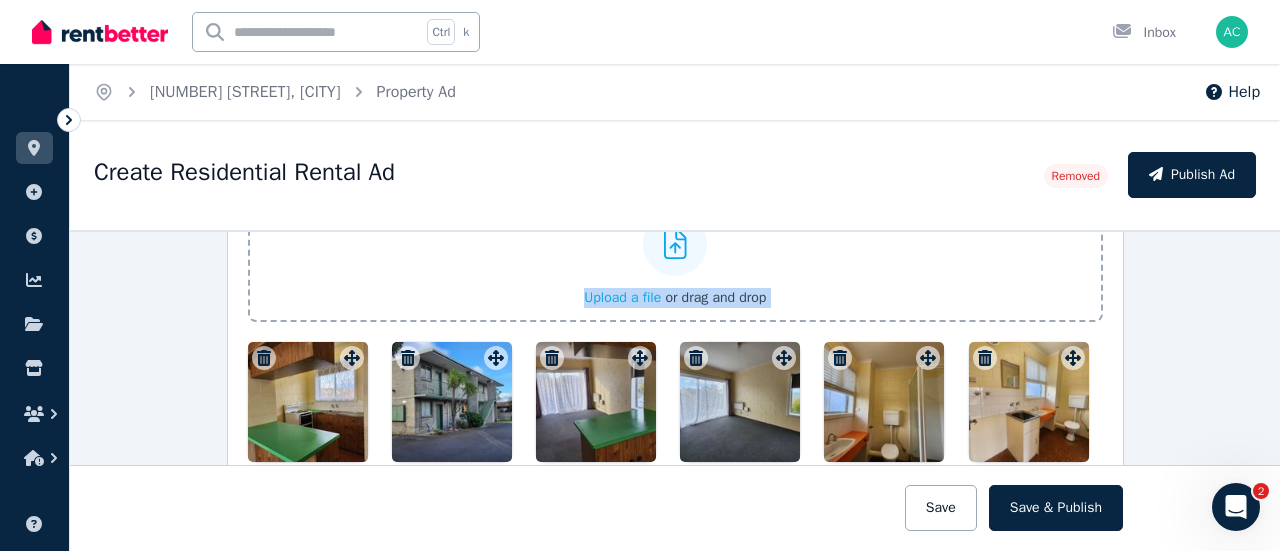 drag, startPoint x: 504, startPoint y: 271, endPoint x: 483, endPoint y: 371, distance: 102.18121 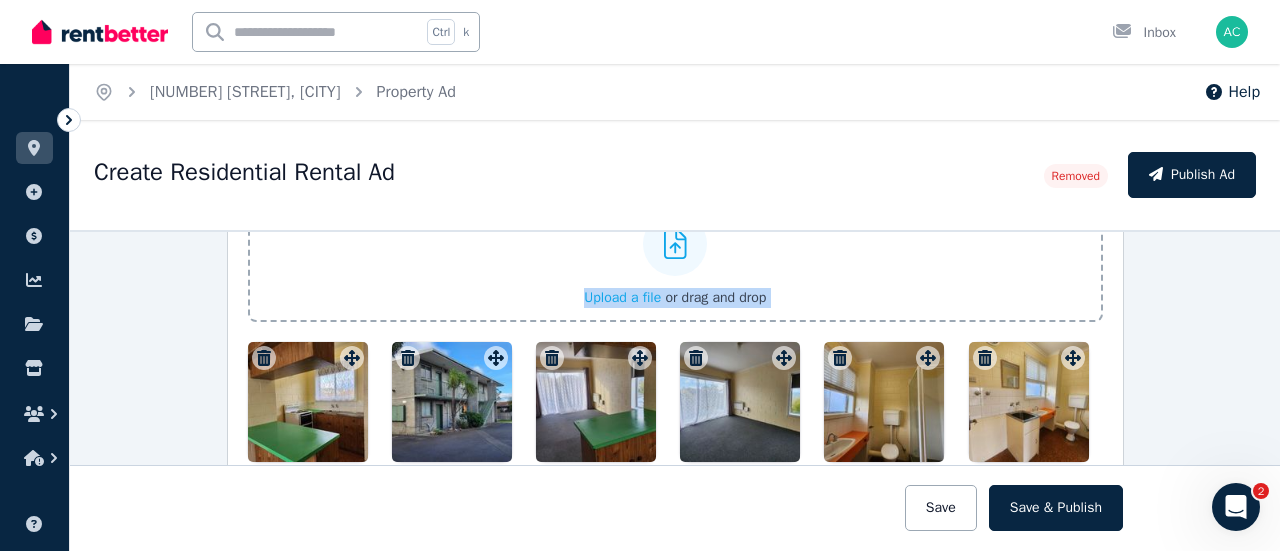 click on "Photos Upload a file   or drag and drop
To pick up a draggable item, press the space bar.
While dragging, use the arrow keys to move the item.
Press space again to drop the item in its new position, or press escape to cancel.
Draggable item 64914008-c967-4a63-ad6f-5e9a957c359e was dropped over droppable area 6bba11c2-3c7d-448c-ad64-124bc69d082c" at bounding box center (675, 375) 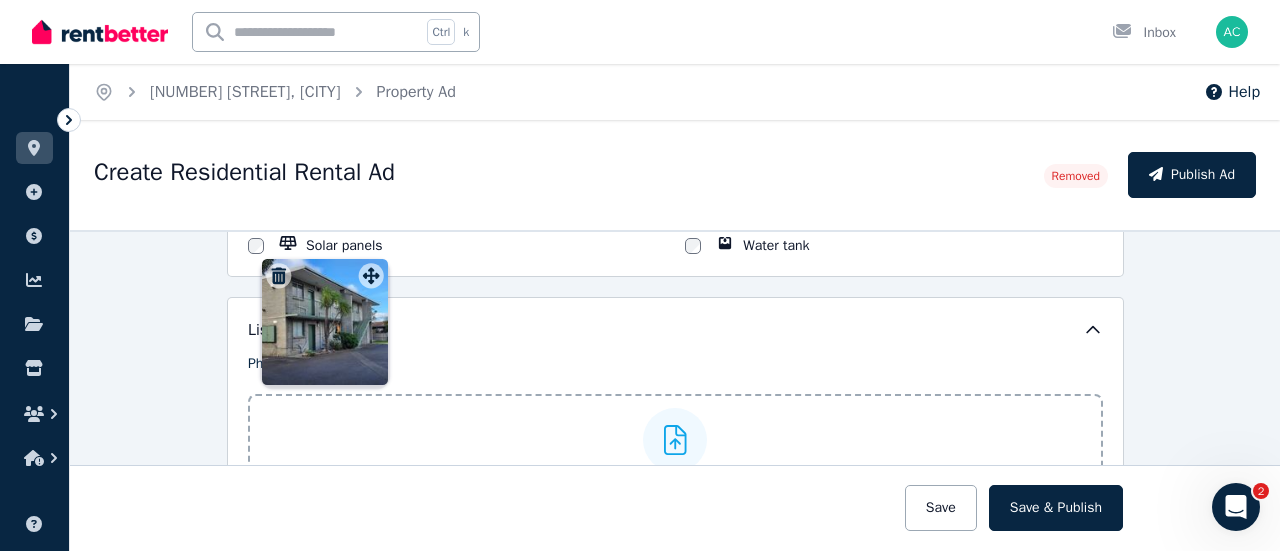 drag, startPoint x: 489, startPoint y: 351, endPoint x: 370, endPoint y: 259, distance: 150.41609 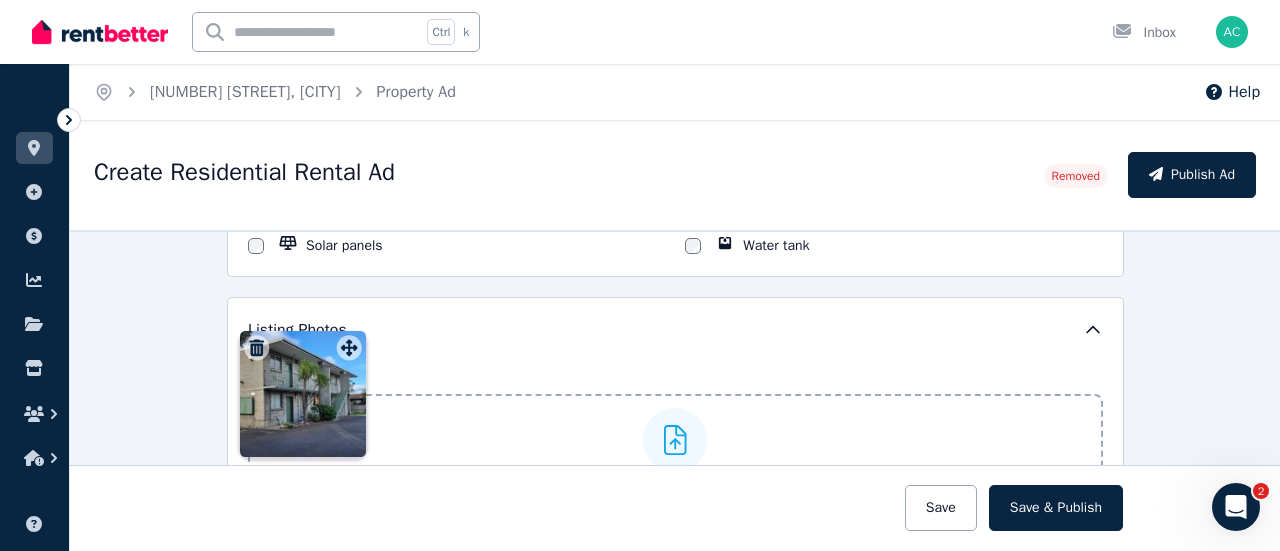 click on "Photos Upload a file   or drag and drop
To pick up a draggable item, press the space bar.
While dragging, use the arrow keys to move the item.
Press space again to drop the item in its new position, or press escape to cancel.
Draggable item 64914008-c967-4a63-ad6f-5e9a957c359e was moved over droppable area 6bba11c2-3c7d-448c-ad64-124bc69d082c." at bounding box center [675, 571] 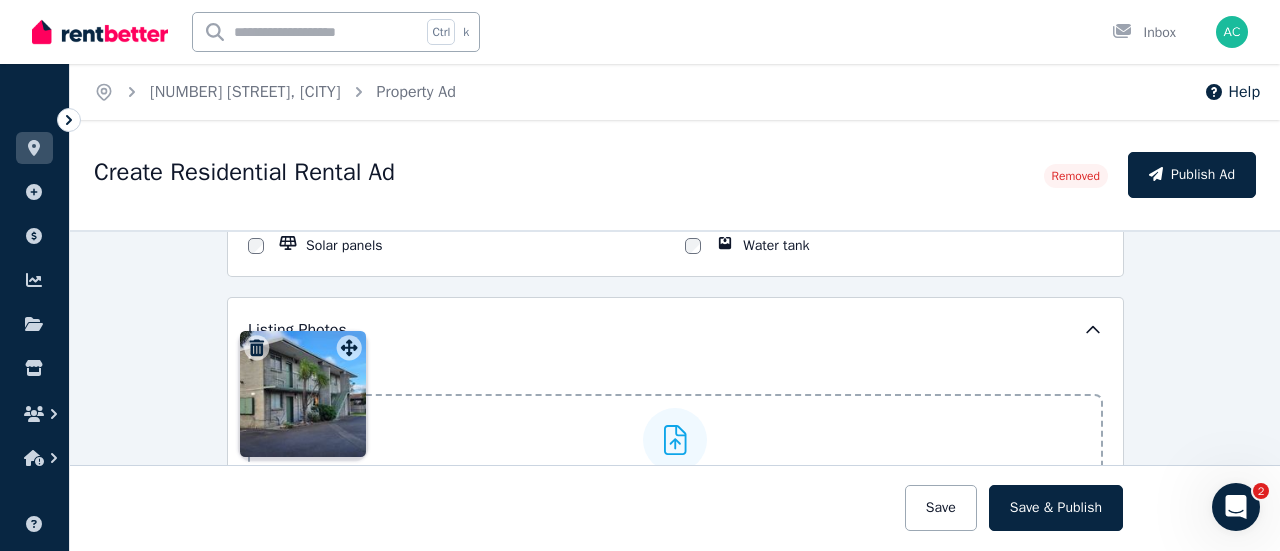 scroll, scrollTop: 2228, scrollLeft: 0, axis: vertical 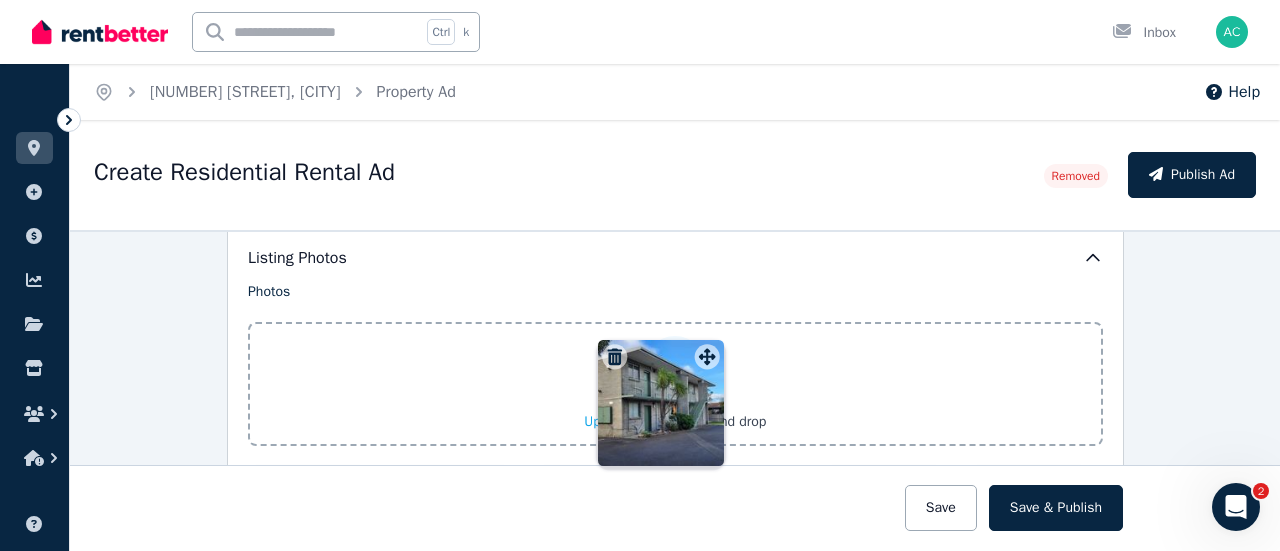 drag, startPoint x: 344, startPoint y: 347, endPoint x: 706, endPoint y: 333, distance: 362.27063 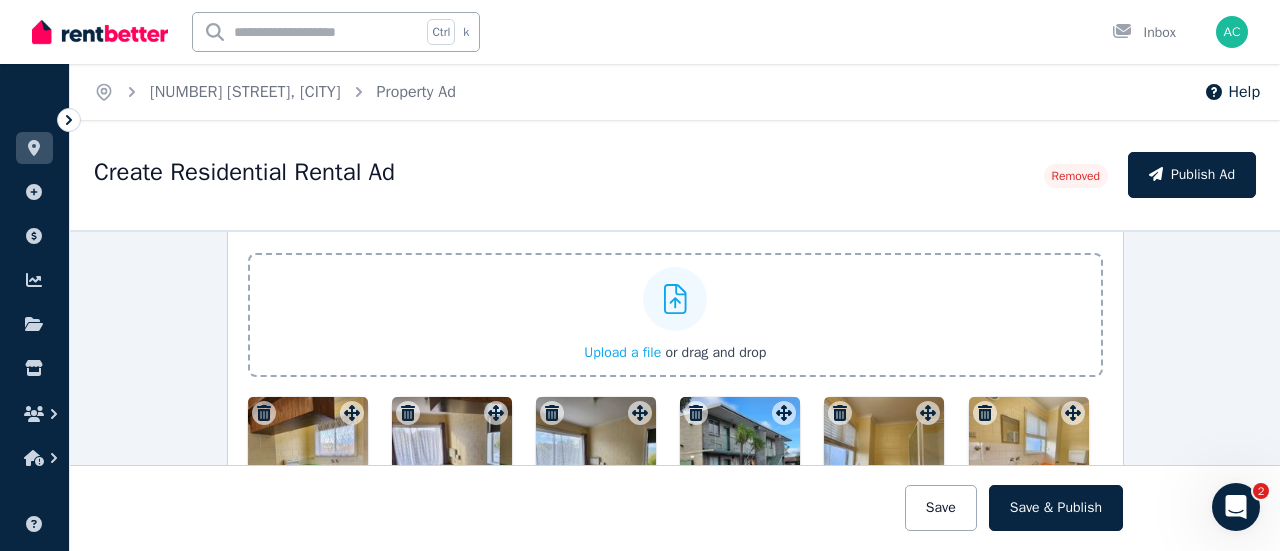 scroll, scrollTop: 2204, scrollLeft: 0, axis: vertical 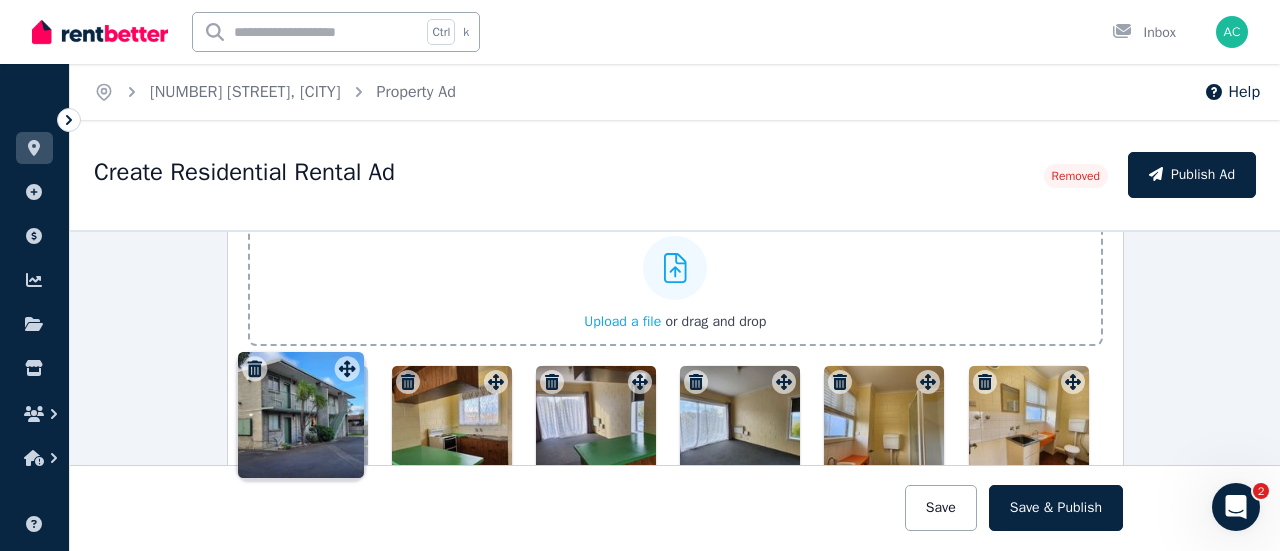 drag, startPoint x: 780, startPoint y: 377, endPoint x: 360, endPoint y: 354, distance: 420.6293 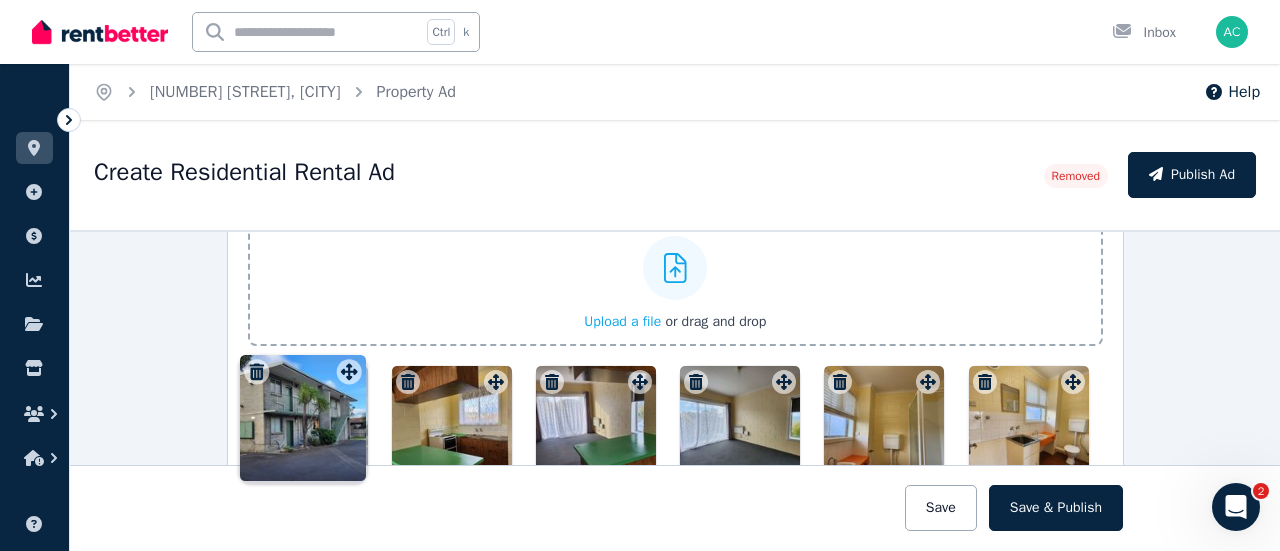 click on "Photos Upload a file   or drag and drop
To pick up a draggable item, press the space bar.
While dragging, use the arrow keys to move the item.
Press space again to drop the item in its new position, or press escape to cancel.
Draggable item 64914008-c967-4a63-ad6f-5e9a957c359e was moved over droppable area 6bba11c2-3c7d-448c-ad64-124bc69d082c." at bounding box center [675, 399] 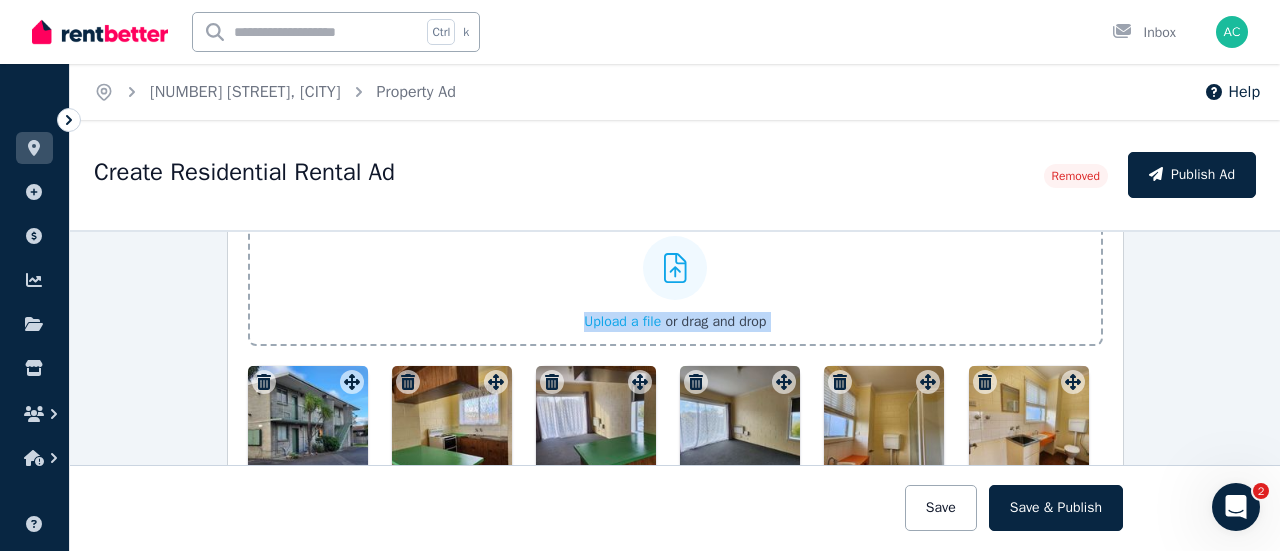 drag, startPoint x: 304, startPoint y: 413, endPoint x: 358, endPoint y: 317, distance: 110.145355 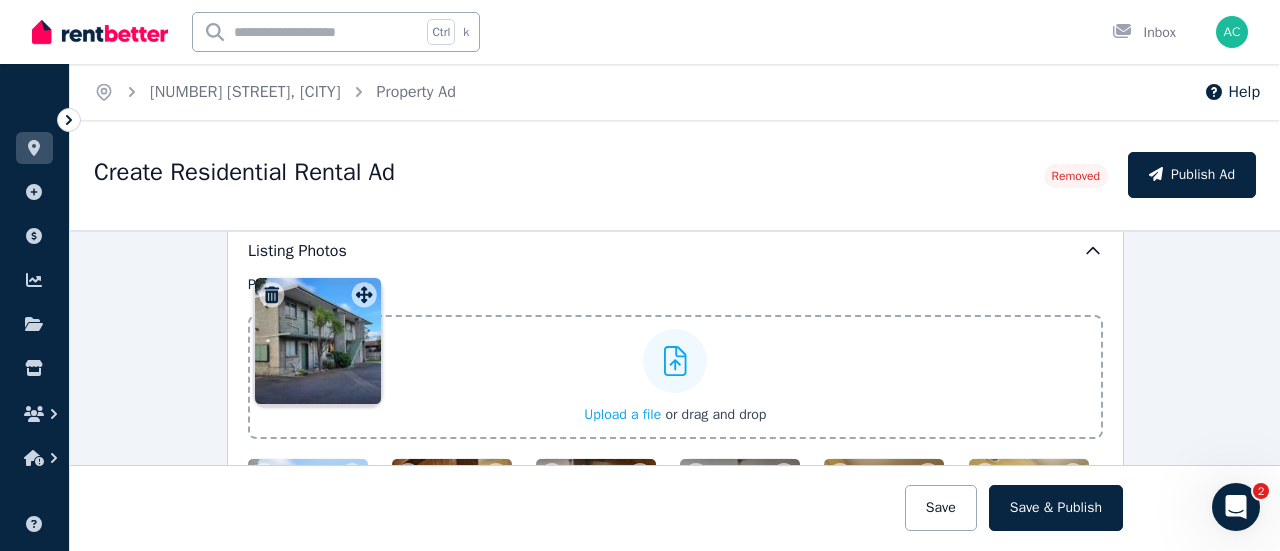 drag, startPoint x: 342, startPoint y: 379, endPoint x: 369, endPoint y: 273, distance: 109.38464 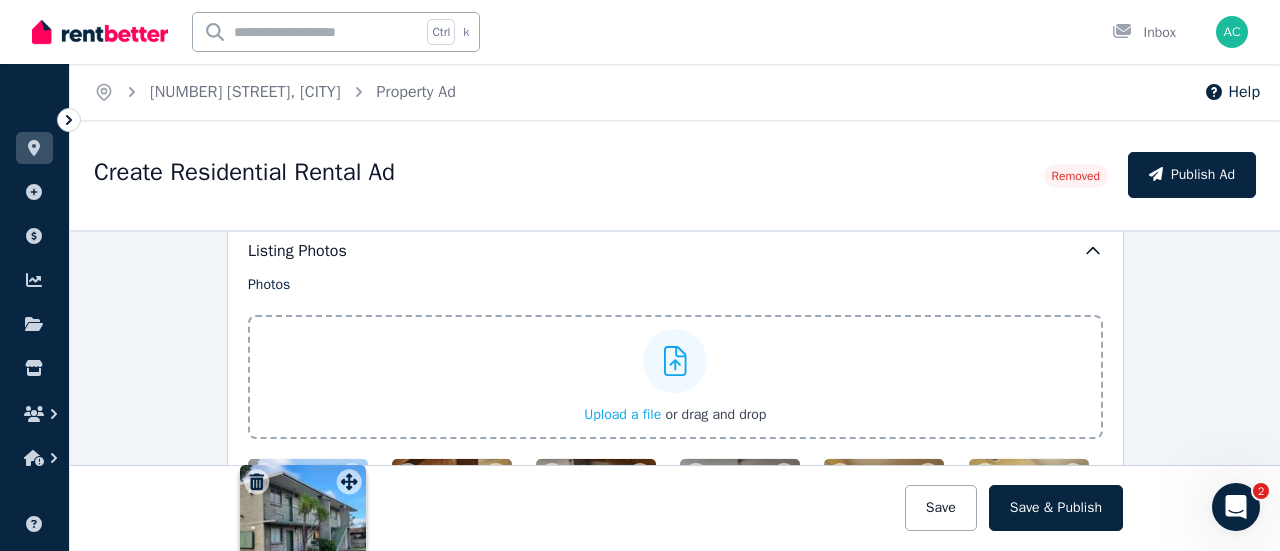 click on "Photos Upload a file   or drag and drop
To pick up a draggable item, press the space bar.
While dragging, use the arrow keys to move the item.
Press space again to drop the item in its new position, or press escape to cancel.
Draggable item 64914008-c967-4a63-ad6f-5e9a957c359e was moved over droppable area 64914008-c967-4a63-ad6f-5e9a957c359e." at bounding box center [675, 492] 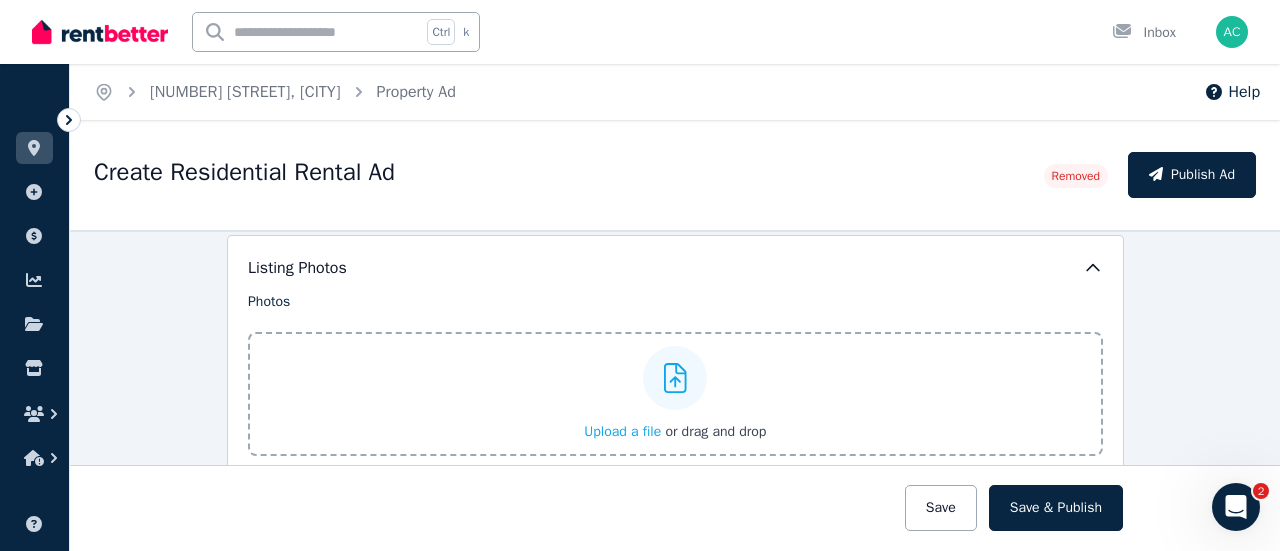 scroll, scrollTop: 2194, scrollLeft: 0, axis: vertical 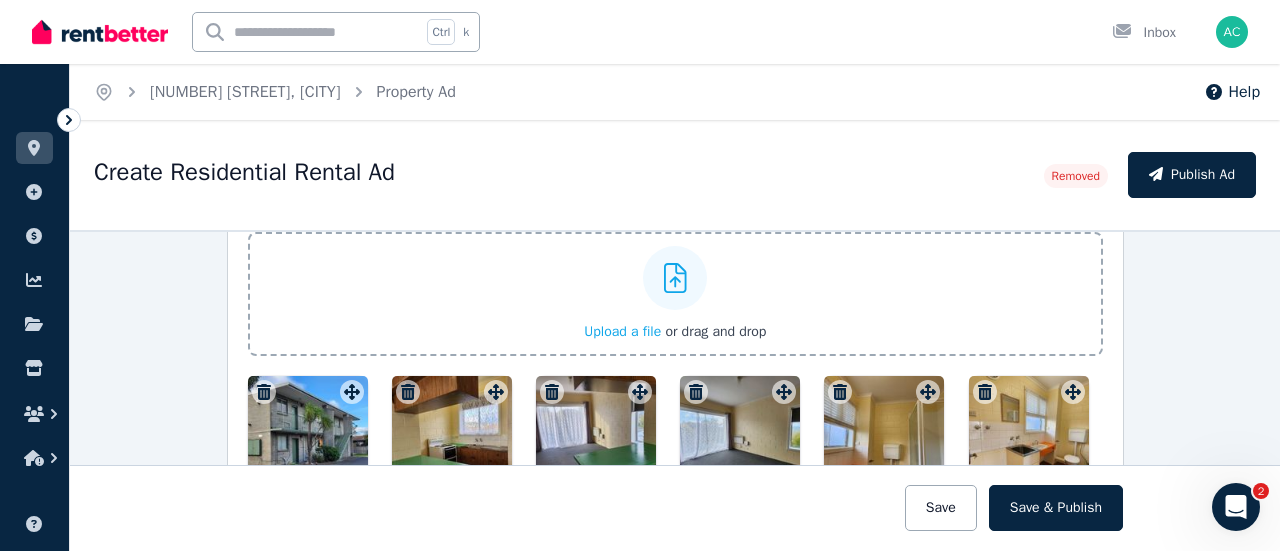 click at bounding box center [308, 436] 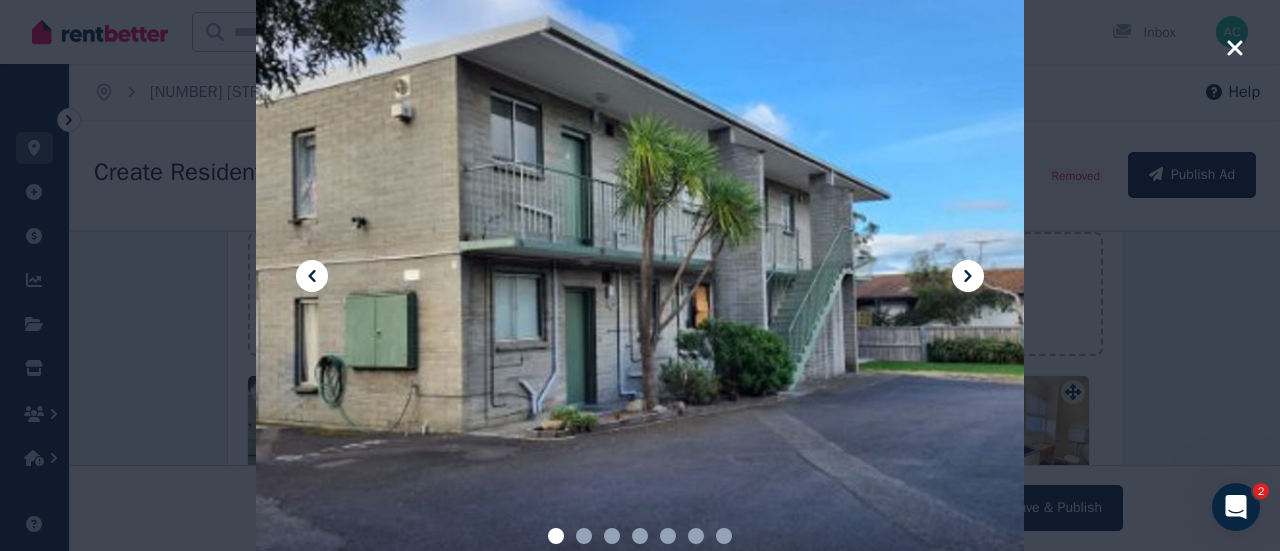 click 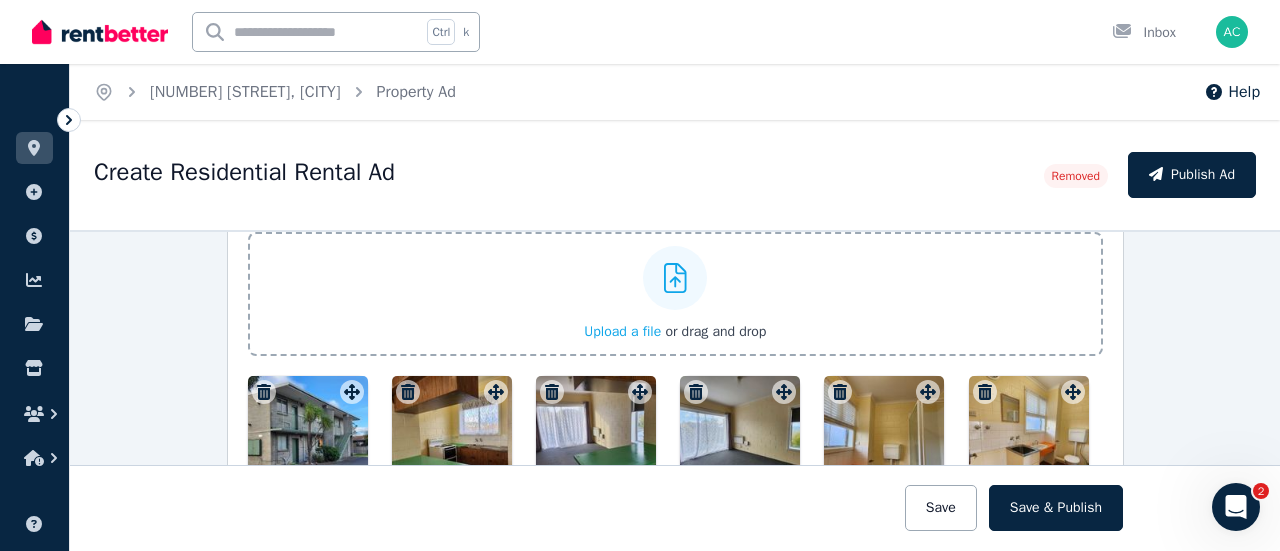 click 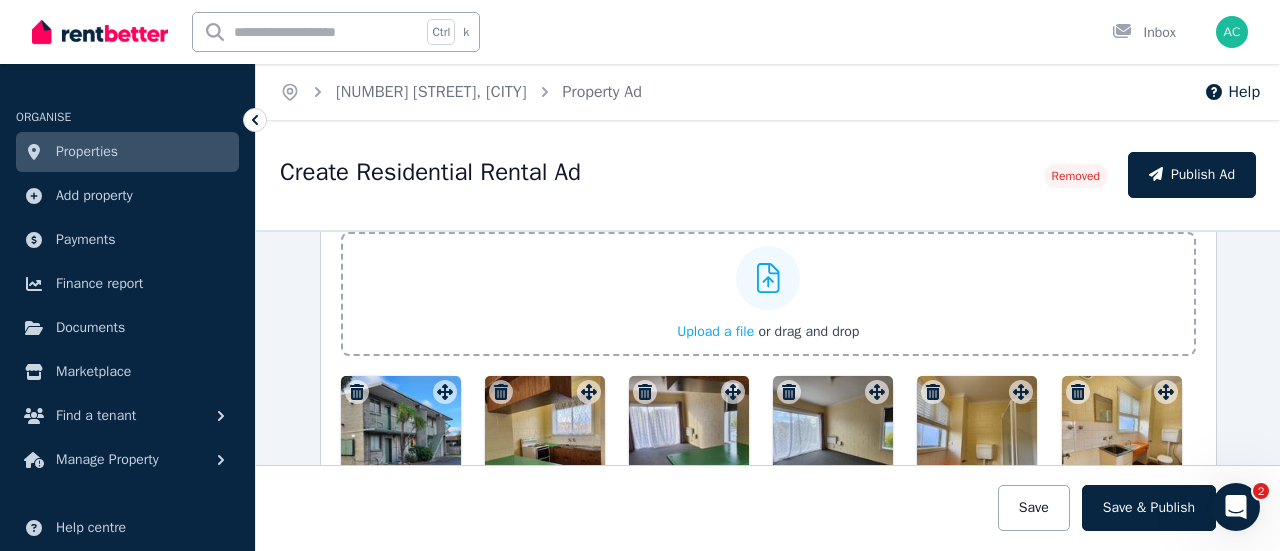 click 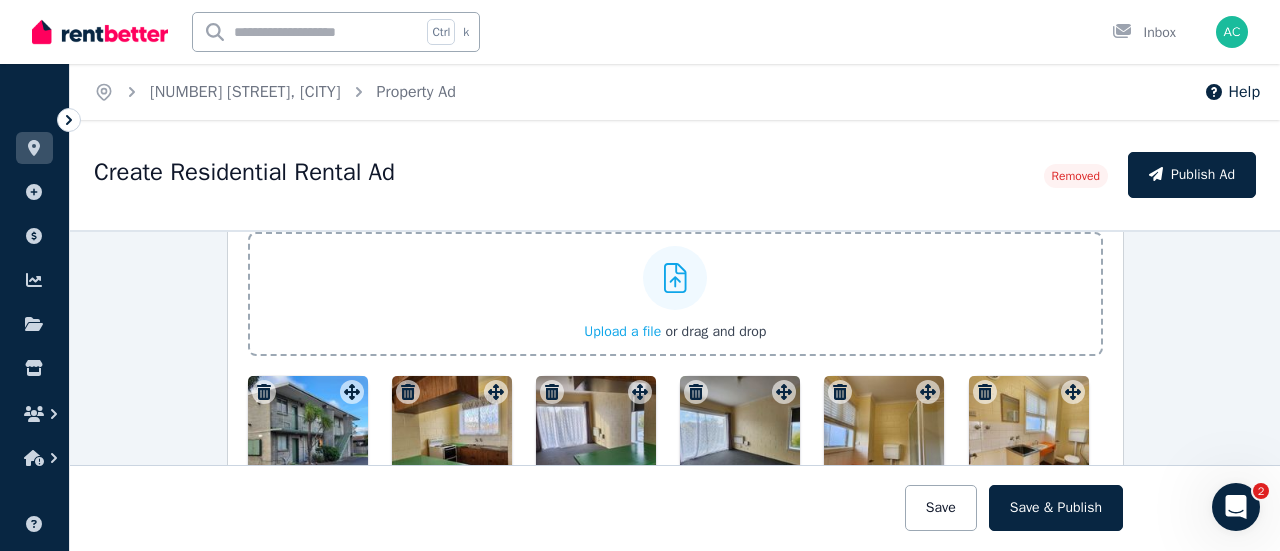 click on "Create Residential Rental Ad Removed Publish Ad" at bounding box center [675, 175] 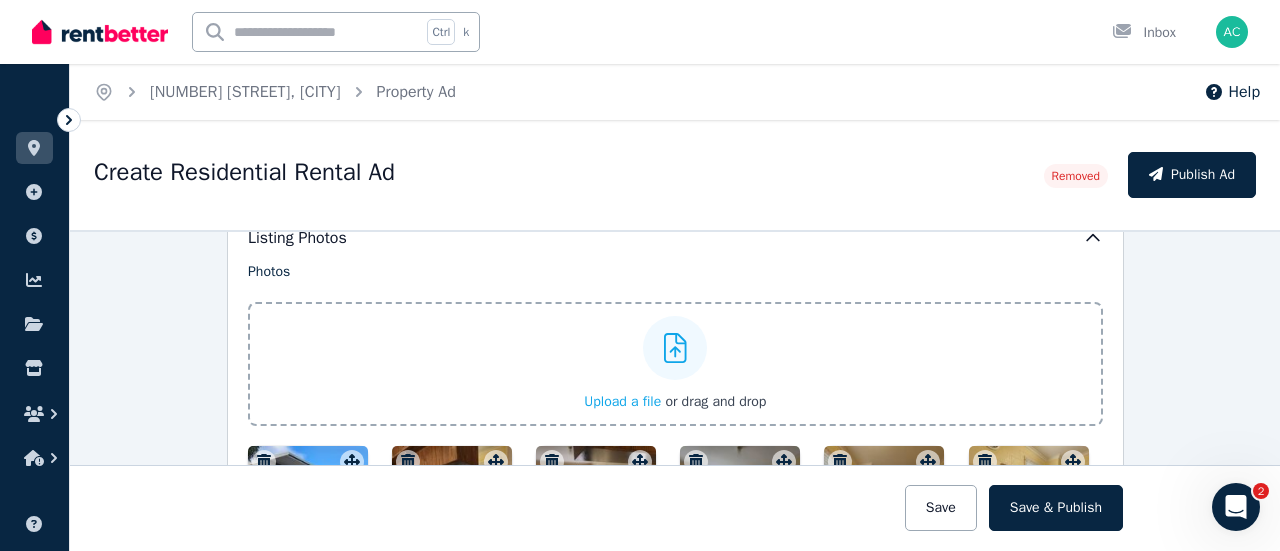 scroll, scrollTop: 2114, scrollLeft: 0, axis: vertical 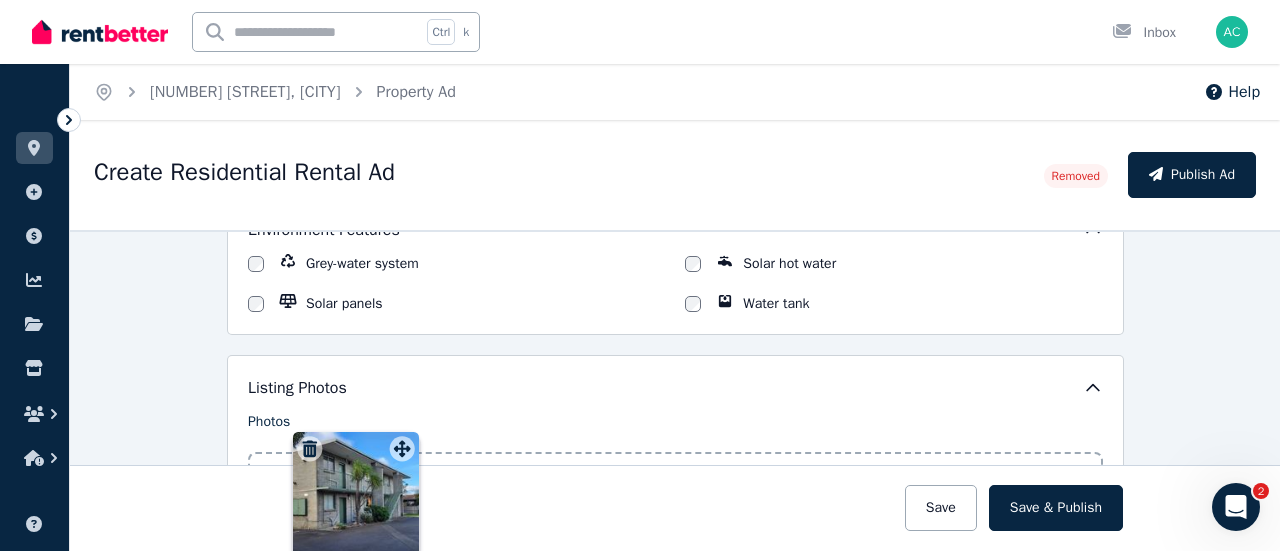 drag, startPoint x: 342, startPoint y: 425, endPoint x: 398, endPoint y: 435, distance: 56.88585 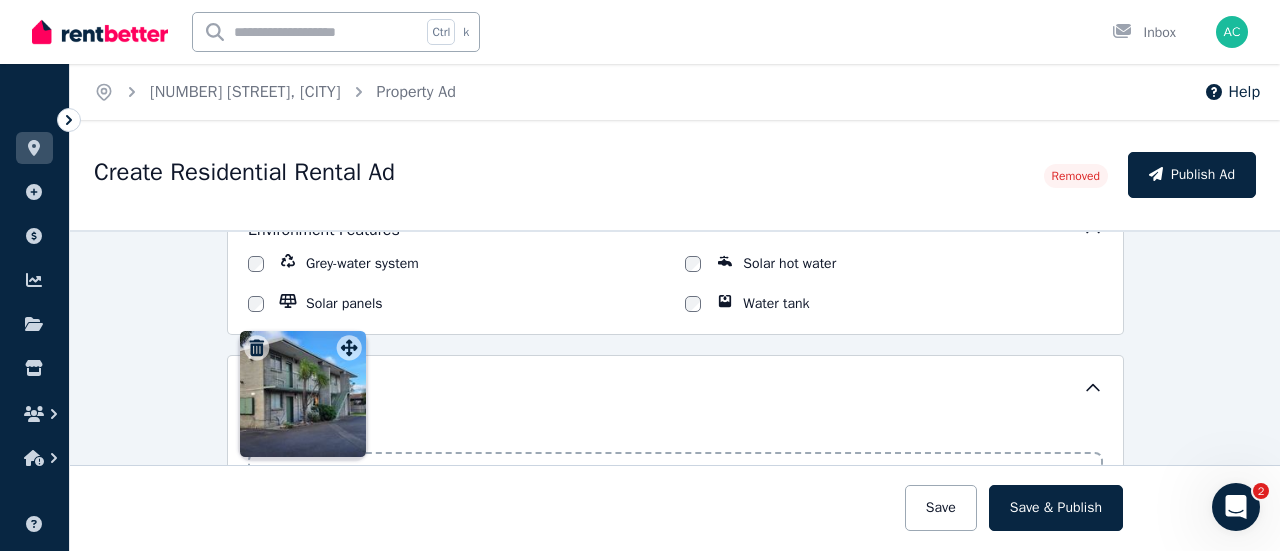 click on "Photos Upload a file   or drag and drop
To pick up a draggable item, press the space bar.
While dragging, use the arrow keys to move the item.
Press space again to drop the item in its new position, or press escape to cancel.
Draggable item 64914008-c967-4a63-ad6f-5e9a957c359e was moved over droppable area 64914008-c967-4a63-ad6f-5e9a957c359e." at bounding box center [675, 629] 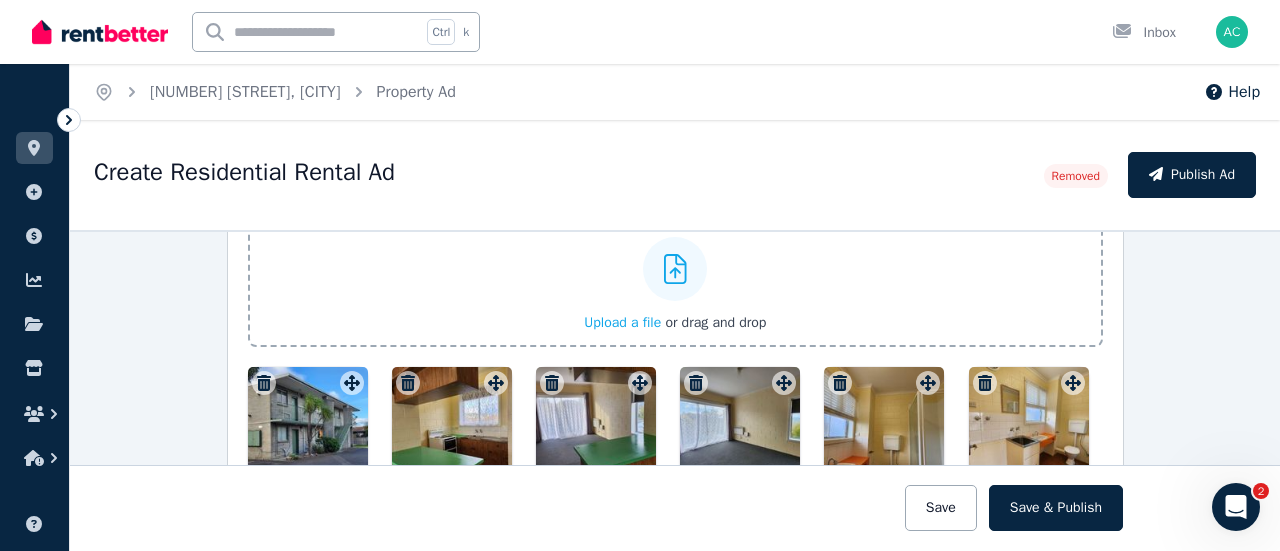scroll, scrollTop: 2188, scrollLeft: 0, axis: vertical 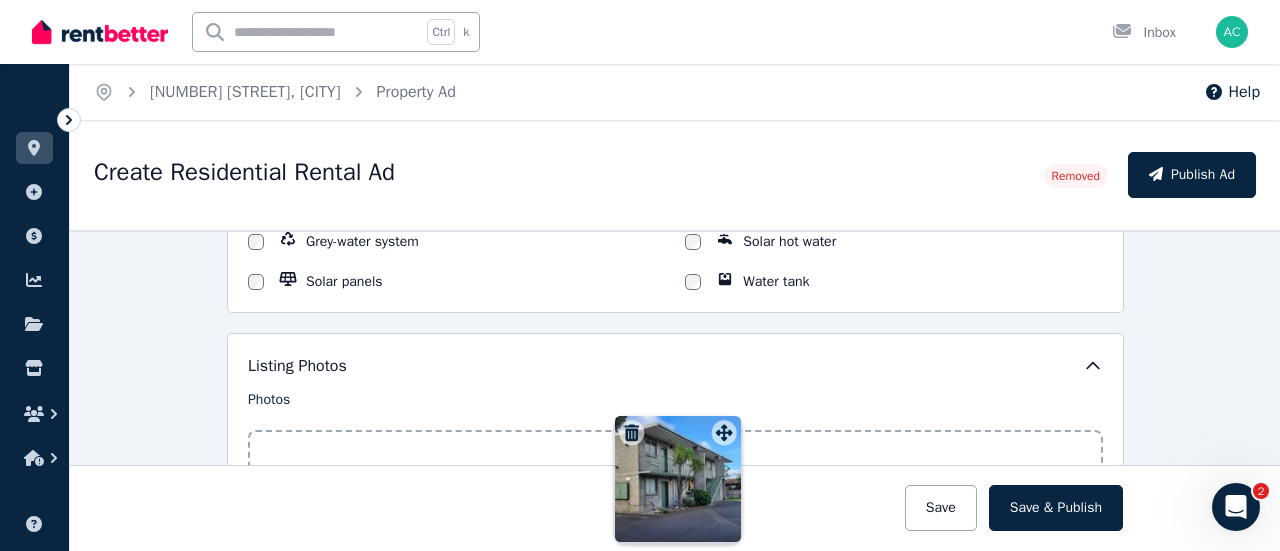 drag, startPoint x: 339, startPoint y: 424, endPoint x: 716, endPoint y: 412, distance: 377.19092 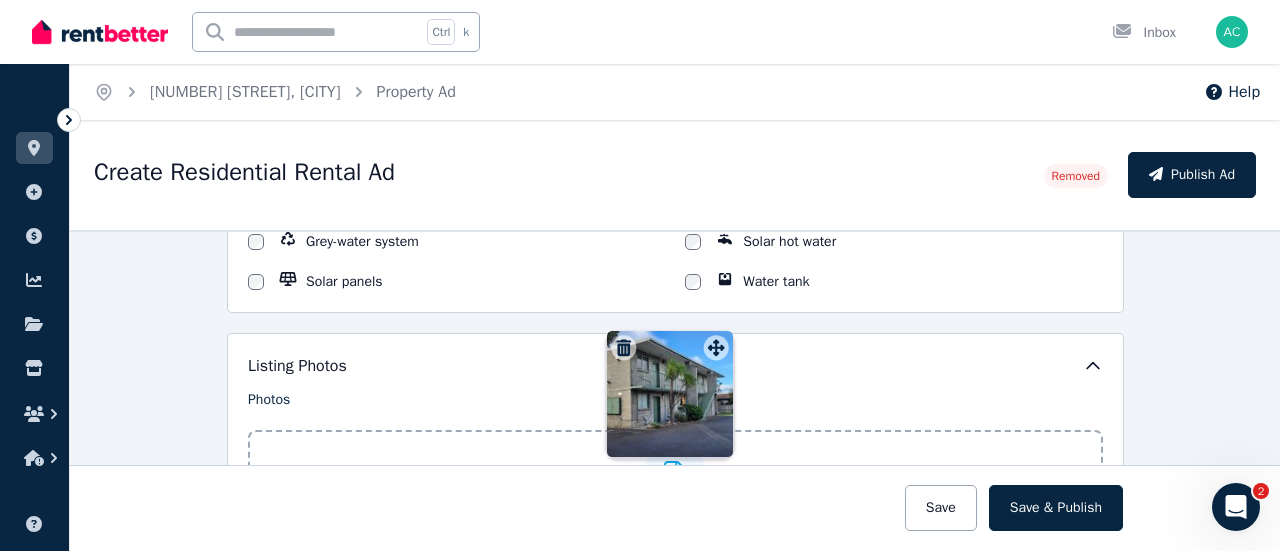 scroll, scrollTop: 2228, scrollLeft: 65, axis: both 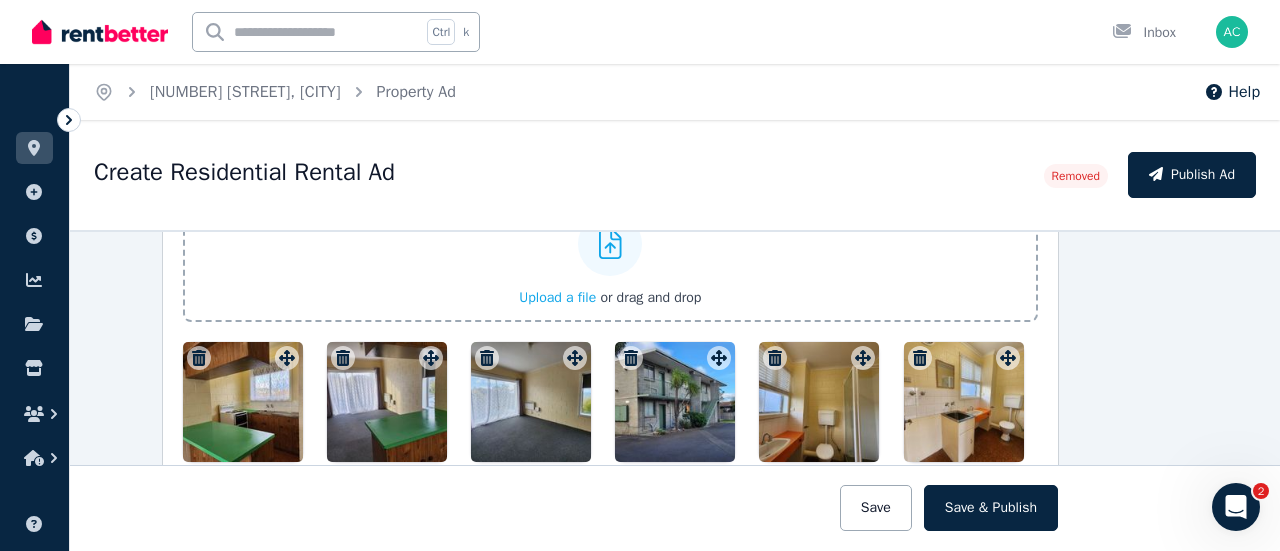 click 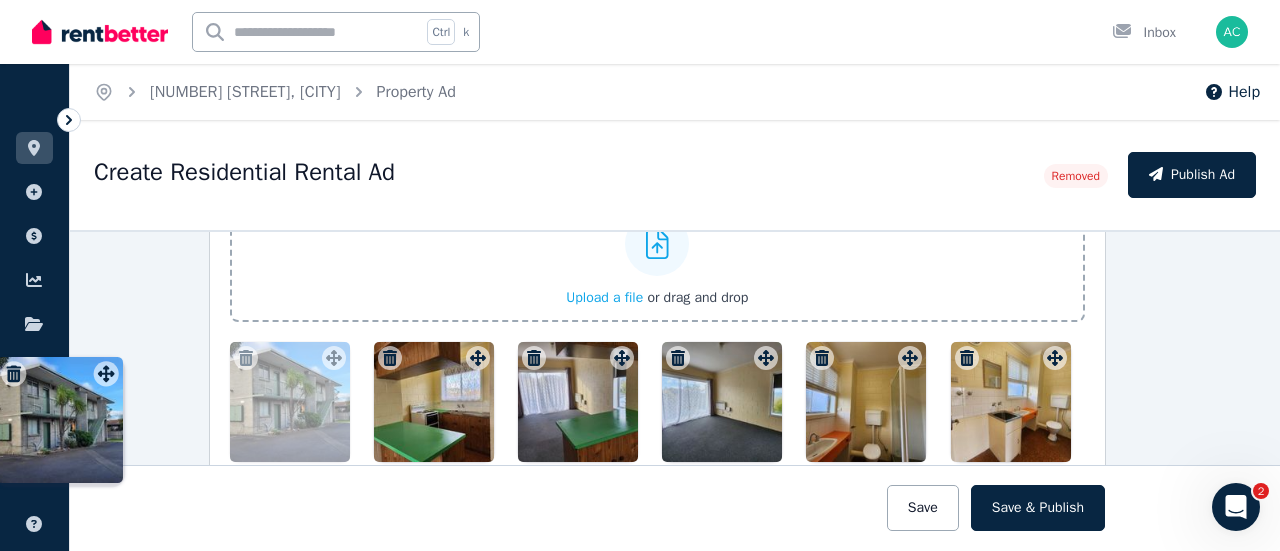 scroll, scrollTop: 2228, scrollLeft: 0, axis: vertical 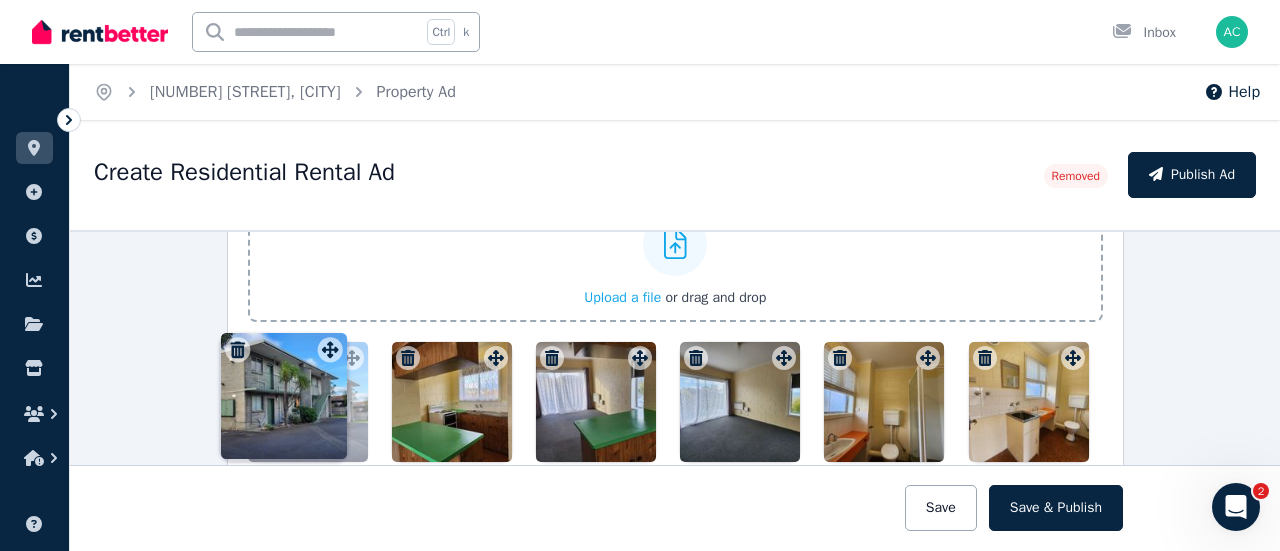 drag, startPoint x: 718, startPoint y: 345, endPoint x: 335, endPoint y: 330, distance: 383.2936 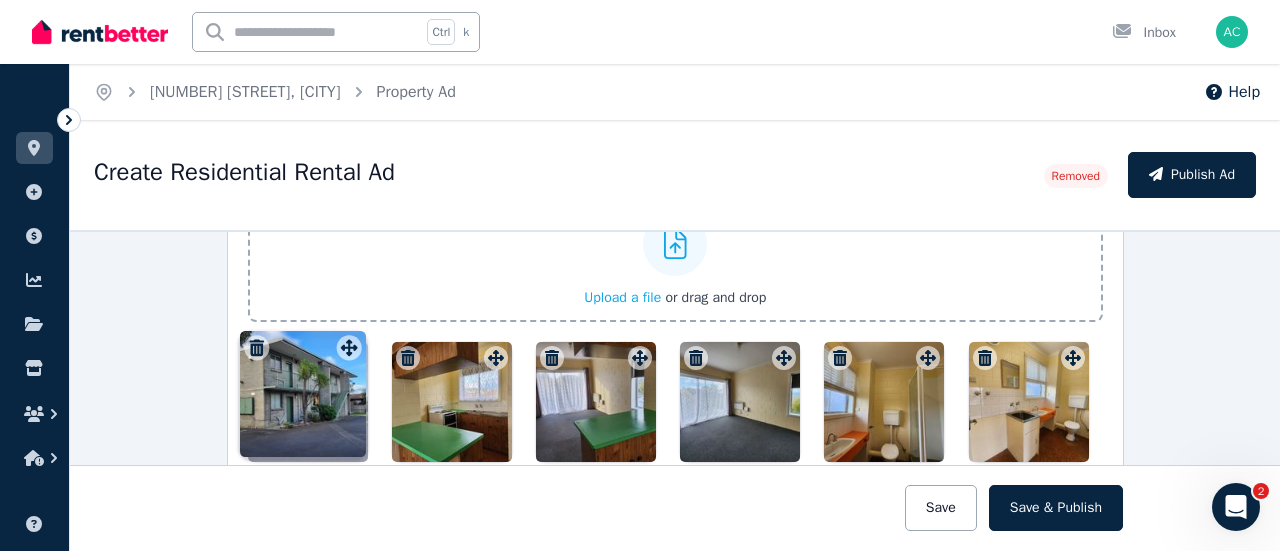 click on "Photos Upload a file   or drag and drop
To pick up a draggable item, press the space bar.
While dragging, use the arrow keys to move the item.
Press space again to drop the item in its new position, or press escape to cancel.
Draggable item 64914008-c967-4a63-ad6f-5e9a957c359e was moved over droppable area 6bba11c2-3c7d-448c-ad64-124bc69d082c." at bounding box center [675, 375] 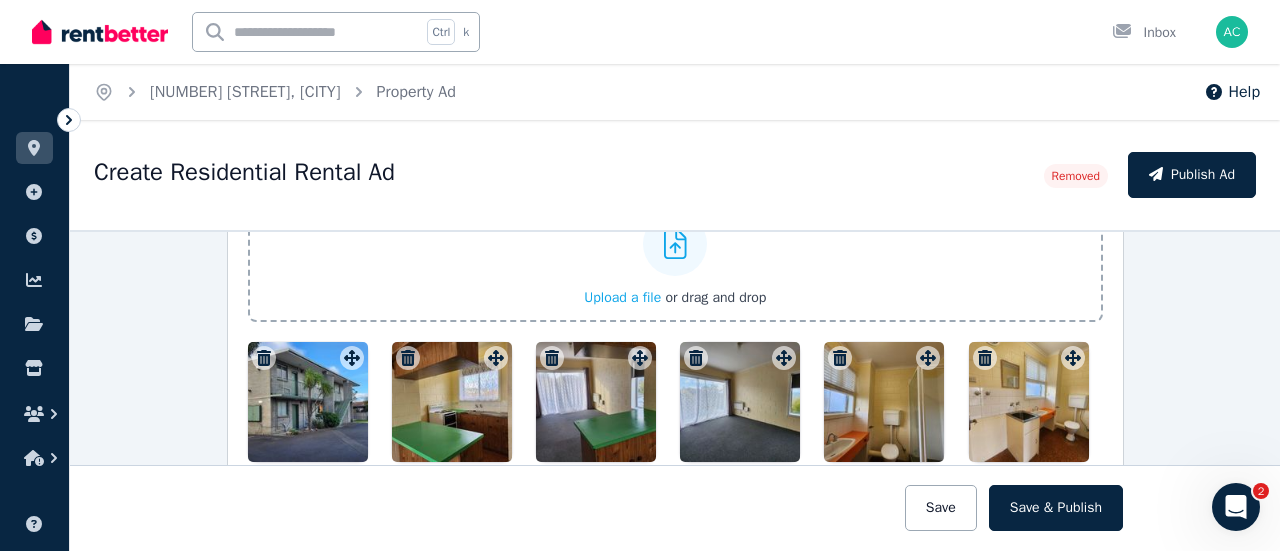 click at bounding box center [308, 402] 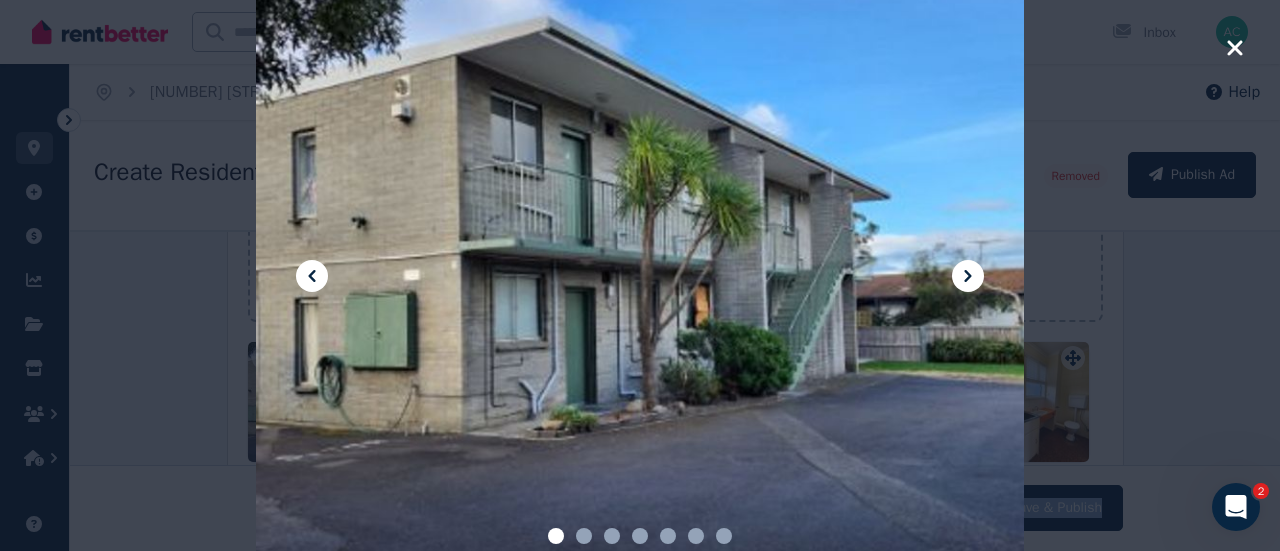 click 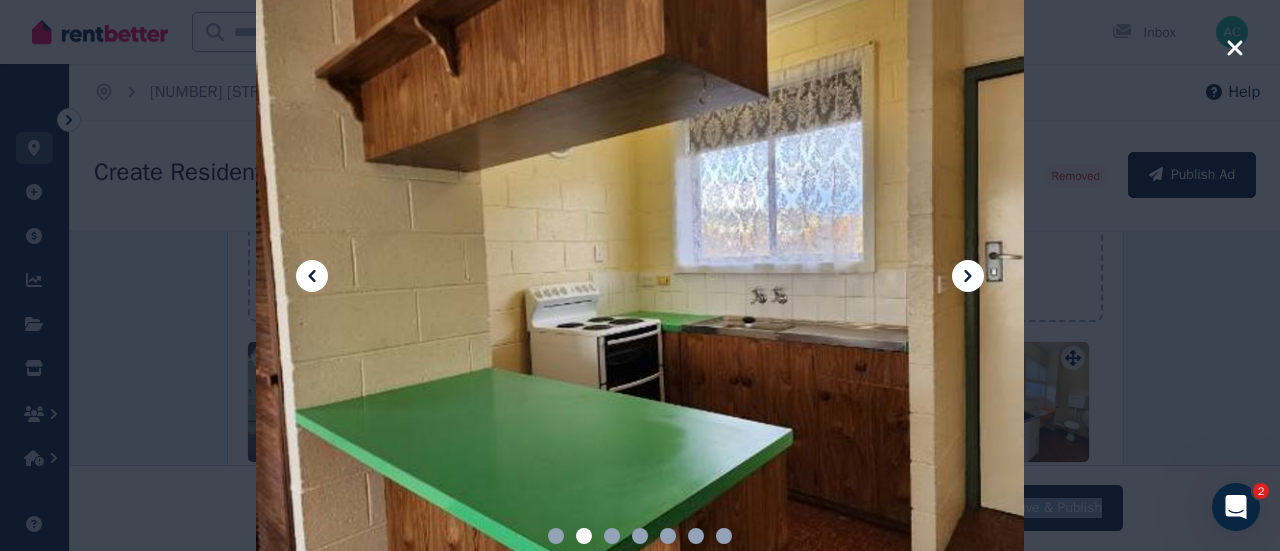 click 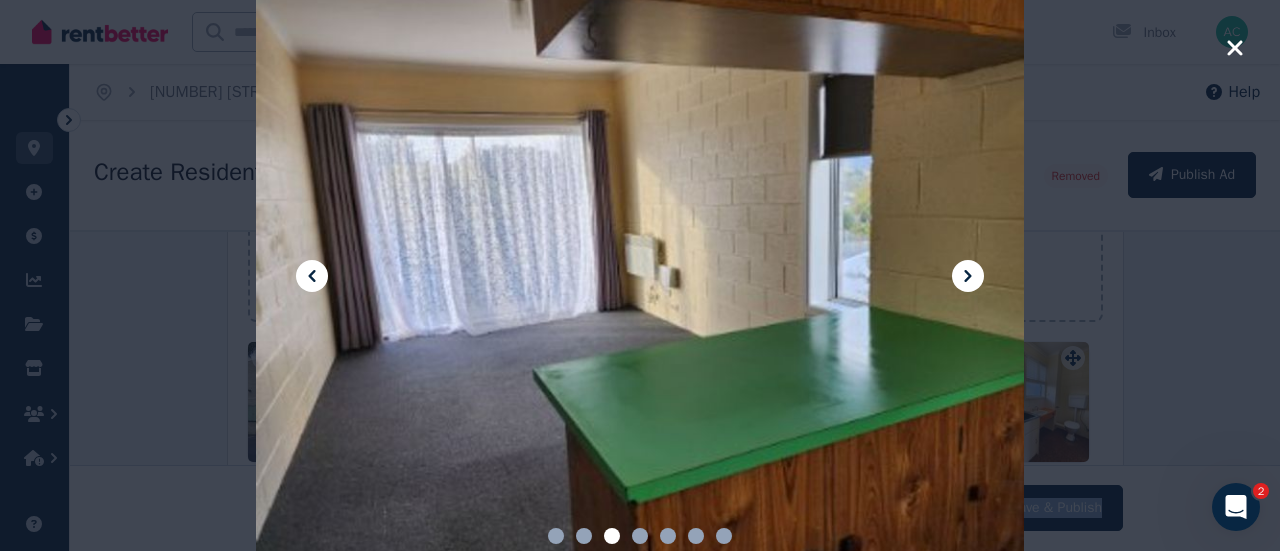 click 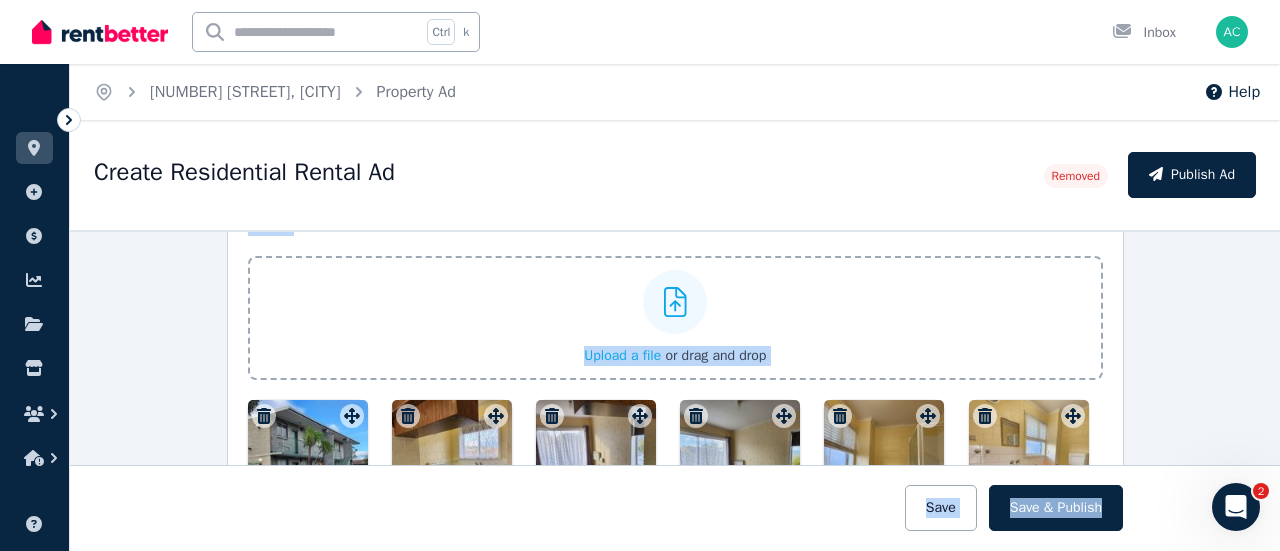 scroll, scrollTop: 2139, scrollLeft: 0, axis: vertical 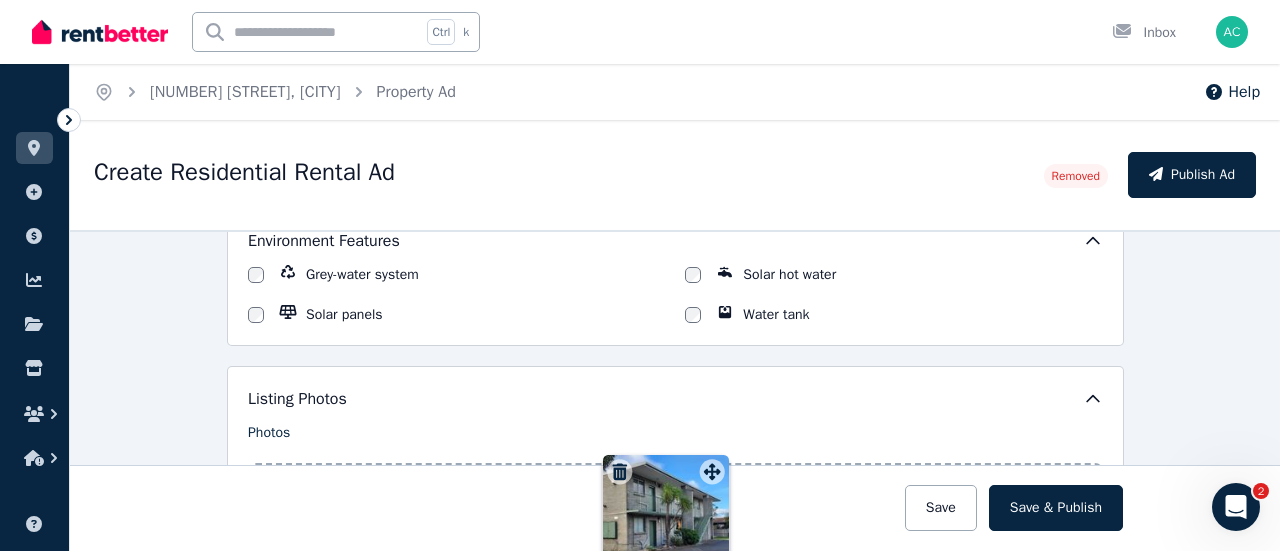 drag, startPoint x: 348, startPoint y: 437, endPoint x: 714, endPoint y: 454, distance: 366.3946 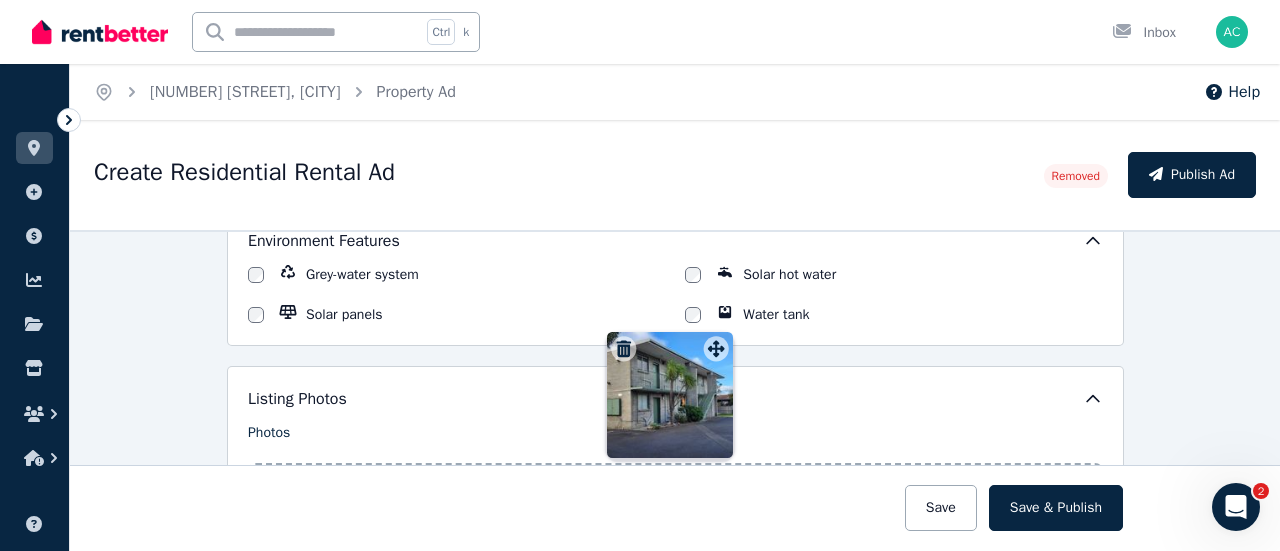 scroll, scrollTop: 2228, scrollLeft: 65, axis: both 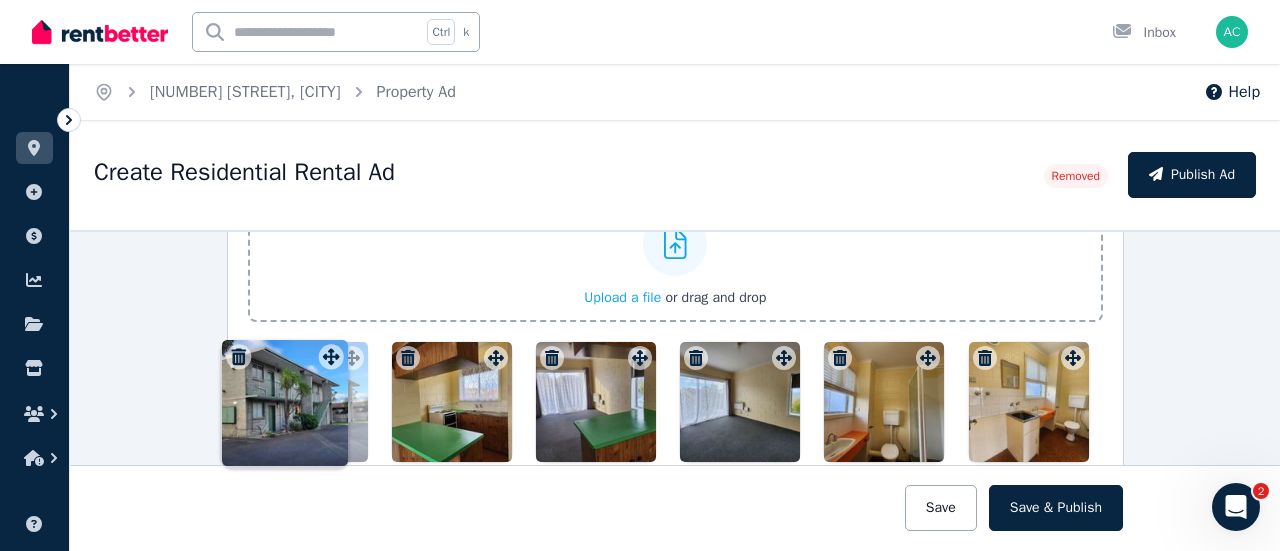 drag, startPoint x: 716, startPoint y: 347, endPoint x: 334, endPoint y: 339, distance: 382.08377 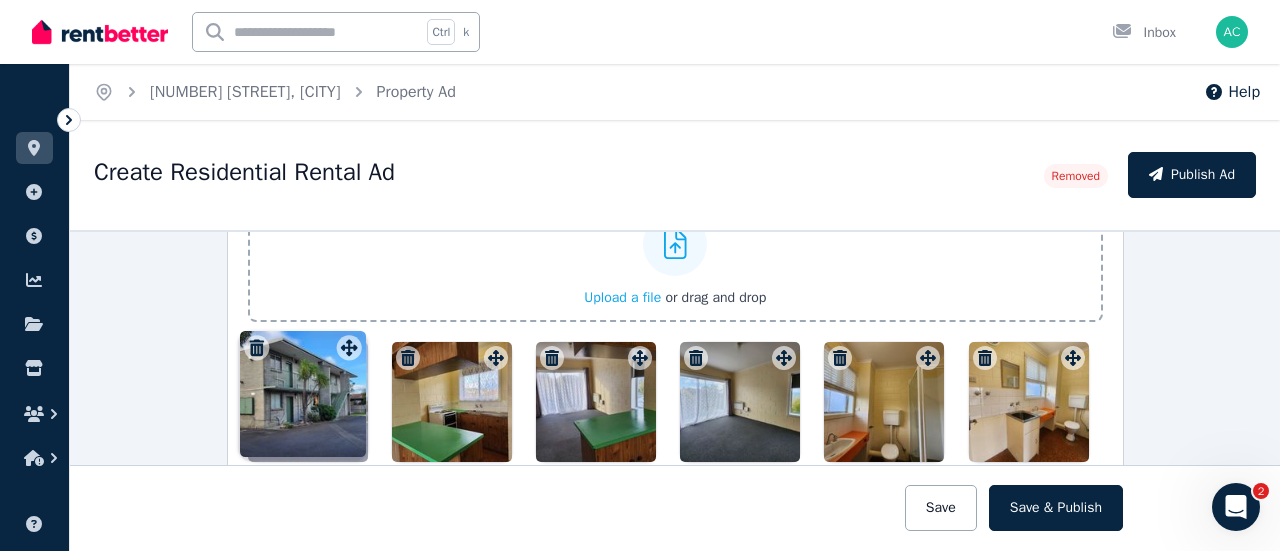 click 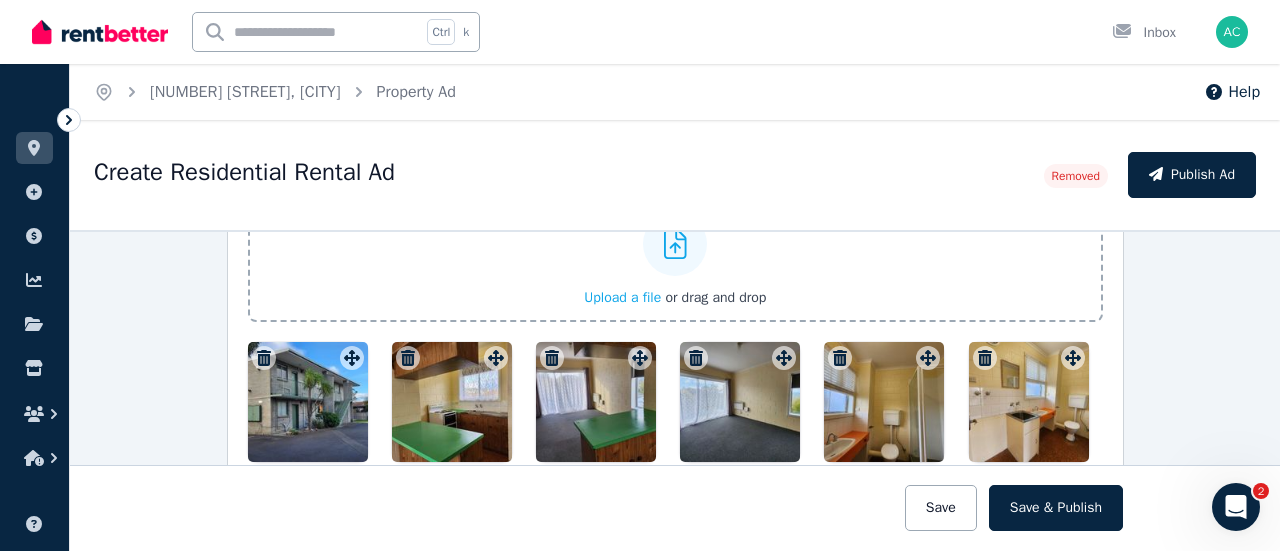 drag, startPoint x: 316, startPoint y: 401, endPoint x: 368, endPoint y: 357, distance: 68.117546 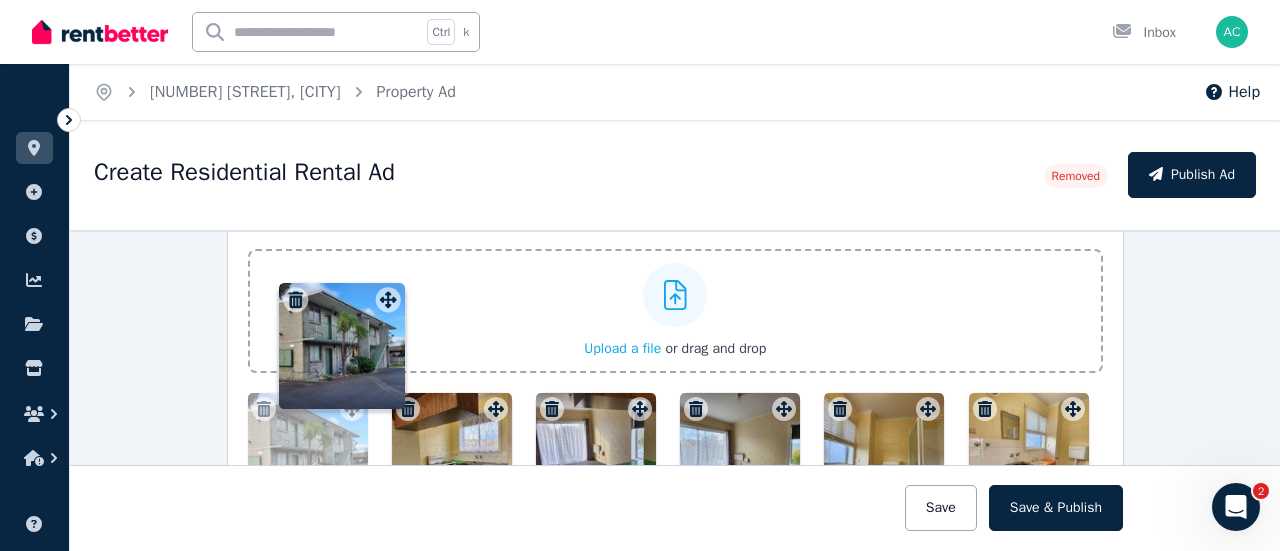 scroll, scrollTop: 2164, scrollLeft: 0, axis: vertical 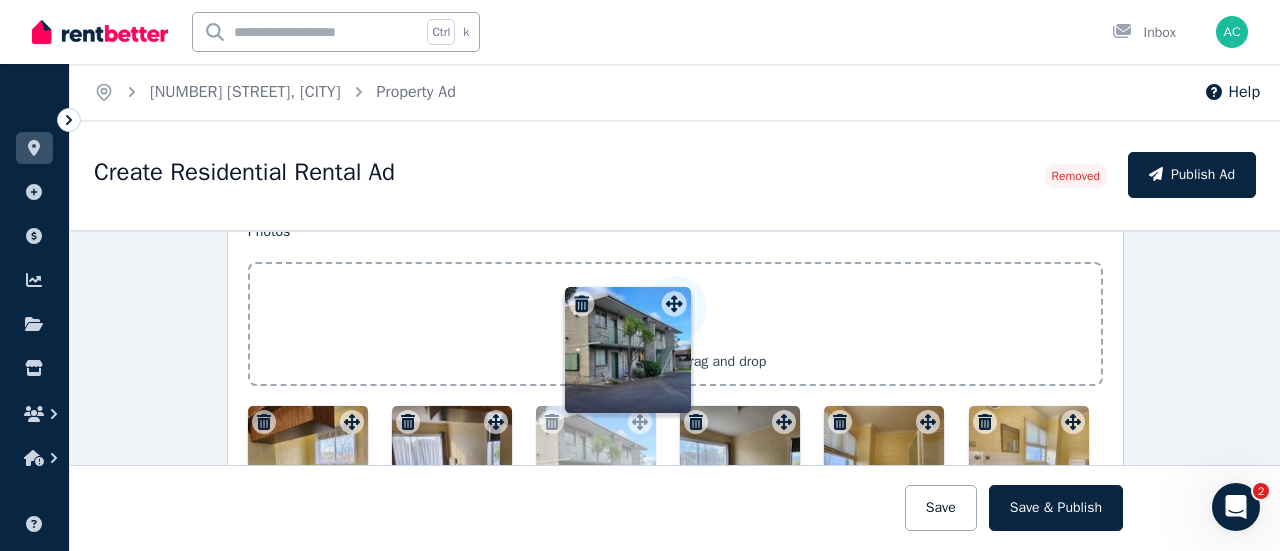 drag, startPoint x: 350, startPoint y: 353, endPoint x: 677, endPoint y: 289, distance: 333.20413 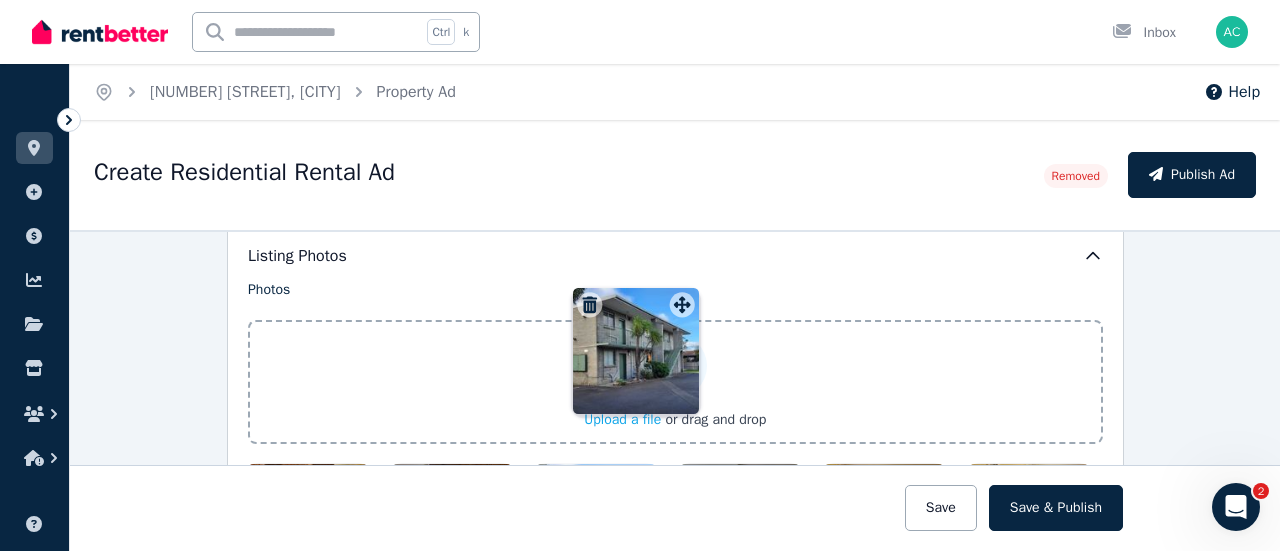 scroll, scrollTop: 2098, scrollLeft: 0, axis: vertical 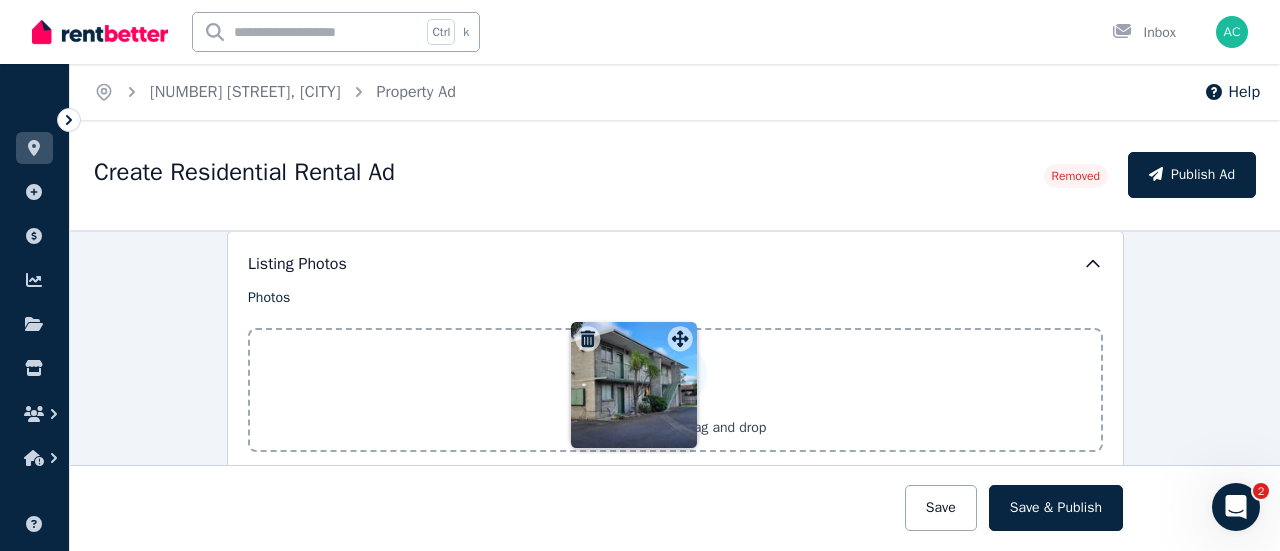 drag, startPoint x: 630, startPoint y: 413, endPoint x: 676, endPoint y: 323, distance: 101.07423 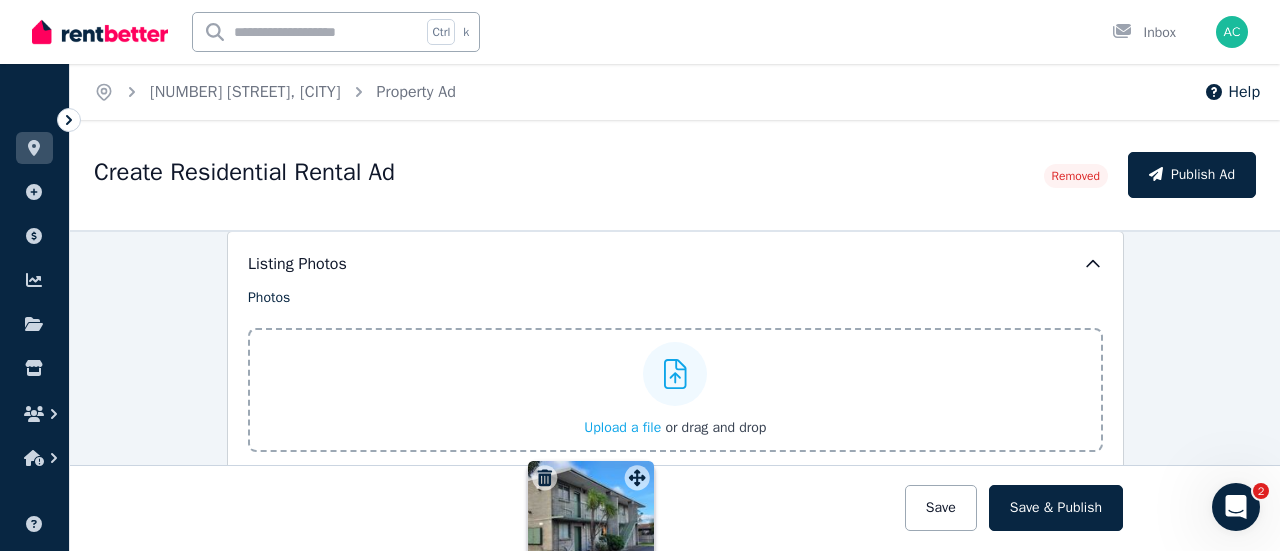 click on "Photos Upload a file   or drag and drop
To pick up a draggable item, press the space bar.
While dragging, use the arrow keys to move the item.
Press space again to drop the item in its new position, or press escape to cancel.
Draggable item 64914008-c967-4a63-ad6f-5e9a957c359e was moved over droppable area 64914008-c967-4a63-ad6f-5e9a957c359e." at bounding box center (675, 505) 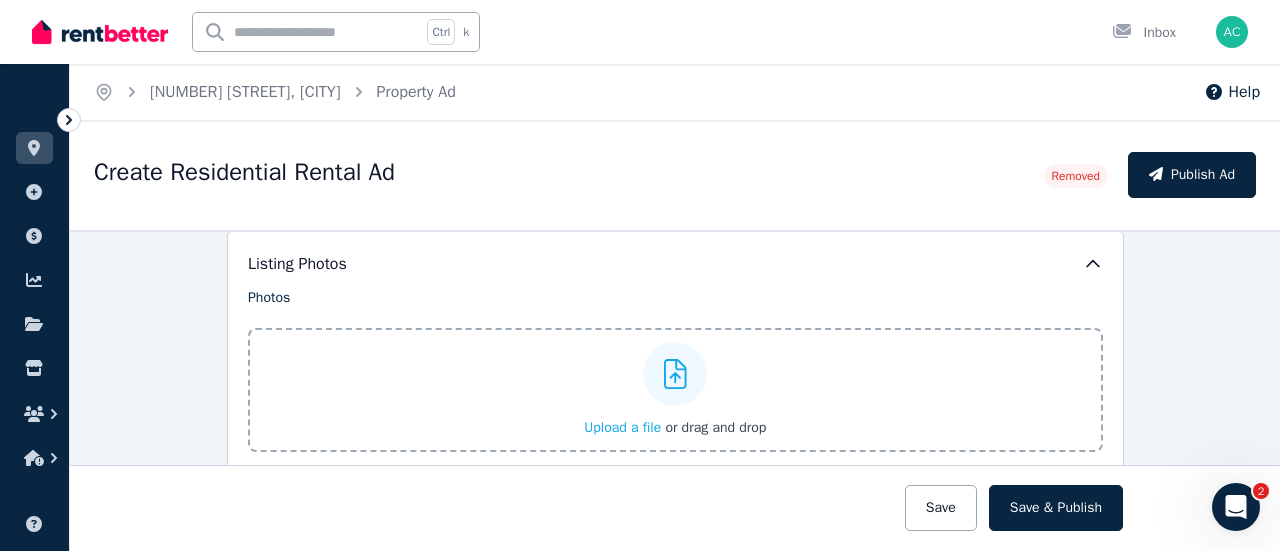 scroll, scrollTop: 2198, scrollLeft: 0, axis: vertical 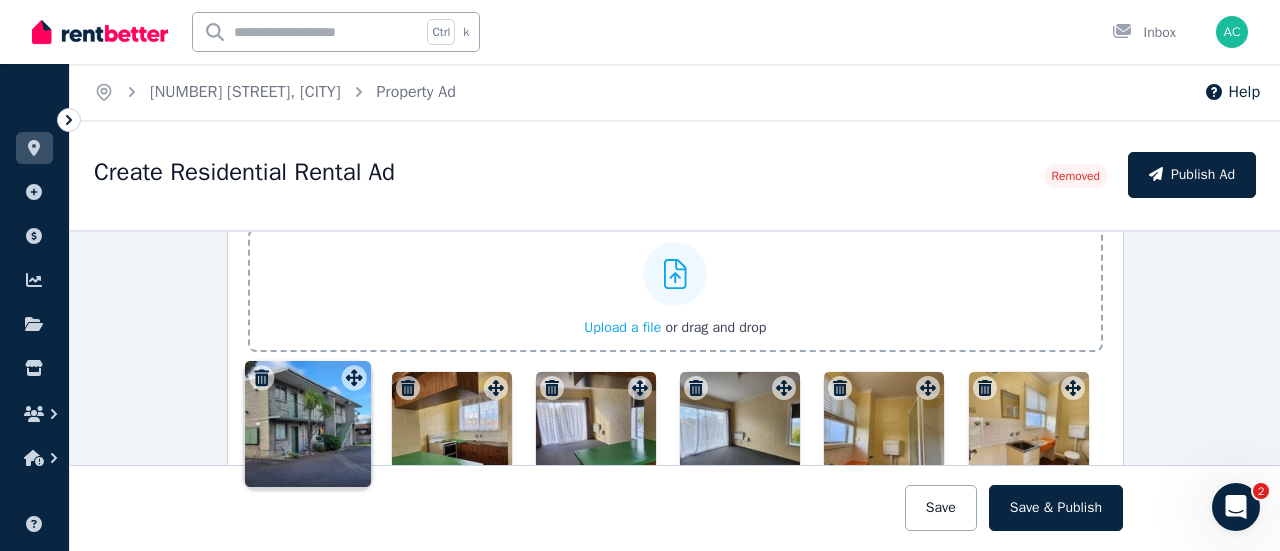 drag, startPoint x: 628, startPoint y: 382, endPoint x: 344, endPoint y: 366, distance: 284.45035 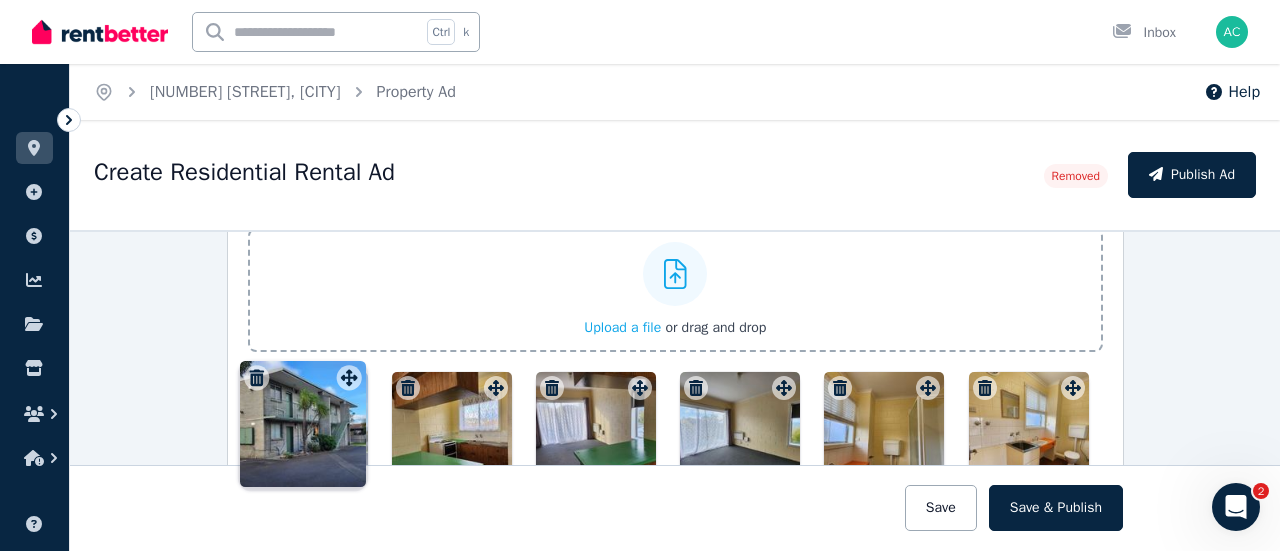 click on "Photos Upload a file   or drag and drop
To pick up a draggable item, press the space bar.
While dragging, use the arrow keys to move the item.
Press space again to drop the item in its new position, or press escape to cancel.
Draggable item 64914008-c967-4a63-ad6f-5e9a957c359e was moved over droppable area 6bba11c2-3c7d-448c-ad64-124bc69d082c." at bounding box center [675, 405] 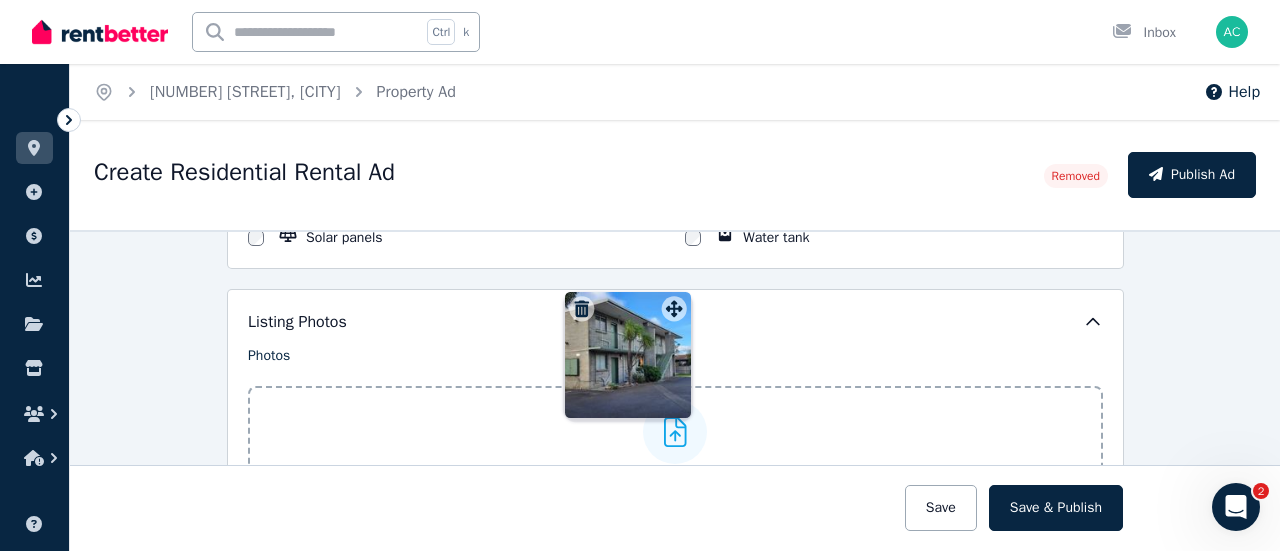 scroll, scrollTop: 2026, scrollLeft: 0, axis: vertical 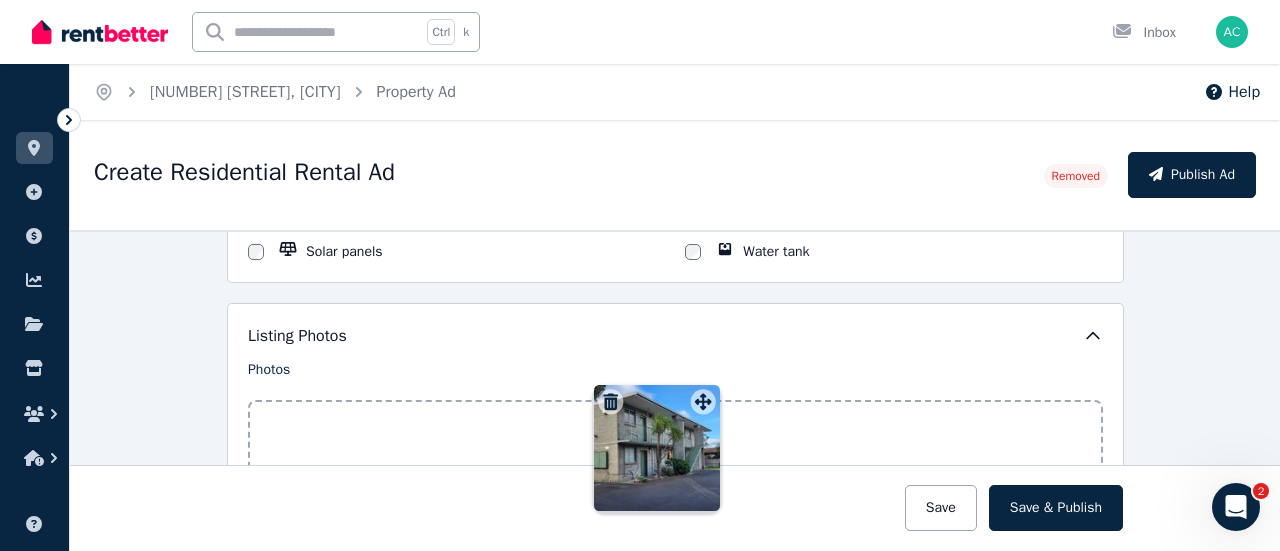 drag, startPoint x: 342, startPoint y: 381, endPoint x: 699, endPoint y: 388, distance: 357.06863 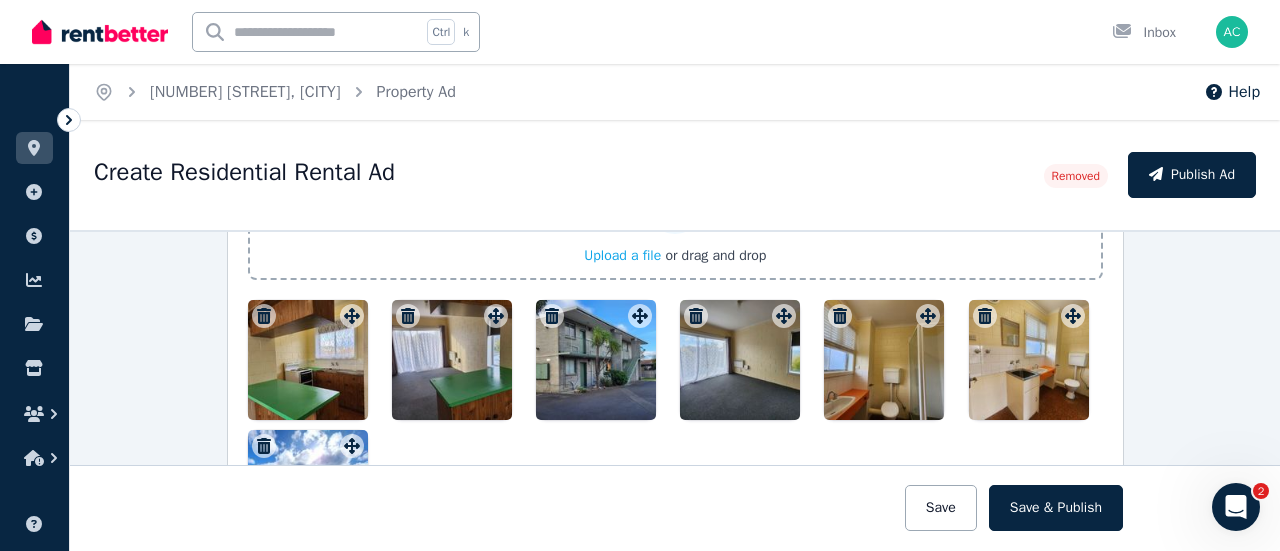 scroll, scrollTop: 2326, scrollLeft: 0, axis: vertical 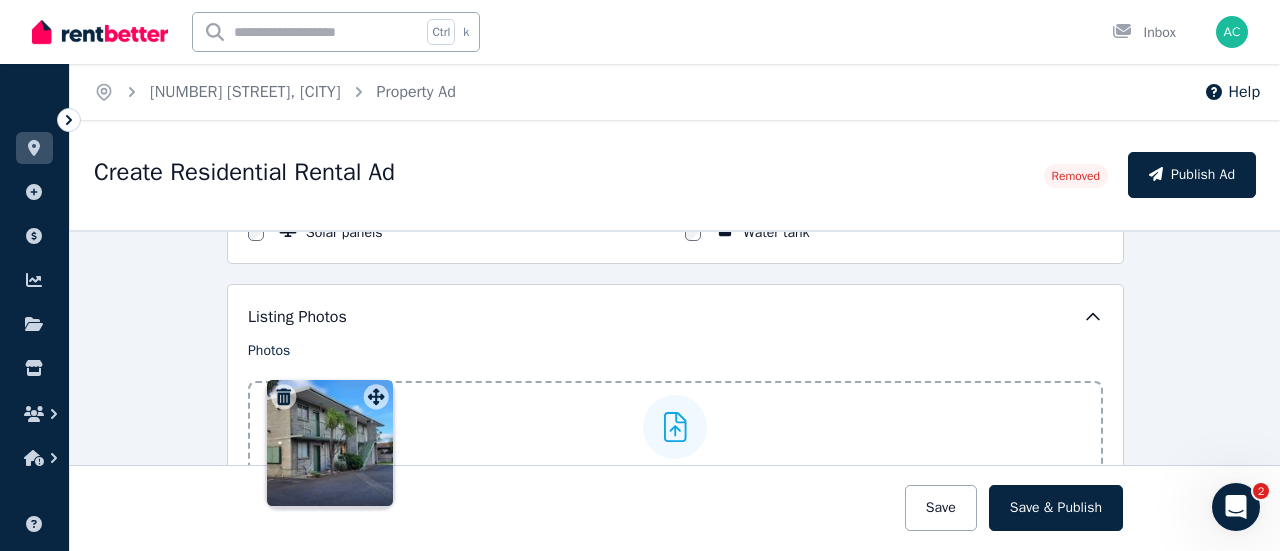 drag, startPoint x: 630, startPoint y: 255, endPoint x: 373, endPoint y: 383, distance: 287.11148 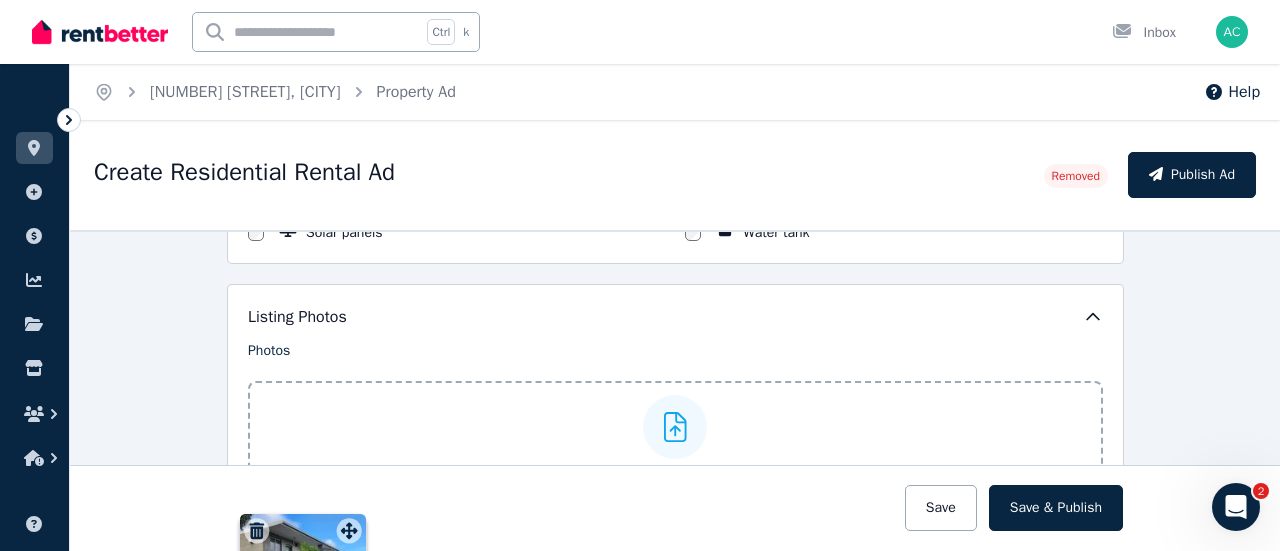 click on "Photos Upload a file   or drag and drop
To pick up a draggable item, press the space bar.
While dragging, use the arrow keys to move the item.
Press space again to drop the item in its new position, or press escape to cancel.
Draggable item 64914008-c967-4a63-ad6f-5e9a957c359e was moved over droppable area 6bba11c2-3c7d-448c-ad64-124bc69d082c." at bounding box center (675, 558) 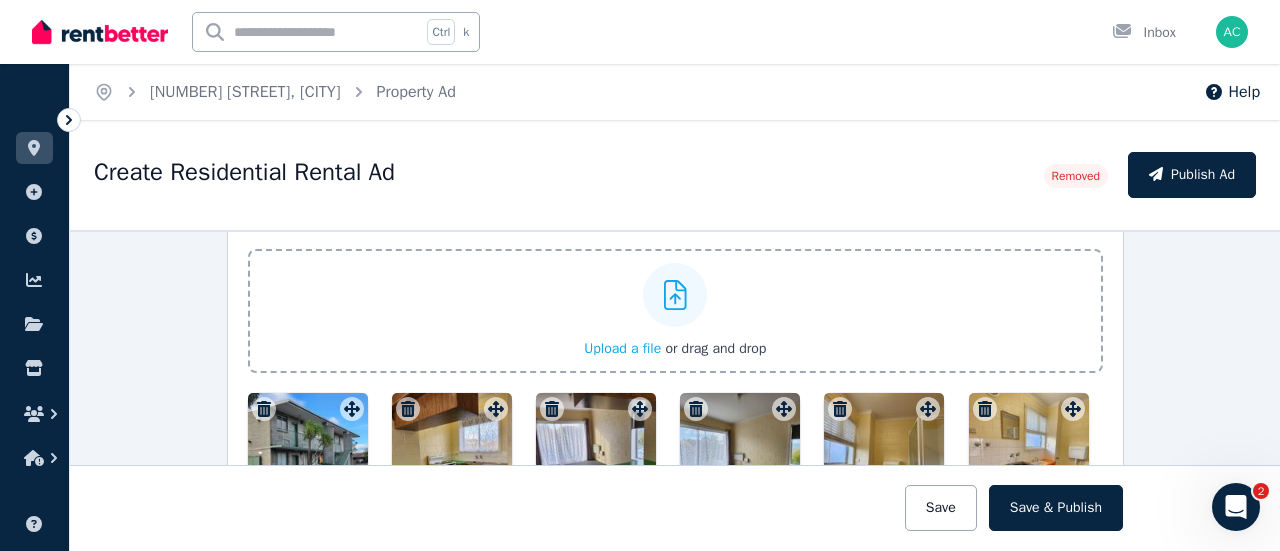scroll, scrollTop: 2145, scrollLeft: 0, axis: vertical 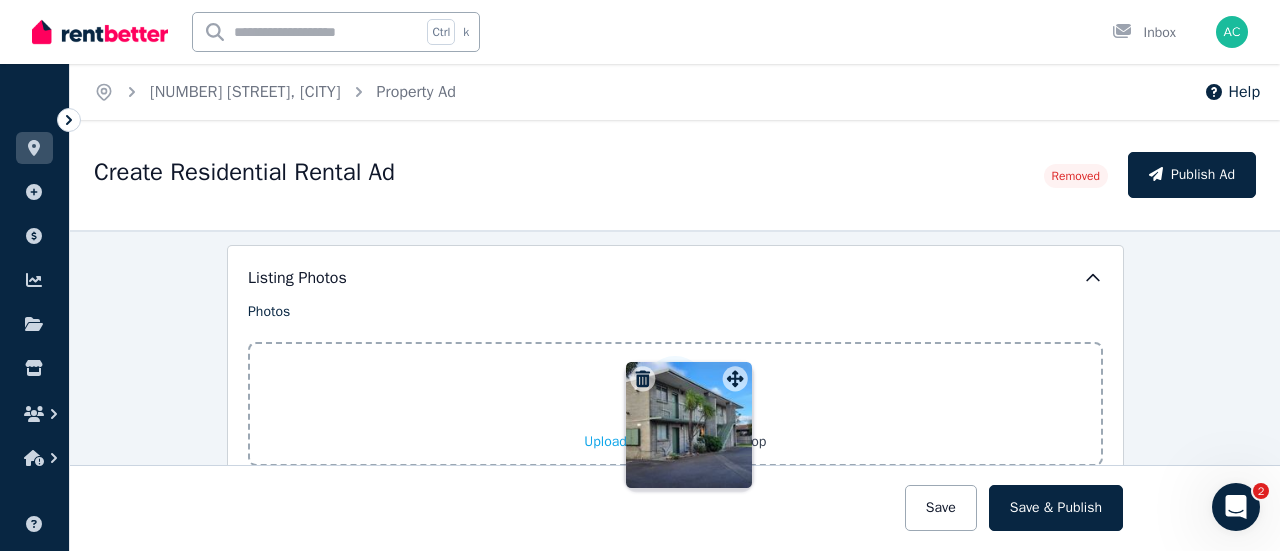 drag, startPoint x: 345, startPoint y: 433, endPoint x: 734, endPoint y: 363, distance: 395.24802 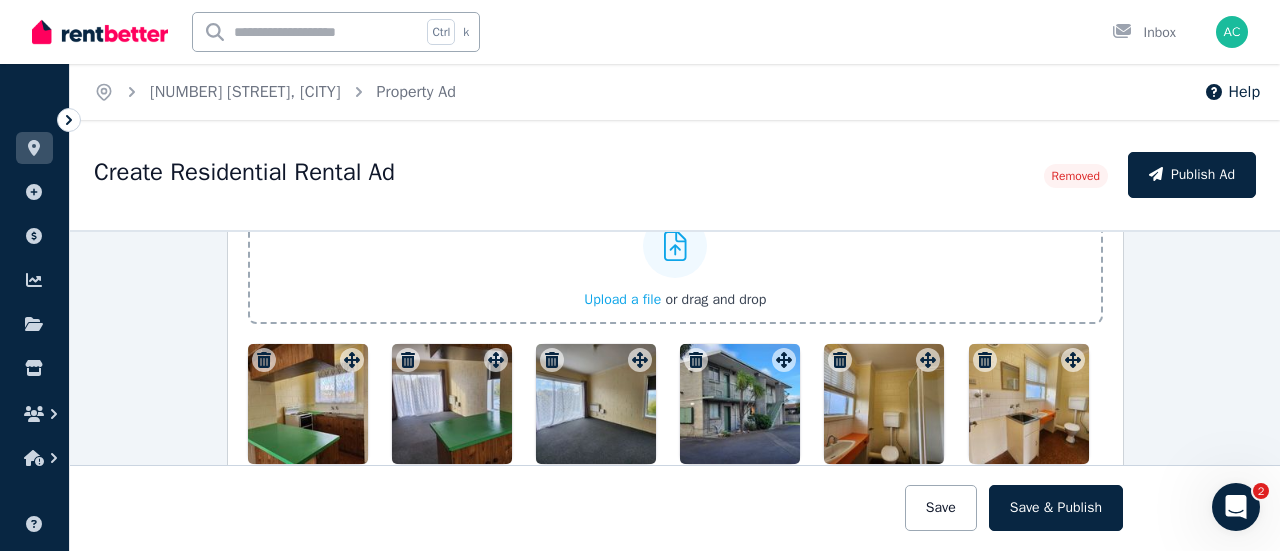 scroll, scrollTop: 2284, scrollLeft: 0, axis: vertical 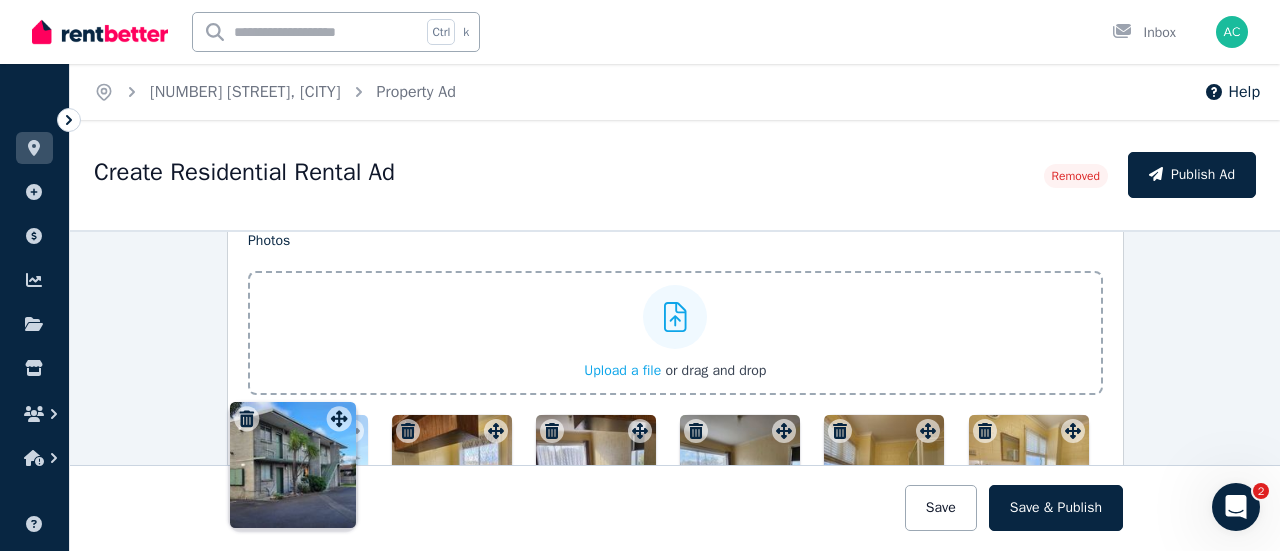 drag, startPoint x: 777, startPoint y: 300, endPoint x: 338, endPoint y: 409, distance: 452.32953 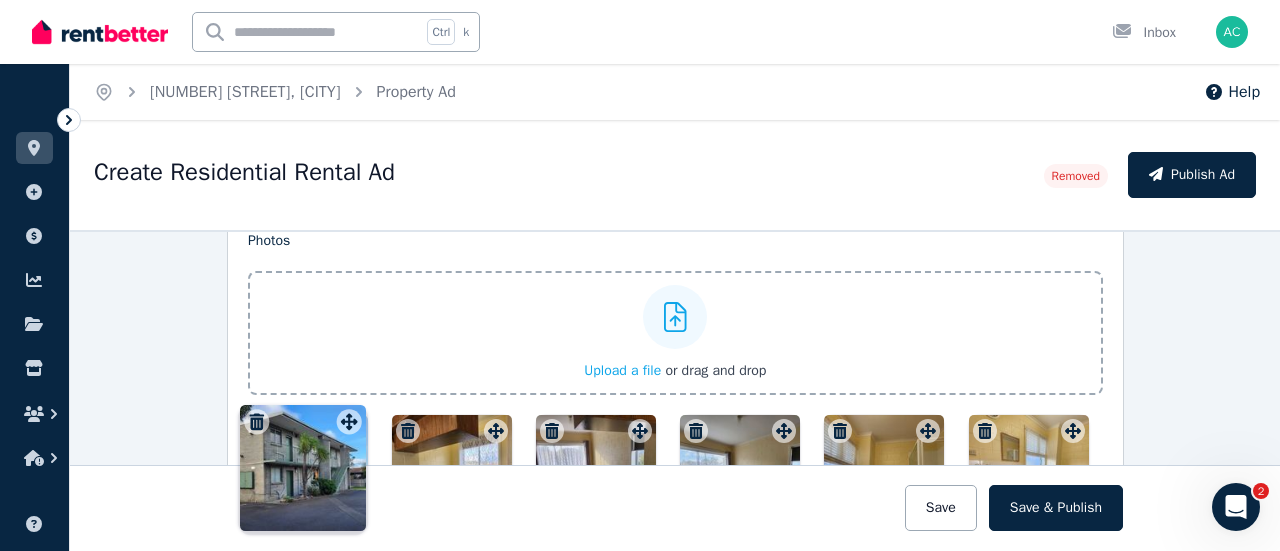 click on "Photos Upload a file   or drag and drop
To pick up a draggable item, press the space bar.
While dragging, use the arrow keys to move the item.
Press space again to drop the item in its new position, or press escape to cancel.
Draggable item 64914008-c967-4a63-ad6f-5e9a957c359e was moved over droppable area 6bba11c2-3c7d-448c-ad64-124bc69d082c." at bounding box center [675, 448] 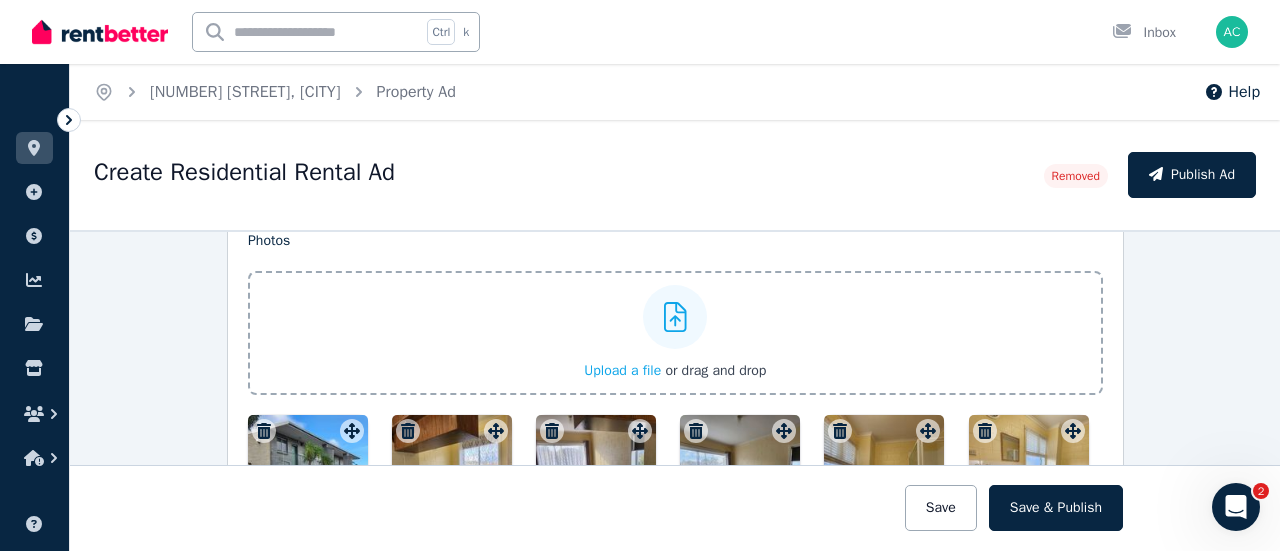 click on "Upload a file" at bounding box center (622, 370) 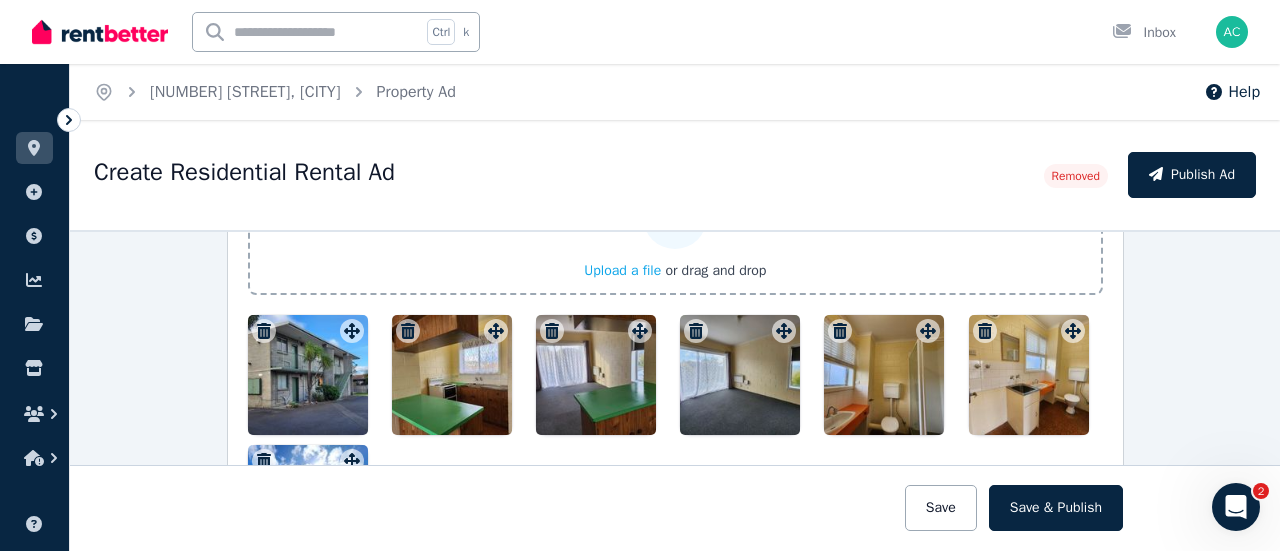 scroll, scrollTop: 2155, scrollLeft: 0, axis: vertical 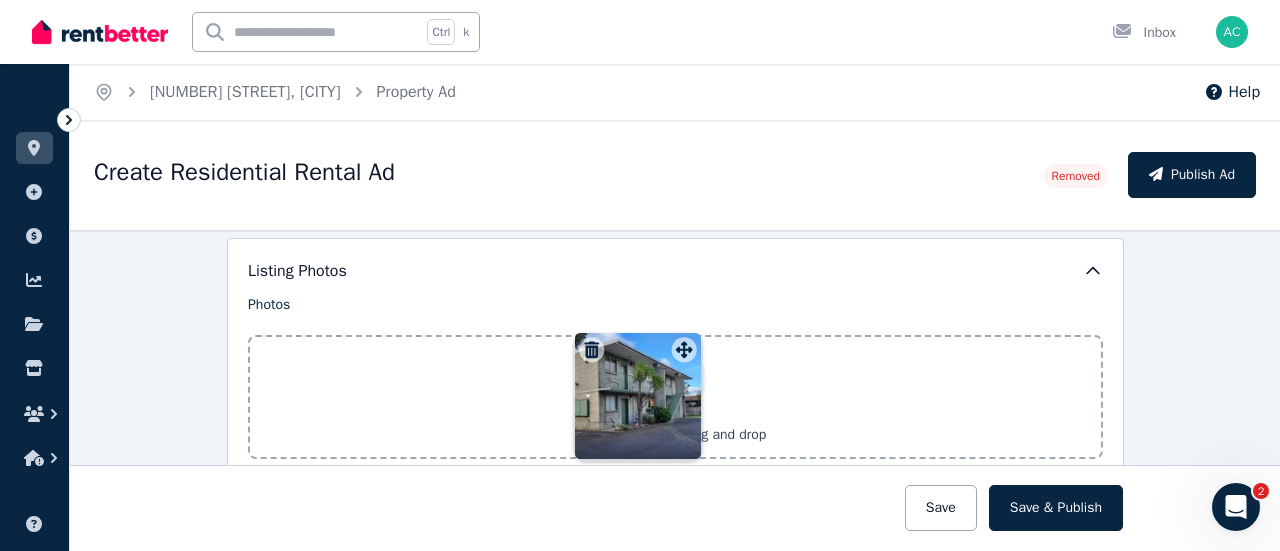 drag, startPoint x: 342, startPoint y: 424, endPoint x: 680, endPoint y: 335, distance: 349.5211 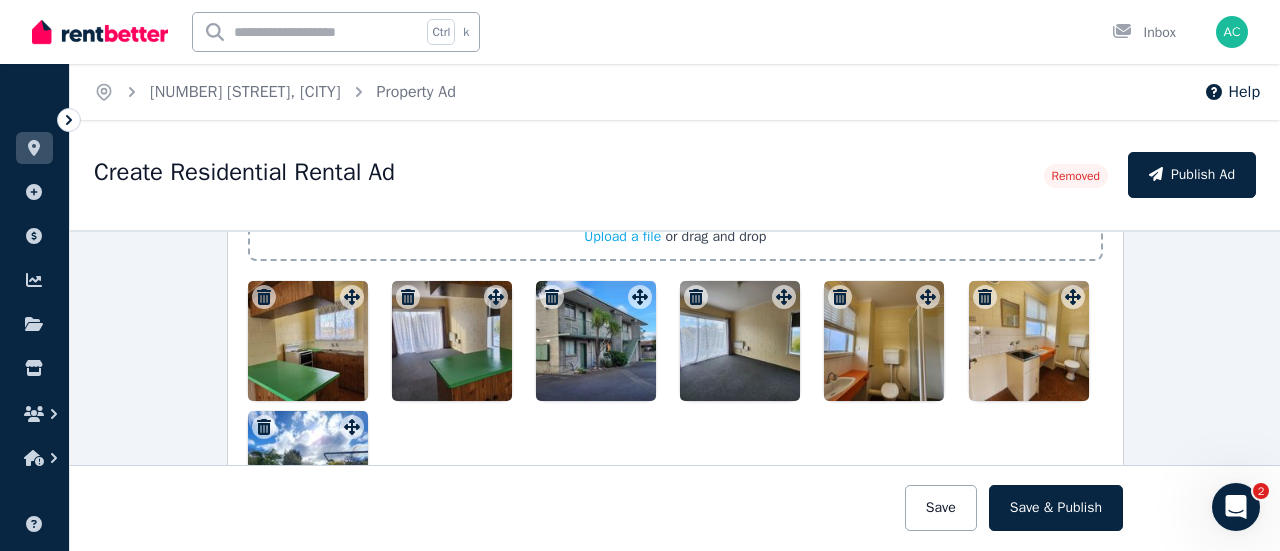 scroll, scrollTop: 2291, scrollLeft: 0, axis: vertical 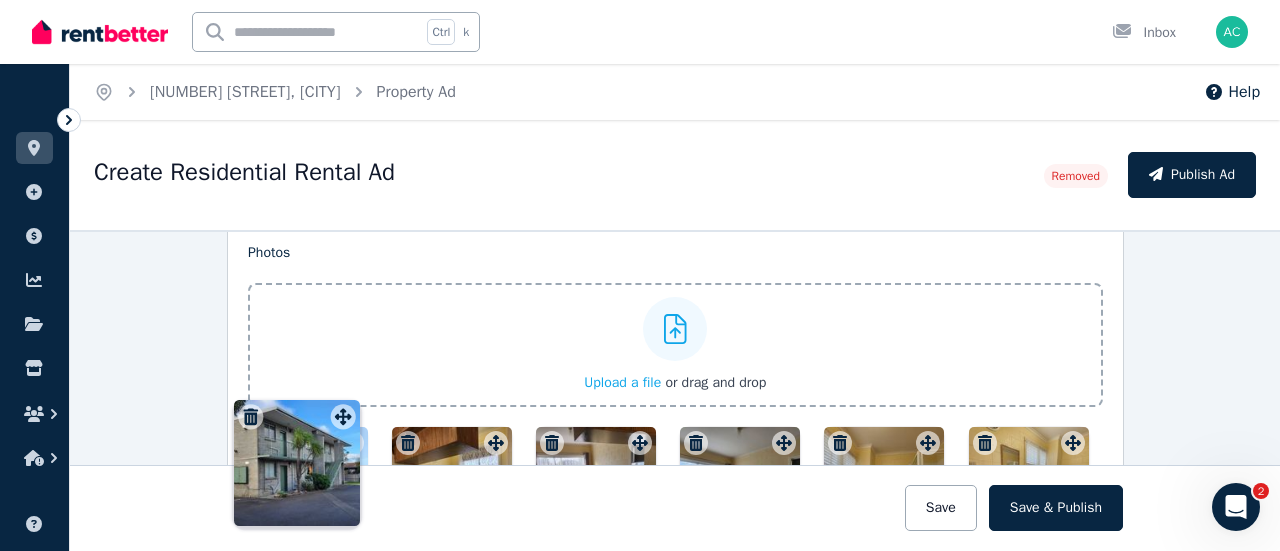 drag, startPoint x: 632, startPoint y: 287, endPoint x: 341, endPoint y: 401, distance: 312.5332 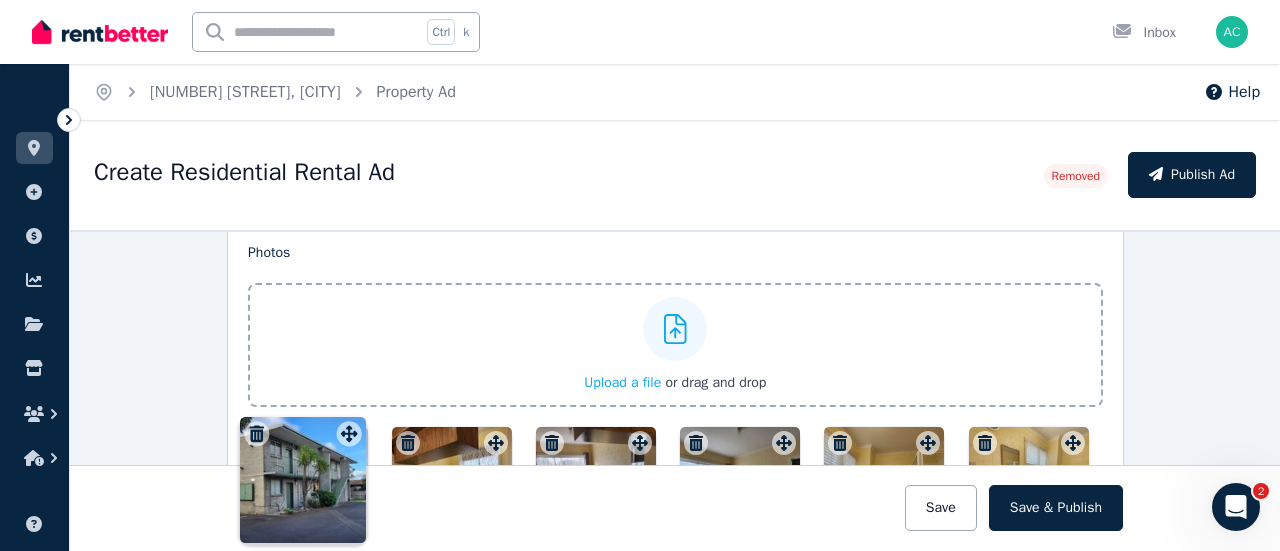 click on "Photos Upload a file   or drag and drop
To pick up a draggable item, press the space bar.
While dragging, use the arrow keys to move the item.
Press space again to drop the item in its new position, or press escape to cancel.
Draggable item 64914008-c967-4a63-ad6f-5e9a957c359e was moved over droppable area 6bba11c2-3c7d-448c-ad64-124bc69d082c." at bounding box center [675, 460] 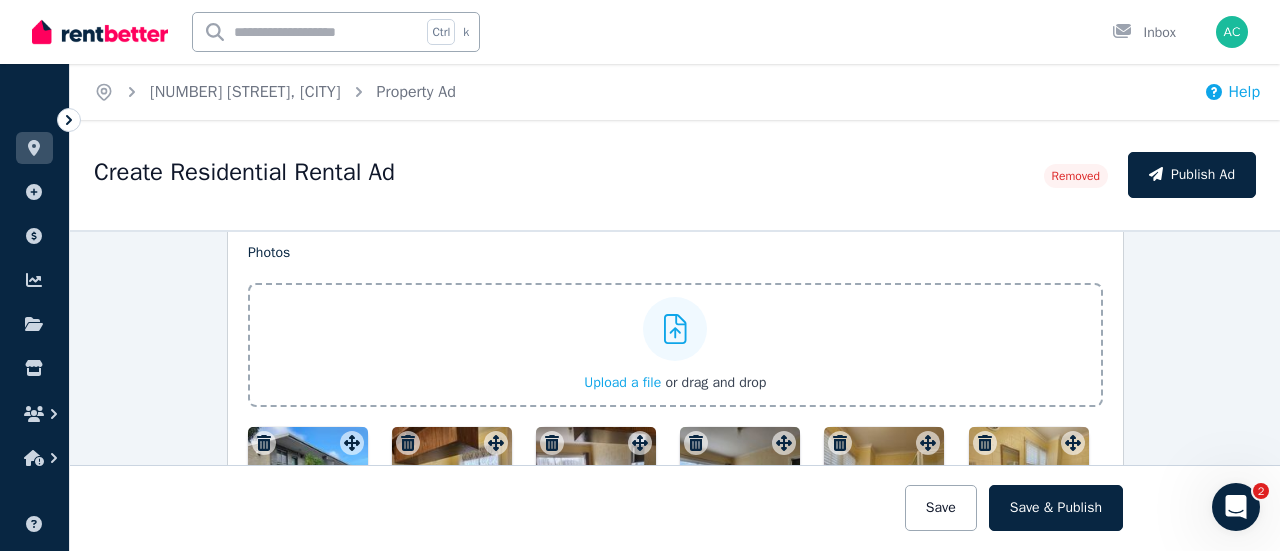 click on "Help" at bounding box center (1232, 92) 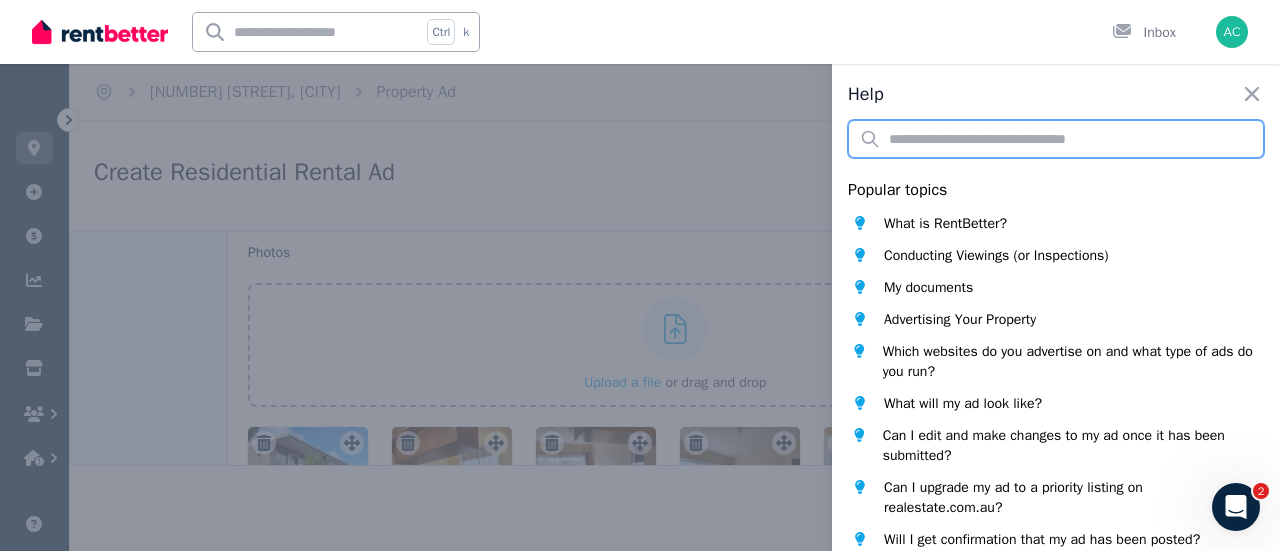 click at bounding box center [1056, 139] 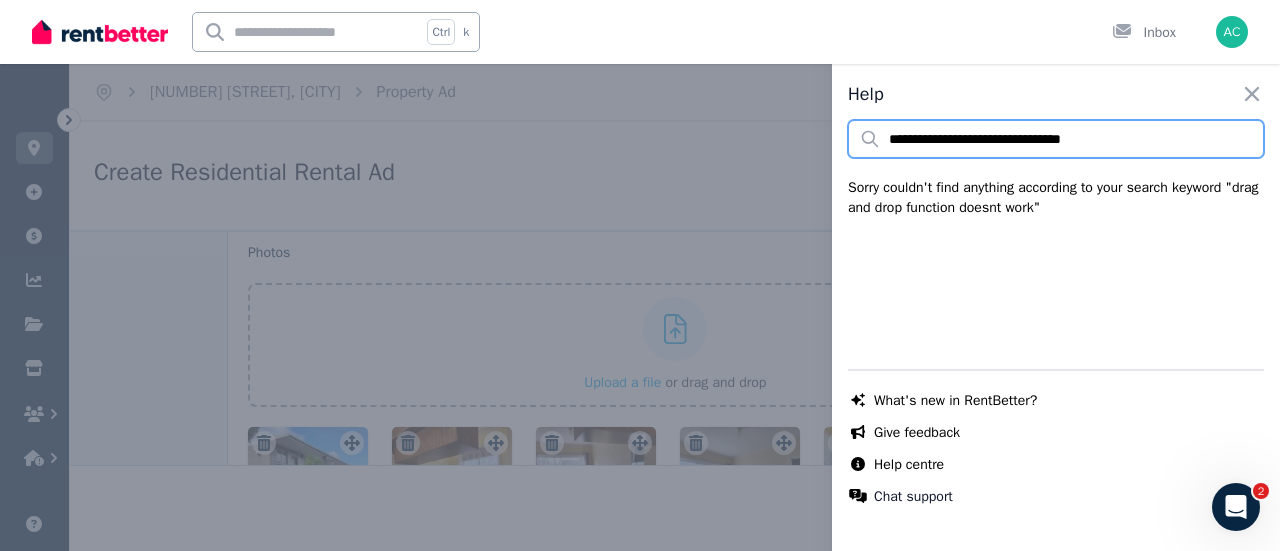 drag, startPoint x: 1074, startPoint y: 145, endPoint x: 1090, endPoint y: 151, distance: 17.088007 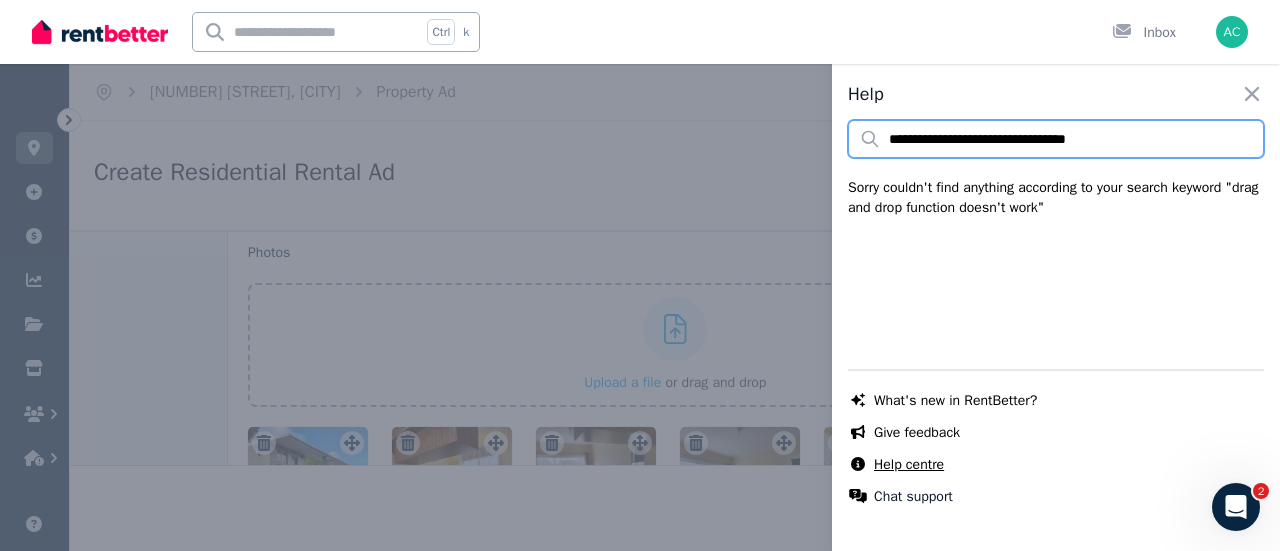 type on "**********" 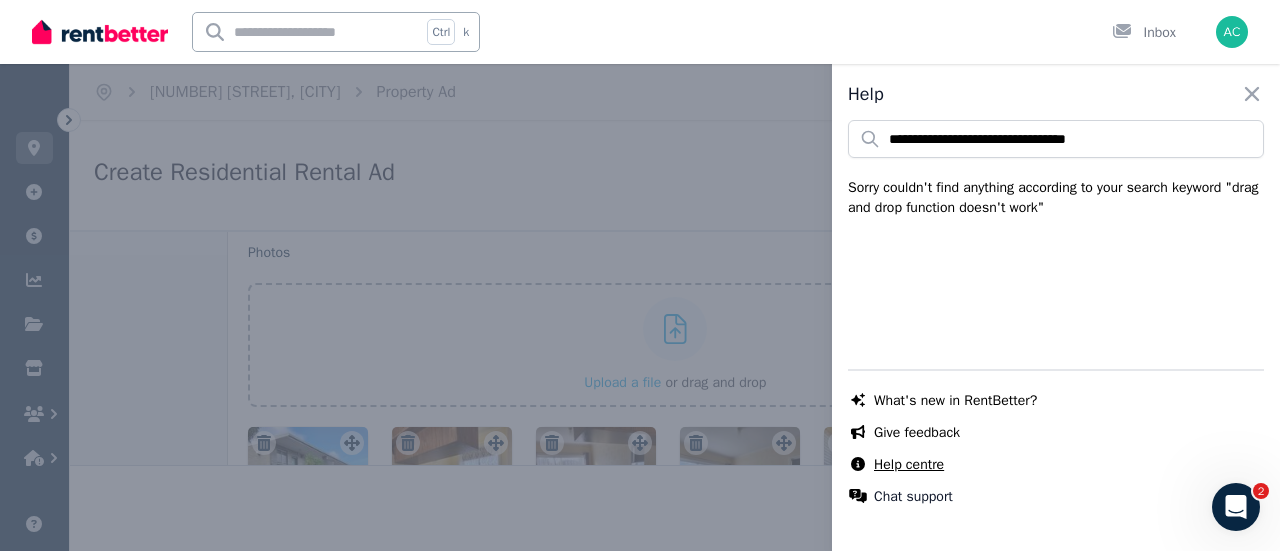 click on "Help centre" at bounding box center (909, 465) 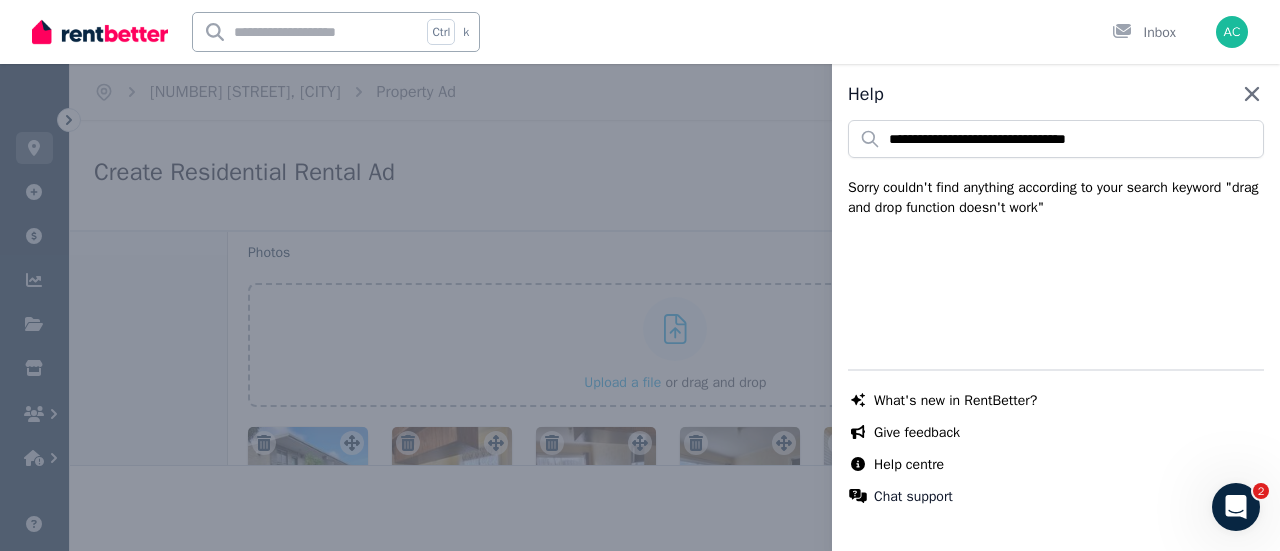click 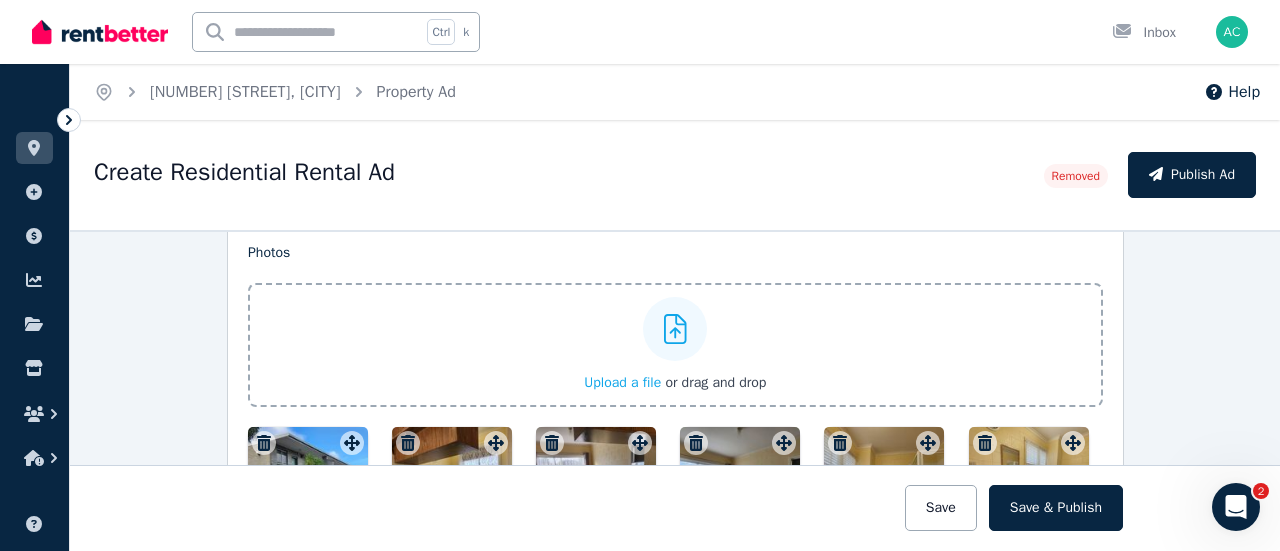 click 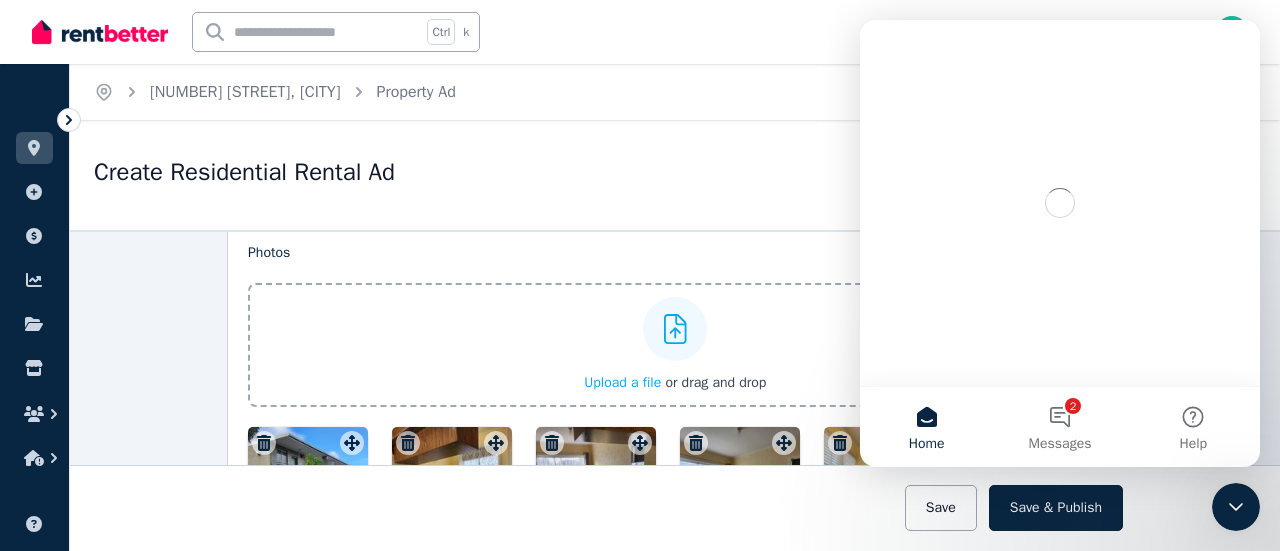scroll, scrollTop: 0, scrollLeft: 0, axis: both 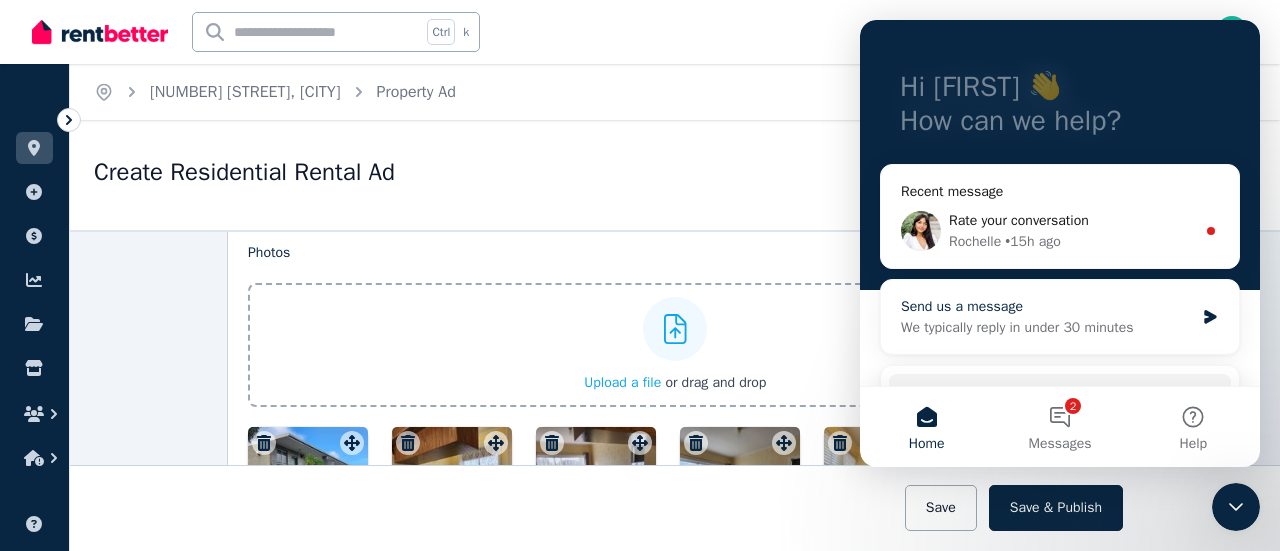 click on "We typically reply in under 30 minutes" at bounding box center (1047, 327) 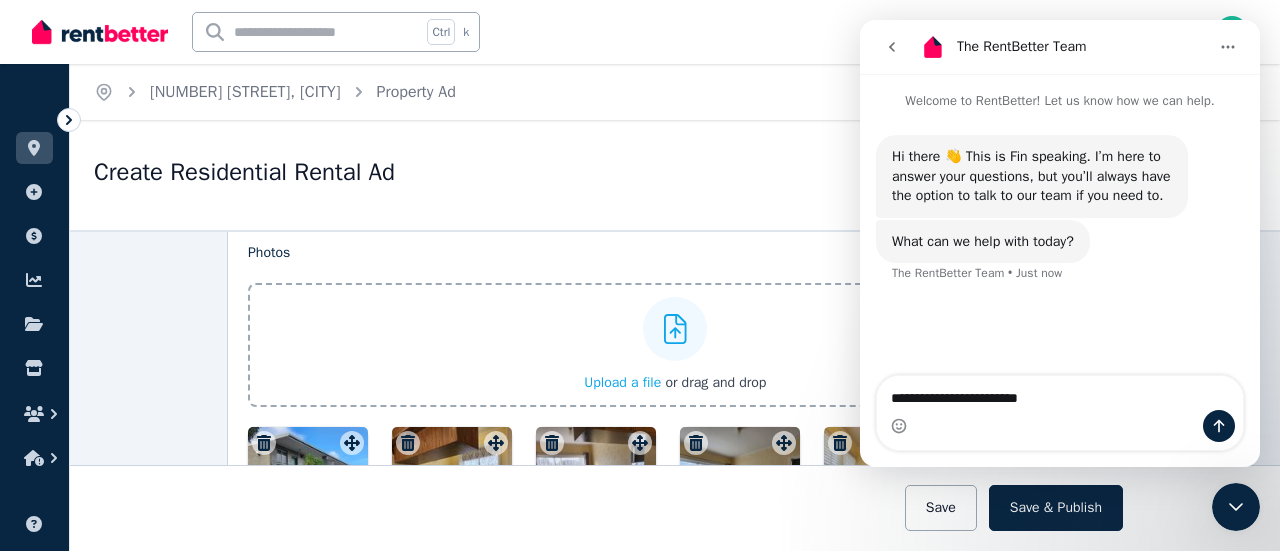 type on "**********" 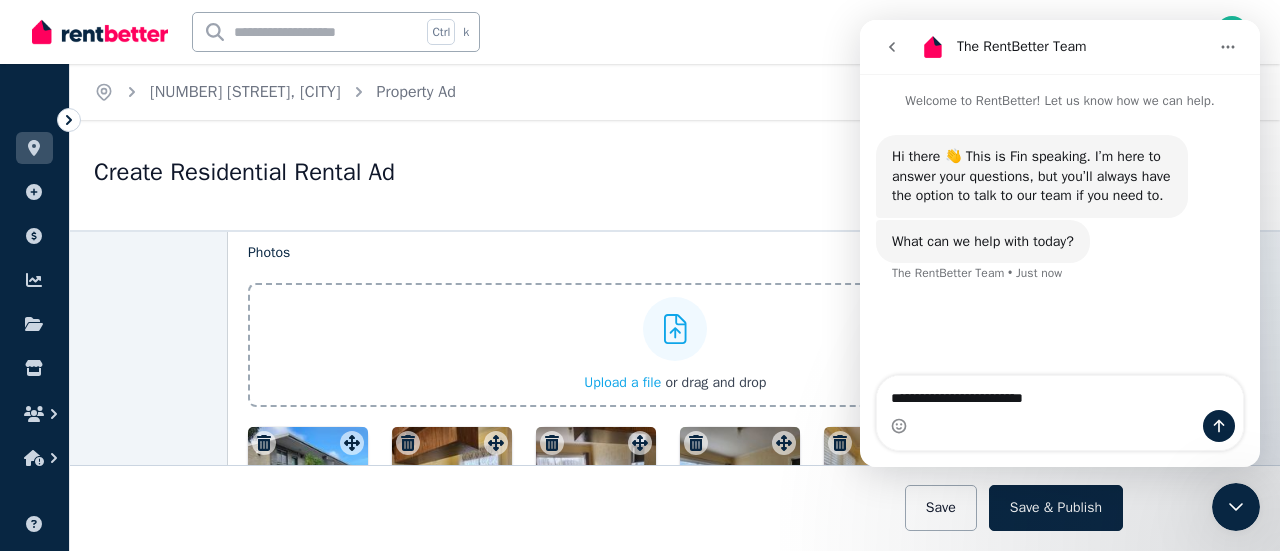 type 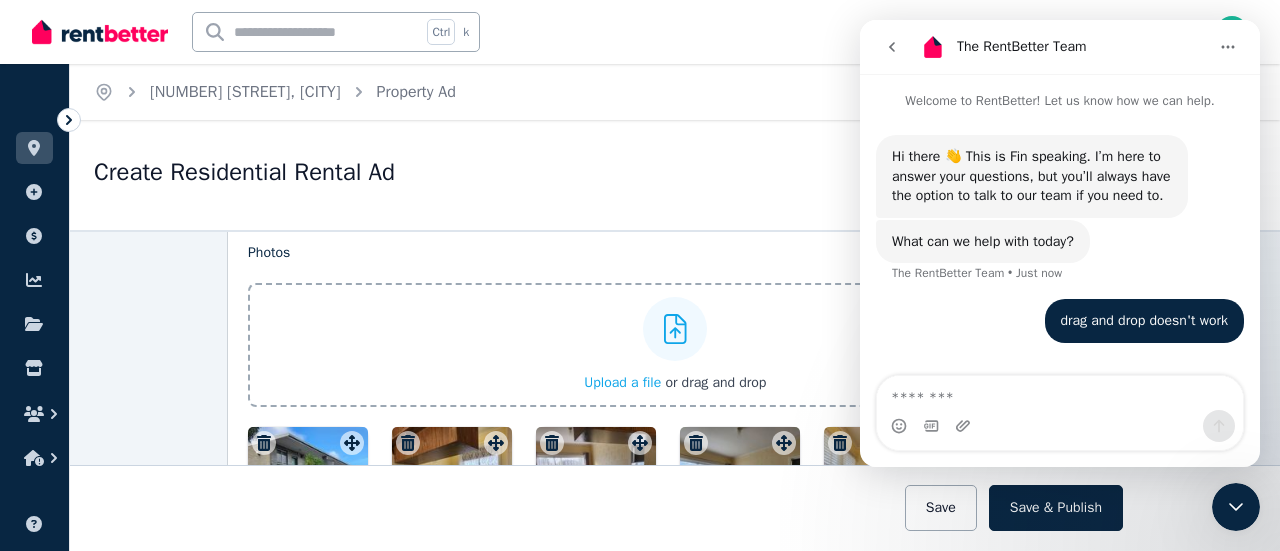 scroll, scrollTop: 7, scrollLeft: 0, axis: vertical 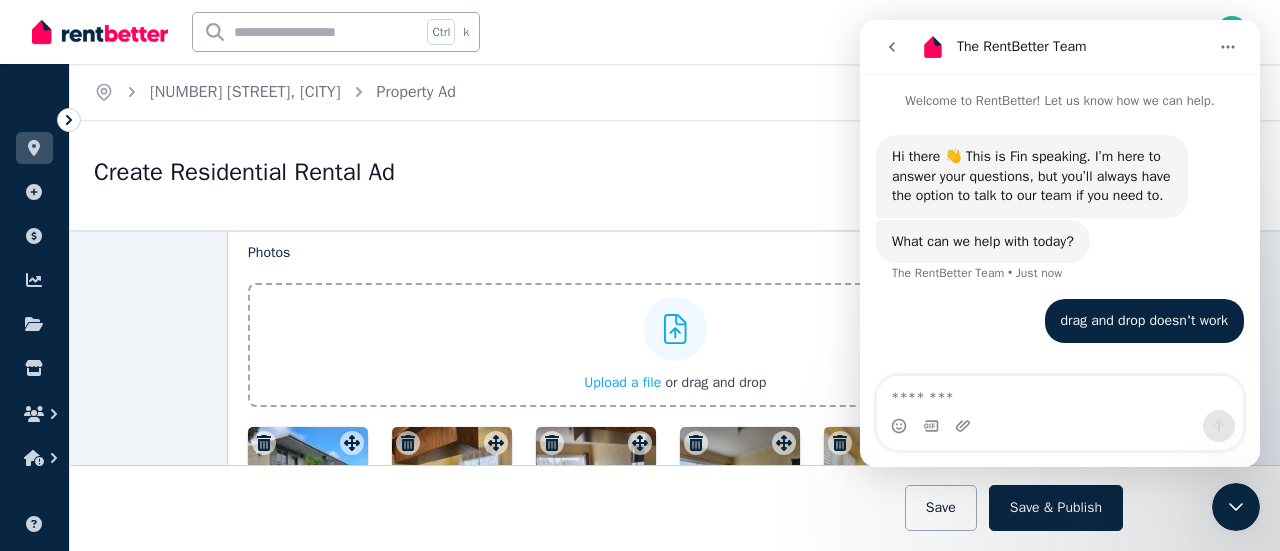 click 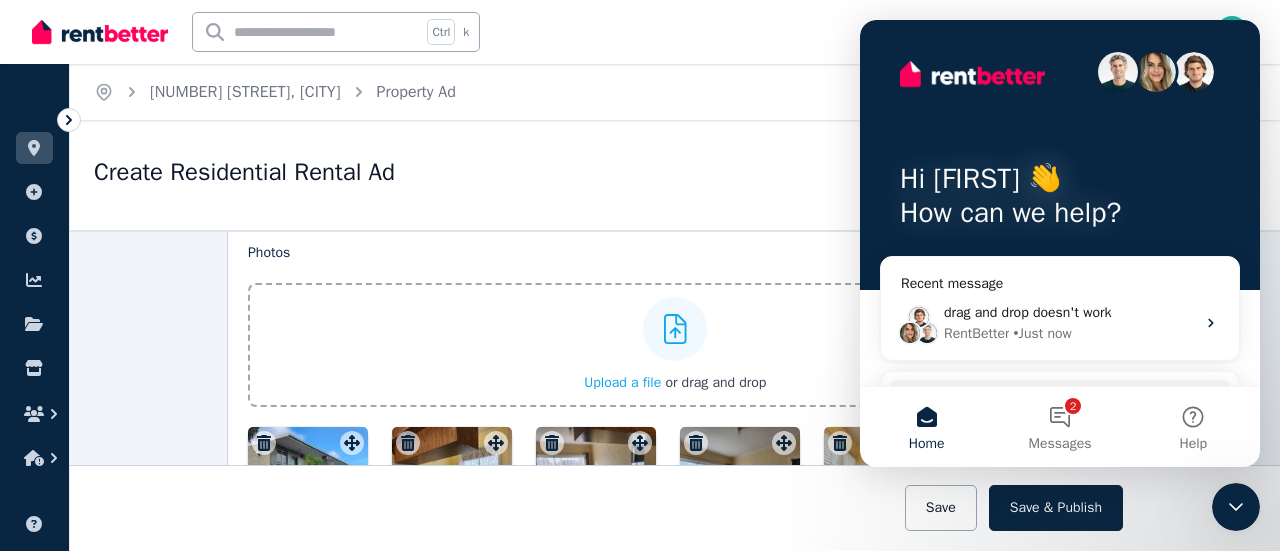 scroll, scrollTop: 0, scrollLeft: 0, axis: both 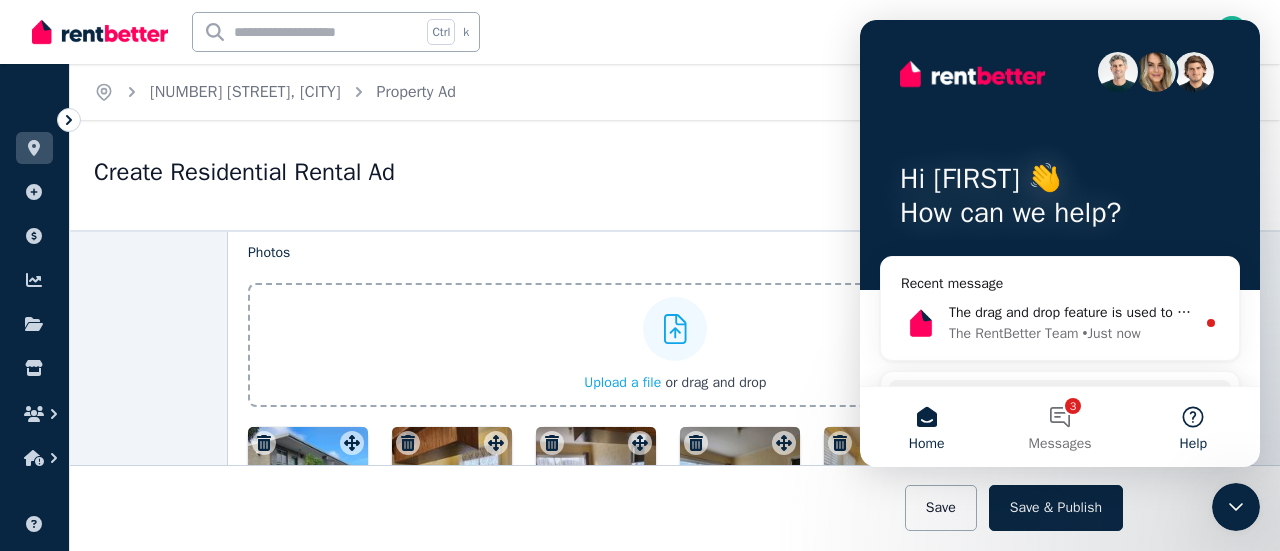 click on "Help" at bounding box center [1193, 427] 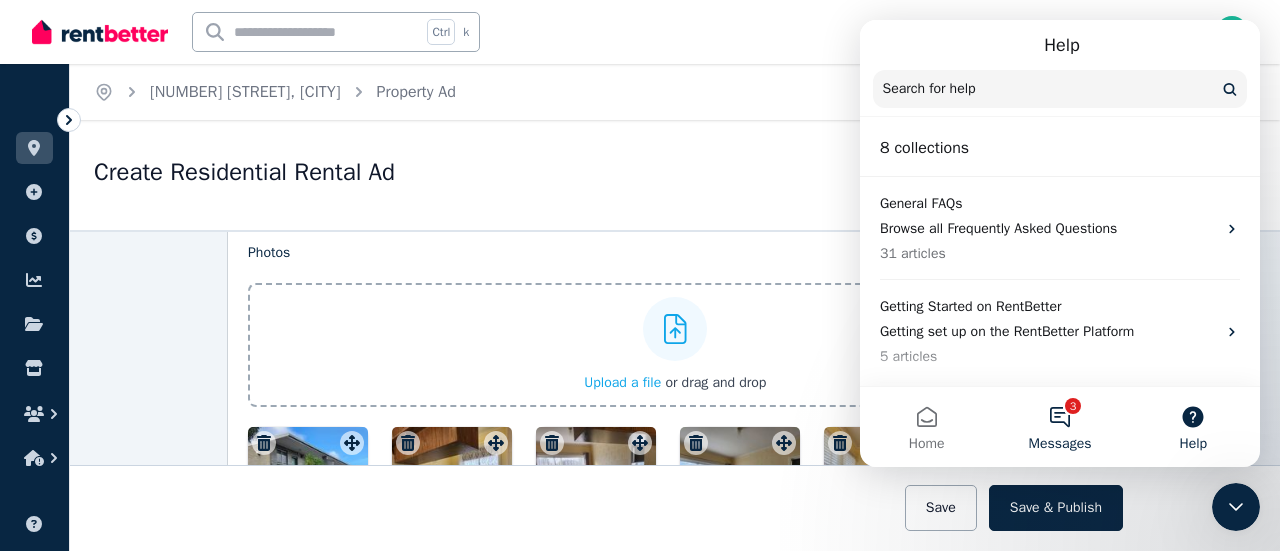 click on "3 Messages" at bounding box center (1059, 427) 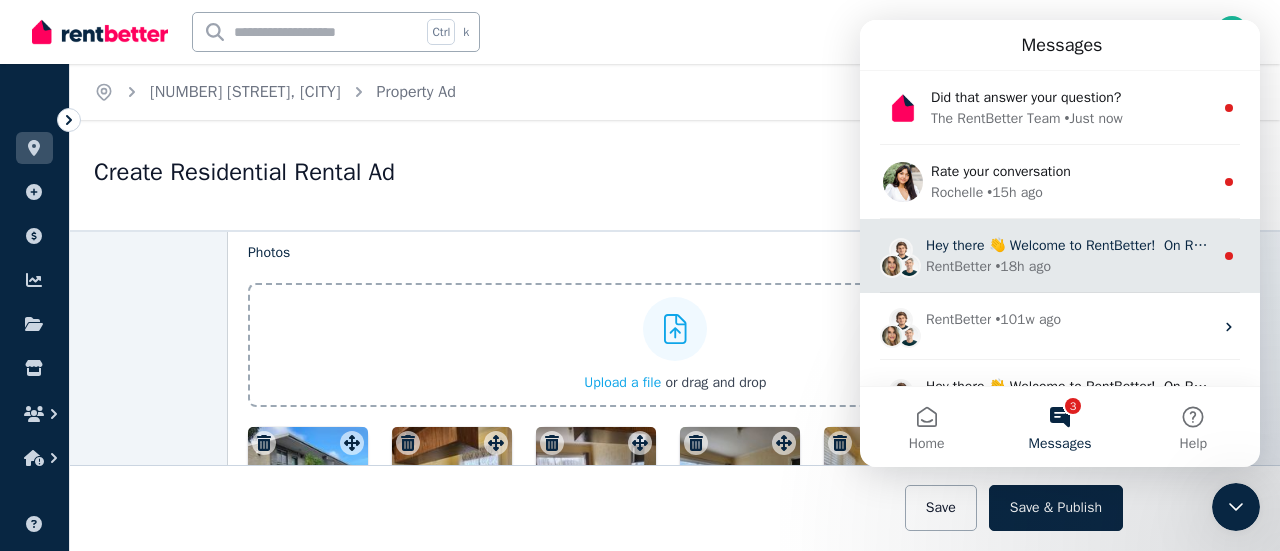 scroll, scrollTop: 47, scrollLeft: 0, axis: vertical 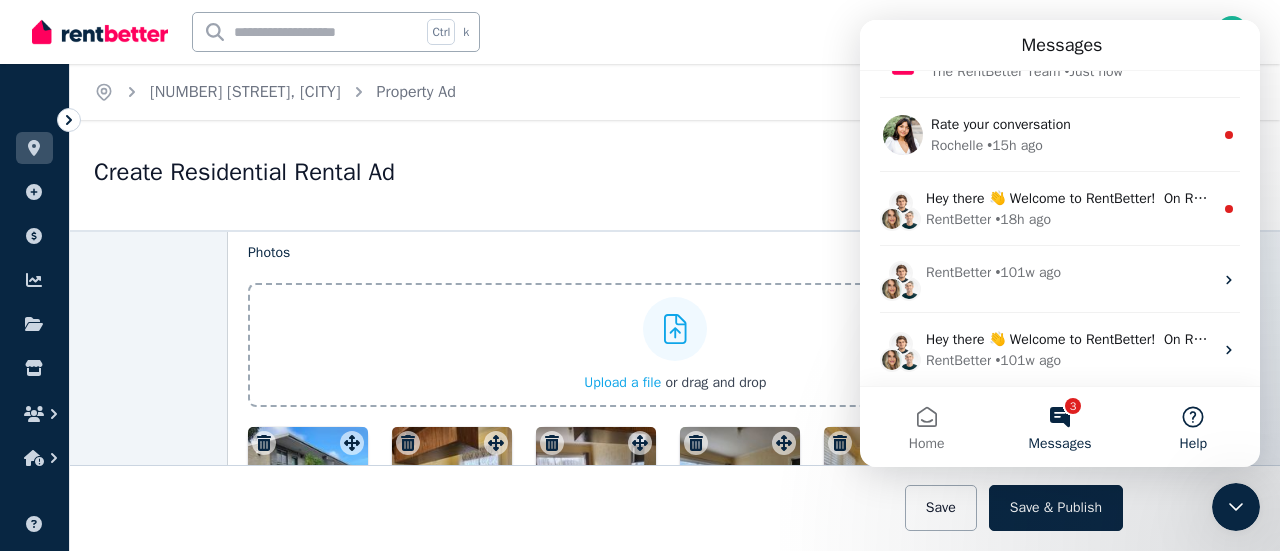 click on "Help" at bounding box center (1193, 427) 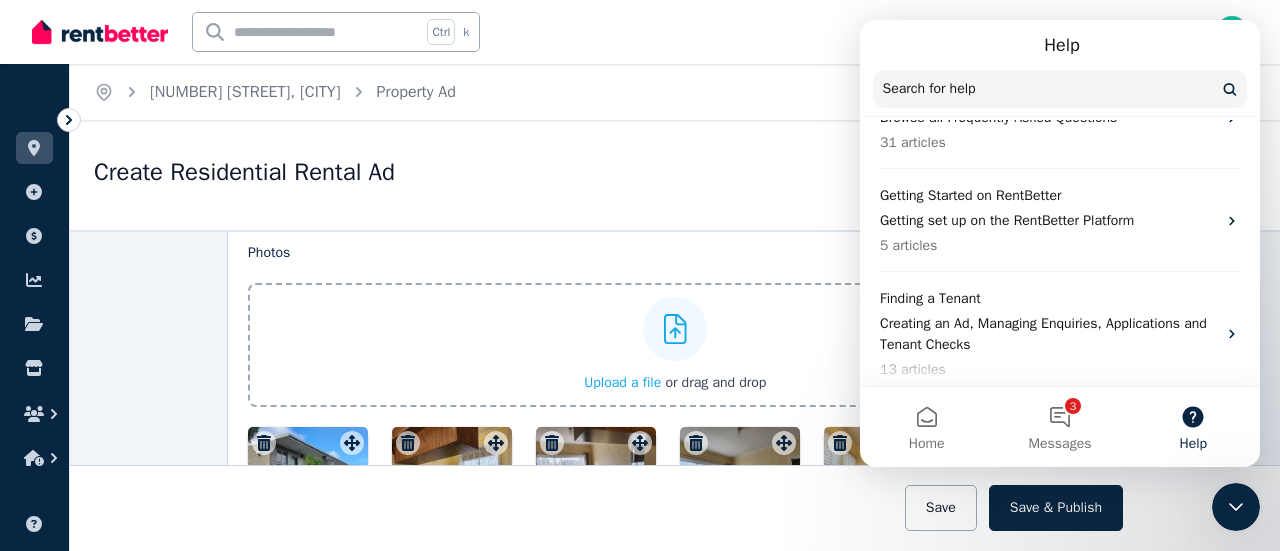 scroll, scrollTop: 0, scrollLeft: 0, axis: both 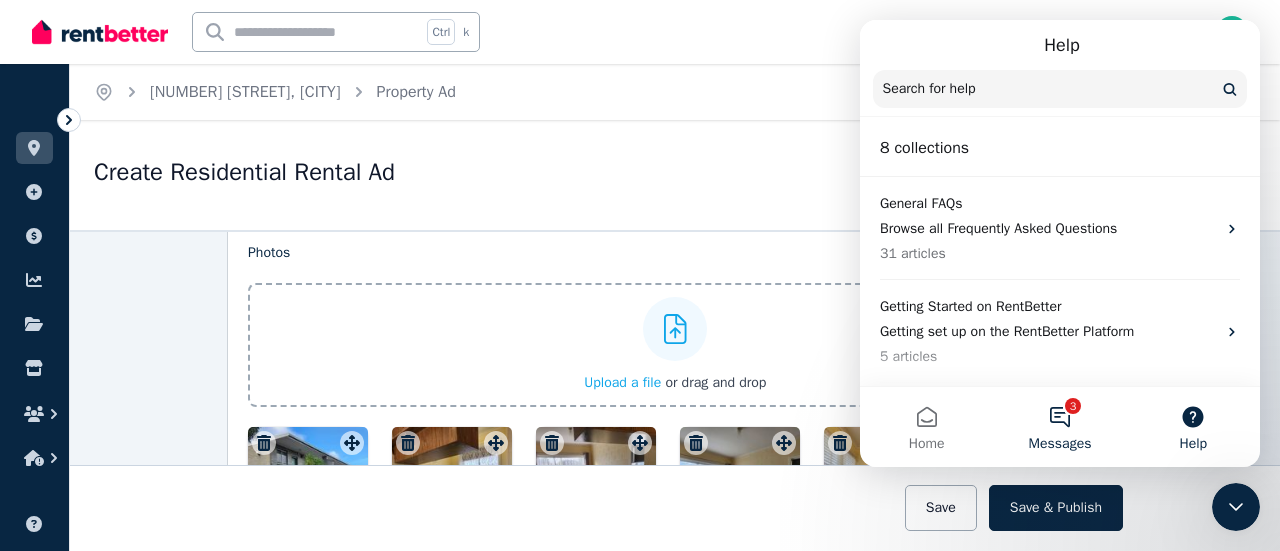 click on "3 Messages" at bounding box center (1059, 427) 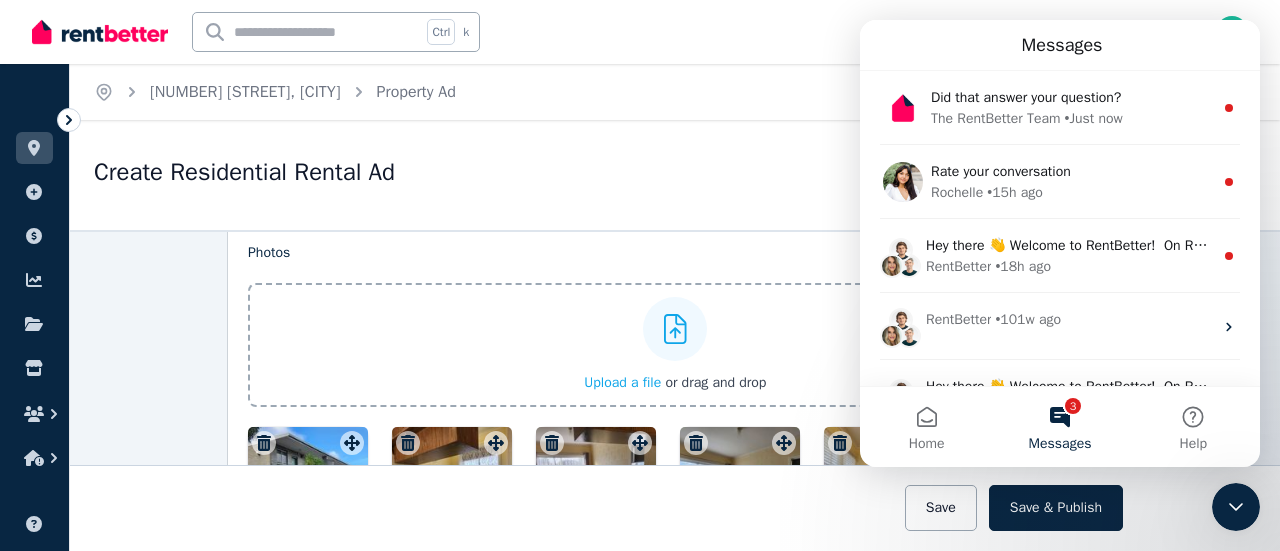 click on "Create Residential Rental Ad Removed Publish Ad" at bounding box center (675, 175) 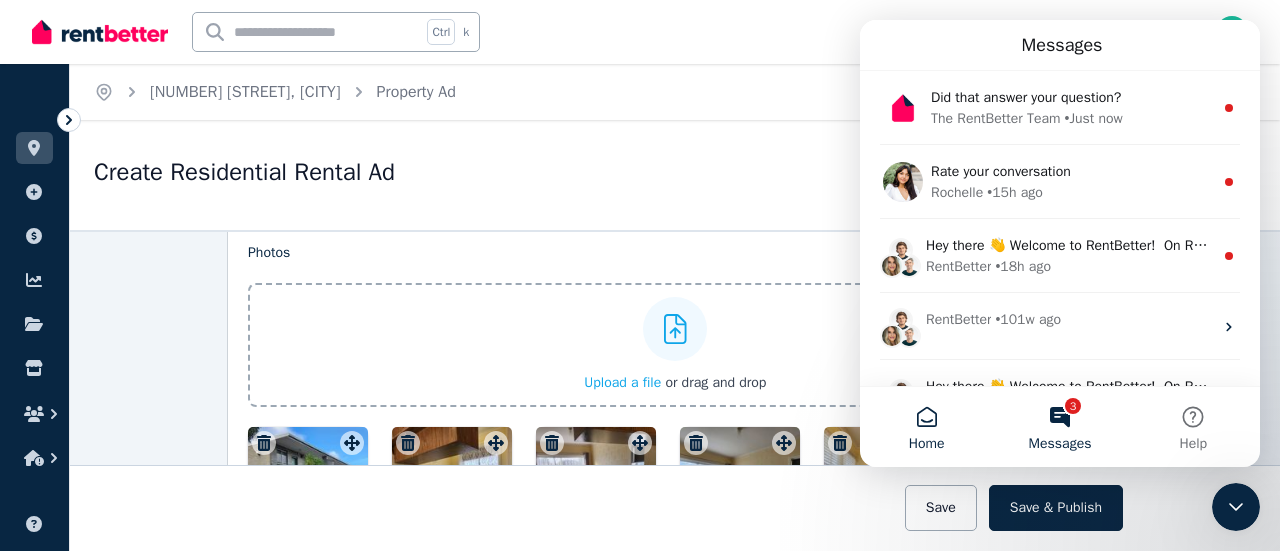 click on "Home" at bounding box center (926, 427) 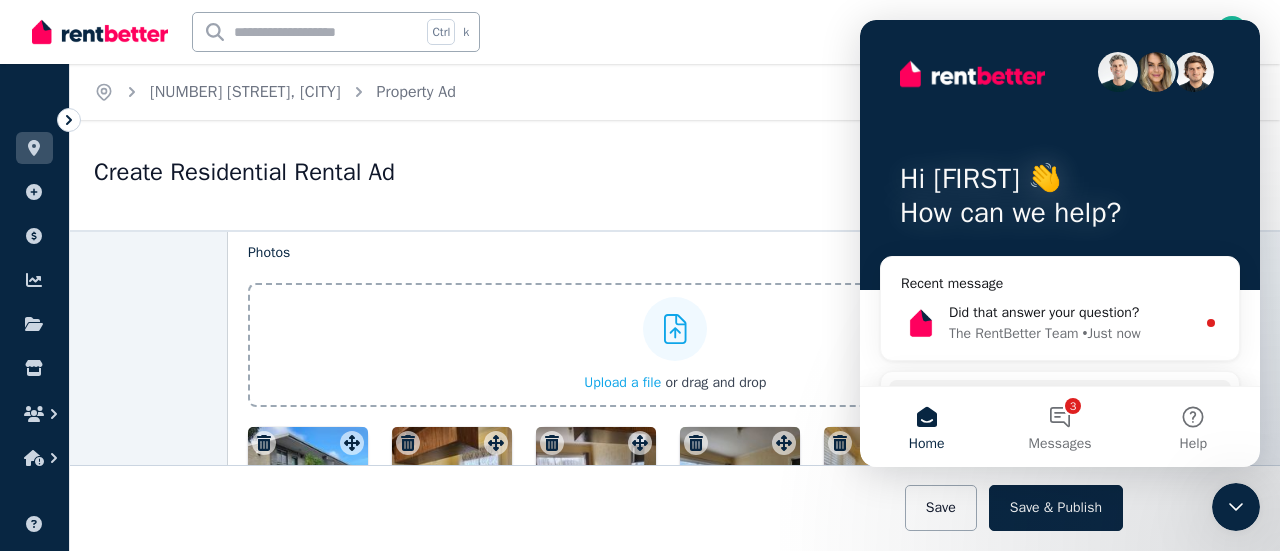 click on "Hi Ashley 👋 How can we help?" at bounding box center (1060, 155) 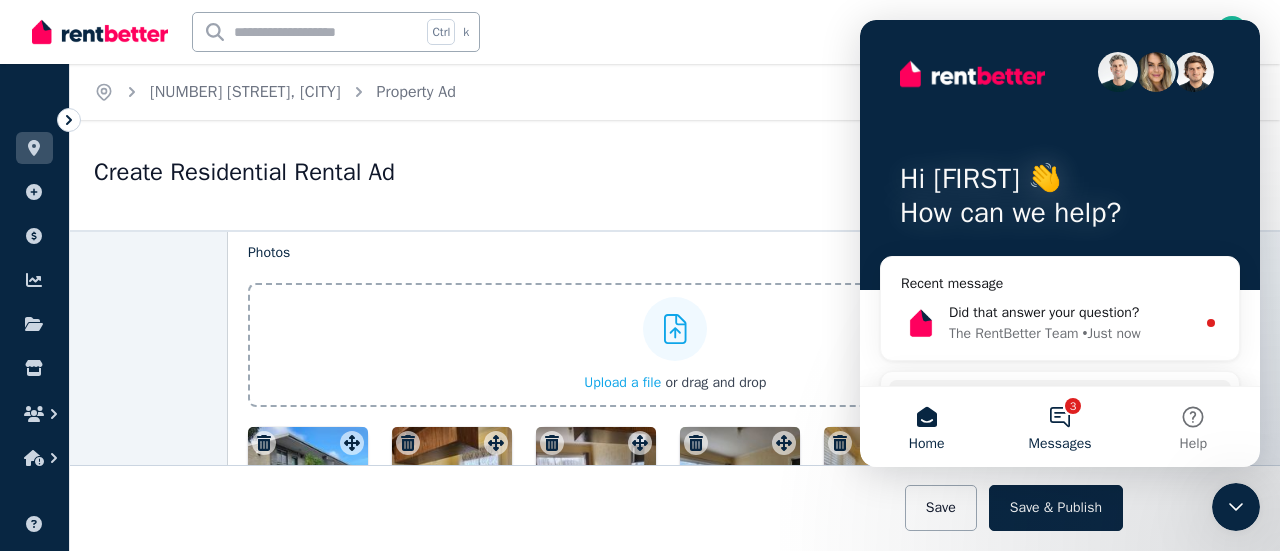 click on "3 Messages" at bounding box center (1059, 427) 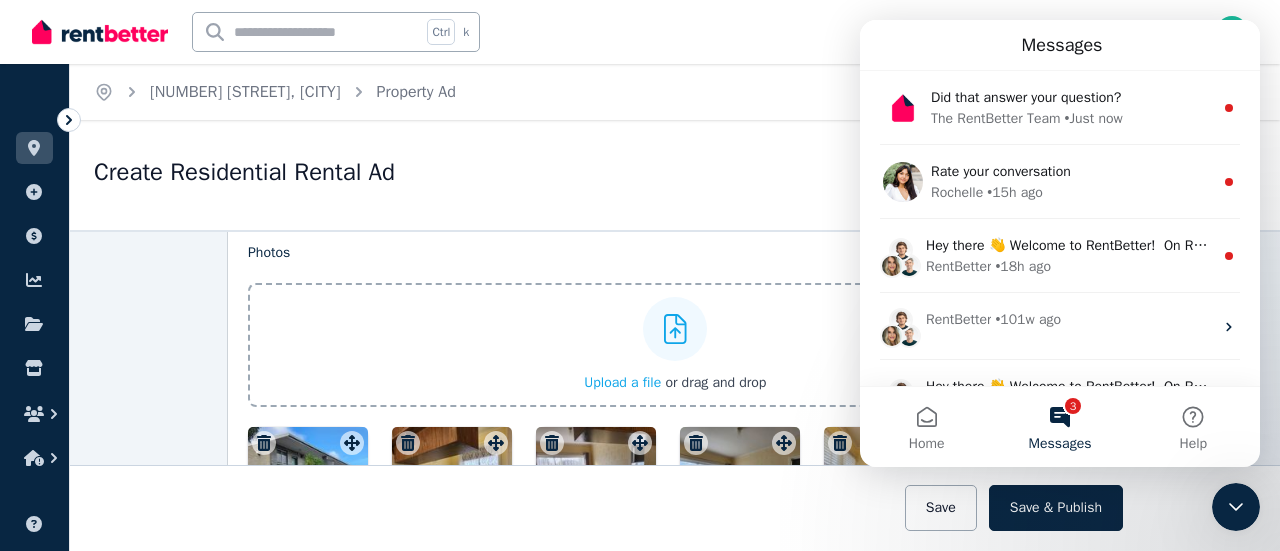 click on "Create Residential Rental Ad" at bounding box center (563, 175) 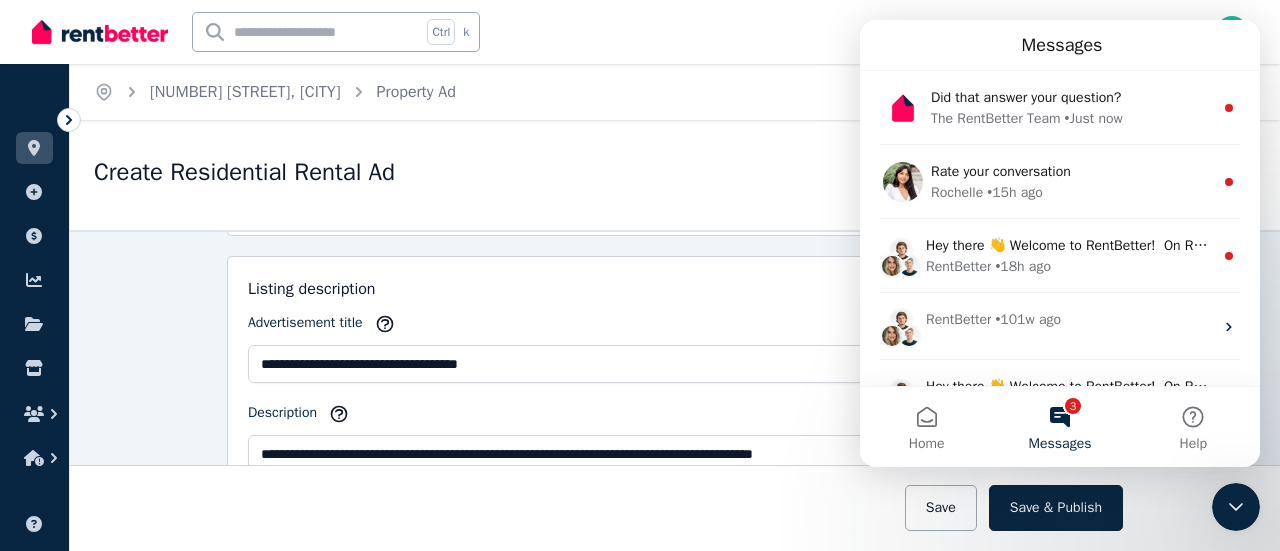 scroll, scrollTop: 643, scrollLeft: 0, axis: vertical 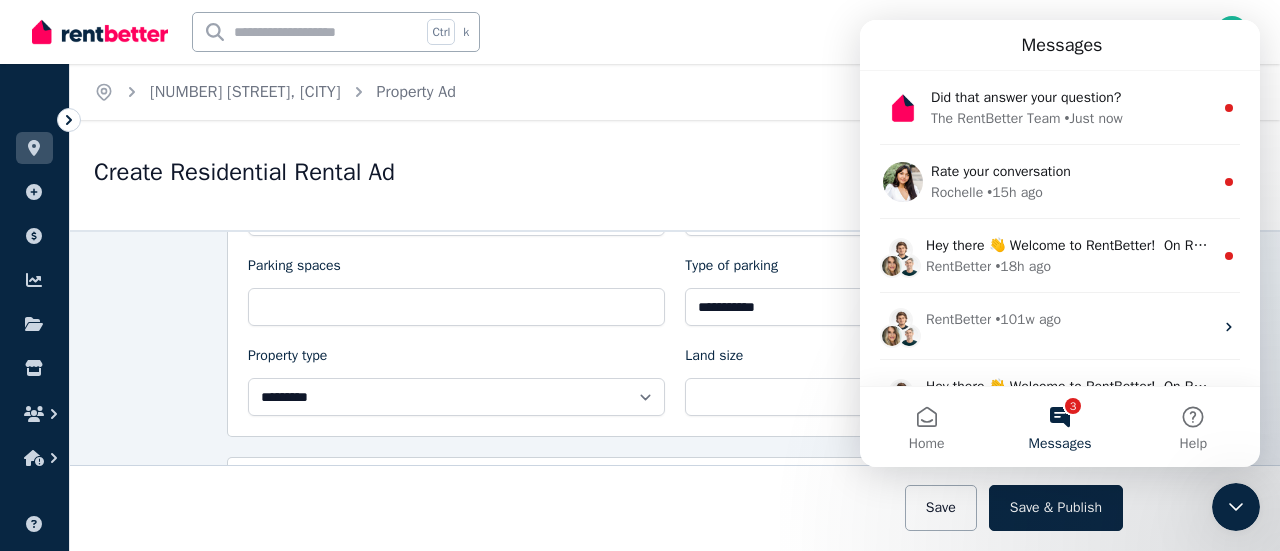 click on "Ctrl k Inbox" at bounding box center (606, 32) 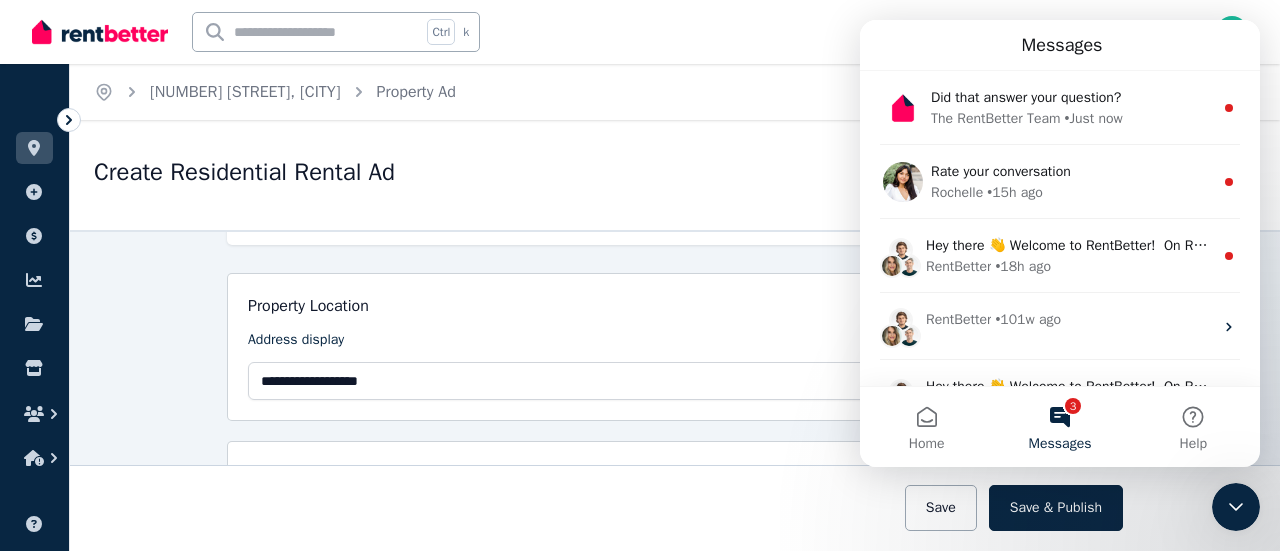scroll, scrollTop: 0, scrollLeft: 0, axis: both 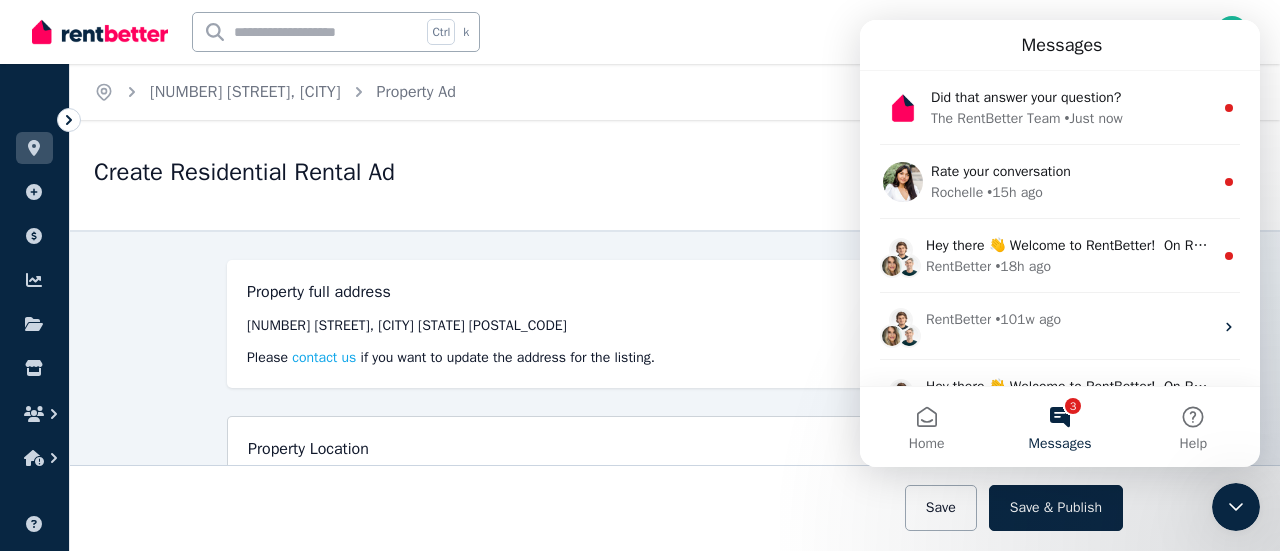 click on "Ctrl k Inbox" at bounding box center [606, 32] 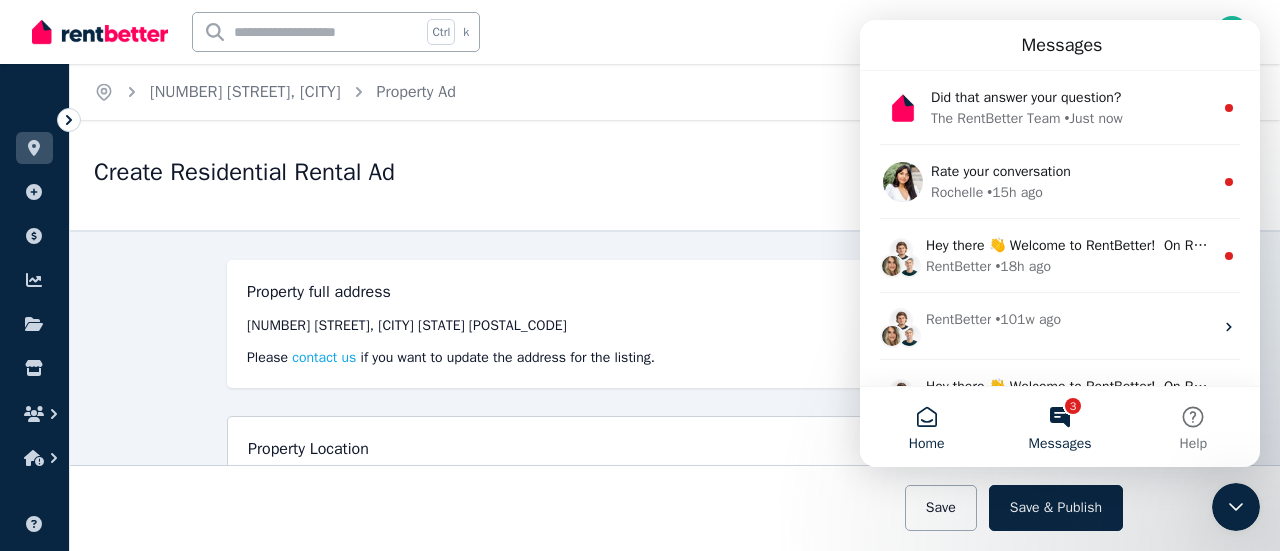 click on "Home" at bounding box center (926, 427) 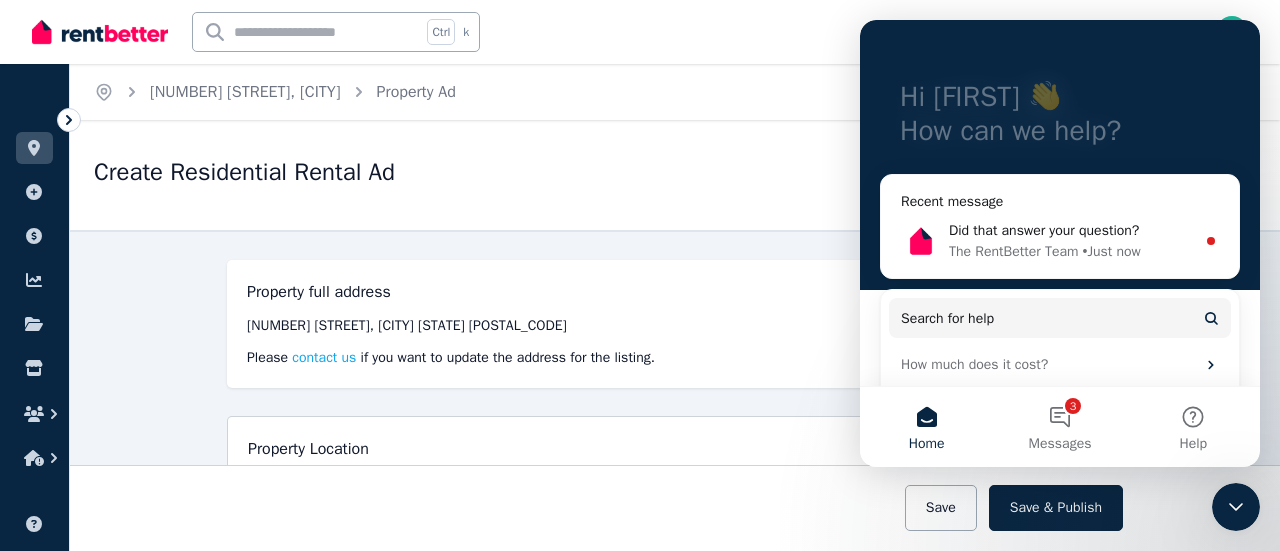 scroll, scrollTop: 207, scrollLeft: 0, axis: vertical 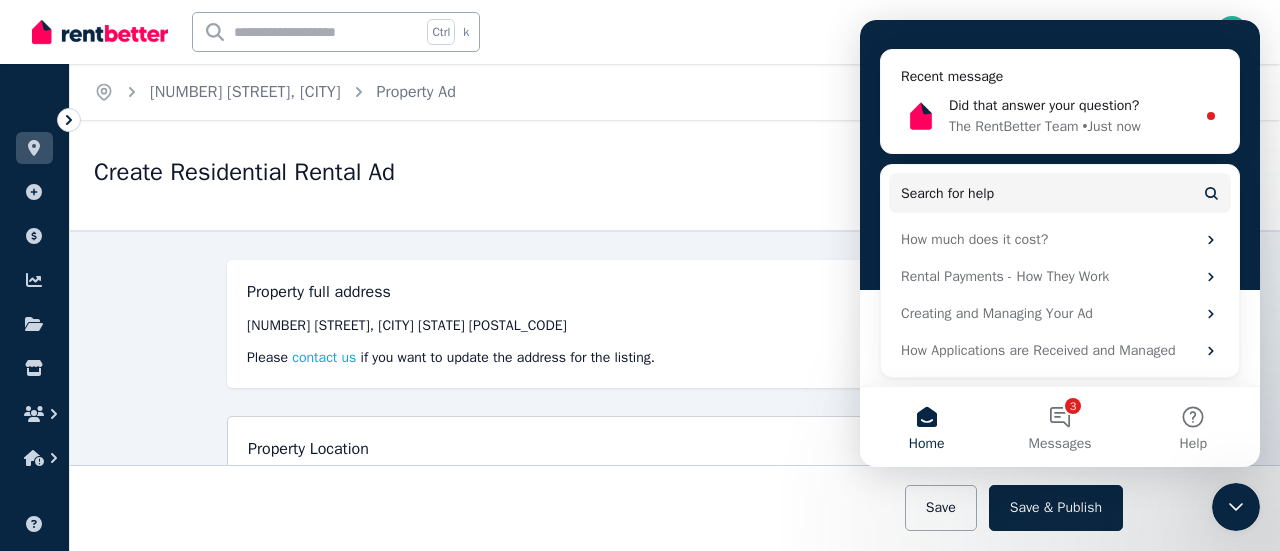 click on "Hi Ashley 👋 How can we help? Recent message Did that answer your question? The RentBetter Team •  Just now Search for help How much does it cost? Rental Payments - How They Work Creating and Managing Your Ad How Applications are Received and Managed" at bounding box center [1060, 100] 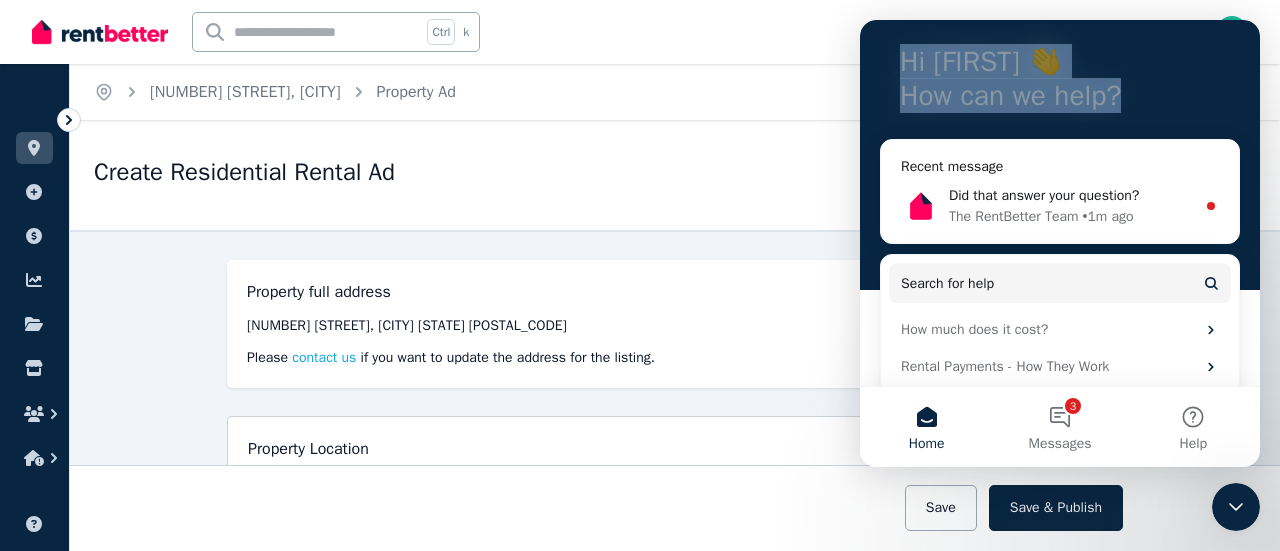 scroll, scrollTop: 0, scrollLeft: 0, axis: both 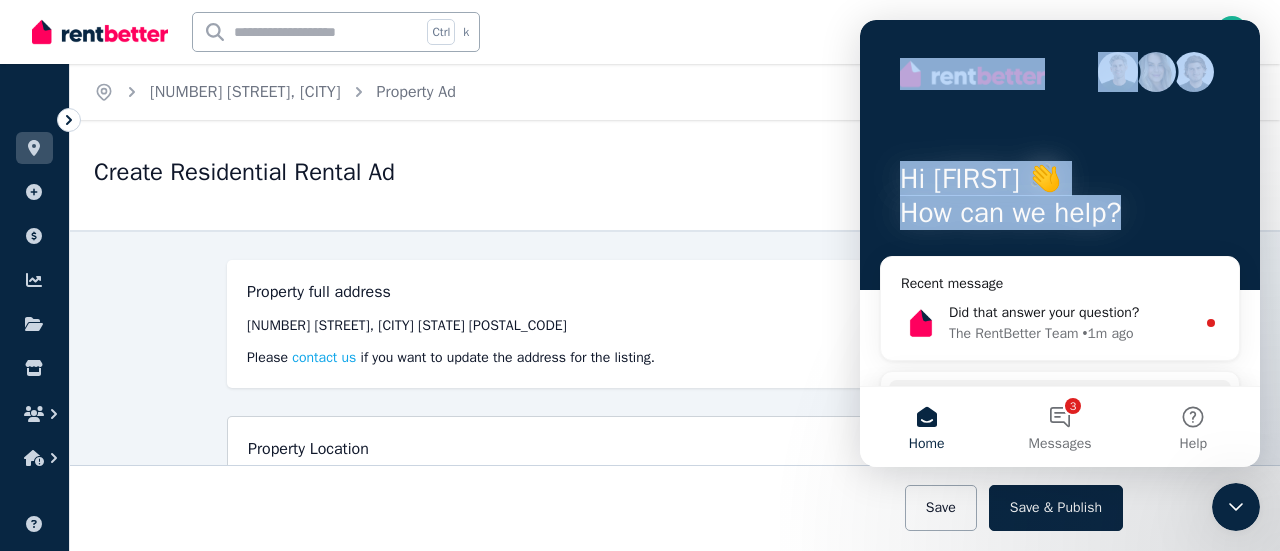 drag, startPoint x: 1148, startPoint y: 41, endPoint x: 726, endPoint y: 33, distance: 422.07584 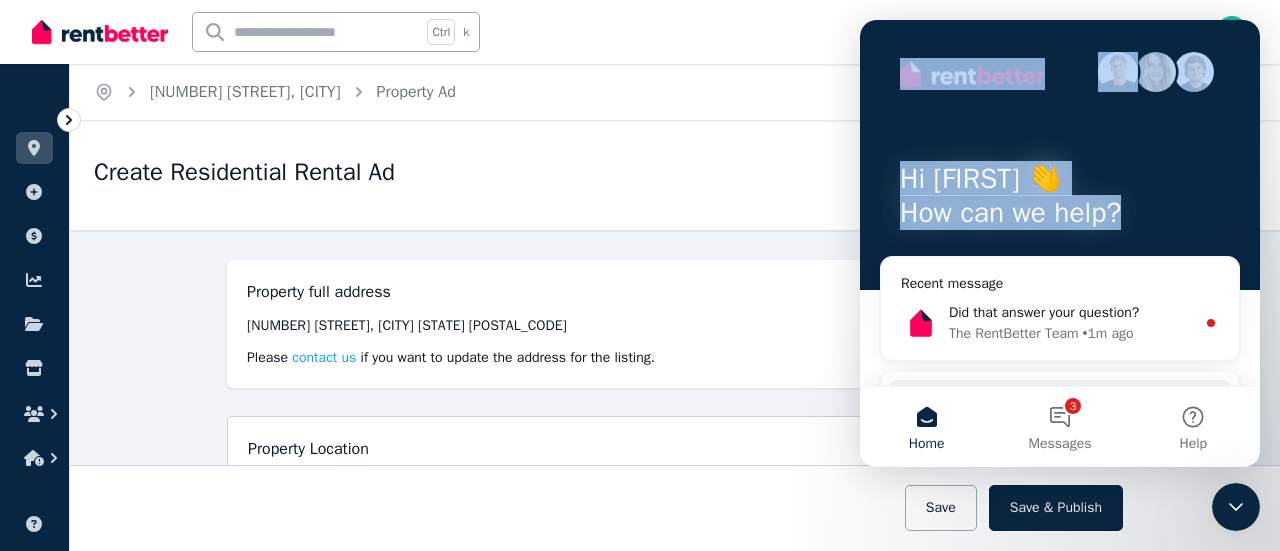 click on "Hi Ashley 👋 How can we help? Recent message Did that answer your question? The RentBetter Team •  1m ago Search for help How much does it cost? Rental Payments - How They Work Creating and Managing Your Ad How Applications are Received and Managed" at bounding box center (1060, 307) 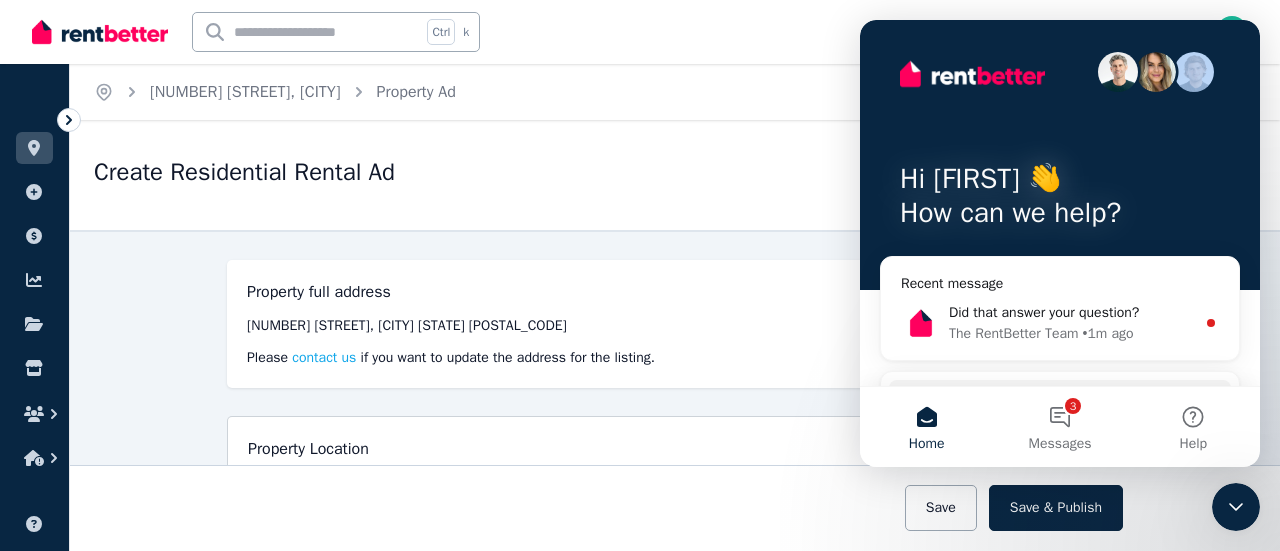 click on "Hi Ashley 👋 How can we help? Recent message Did that answer your question? The RentBetter Team •  1m ago Search for help How much does it cost? Rental Payments - How They Work Creating and Managing Your Ad How Applications are Received and Managed" at bounding box center (1060, 307) 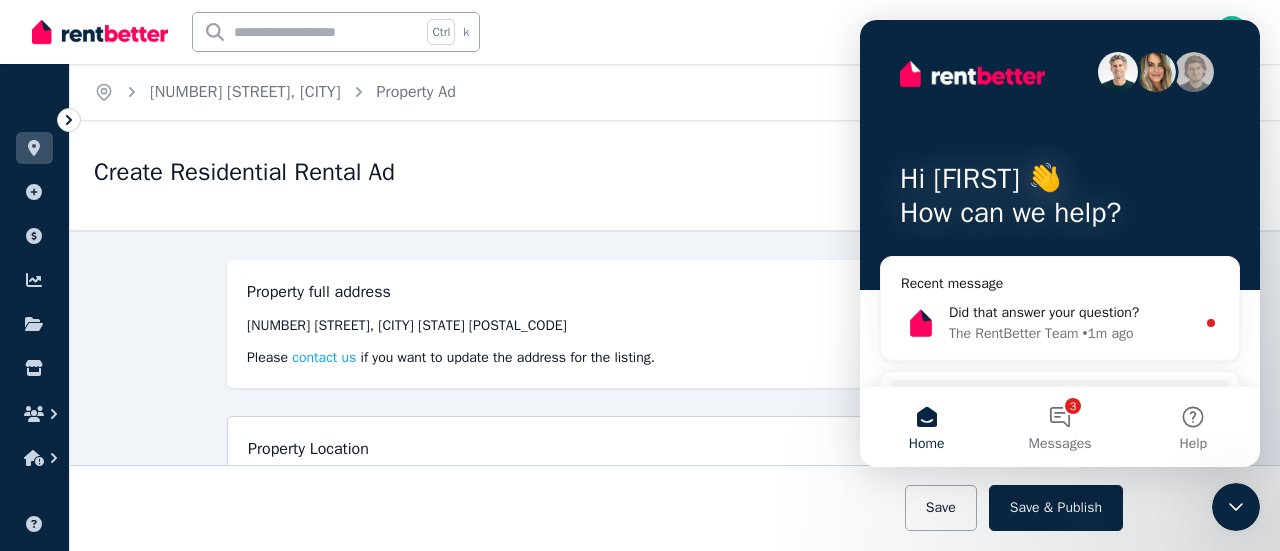 click on "Property Location" at bounding box center [675, 449] 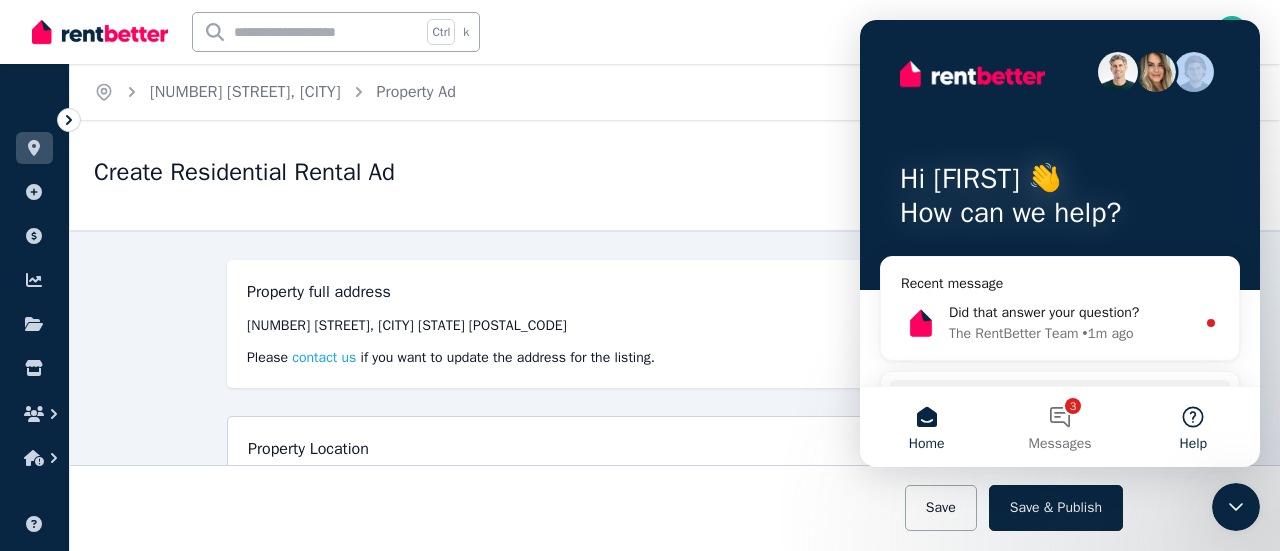 click on "Help" at bounding box center (1193, 427) 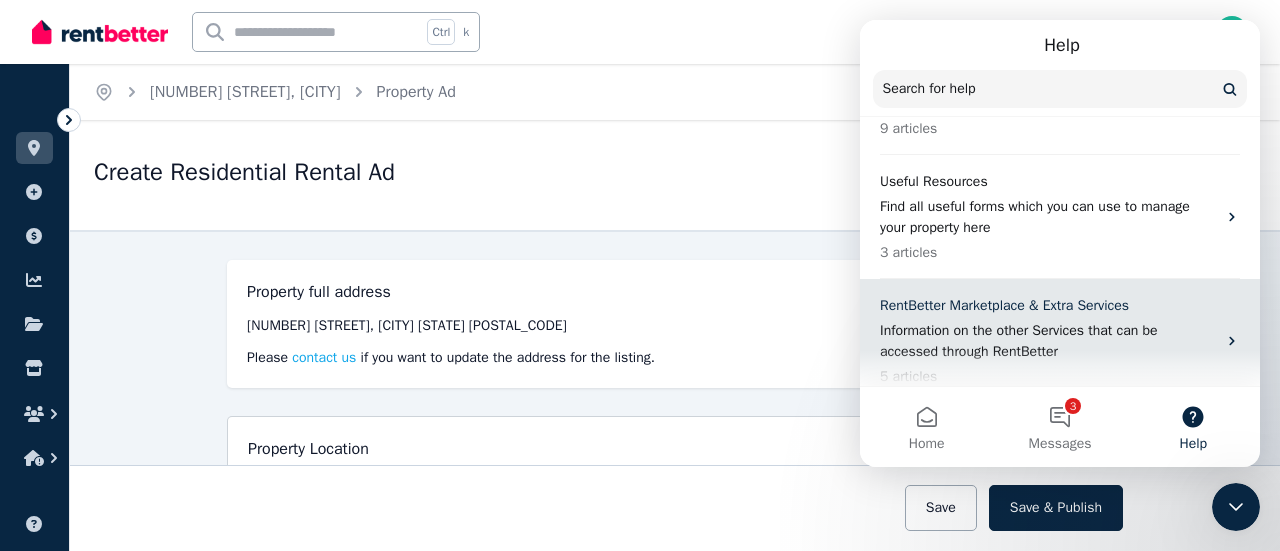 scroll, scrollTop: 740, scrollLeft: 0, axis: vertical 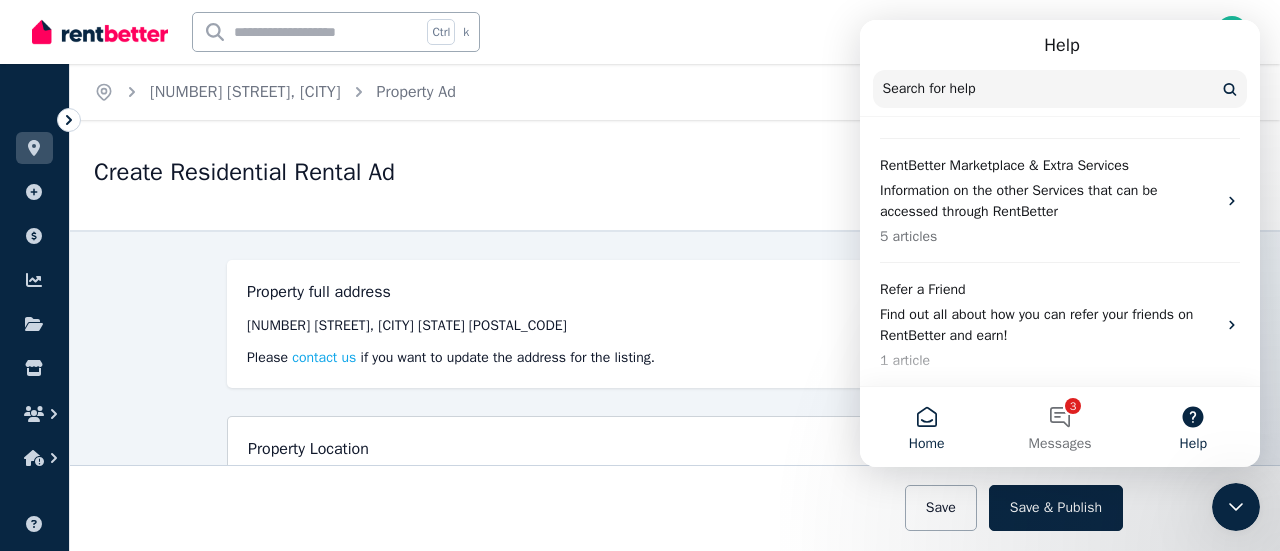 click on "Home" at bounding box center [926, 427] 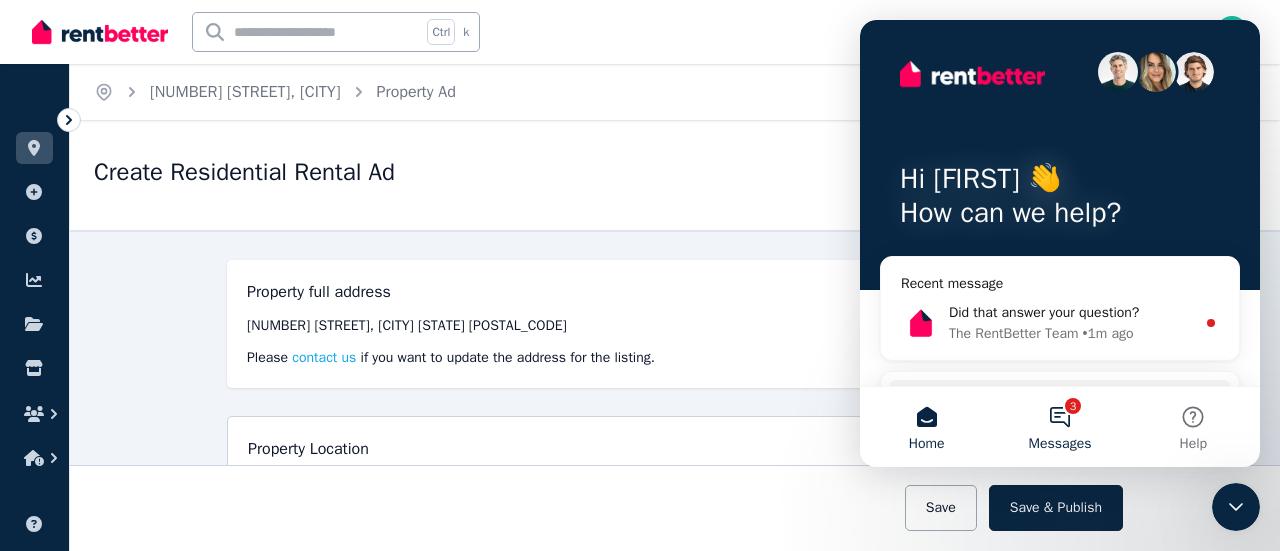 click on "3 Messages" at bounding box center [1059, 427] 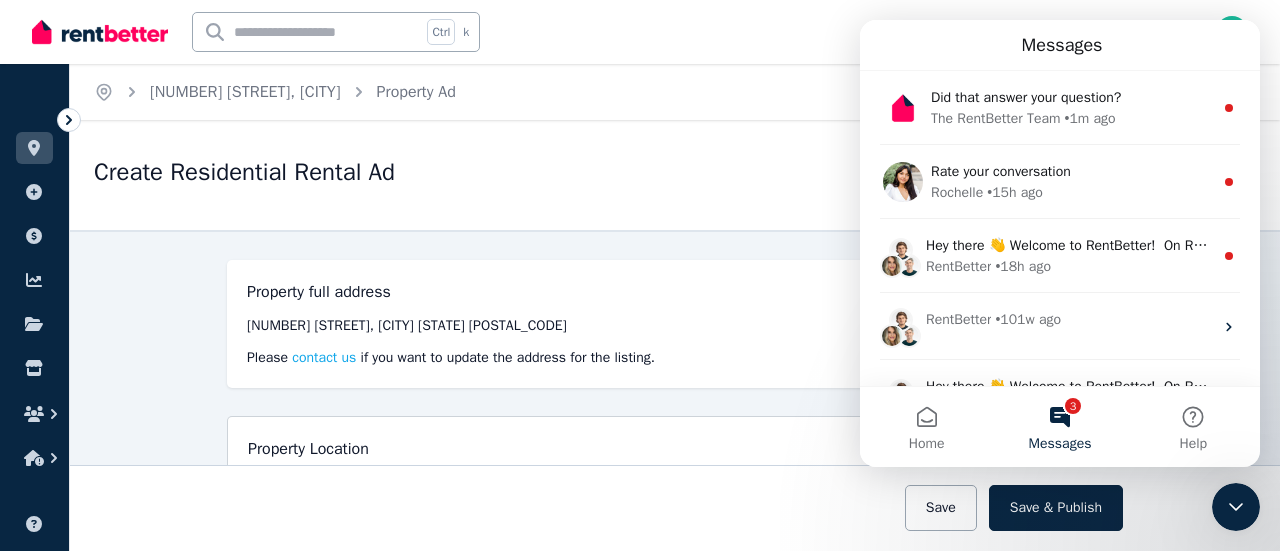 click on "3 Messages" at bounding box center [1059, 427] 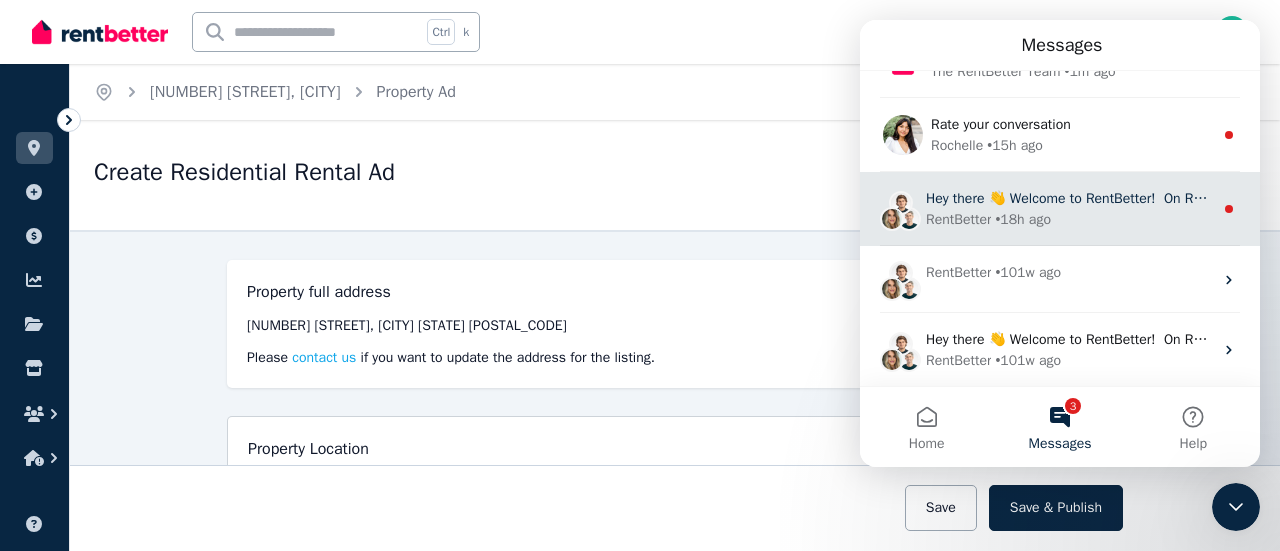 scroll, scrollTop: 0, scrollLeft: 0, axis: both 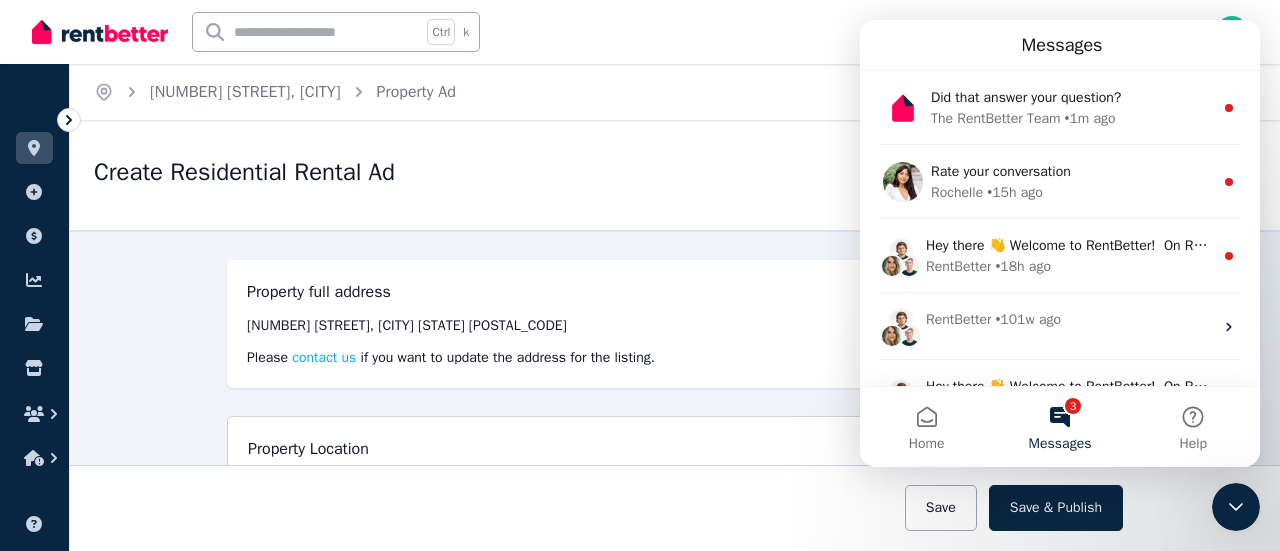 click at bounding box center (675, 508) 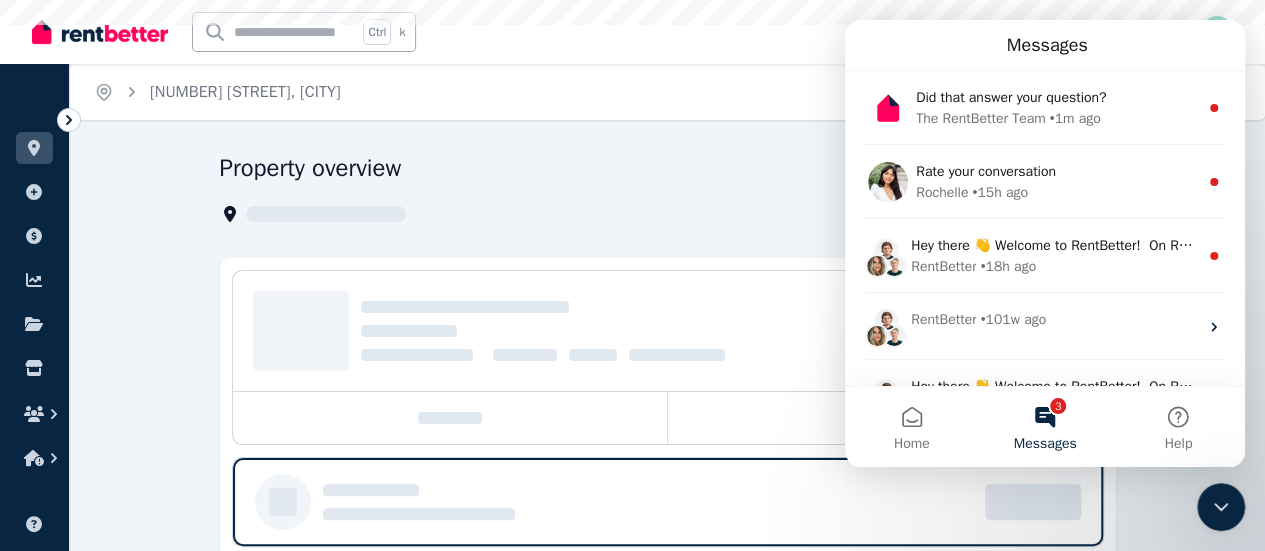 select on "**********" 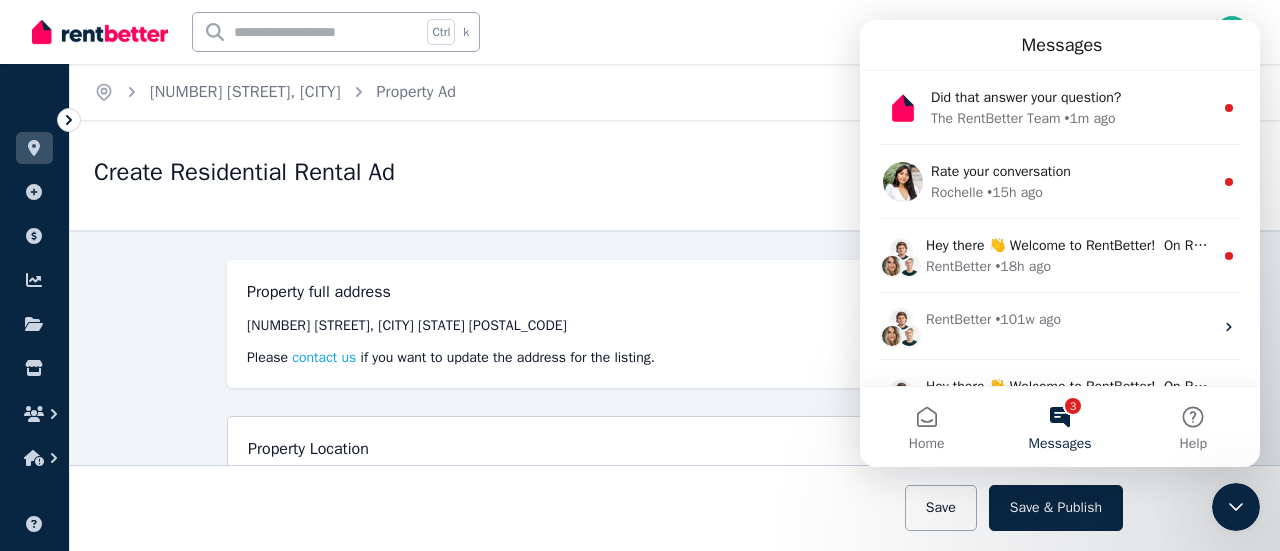 click on "Messages" at bounding box center (1060, 45) 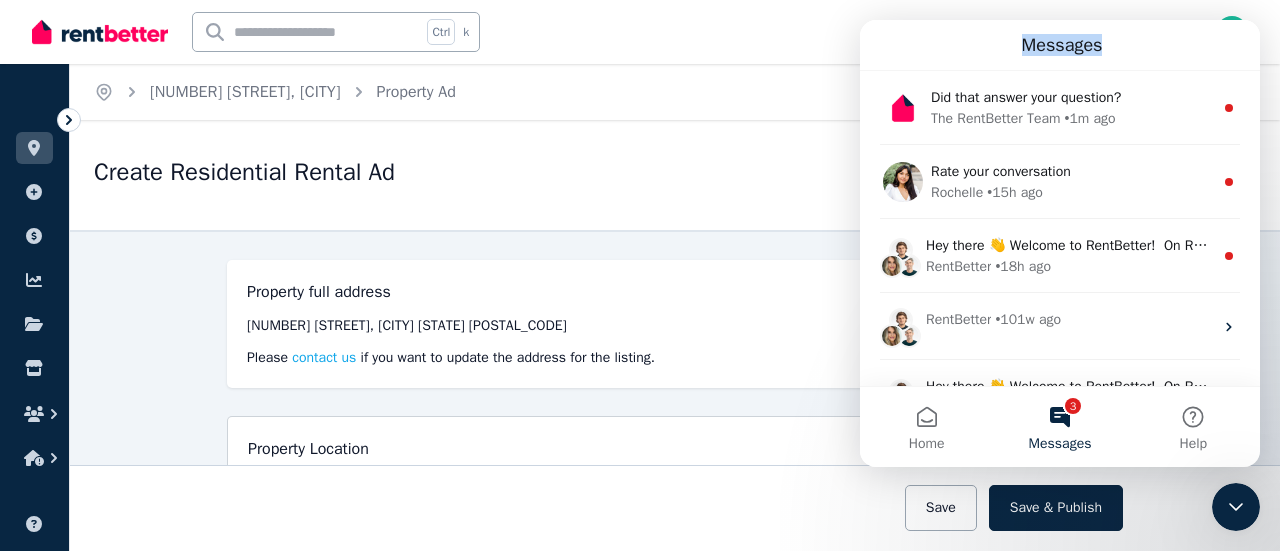 drag, startPoint x: 1177, startPoint y: 46, endPoint x: 696, endPoint y: 69, distance: 481.5496 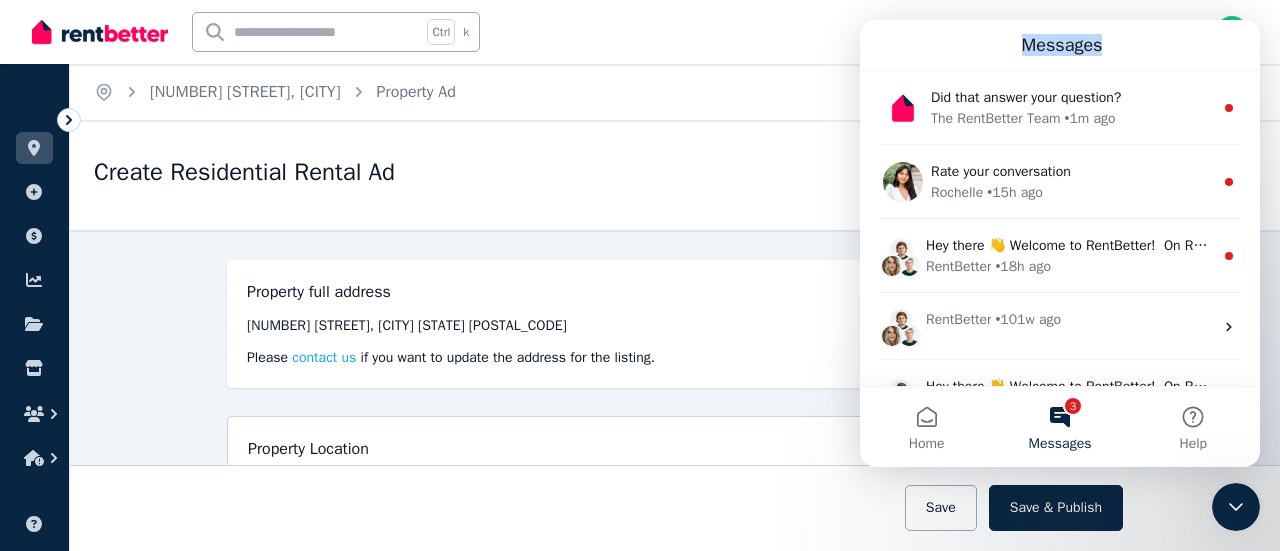 click on "Messages Did that answer your question? The RentBetter Team •  1m ago Rate your conversation Rochelle •  15h ago Hey there 👋 Welcome to RentBetter!  On RentBetter, taking control and managing your property is easier than ever before.  What can we help you with today? RentBetter •  18h ago RentBetter •  101w ago Hey there 👋 Welcome to RentBetter!  On RentBetter, taking control and managing your property is easier than ever before.  What can we help you with today? RentBetter •  101w ago Home 3 Messages Help" 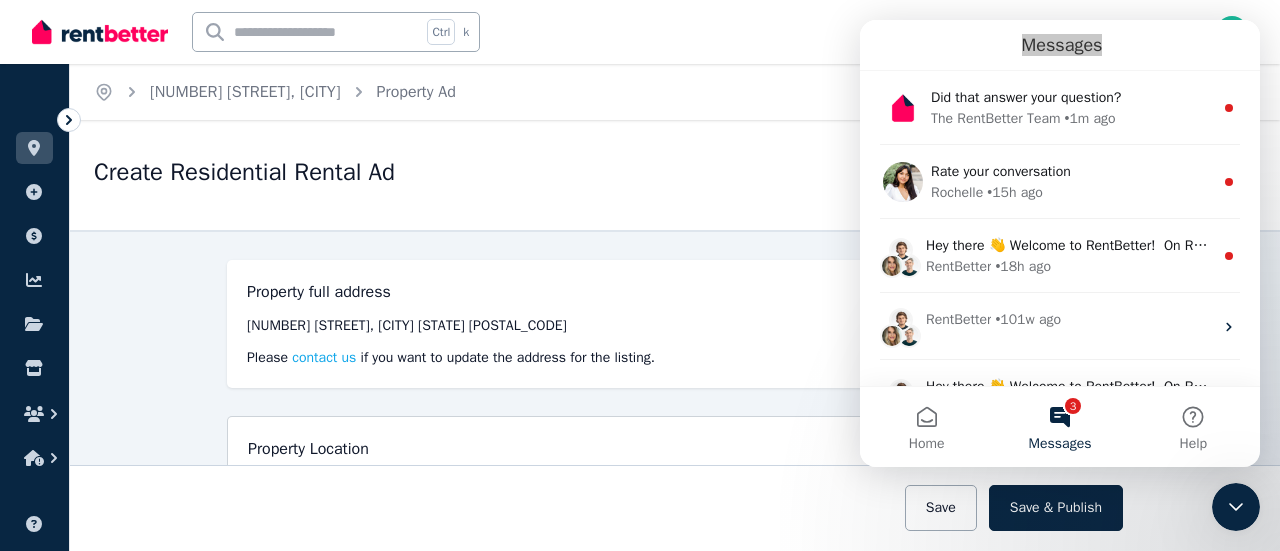 click at bounding box center [675, 508] 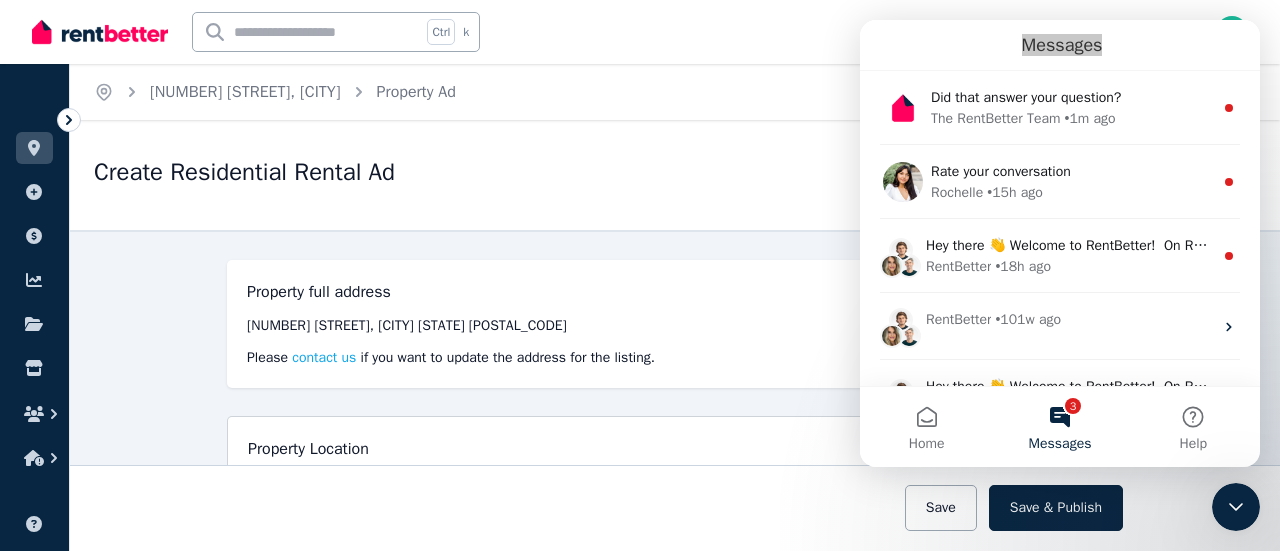 click 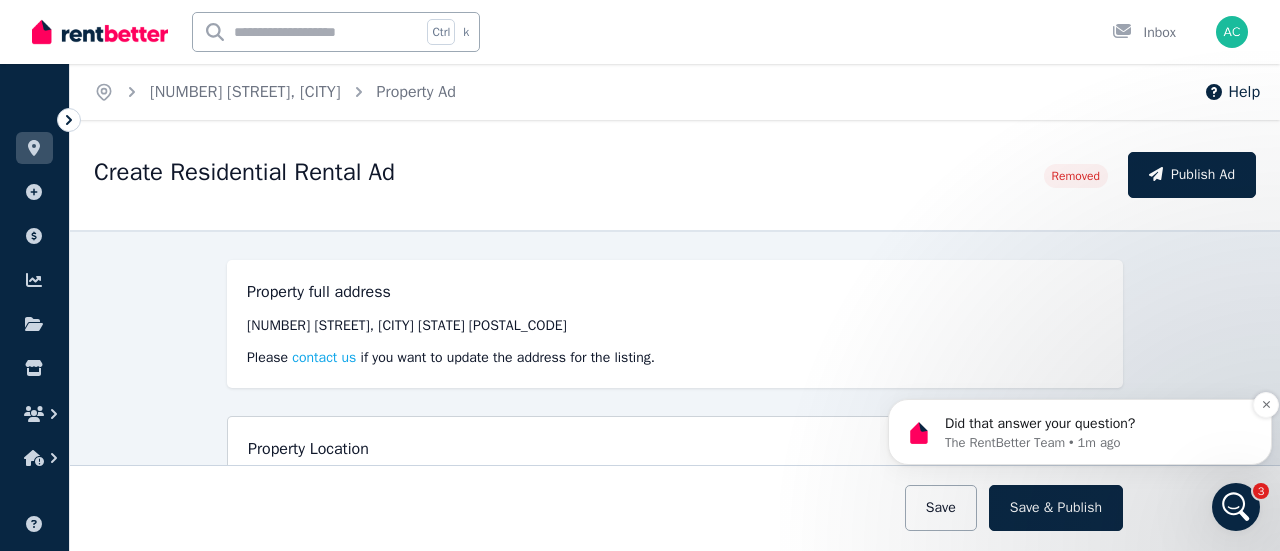 scroll, scrollTop: 0, scrollLeft: 0, axis: both 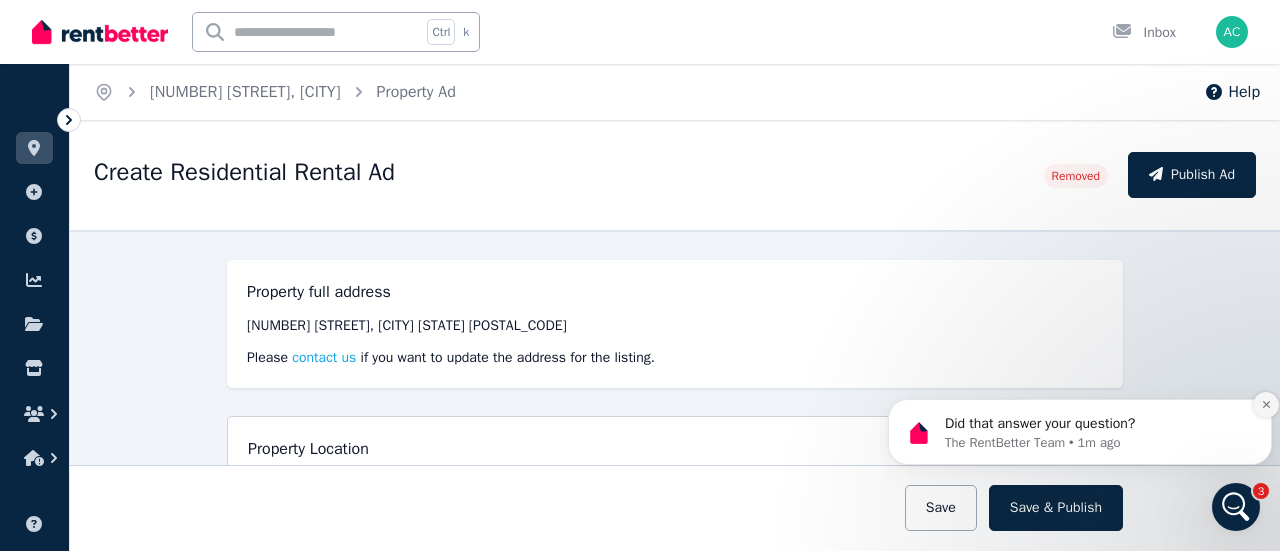 click at bounding box center (1266, 405) 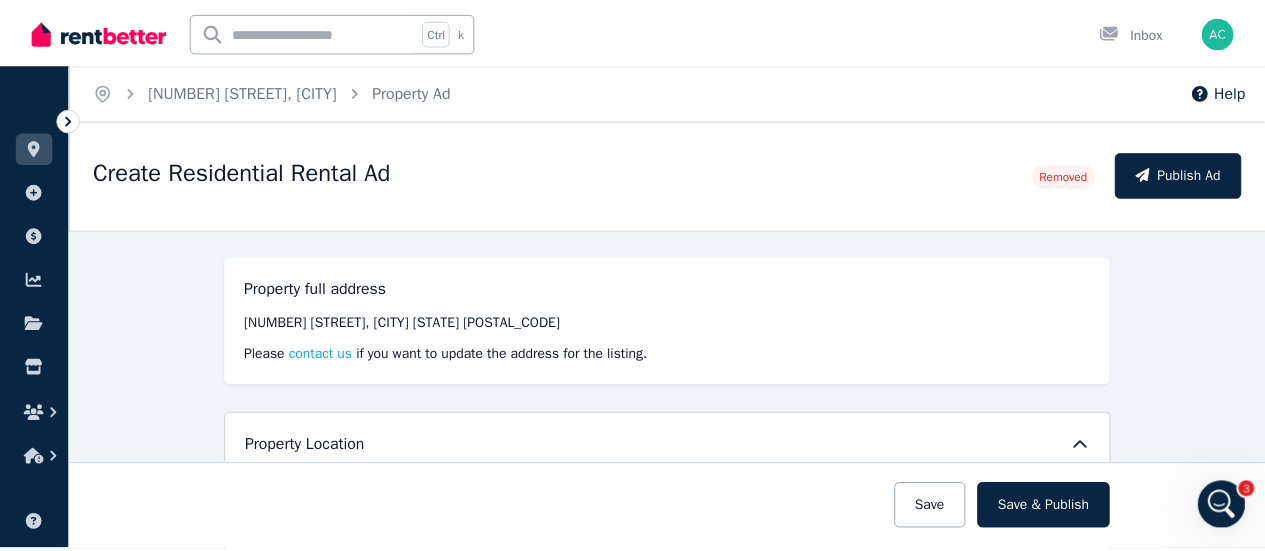 scroll, scrollTop: 0, scrollLeft: 0, axis: both 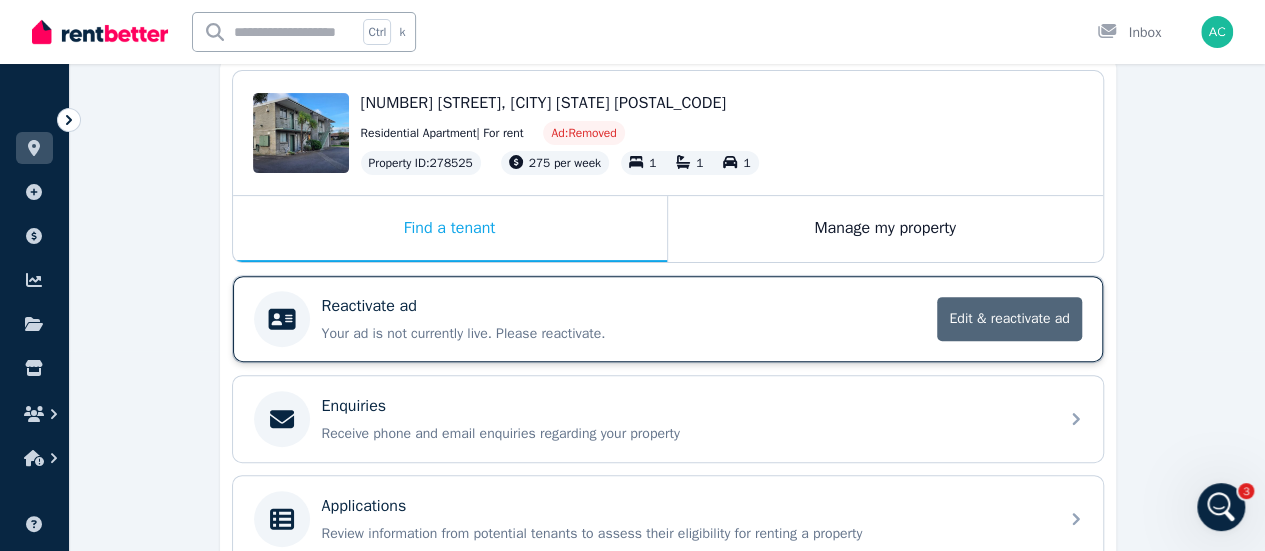 click on "Edit & reactivate ad" at bounding box center (1009, 319) 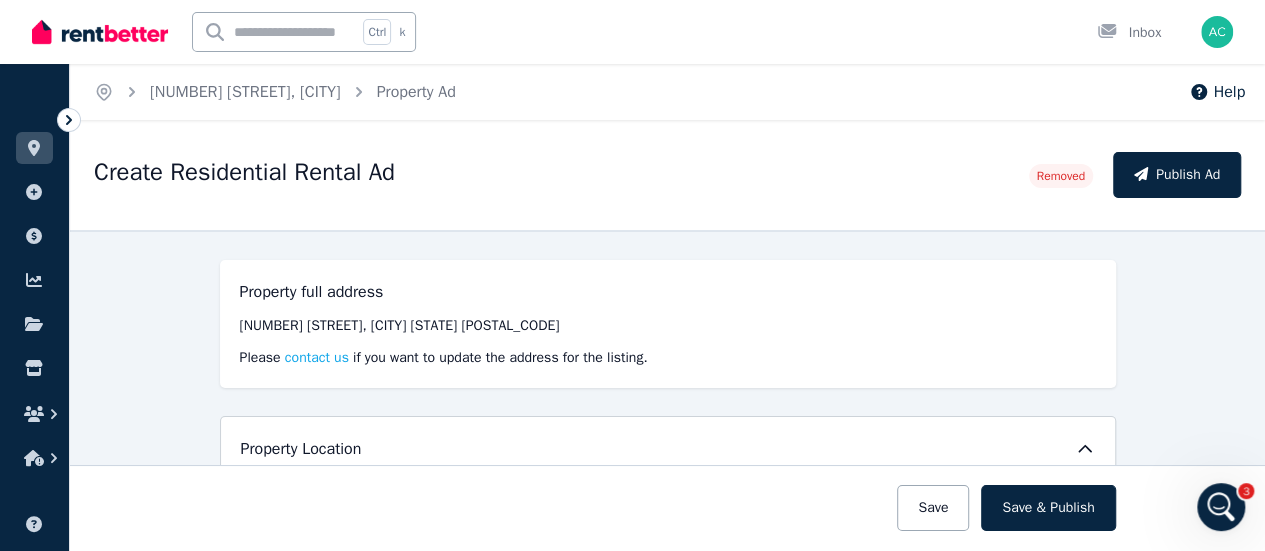 type on "**********" 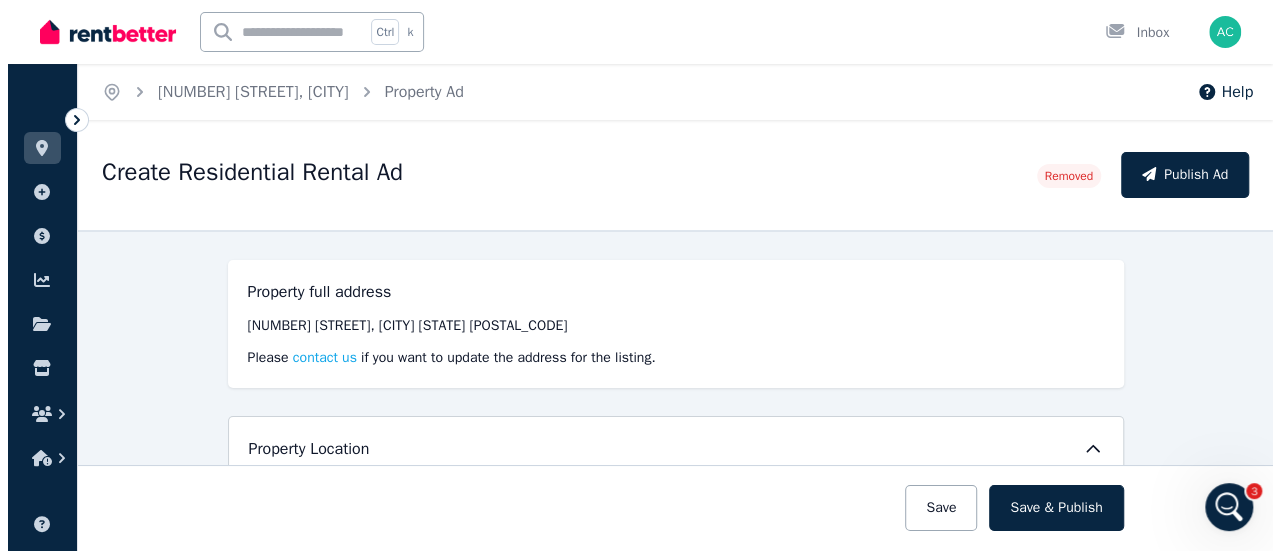 scroll, scrollTop: 0, scrollLeft: 0, axis: both 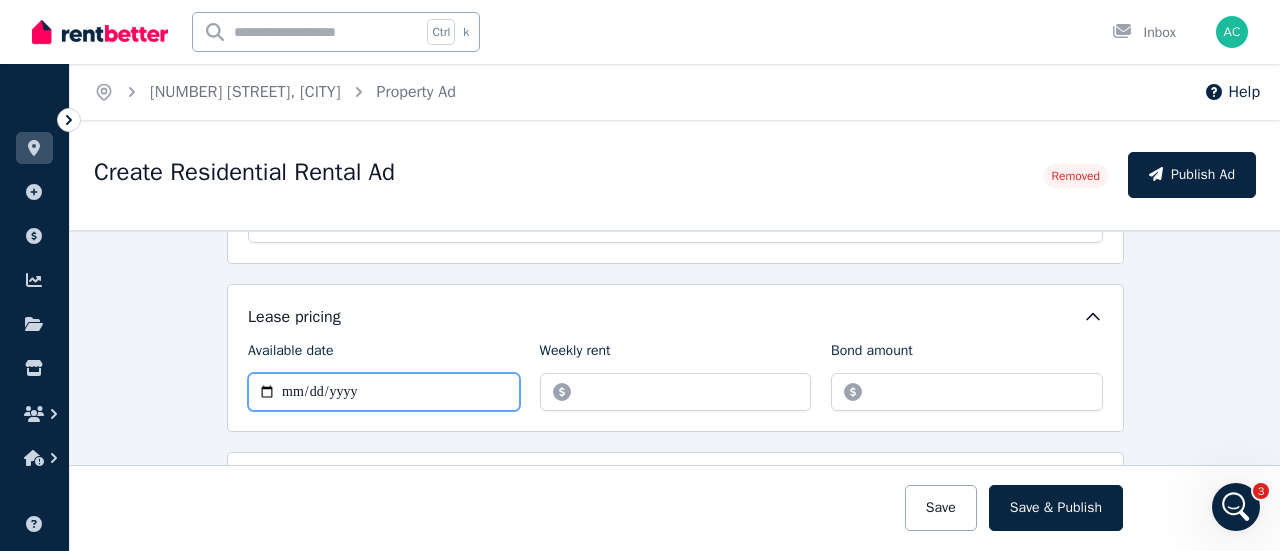 click on "**********" at bounding box center (384, 392) 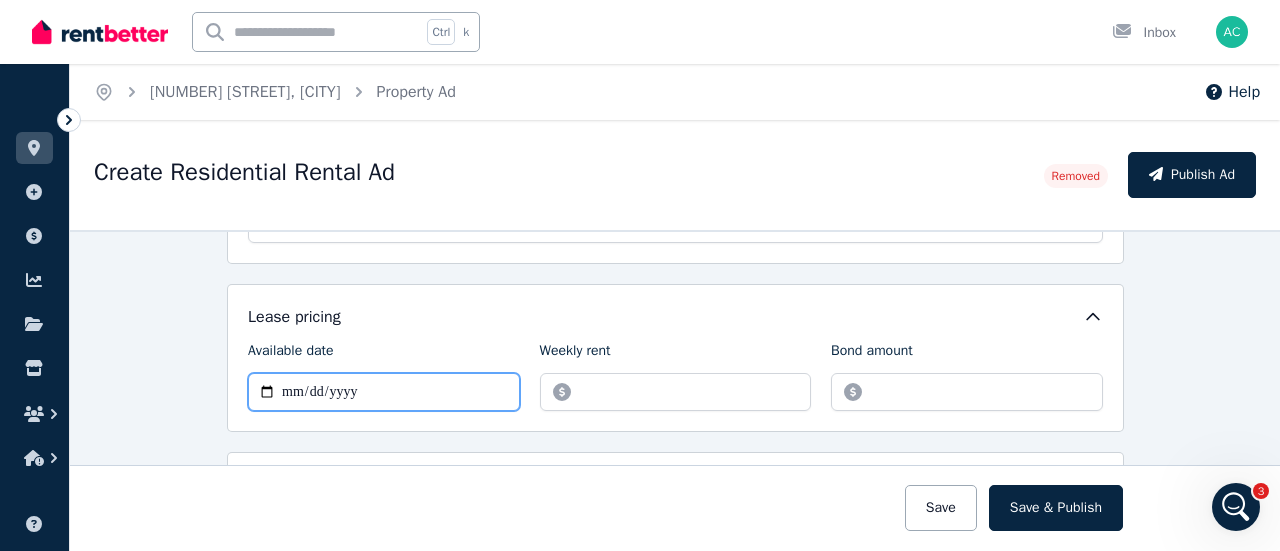 type on "**********" 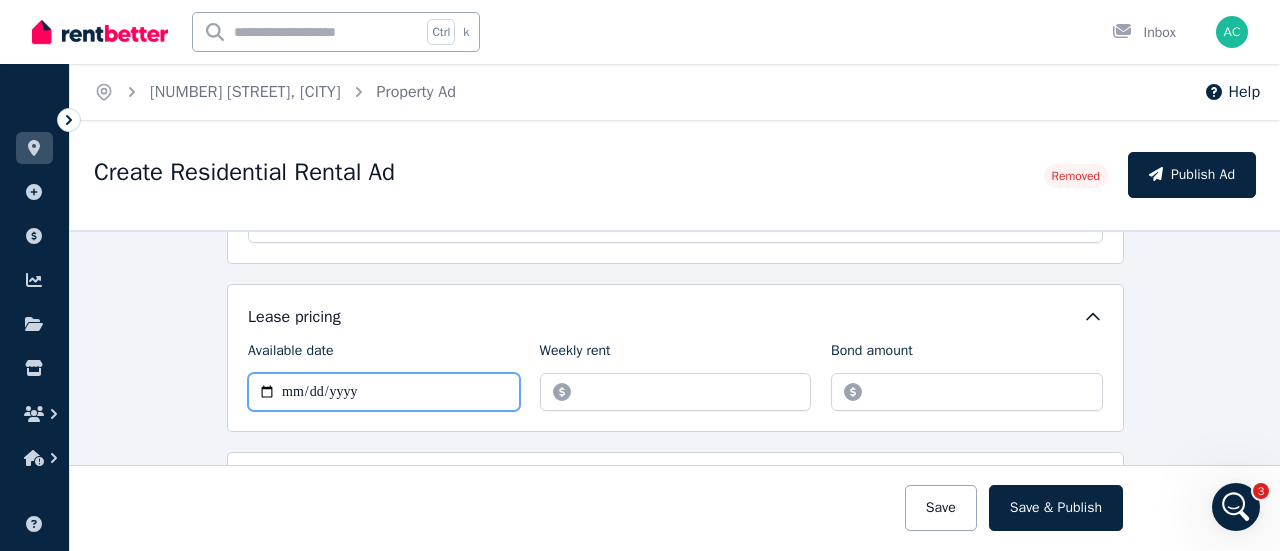 type on "**********" 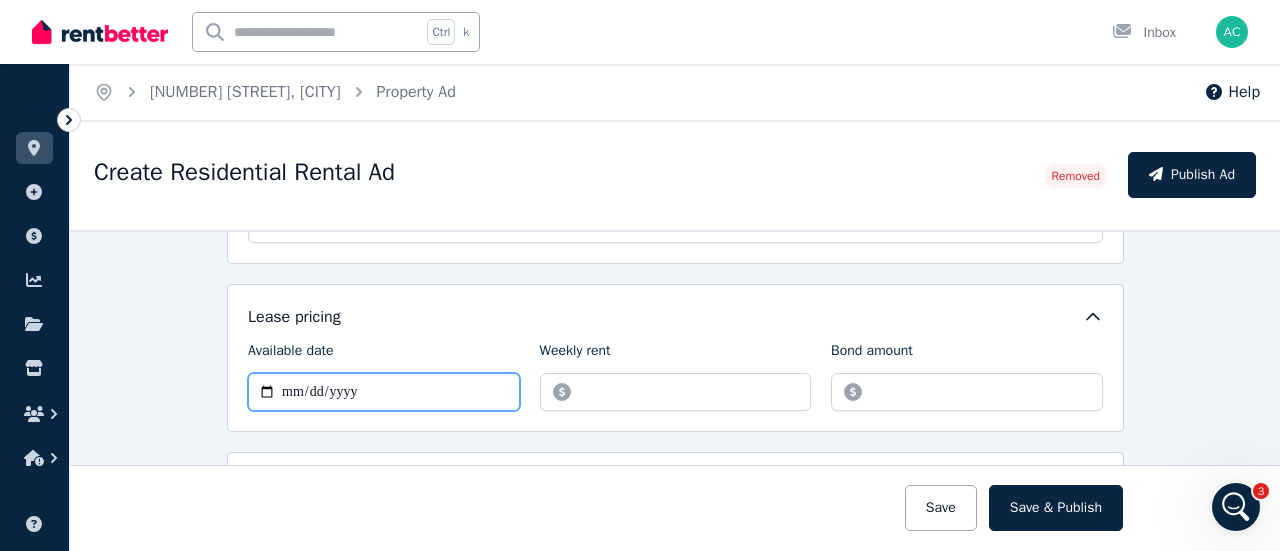 type on "**********" 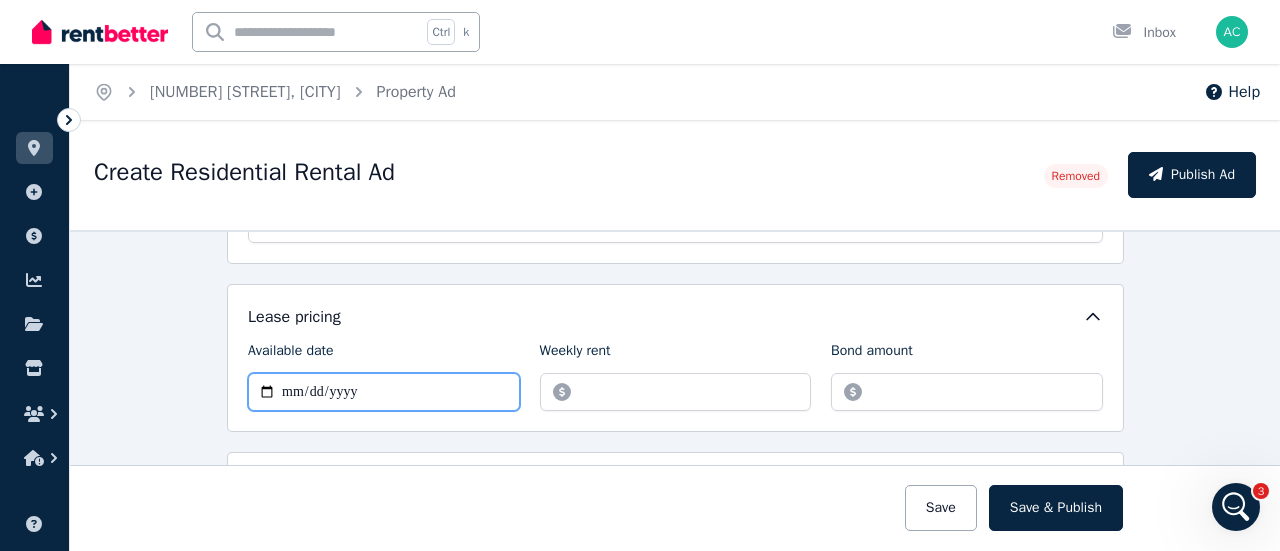 type on "**********" 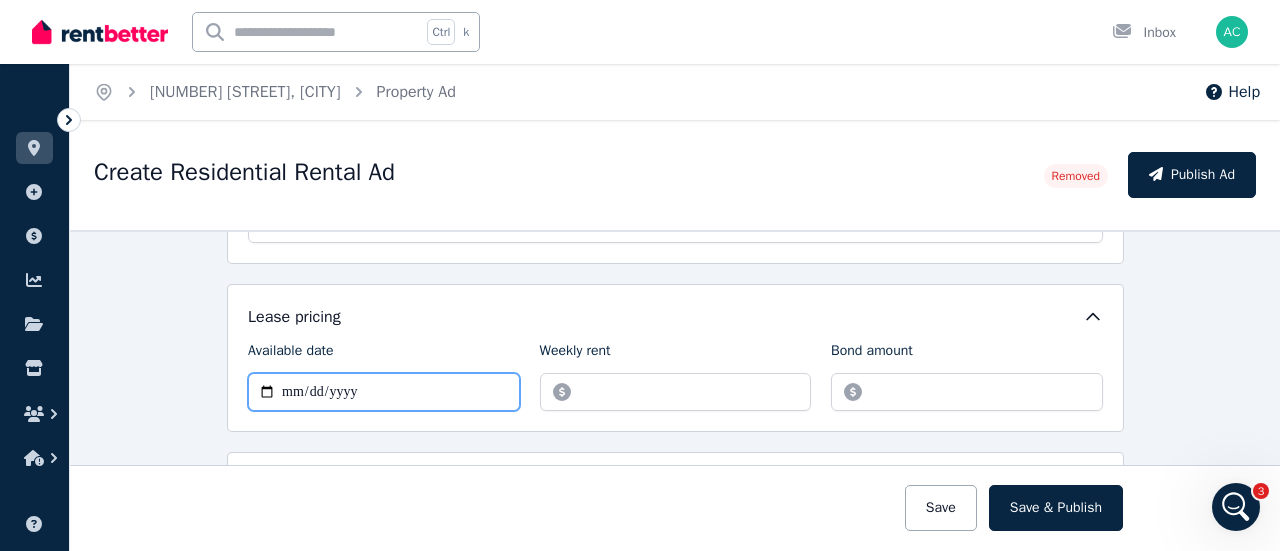 type on "**********" 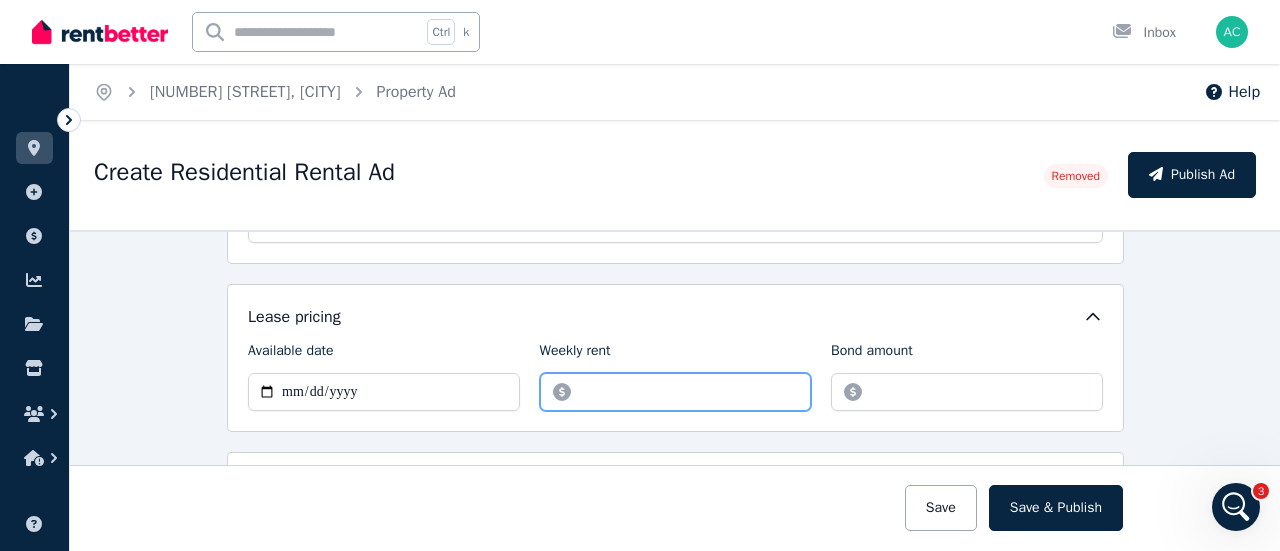 click on "******" at bounding box center (676, 392) 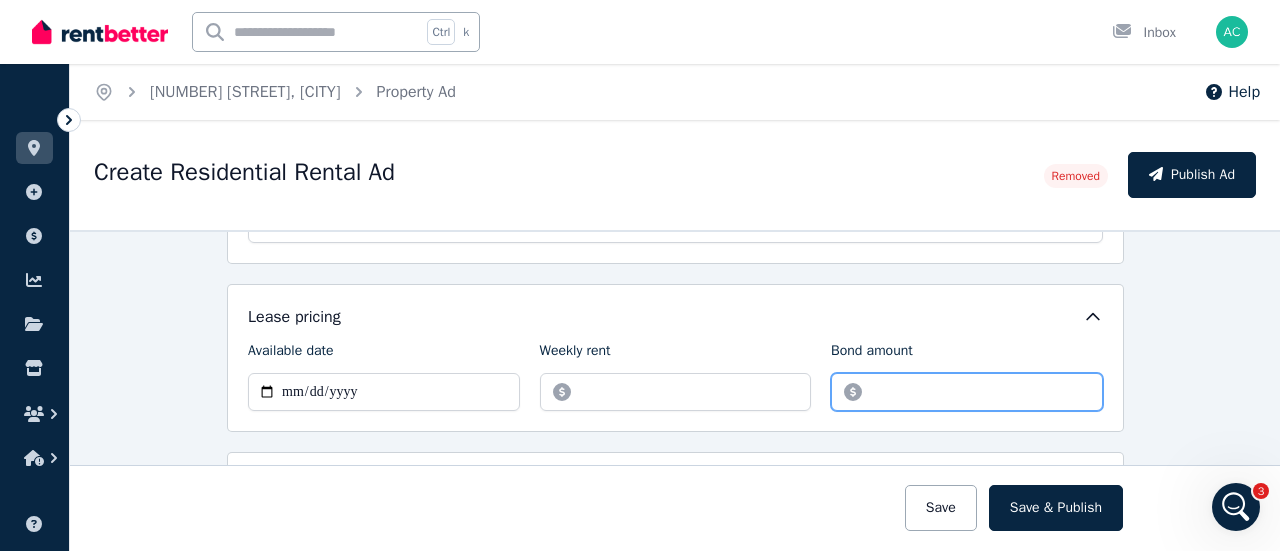 click on "*******" at bounding box center (967, 392) 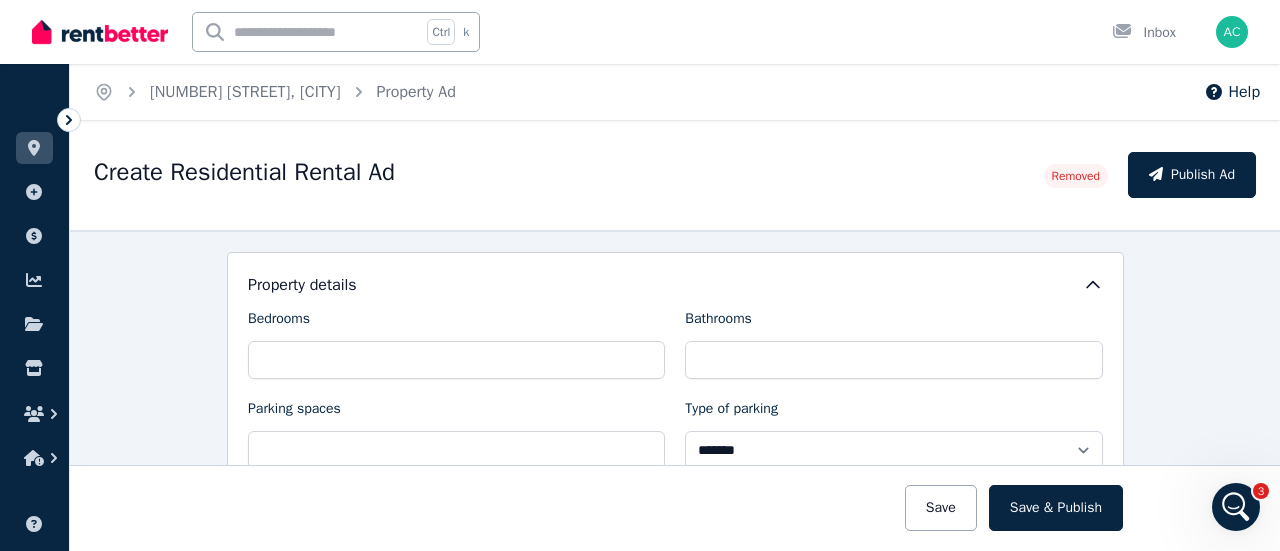 scroll, scrollTop: 600, scrollLeft: 0, axis: vertical 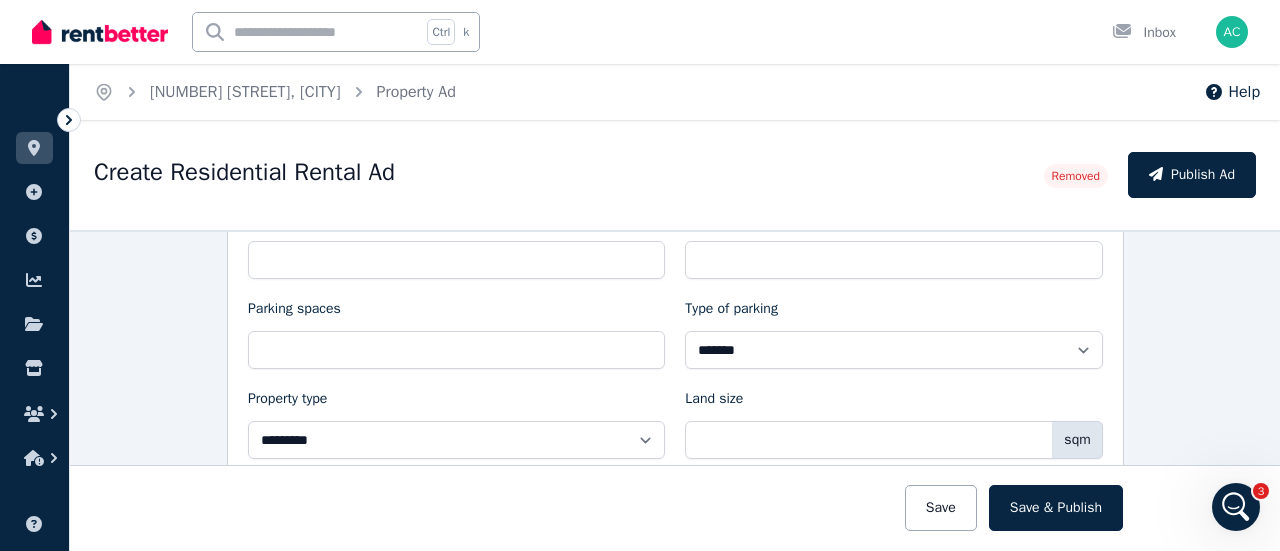 type on "*******" 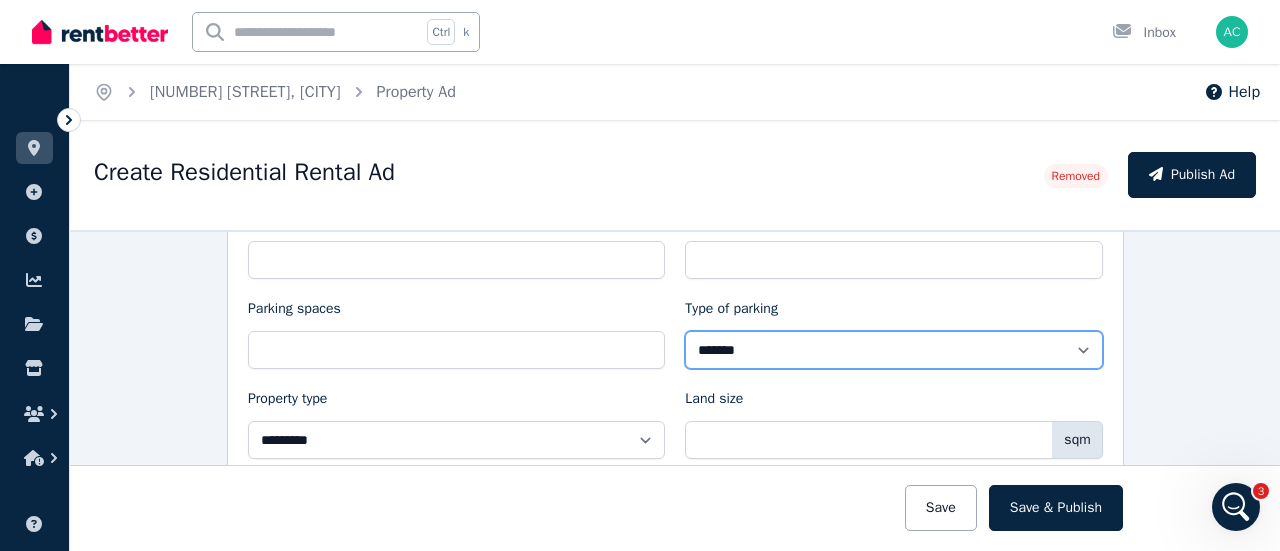 click on "**********" at bounding box center [893, 350] 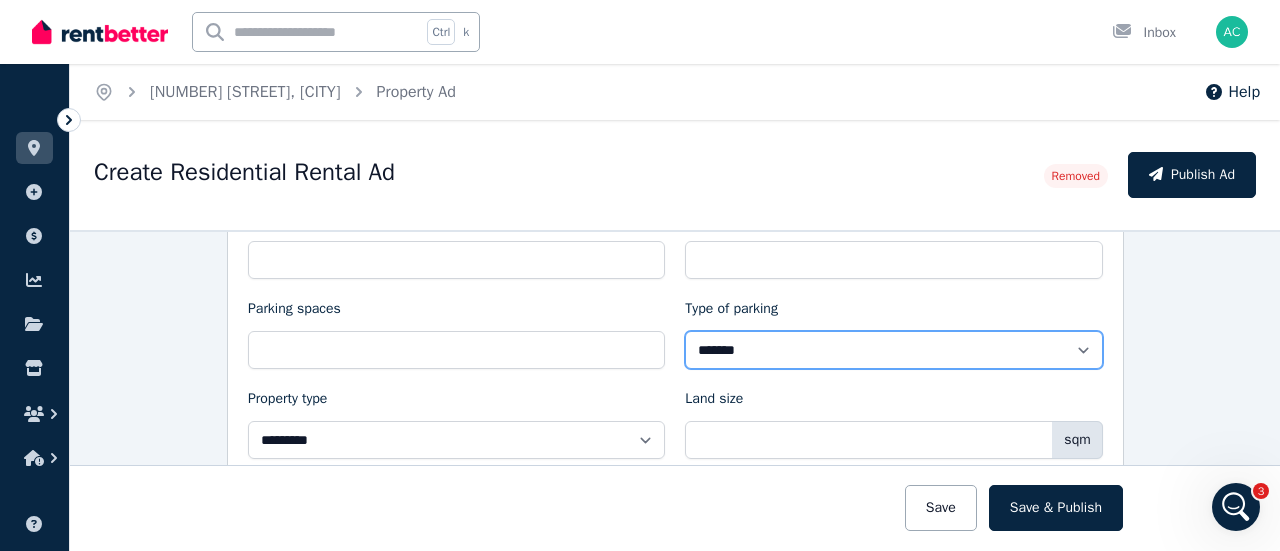 select on "**********" 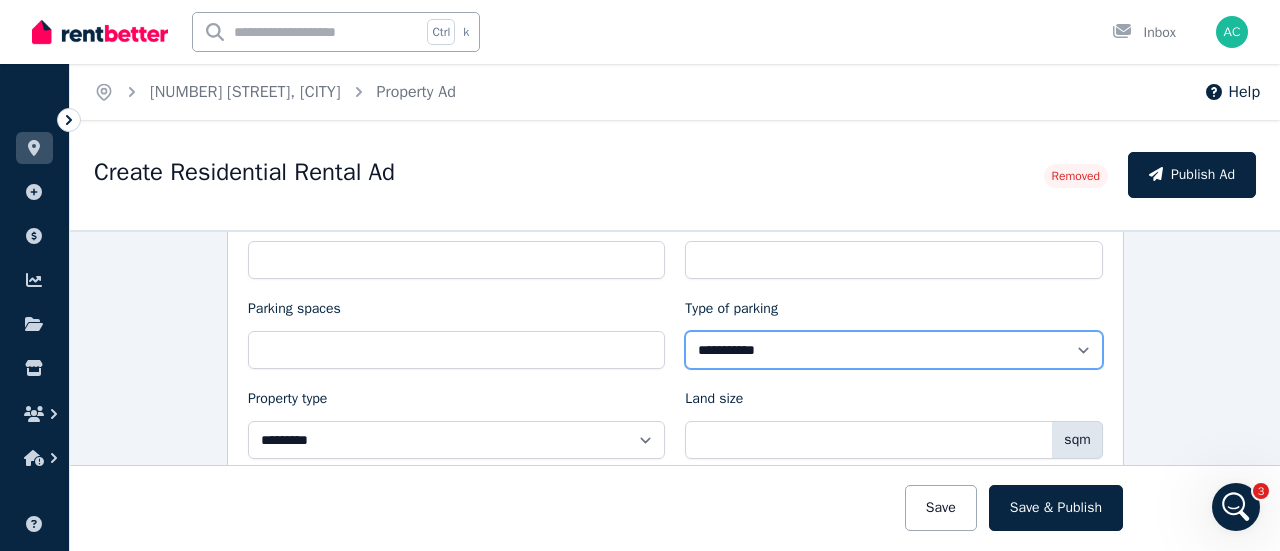 click on "**********" at bounding box center (893, 350) 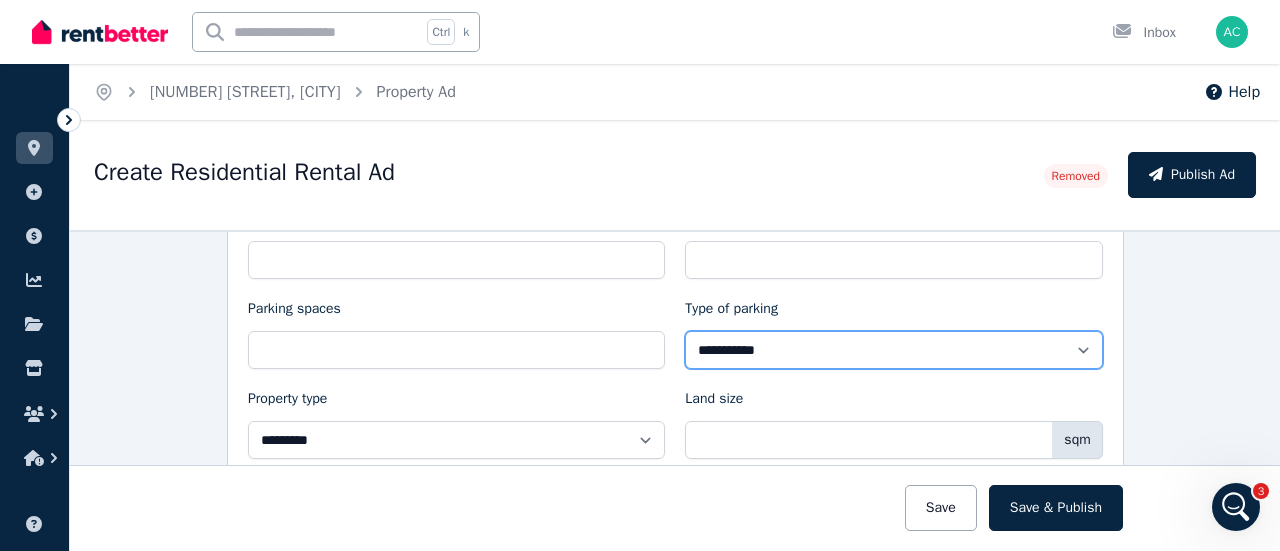 type on "**********" 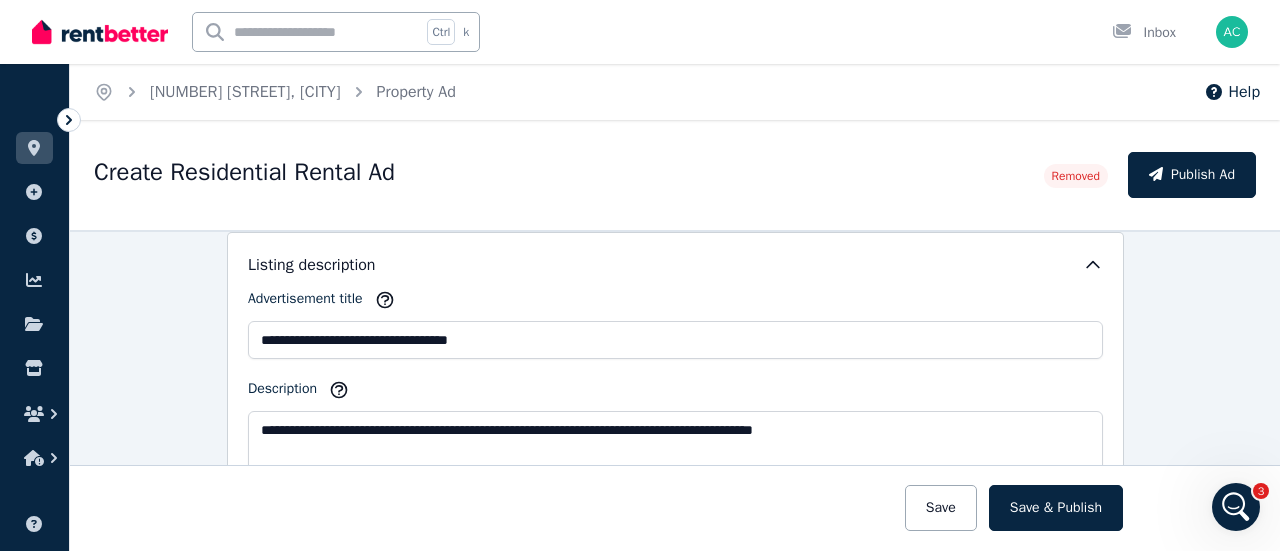 scroll, scrollTop: 900, scrollLeft: 0, axis: vertical 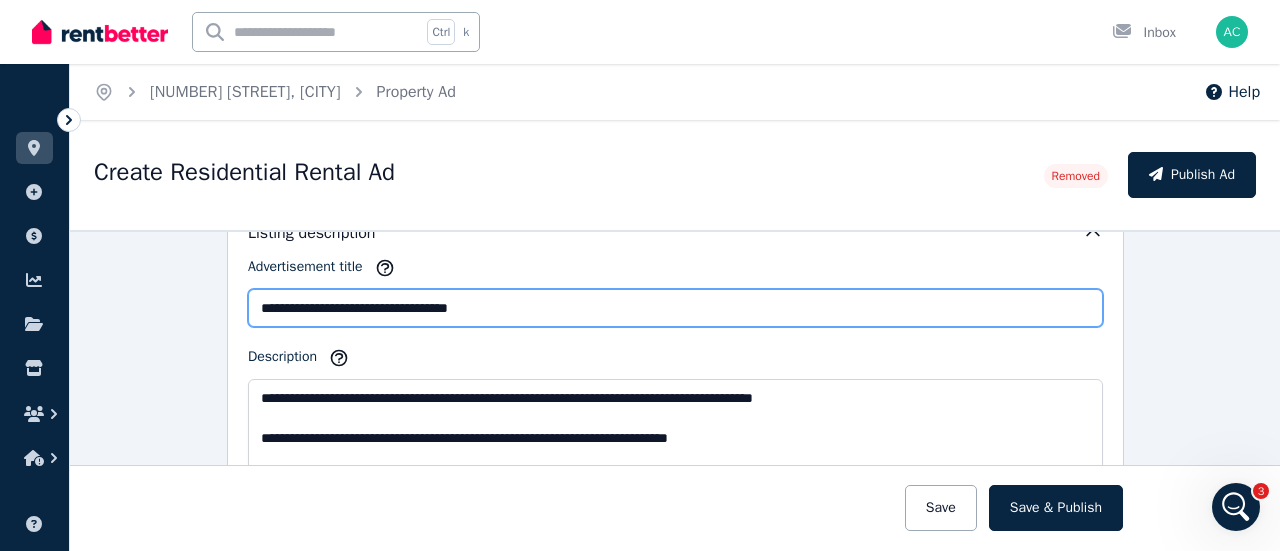 click on "**********" at bounding box center [675, 308] 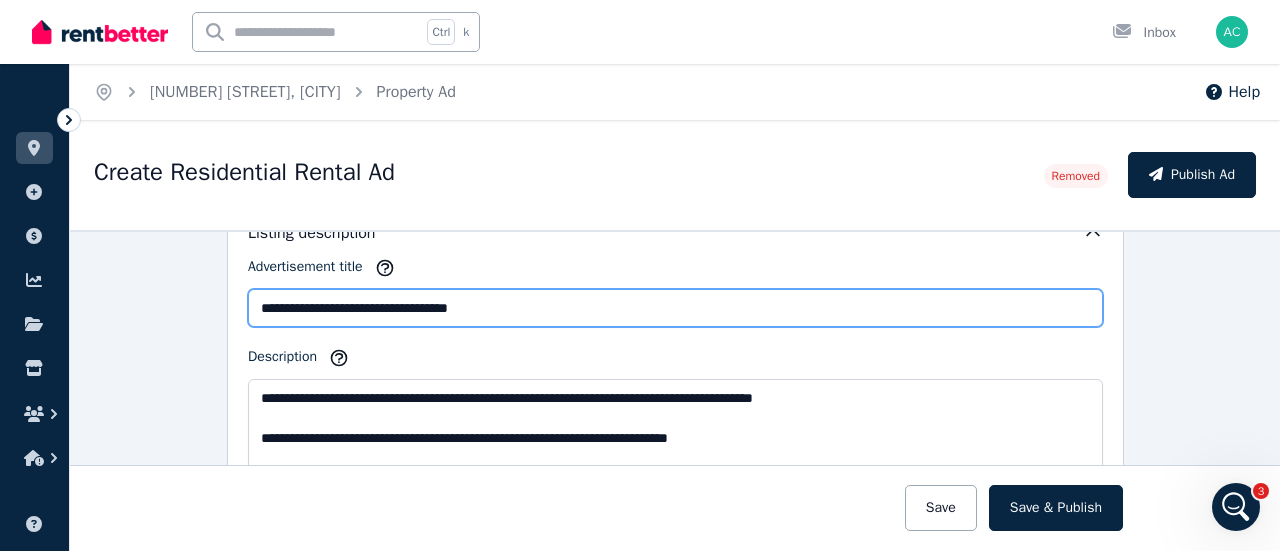 type on "**********" 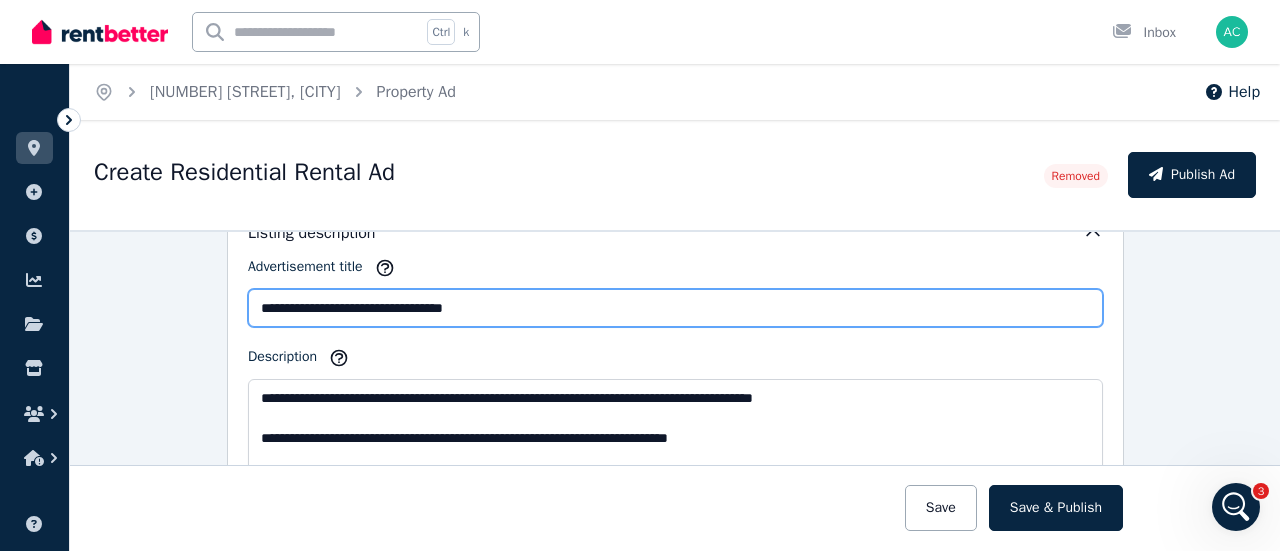 type on "**********" 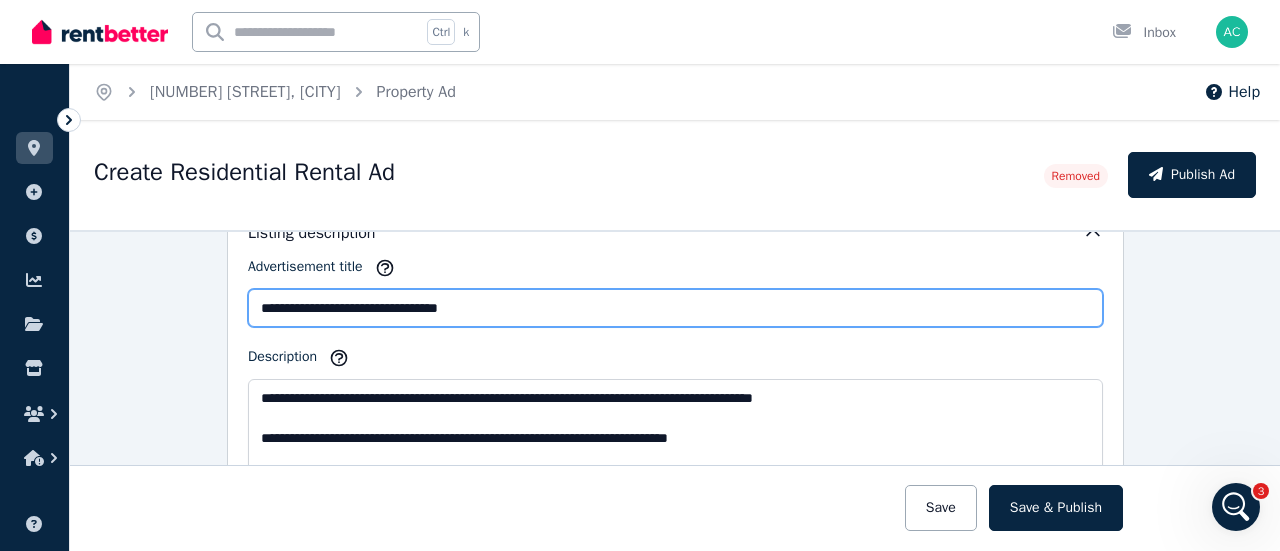 type on "**********" 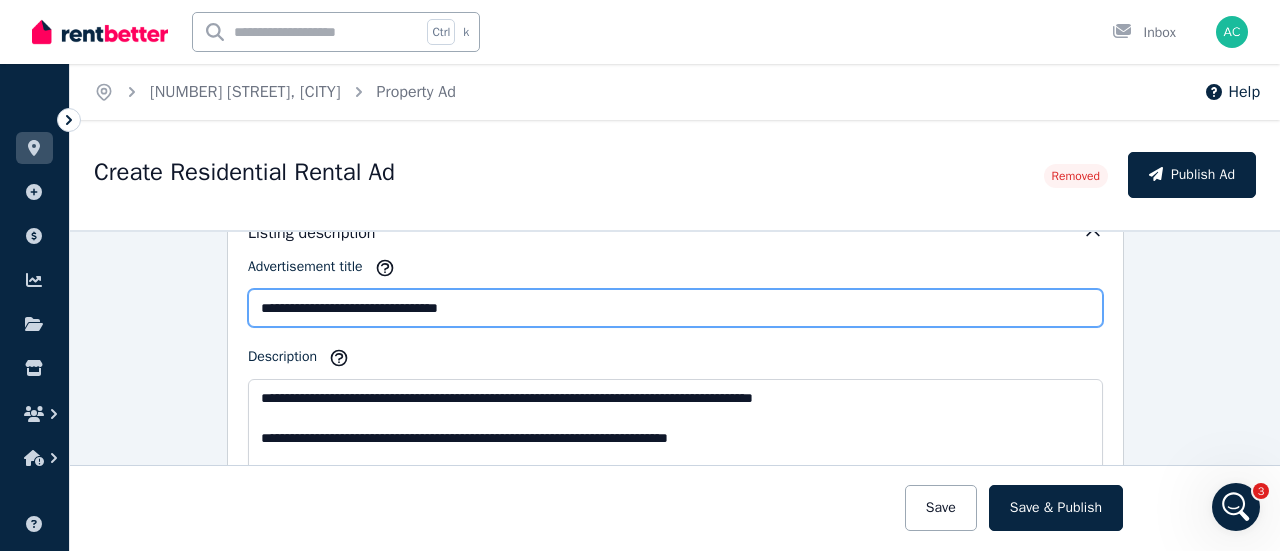 type on "**********" 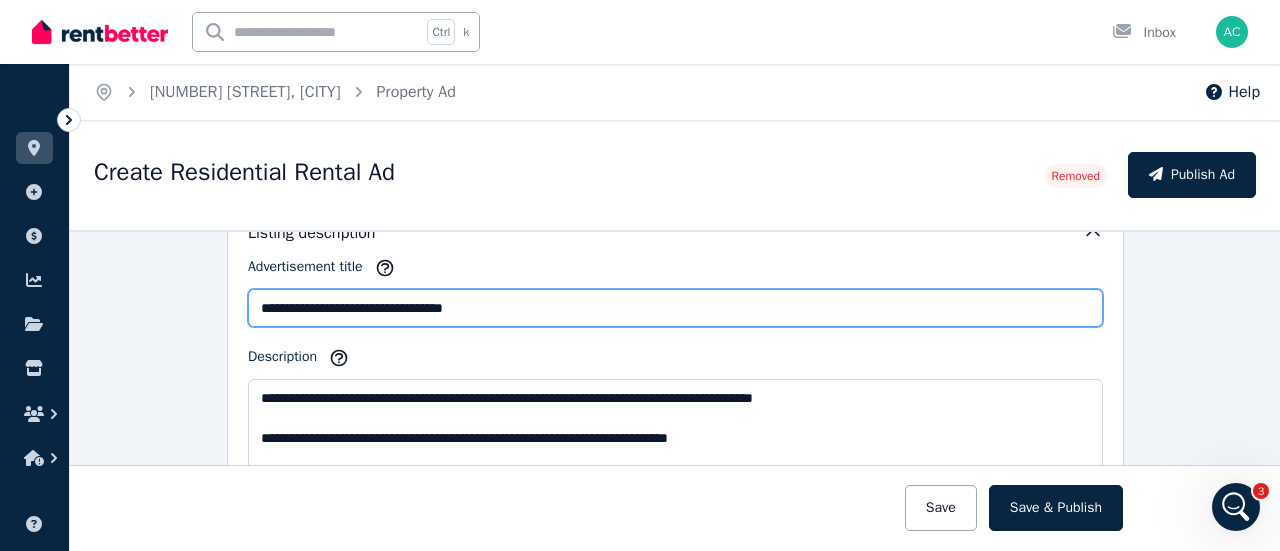 type on "**********" 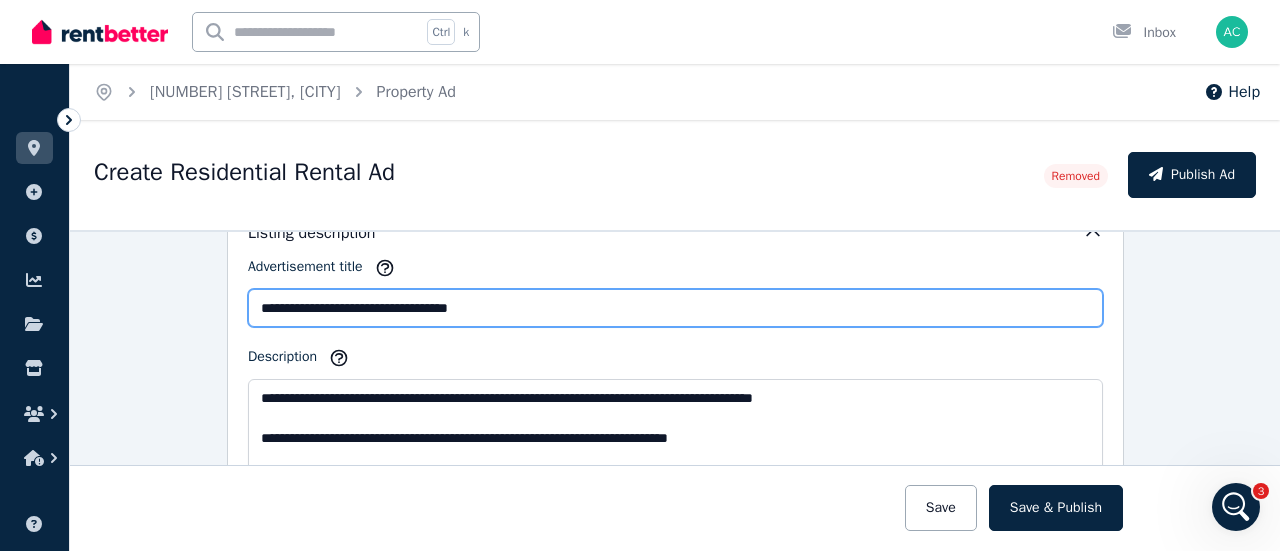 type on "**********" 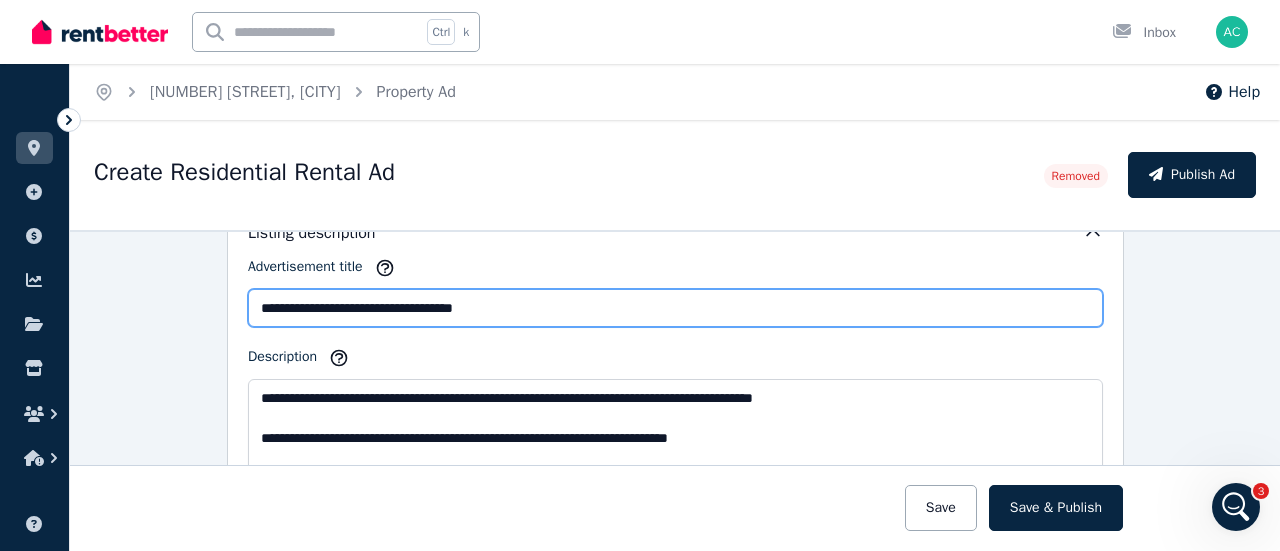 type on "**********" 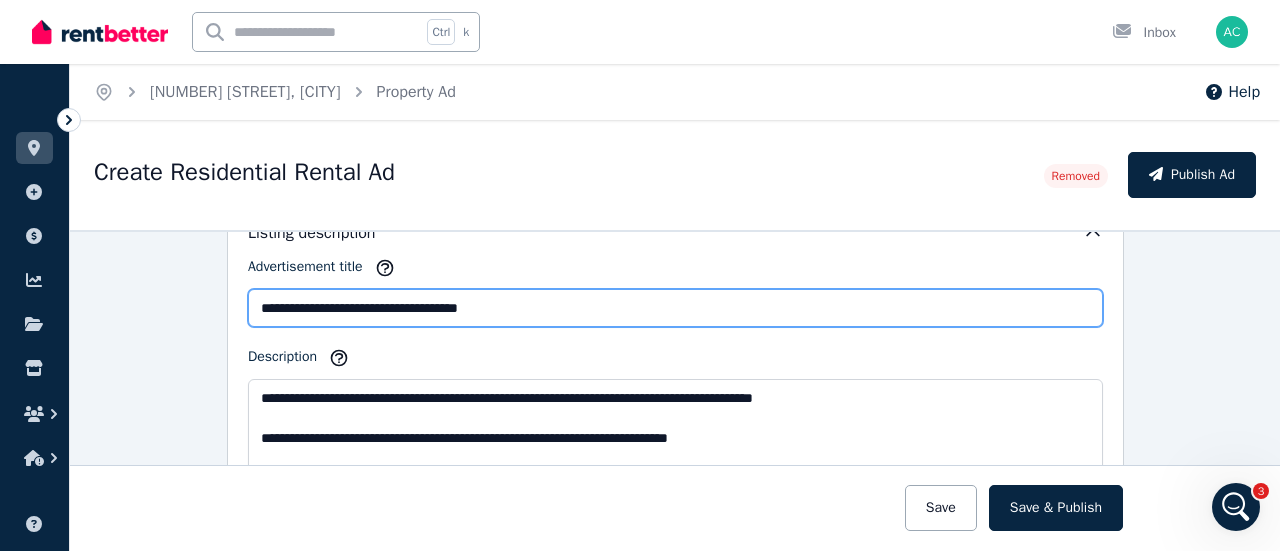 type on "**********" 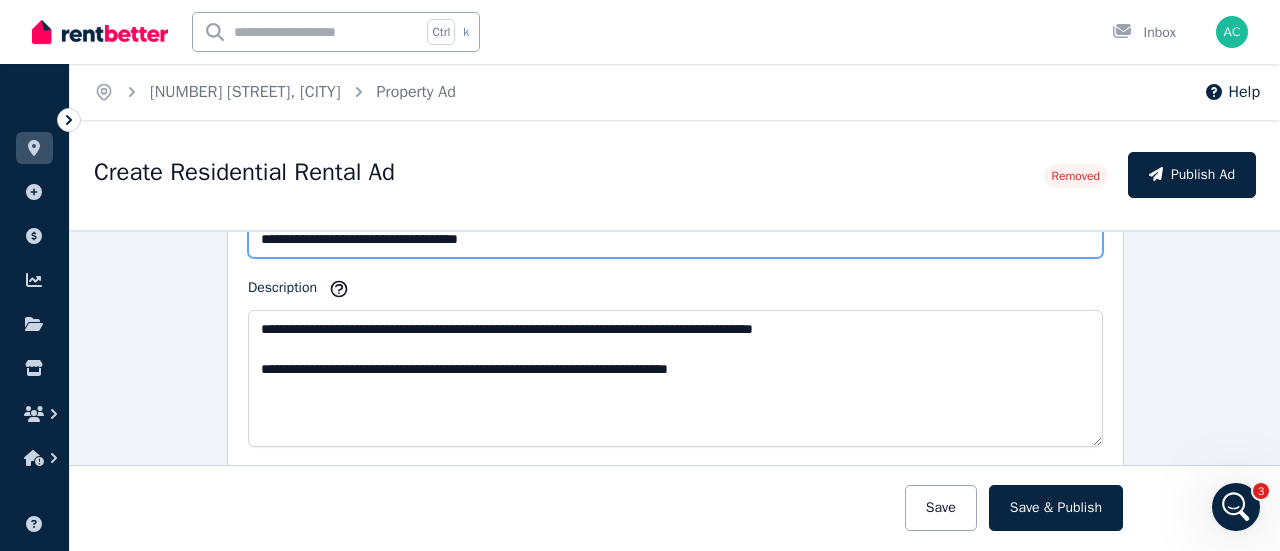 scroll, scrollTop: 1000, scrollLeft: 0, axis: vertical 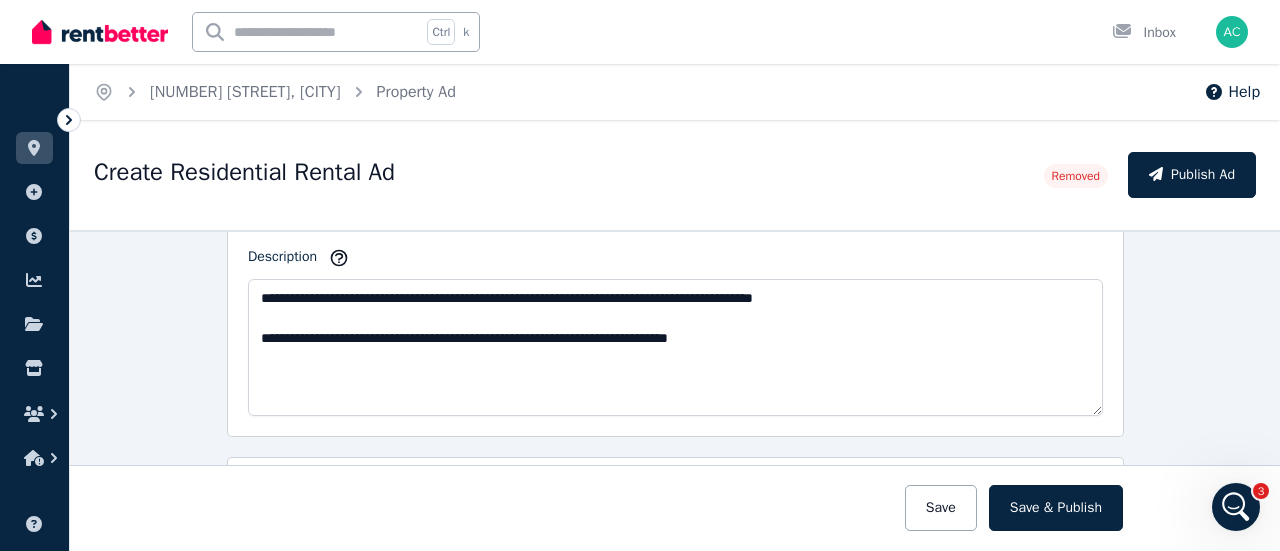 type on "**********" 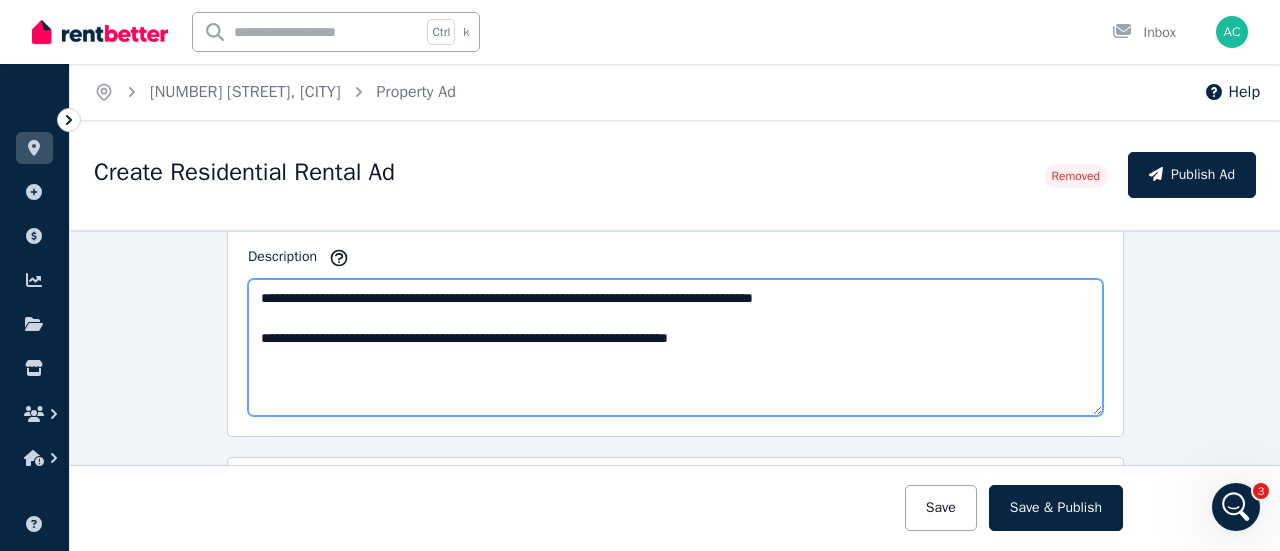 drag, startPoint x: 338, startPoint y: 329, endPoint x: 298, endPoint y: 330, distance: 40.012497 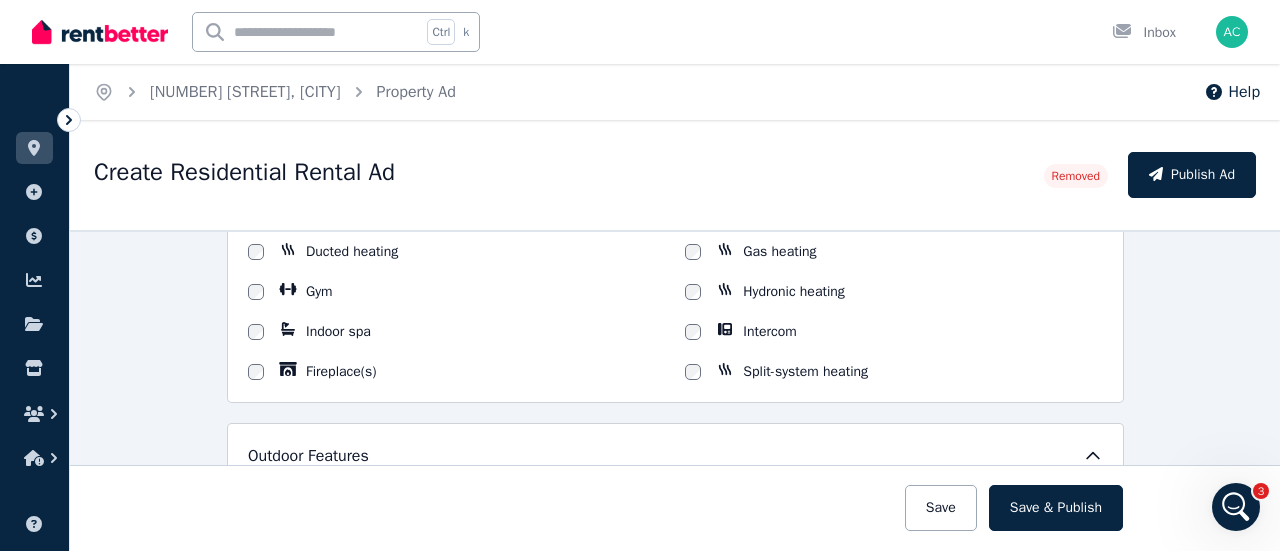 scroll, scrollTop: 1600, scrollLeft: 0, axis: vertical 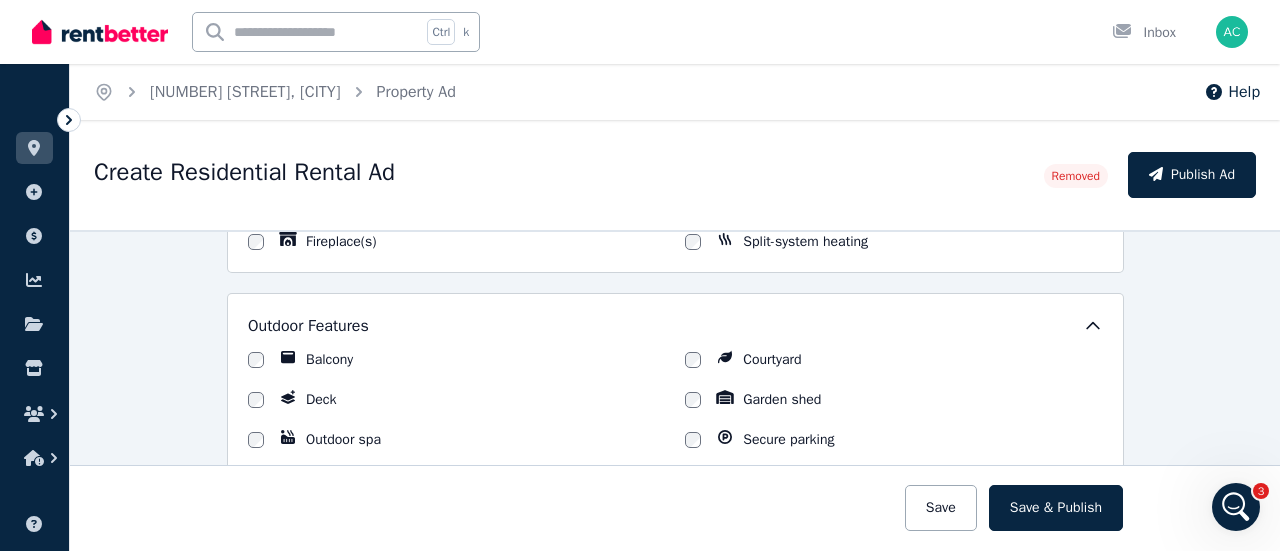 type on "**********" 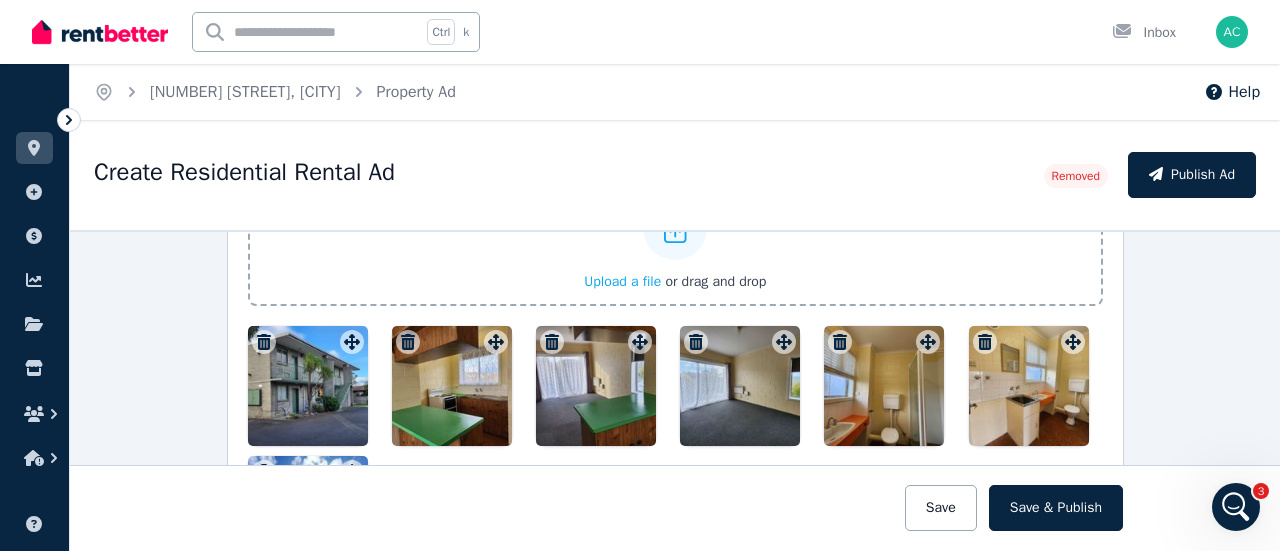 scroll, scrollTop: 2200, scrollLeft: 0, axis: vertical 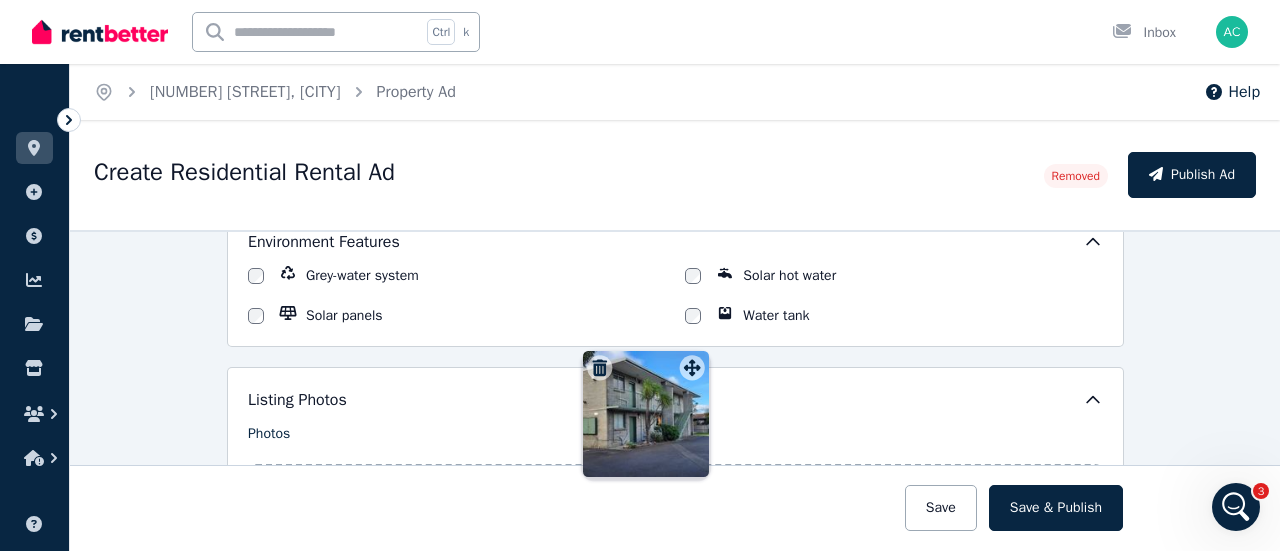drag, startPoint x: 349, startPoint y: 381, endPoint x: 695, endPoint y: 355, distance: 346.9755 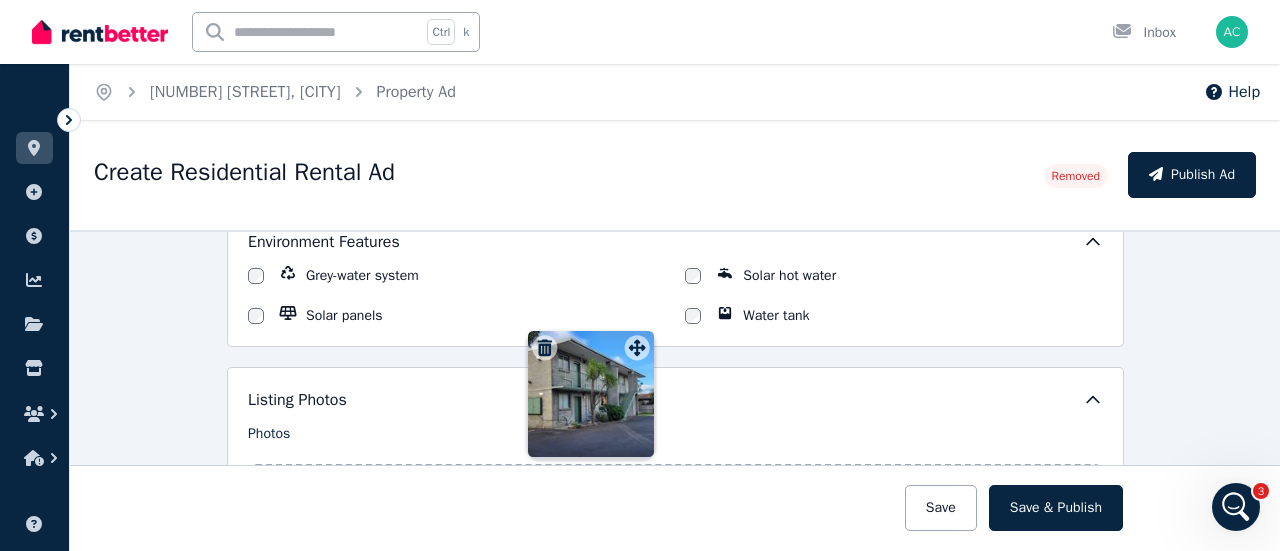 scroll, scrollTop: 2228, scrollLeft: 0, axis: vertical 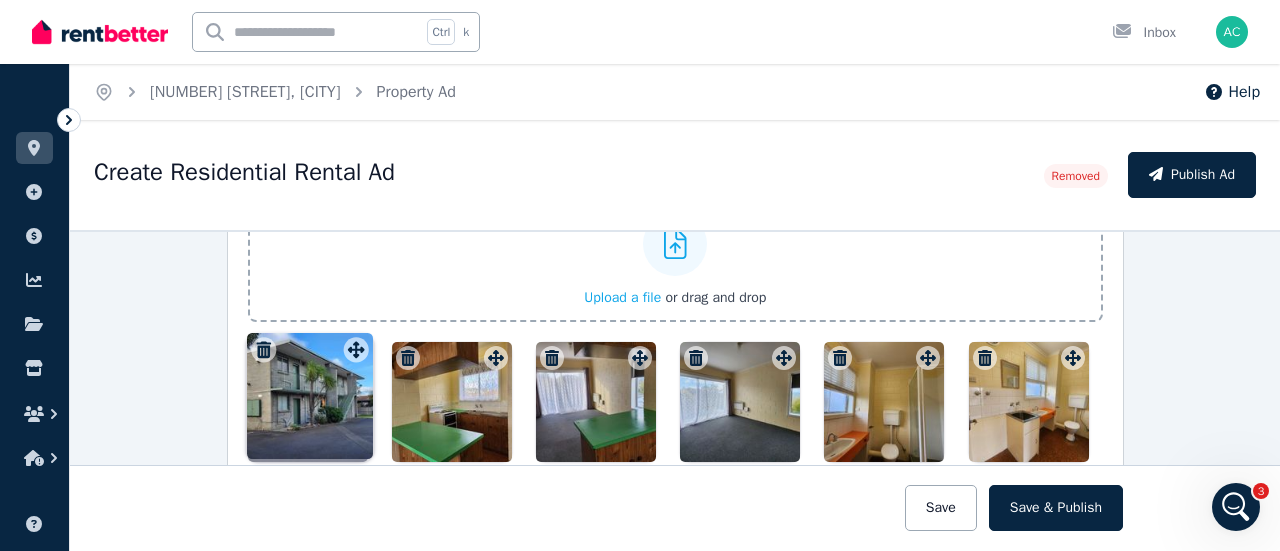 drag, startPoint x: 630, startPoint y: 351, endPoint x: 352, endPoint y: 336, distance: 278.4044 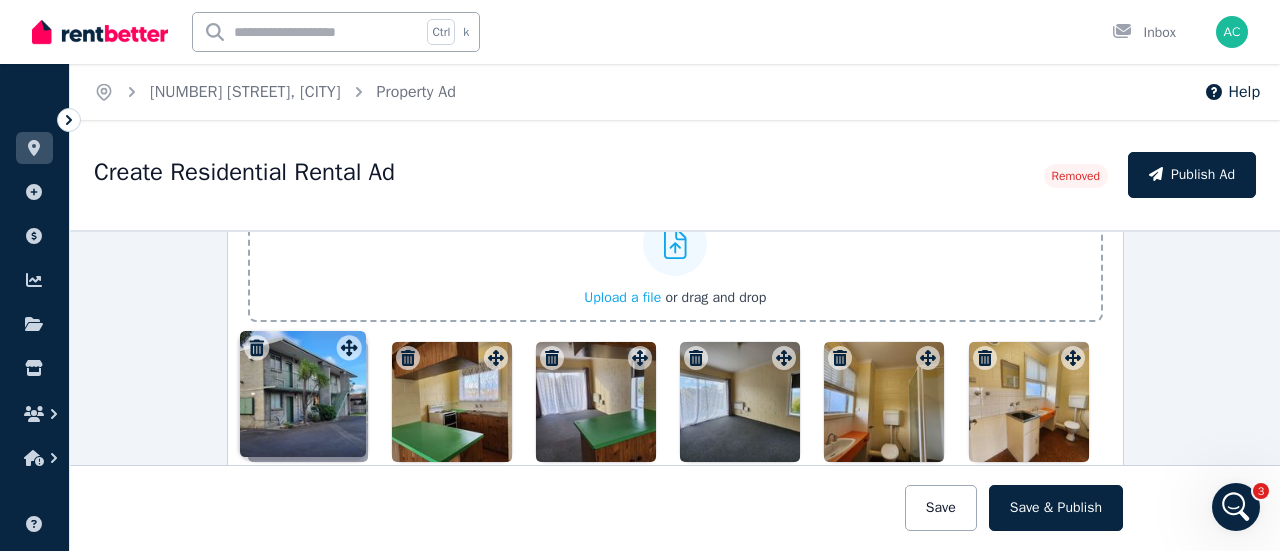 click on "Photos Upload a file   or drag and drop
To pick up a draggable item, press the space bar.
While dragging, use the arrow keys to move the item.
Press space again to drop the item in its new position, or press escape to cancel.
Draggable item 64914008-c967-4a63-ad6f-5e9a957c359e was moved over droppable area 6bba11c2-3c7d-448c-ad64-124bc69d082c." at bounding box center [675, 375] 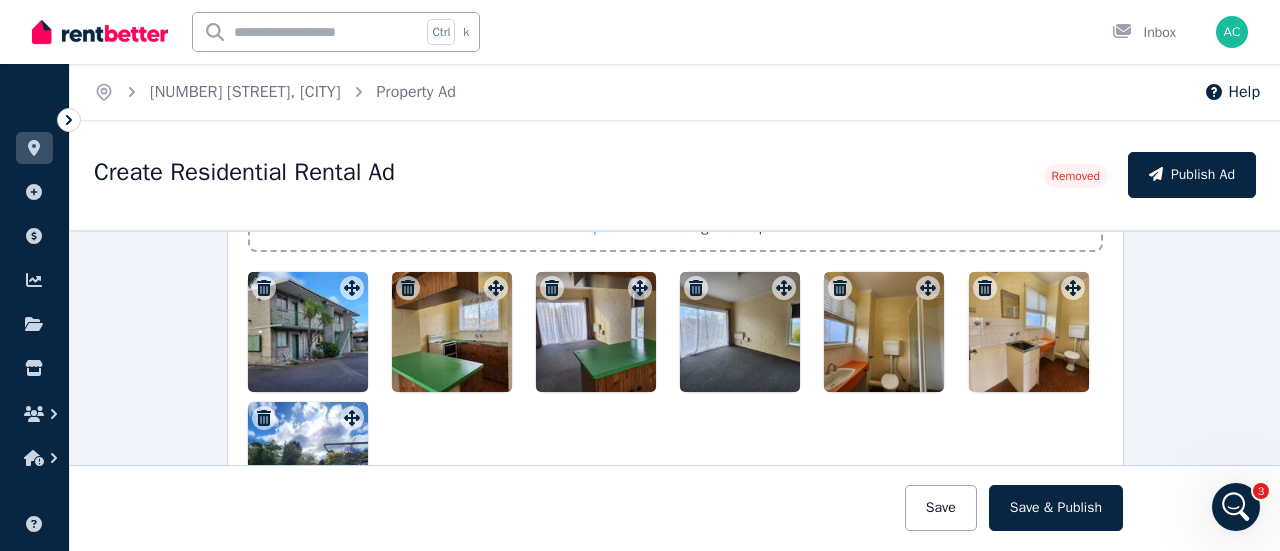 scroll, scrollTop: 2328, scrollLeft: 0, axis: vertical 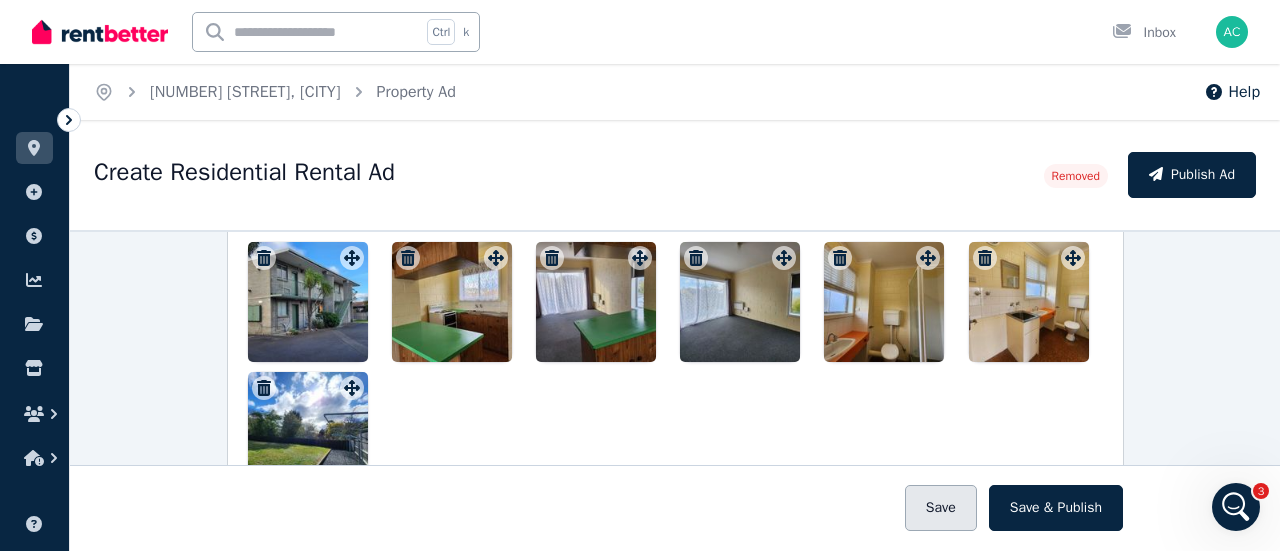 click on "Save" at bounding box center [941, 508] 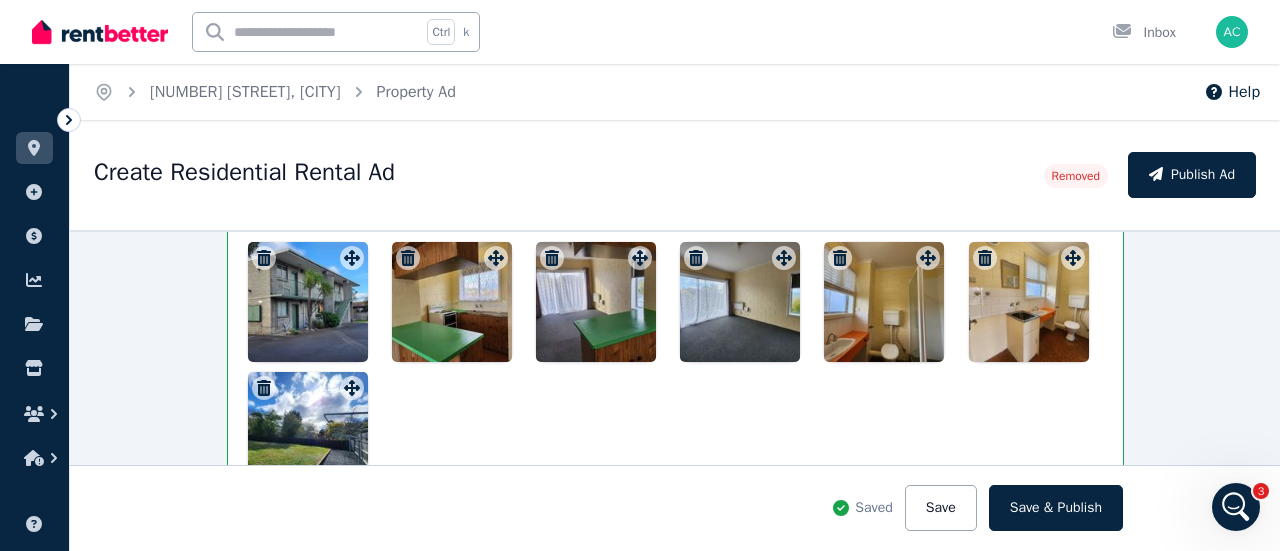 scroll, scrollTop: 2228, scrollLeft: 0, axis: vertical 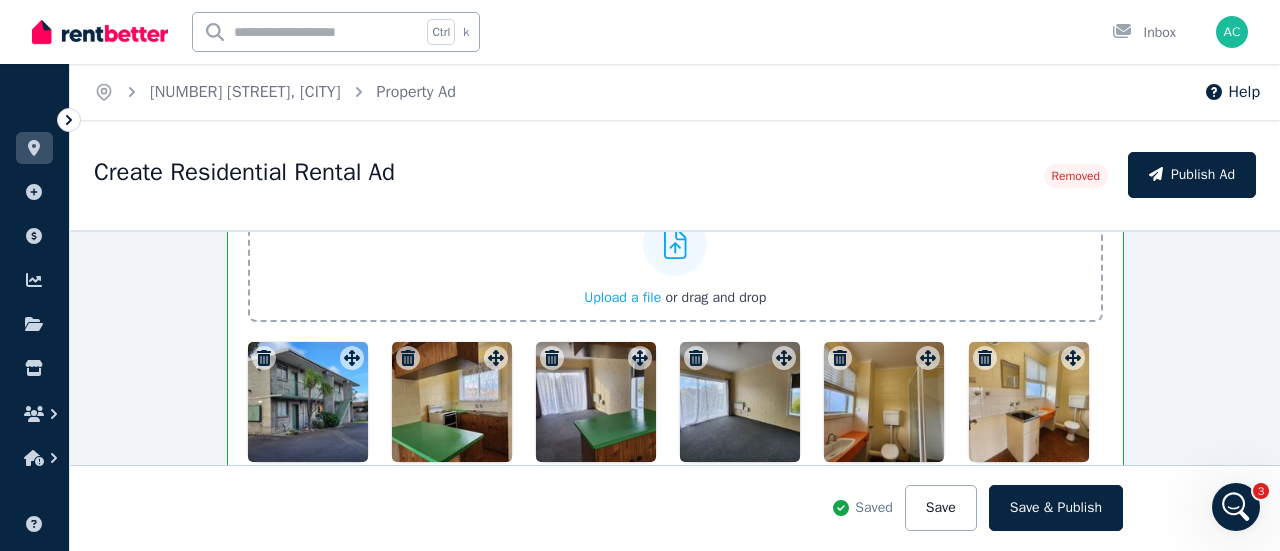 click 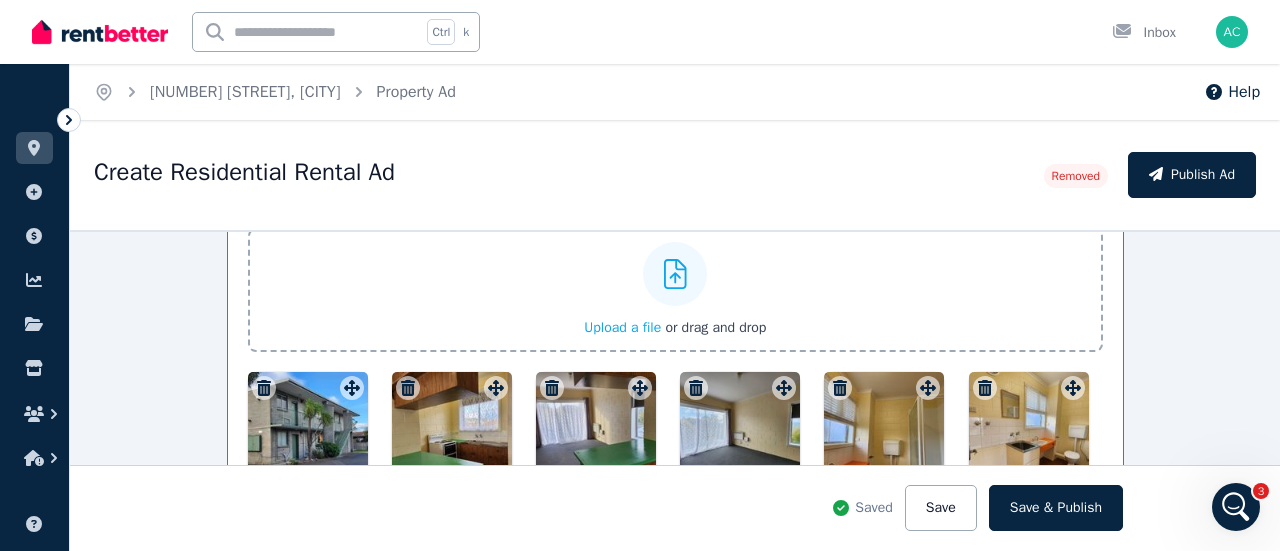 scroll, scrollTop: 2228, scrollLeft: 0, axis: vertical 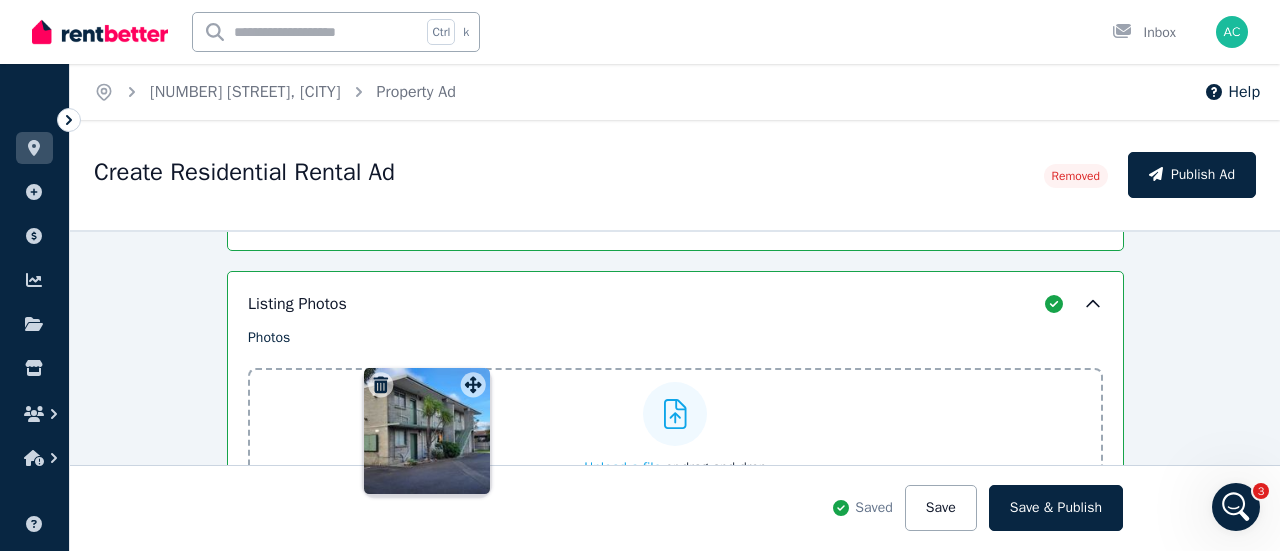 drag, startPoint x: 343, startPoint y: 351, endPoint x: 470, endPoint y: 371, distance: 128.56516 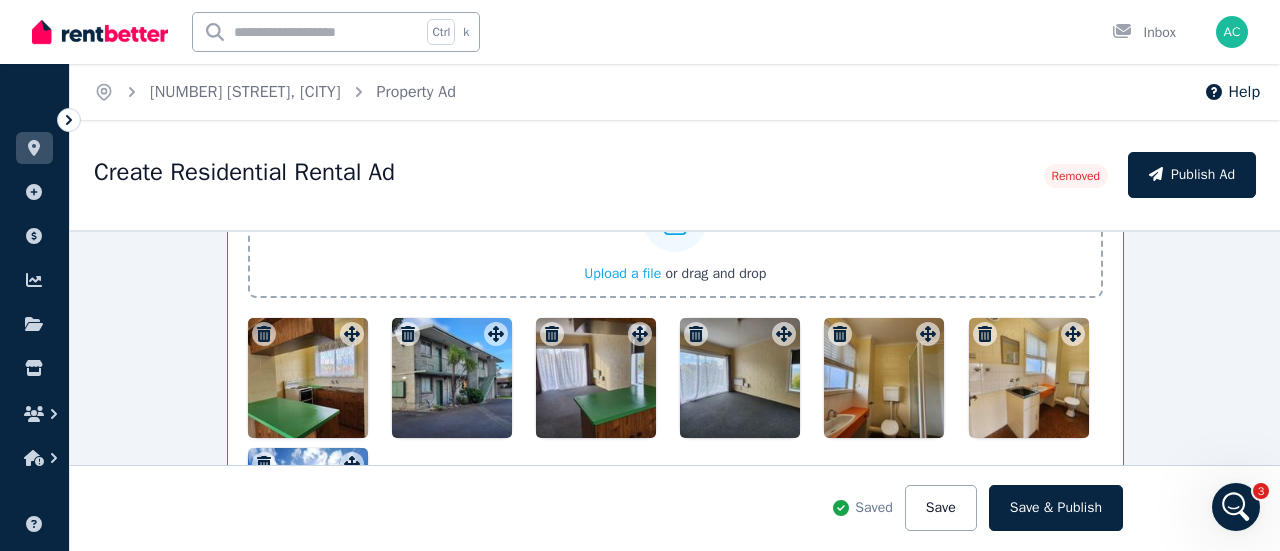 scroll, scrollTop: 2258, scrollLeft: 0, axis: vertical 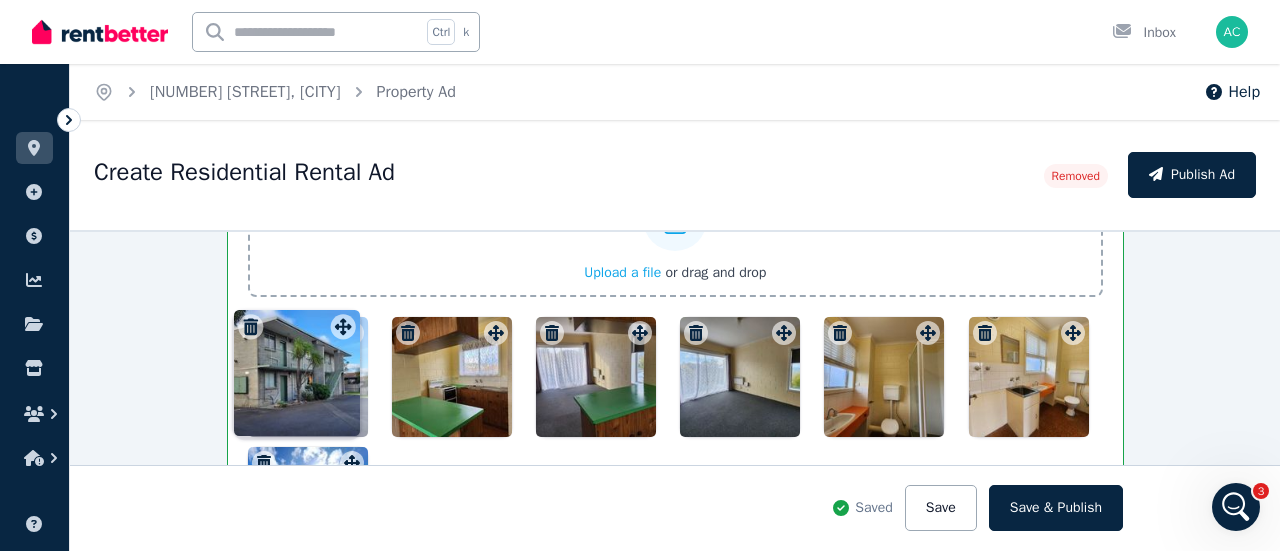 drag, startPoint x: 490, startPoint y: 316, endPoint x: 343, endPoint y: 307, distance: 147.27525 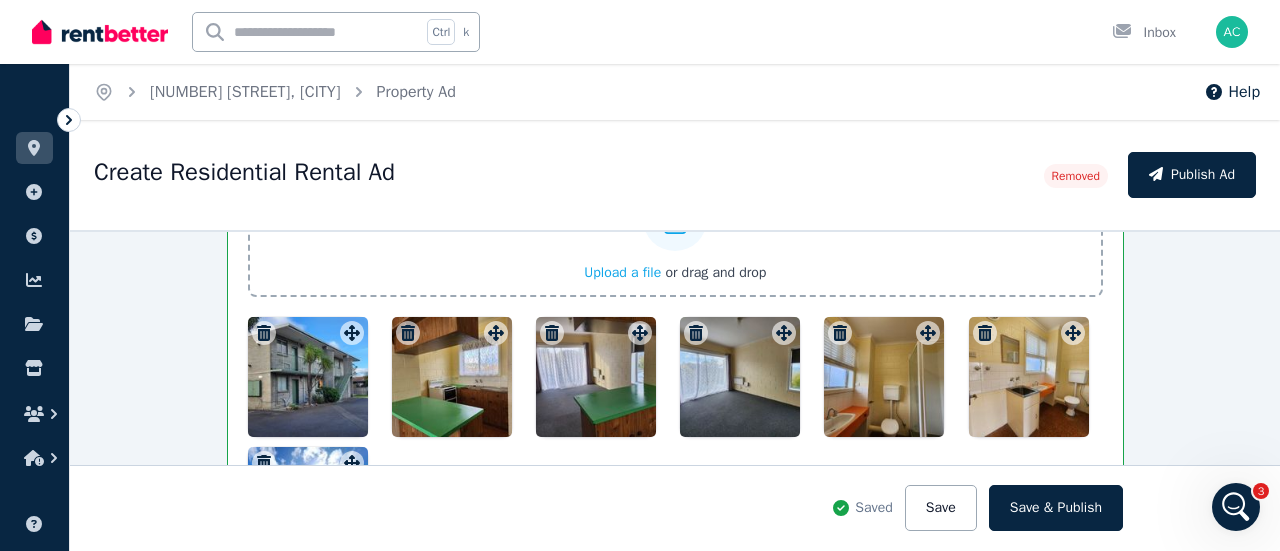 click at bounding box center (308, 377) 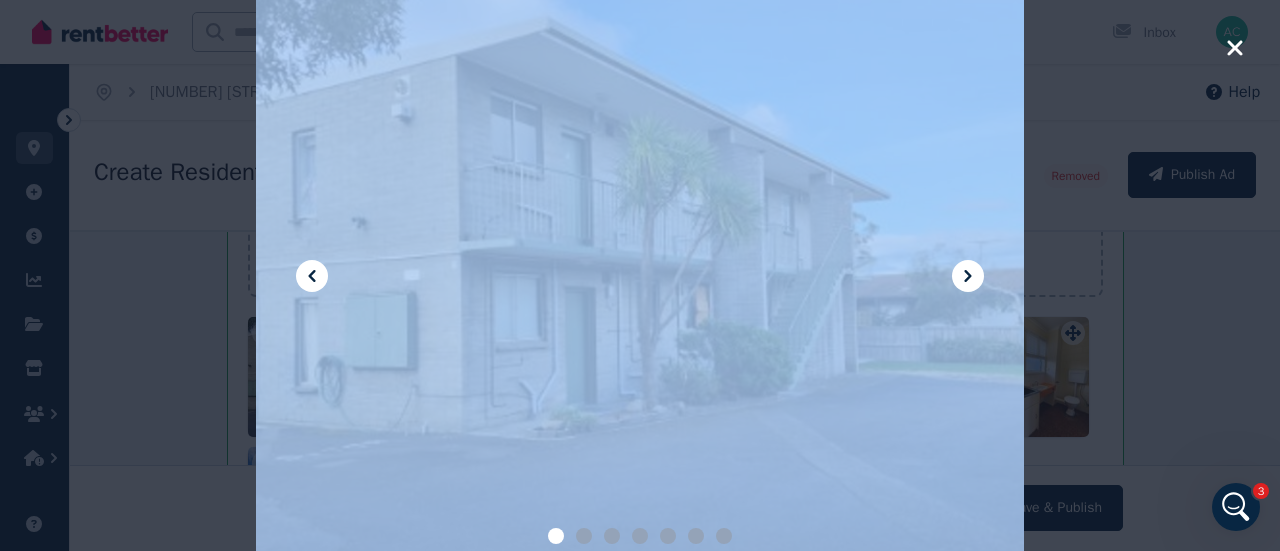 click 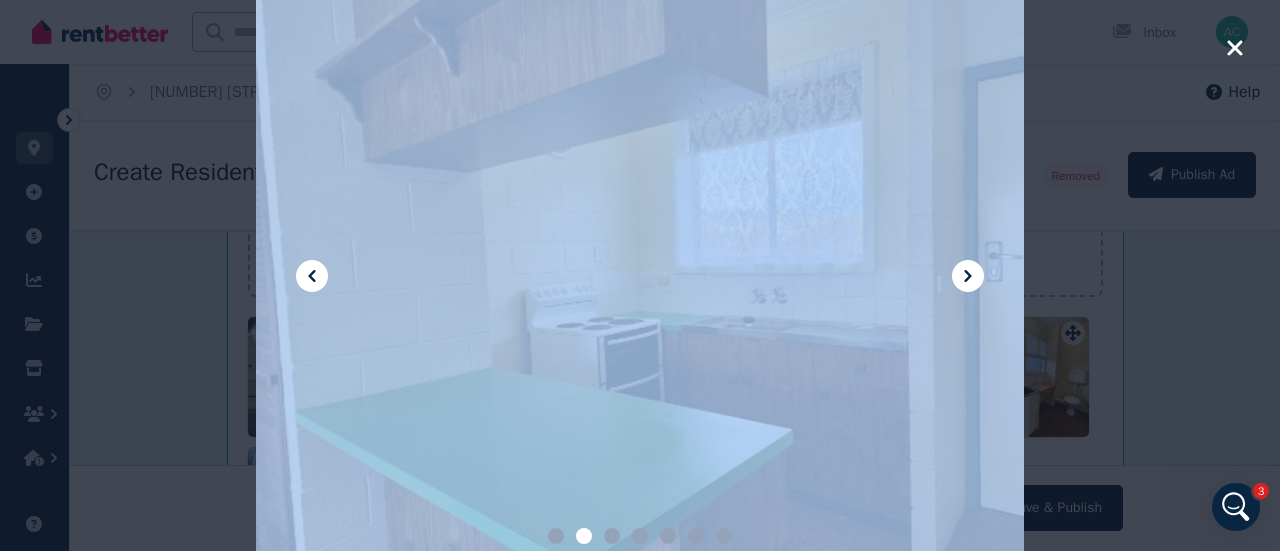 click 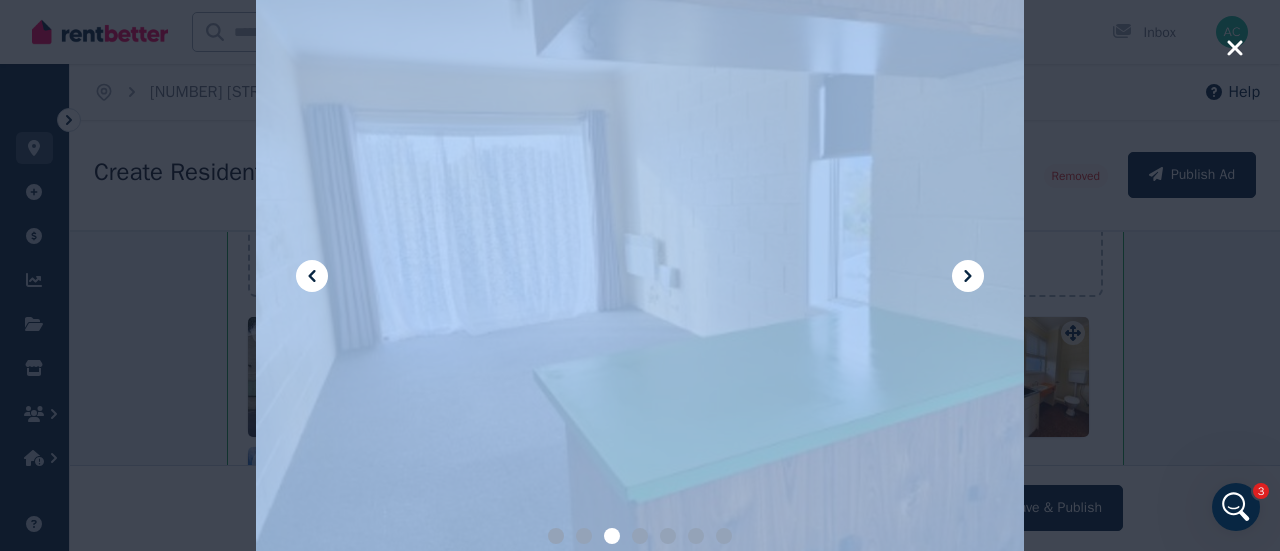 click 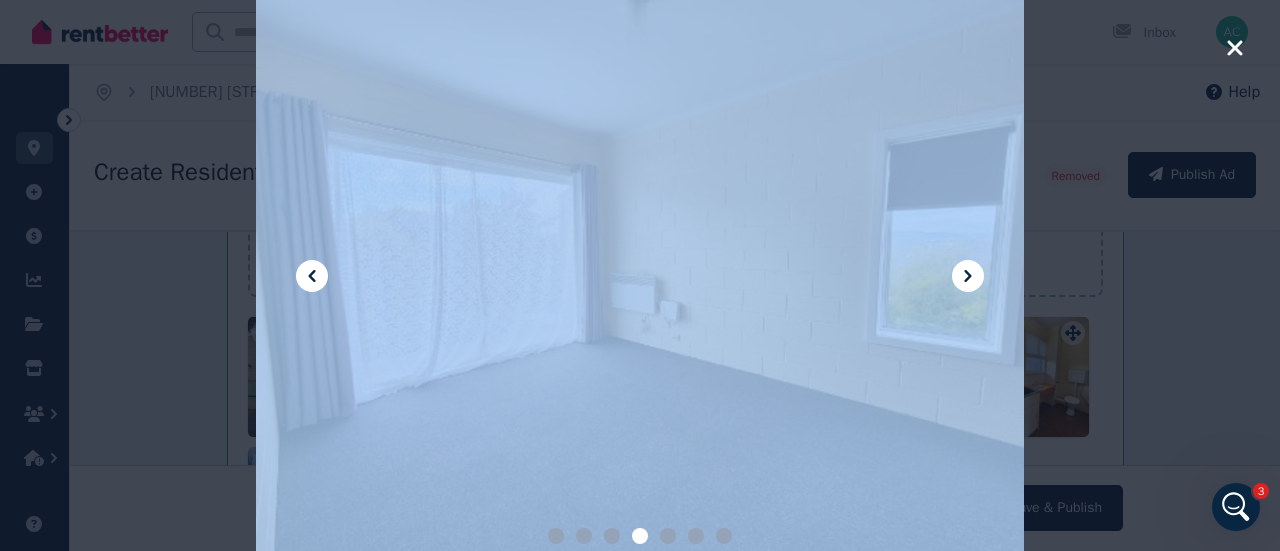 click 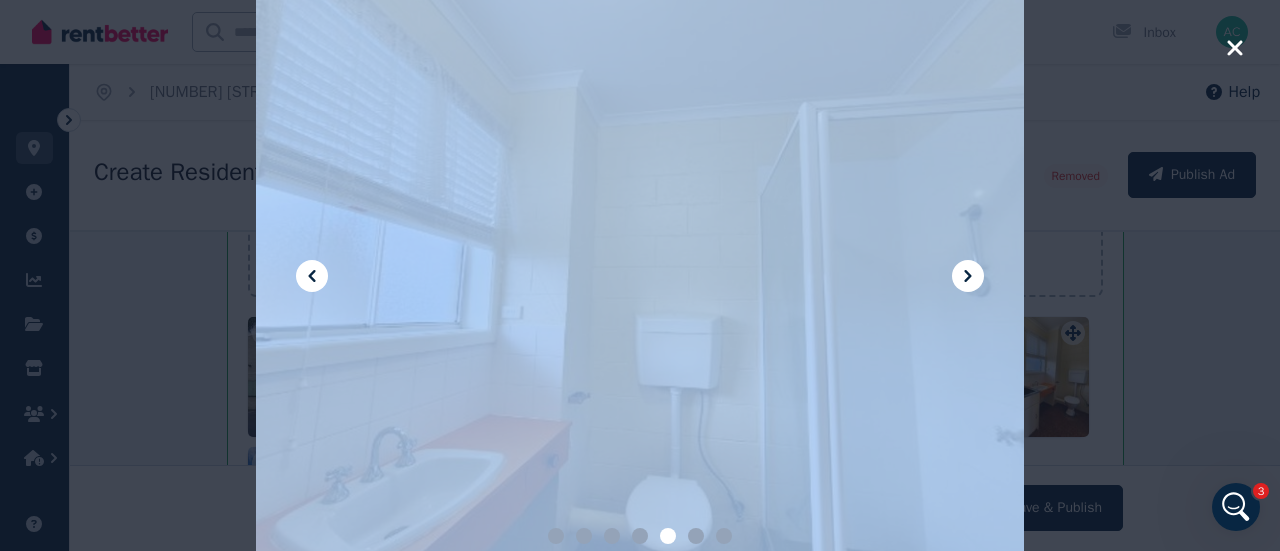click 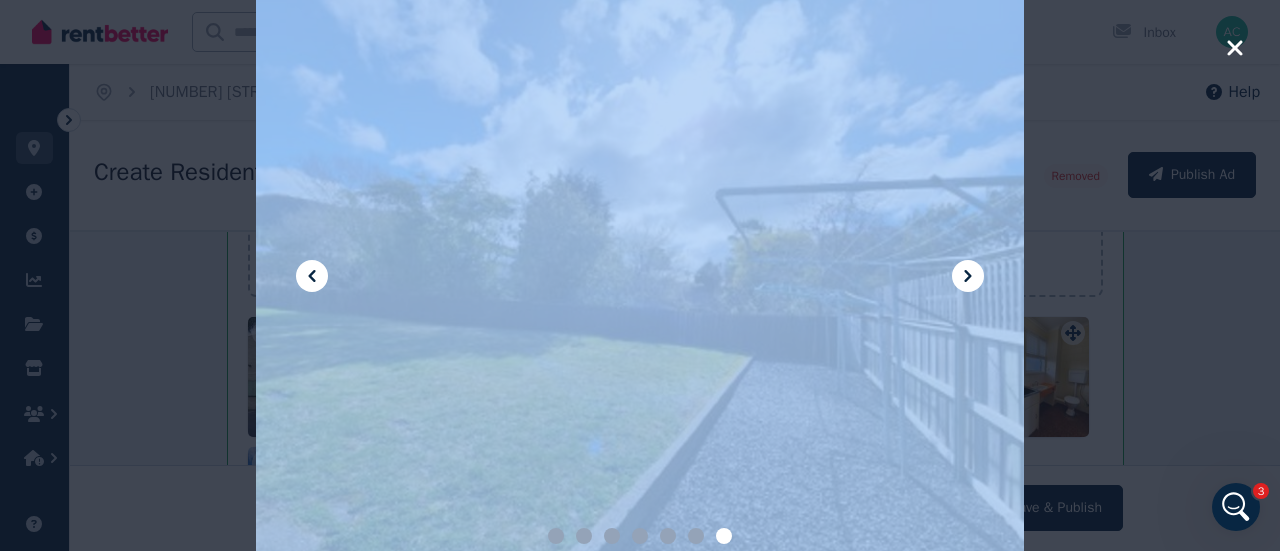 click 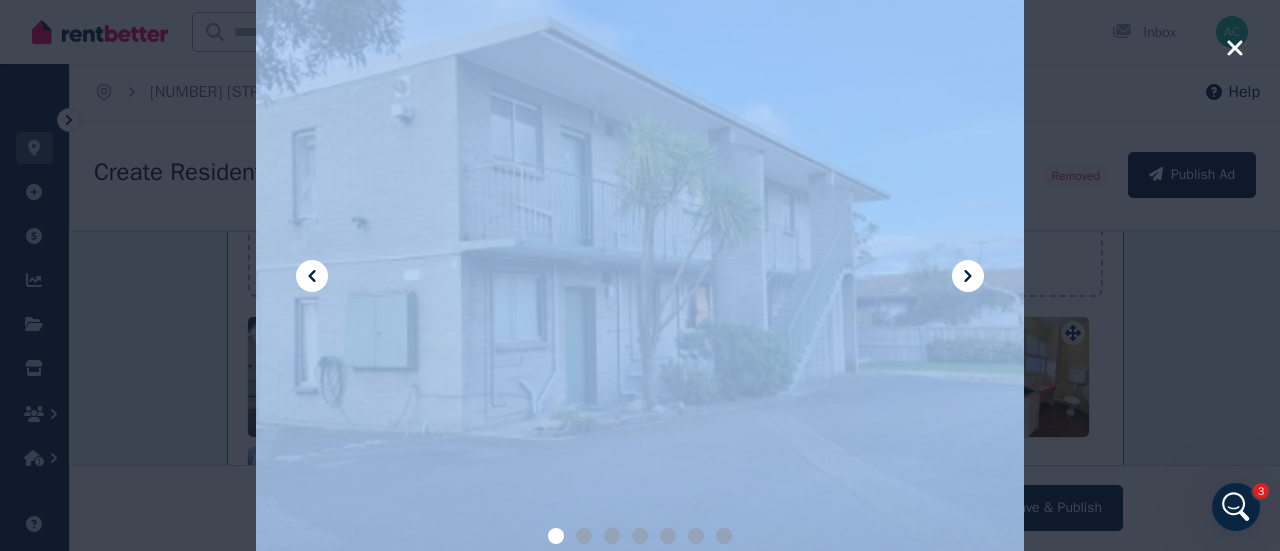click 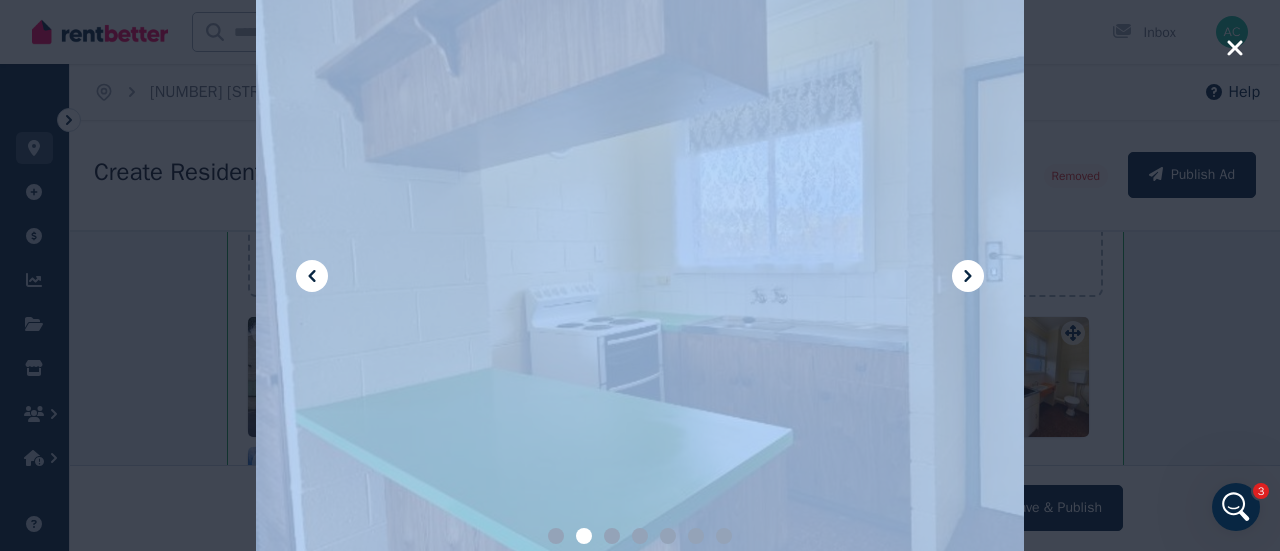 click 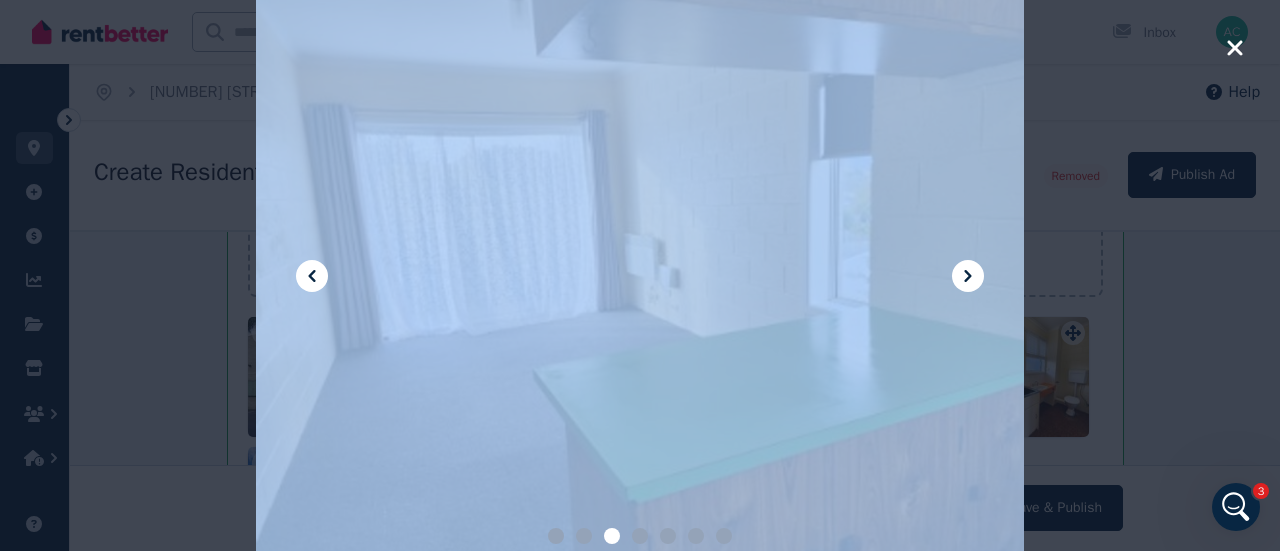 click 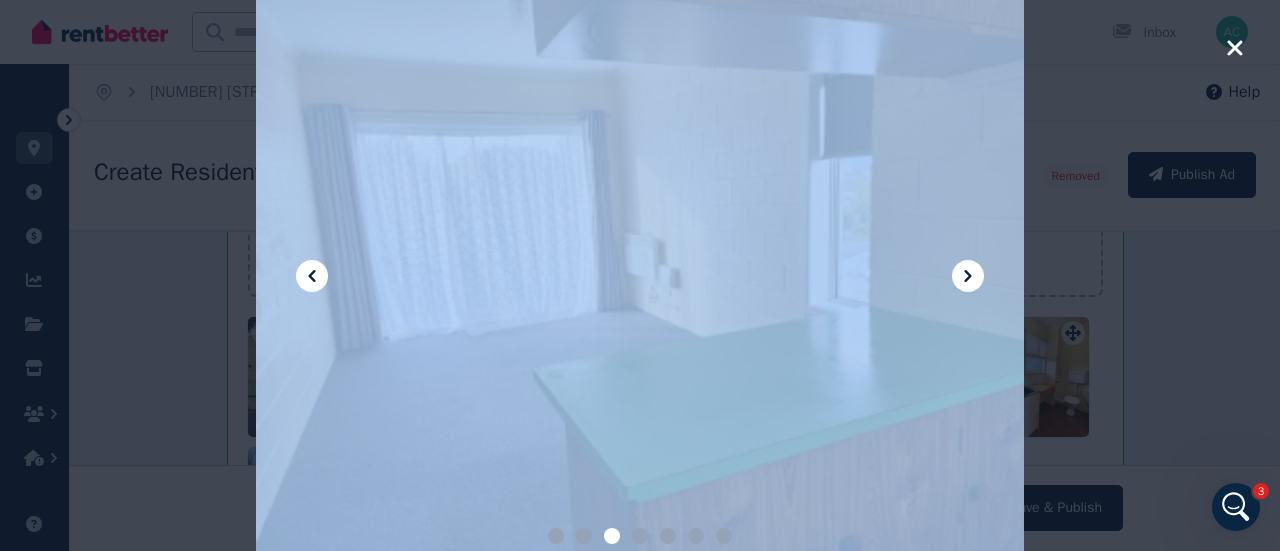 click 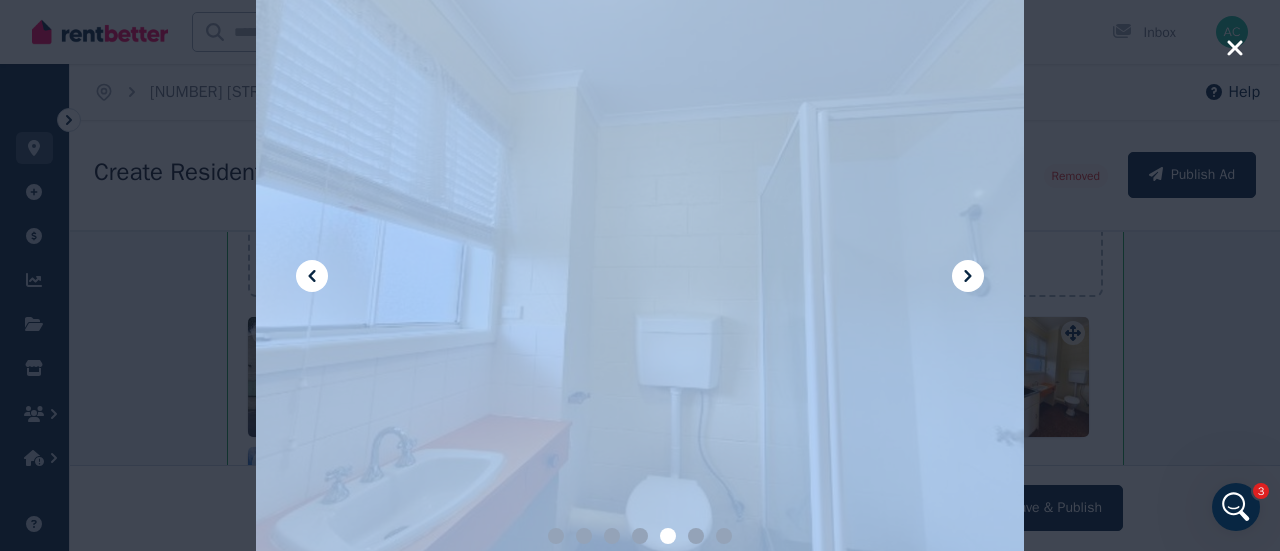 click at bounding box center [640, 275] 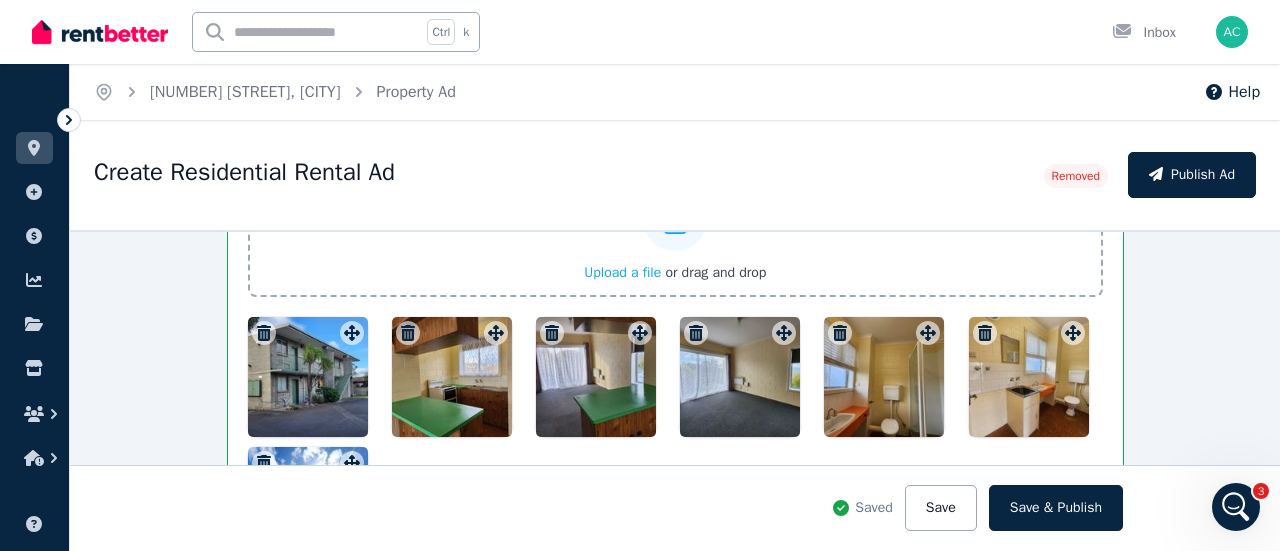 click 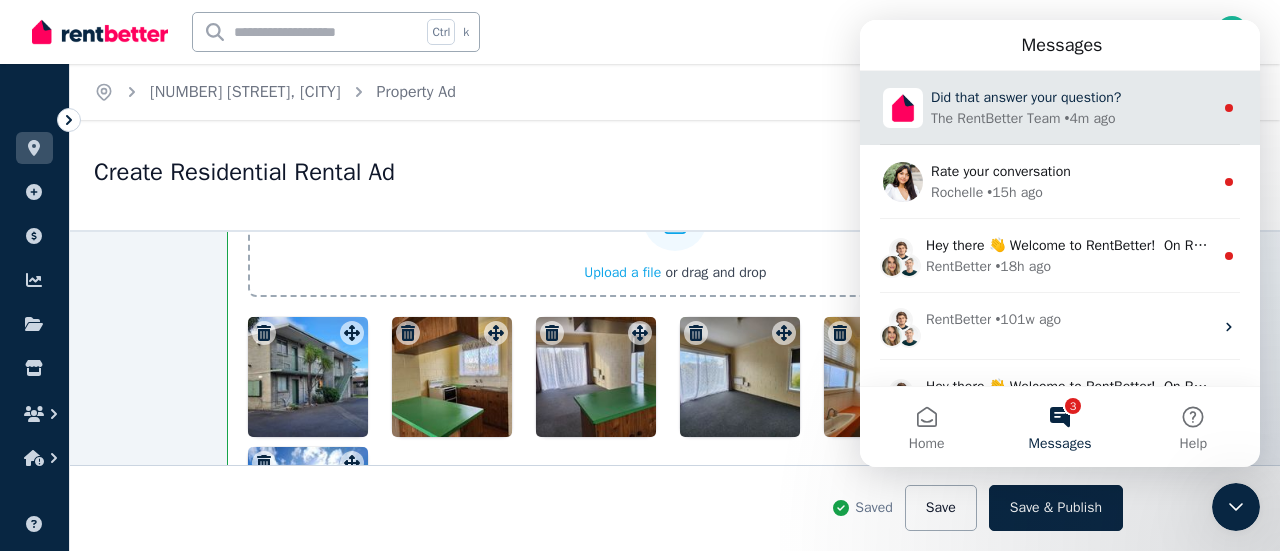 click on "Did that answer your question?" at bounding box center [1072, 97] 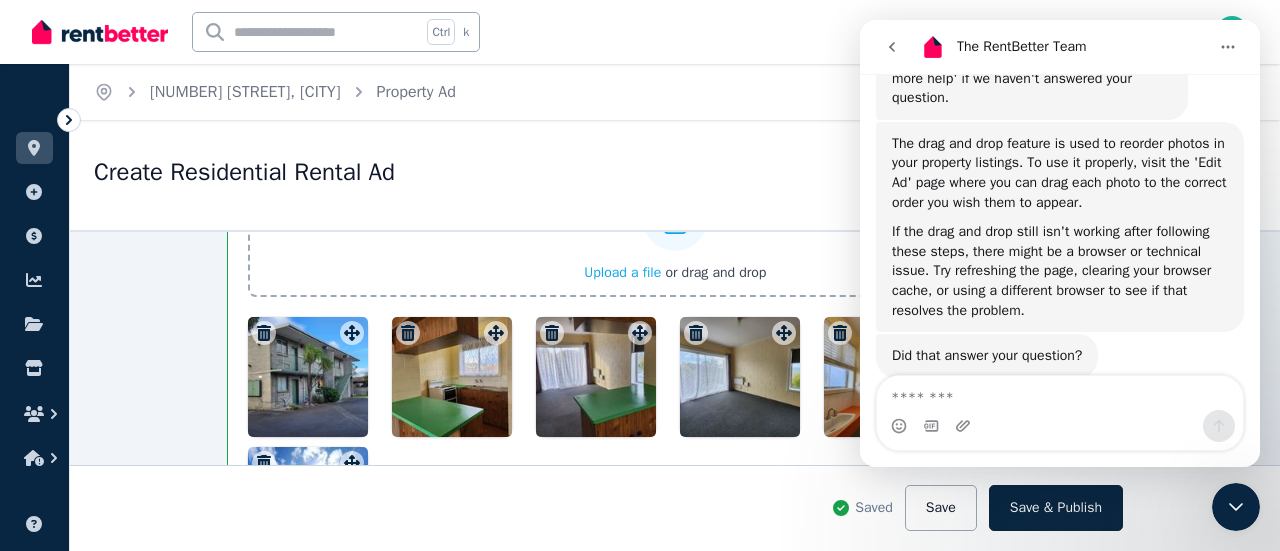 scroll, scrollTop: 364, scrollLeft: 0, axis: vertical 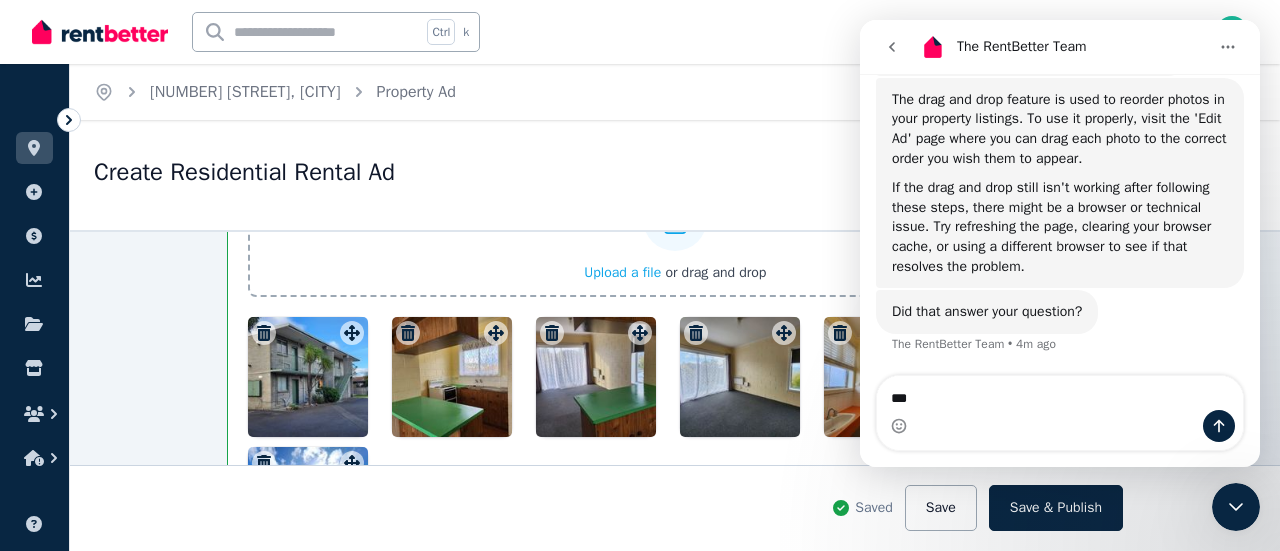 type on "***" 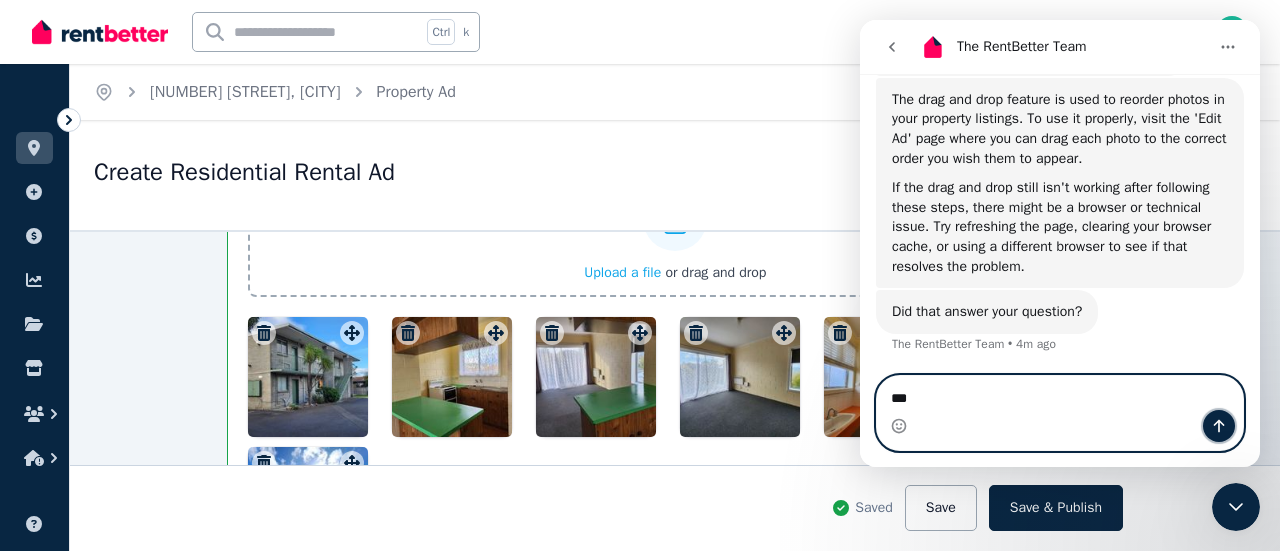 click 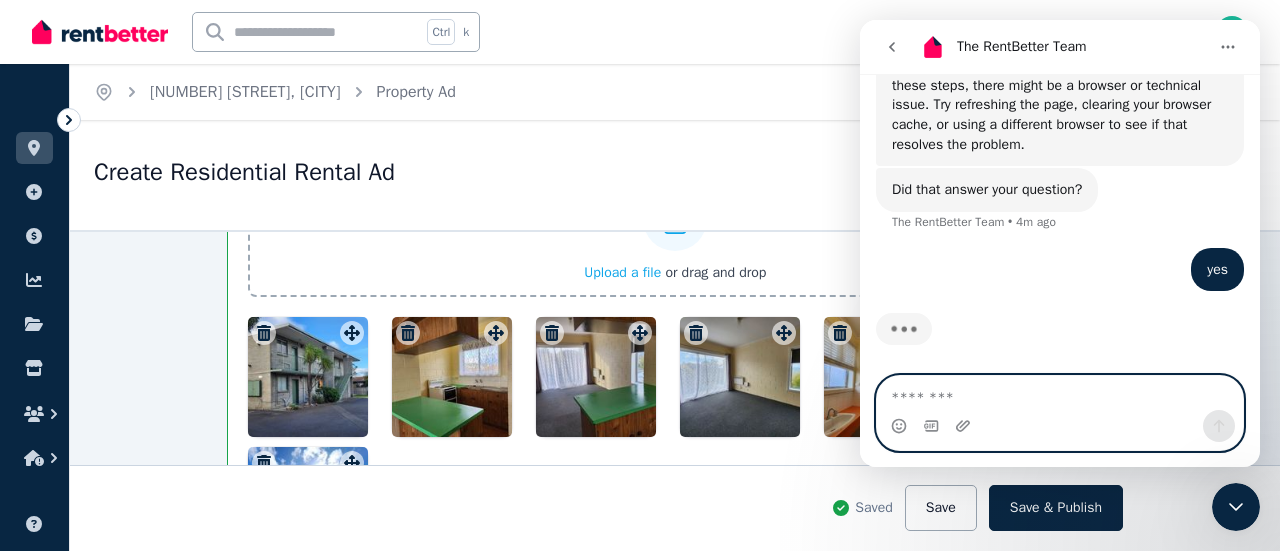 scroll, scrollTop: 488, scrollLeft: 0, axis: vertical 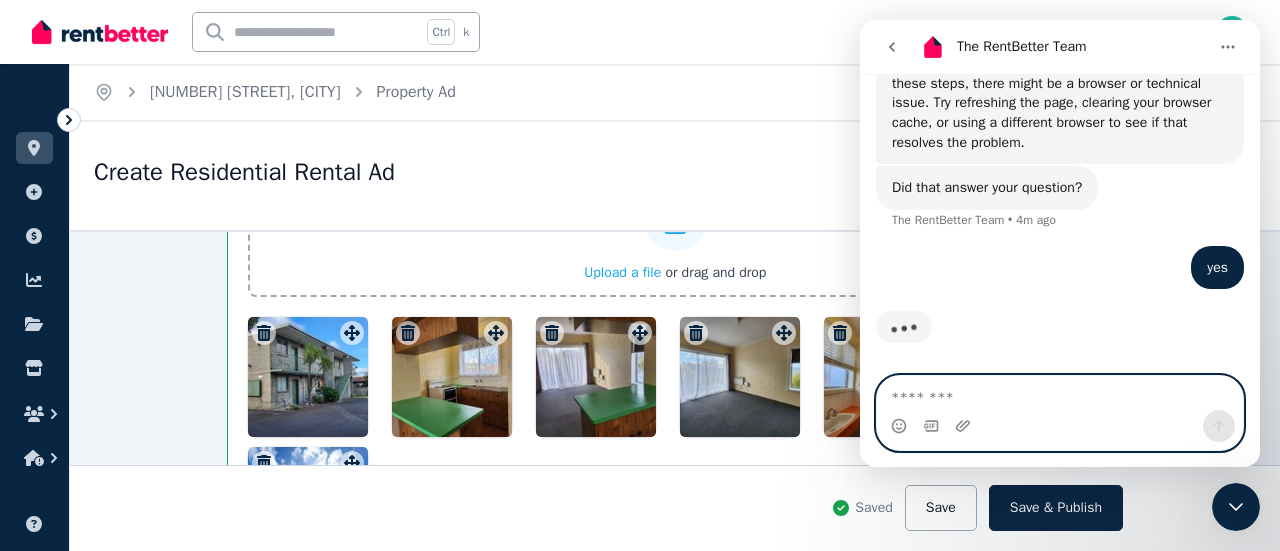 click at bounding box center (1060, 393) 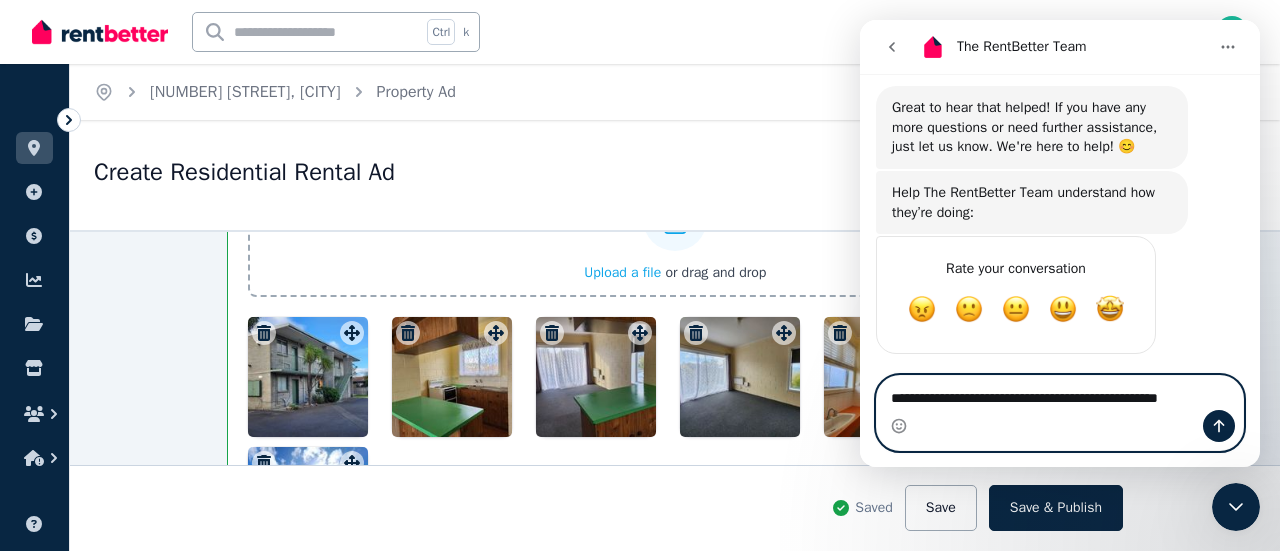 scroll, scrollTop: 707, scrollLeft: 0, axis: vertical 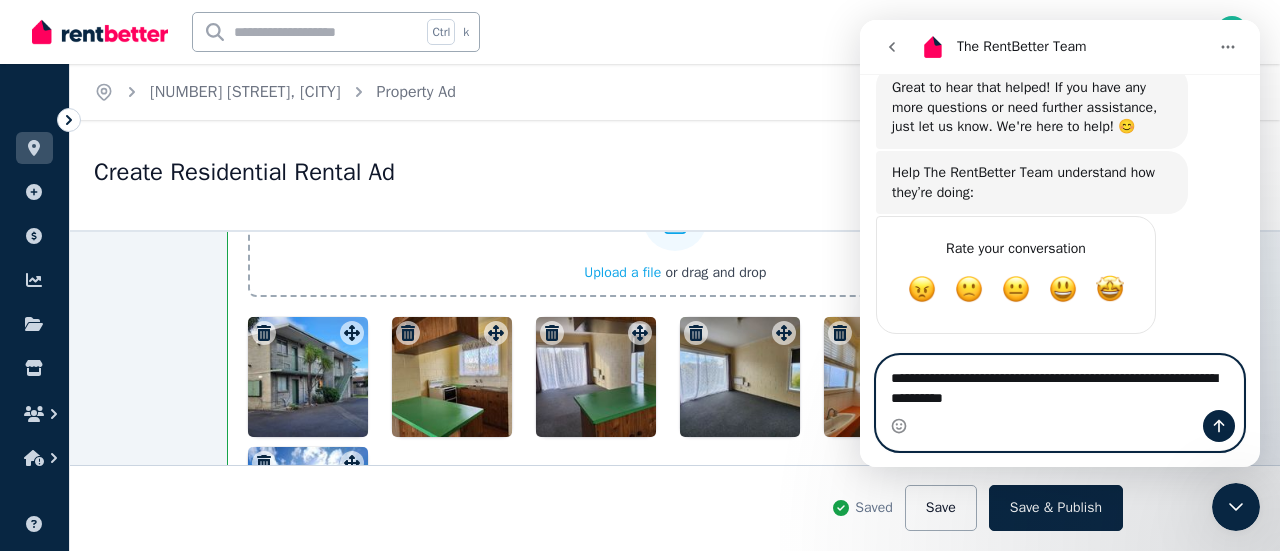 type on "**********" 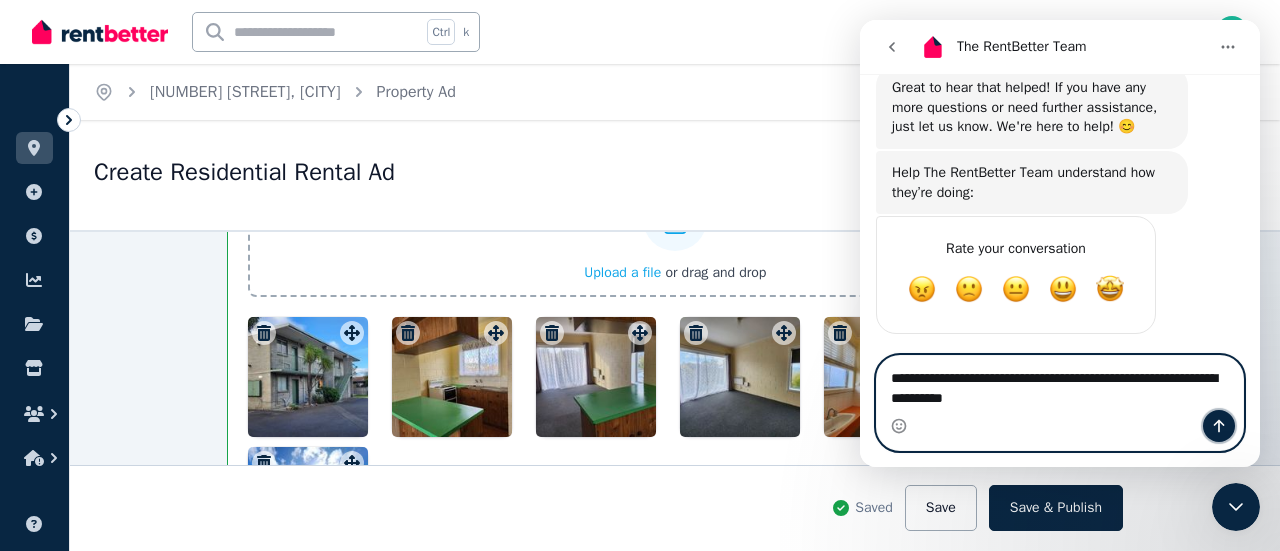 click 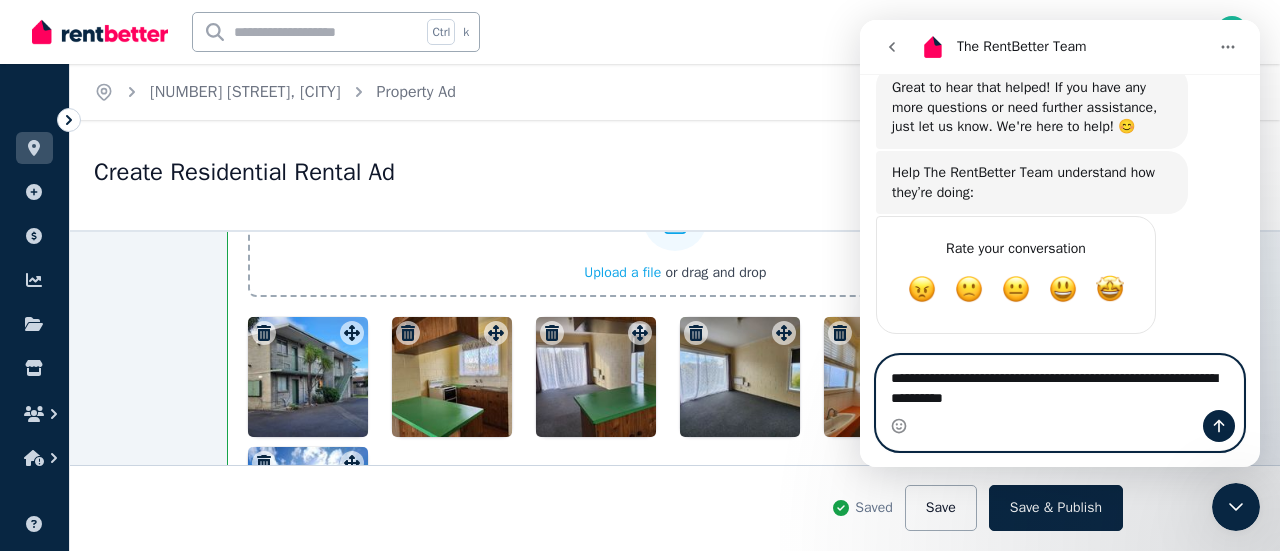 type 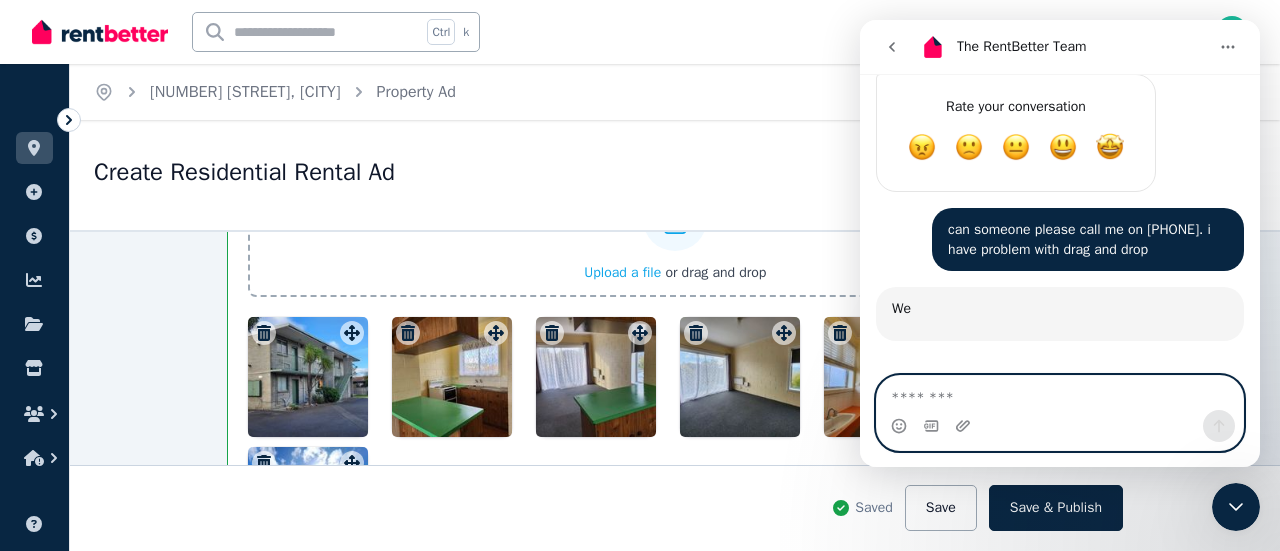 scroll, scrollTop: 831, scrollLeft: 0, axis: vertical 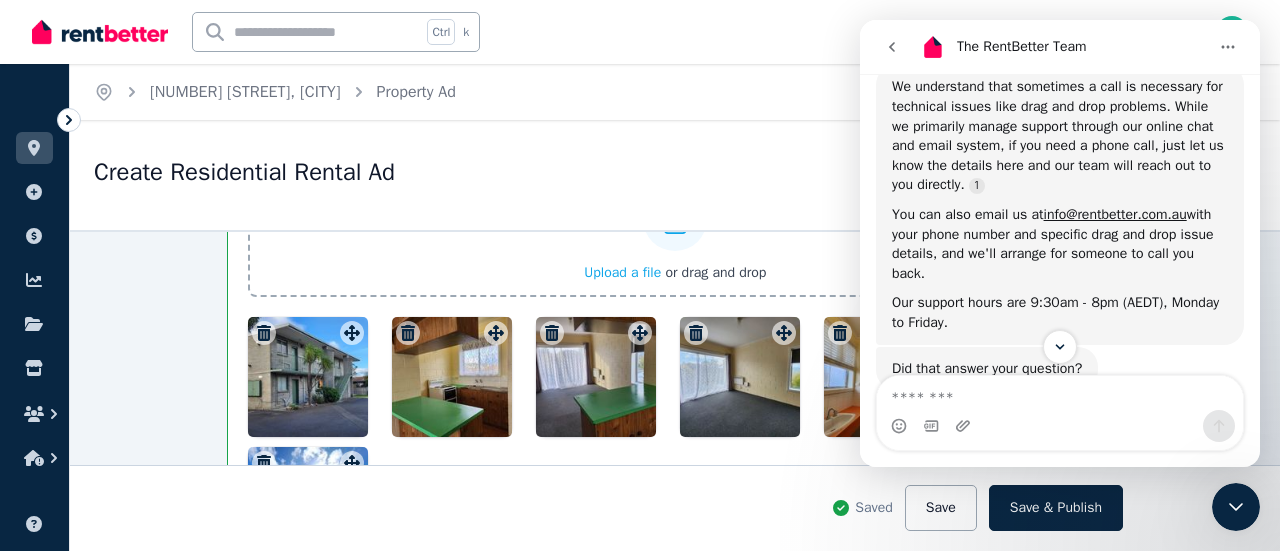 click on "Create Residential Rental Ad" at bounding box center [563, 175] 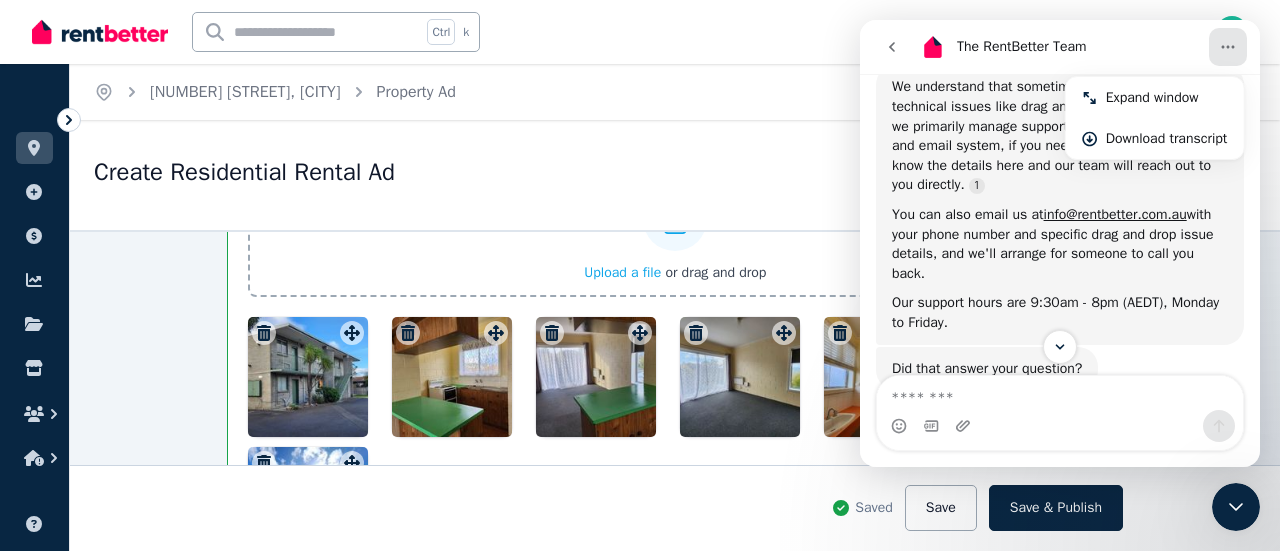 click at bounding box center [892, 47] 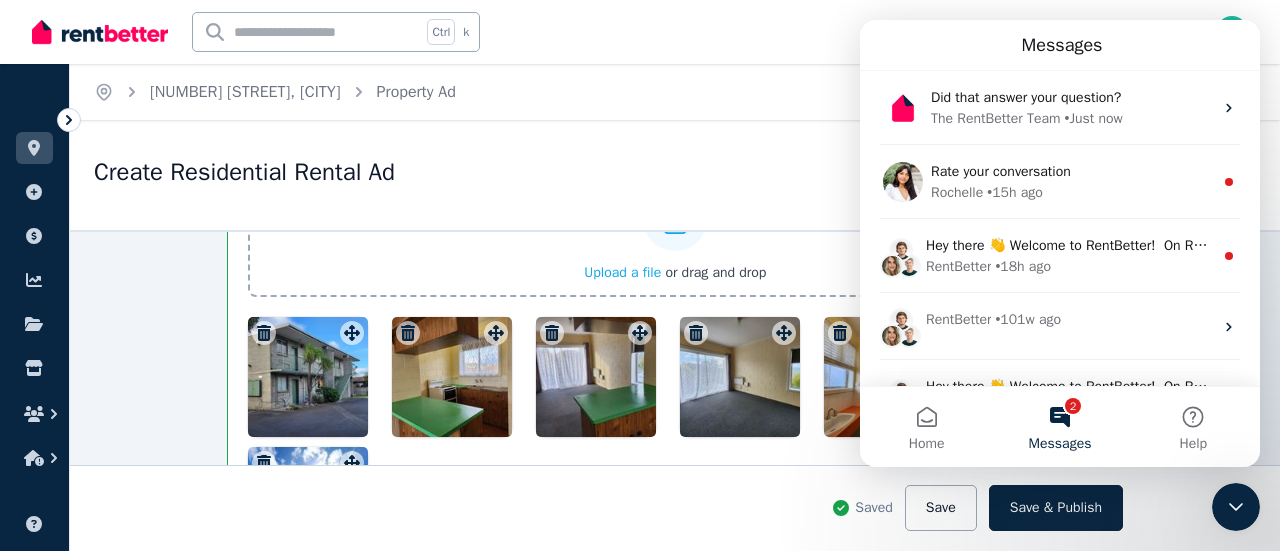 scroll, scrollTop: 1050, scrollLeft: 0, axis: vertical 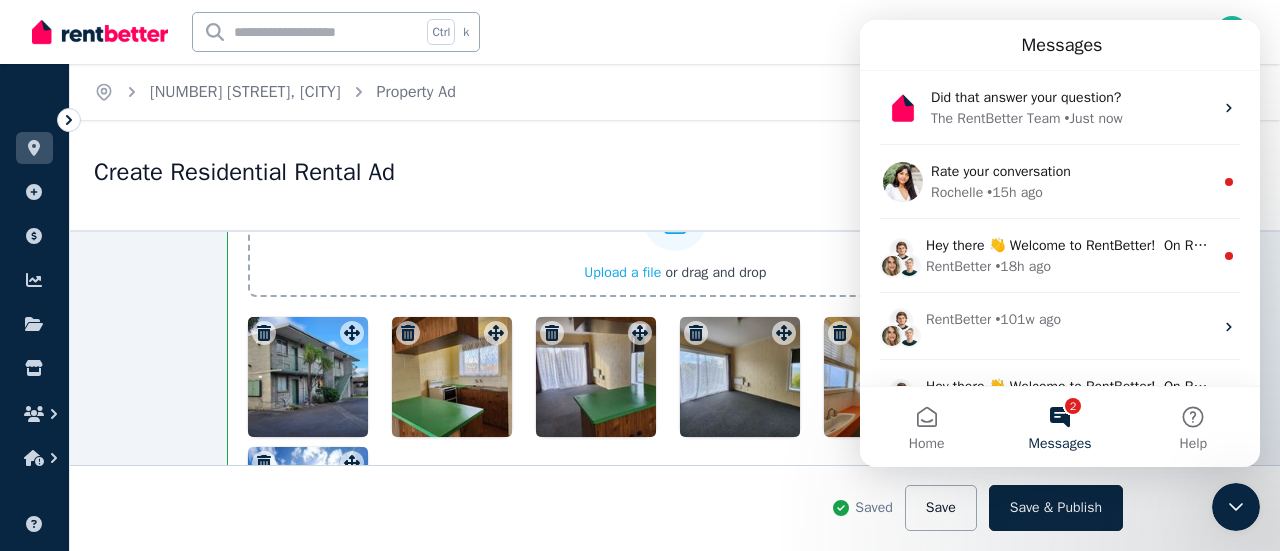 click at bounding box center [675, 508] 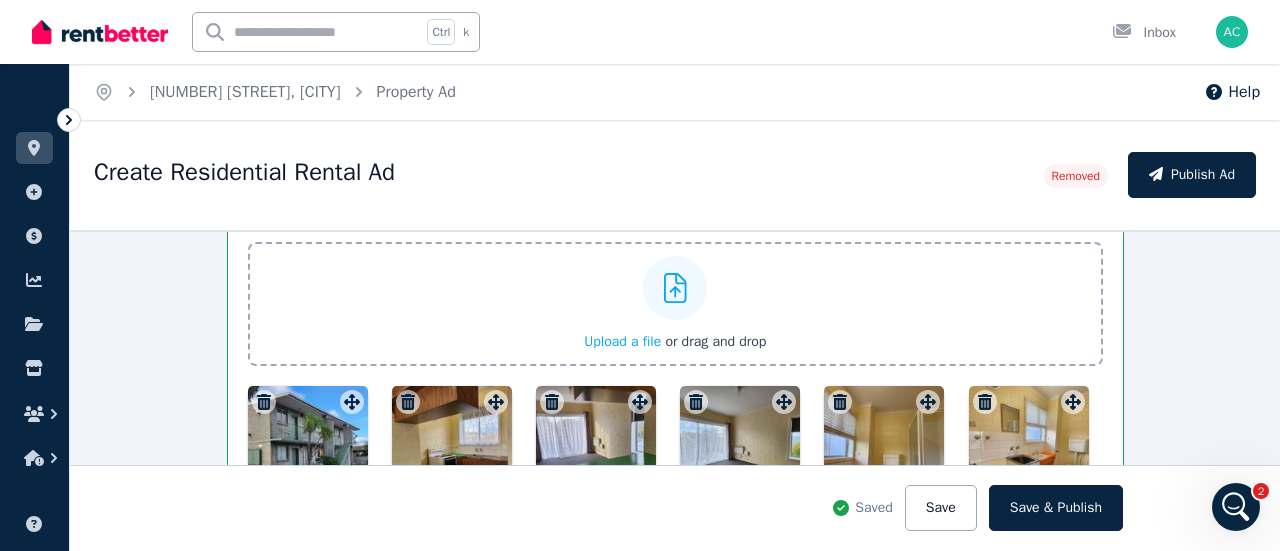 scroll, scrollTop: 2153, scrollLeft: 0, axis: vertical 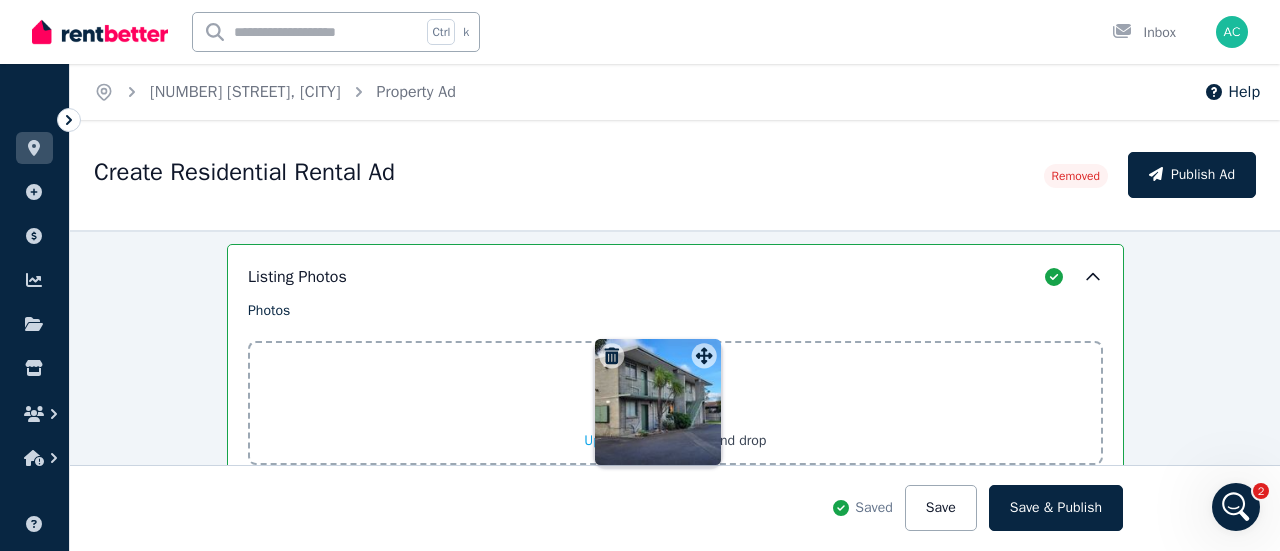 drag, startPoint x: 342, startPoint y: 430, endPoint x: 700, endPoint y: 345, distance: 367.95245 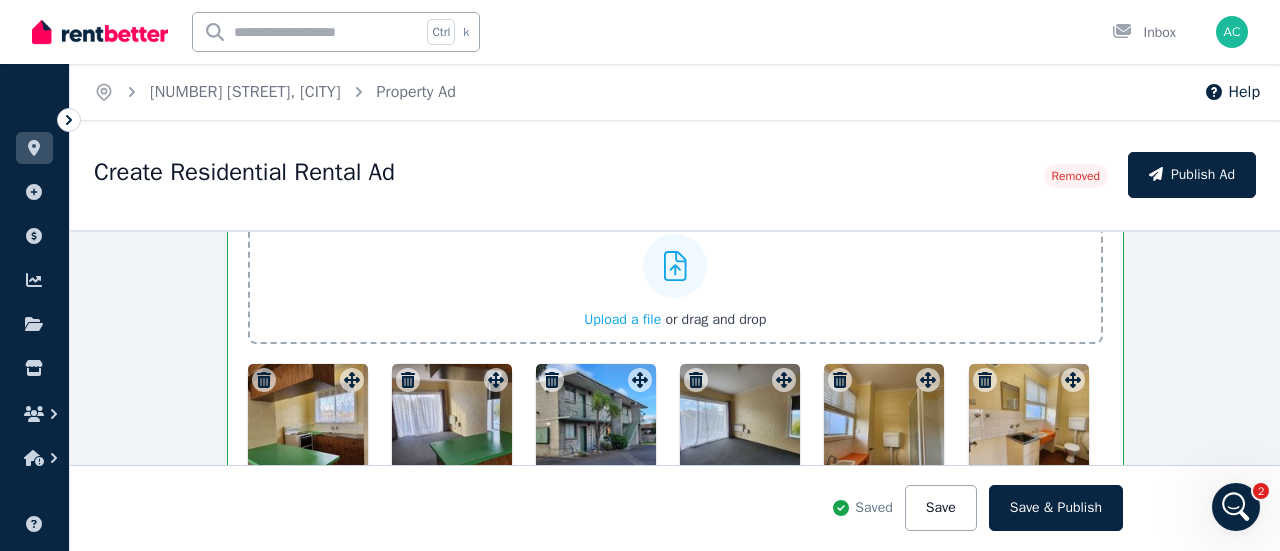 scroll, scrollTop: 2185, scrollLeft: 0, axis: vertical 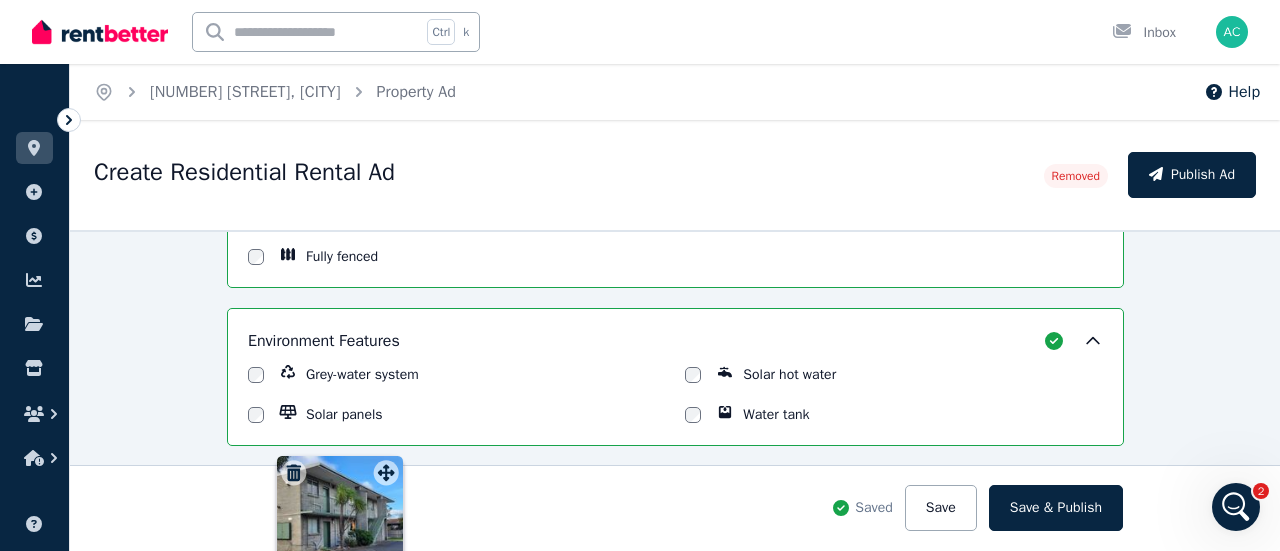 drag, startPoint x: 630, startPoint y: 397, endPoint x: 384, endPoint y: 449, distance: 251.43588 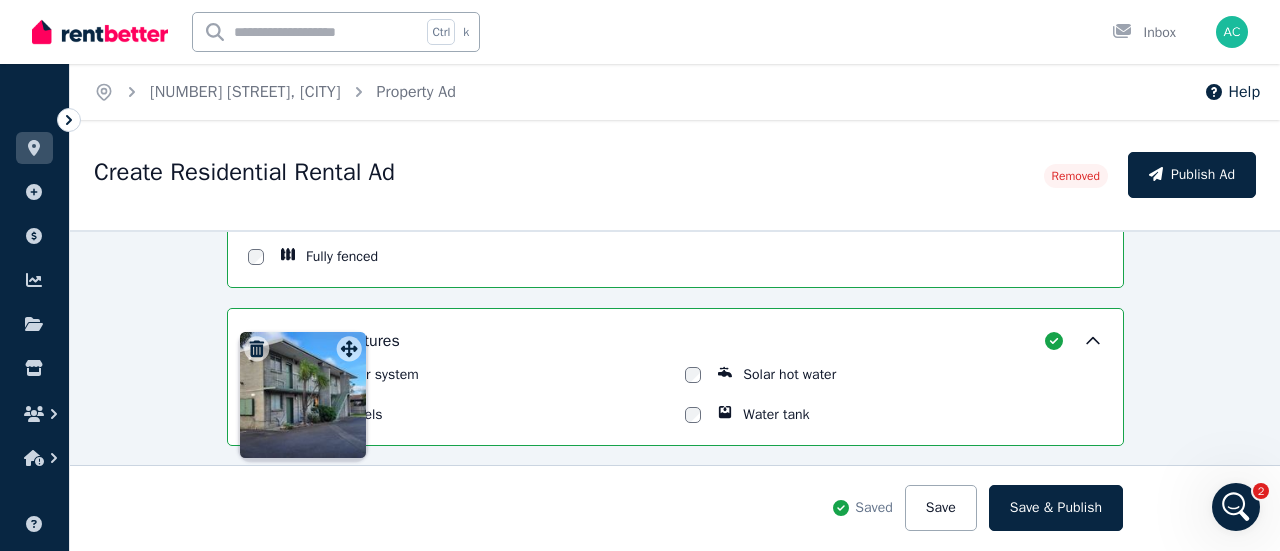 click on "Photos Upload a file   or drag and drop
To pick up a draggable item, press the space bar.
While dragging, use the arrow keys to move the item.
Press space again to drop the item in its new position, or press escape to cancel.
Draggable item 64914008-c967-4a63-ad6f-5e9a957c359e was moved over droppable area 6bba11c2-3c7d-448c-ad64-124bc69d082c." at bounding box center [675, 740] 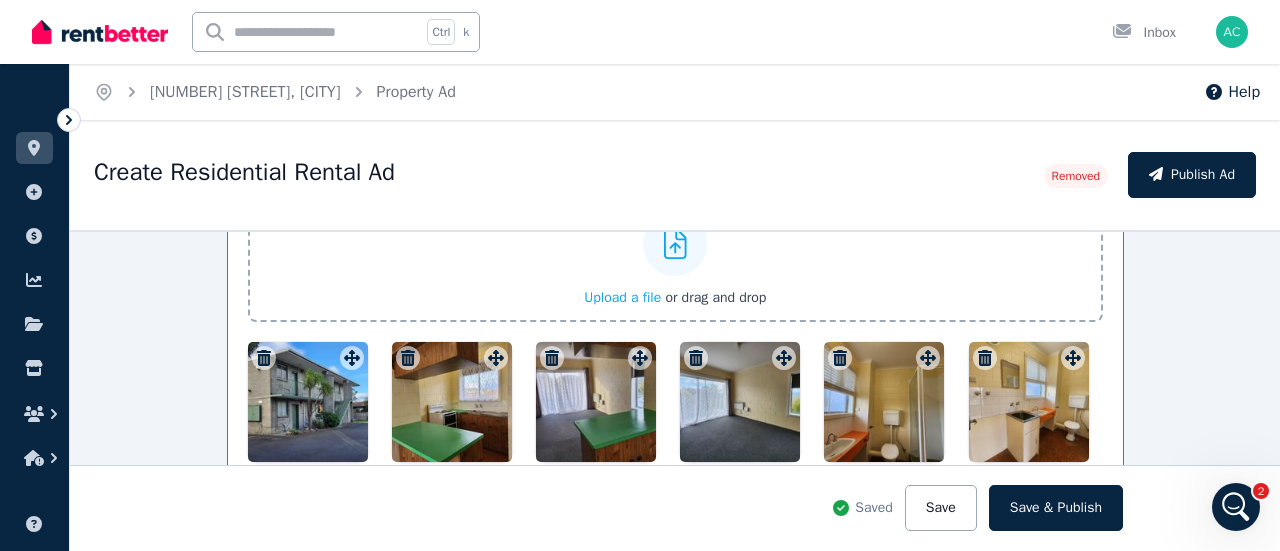 drag, startPoint x: 323, startPoint y: 391, endPoint x: 458, endPoint y: 379, distance: 135.53229 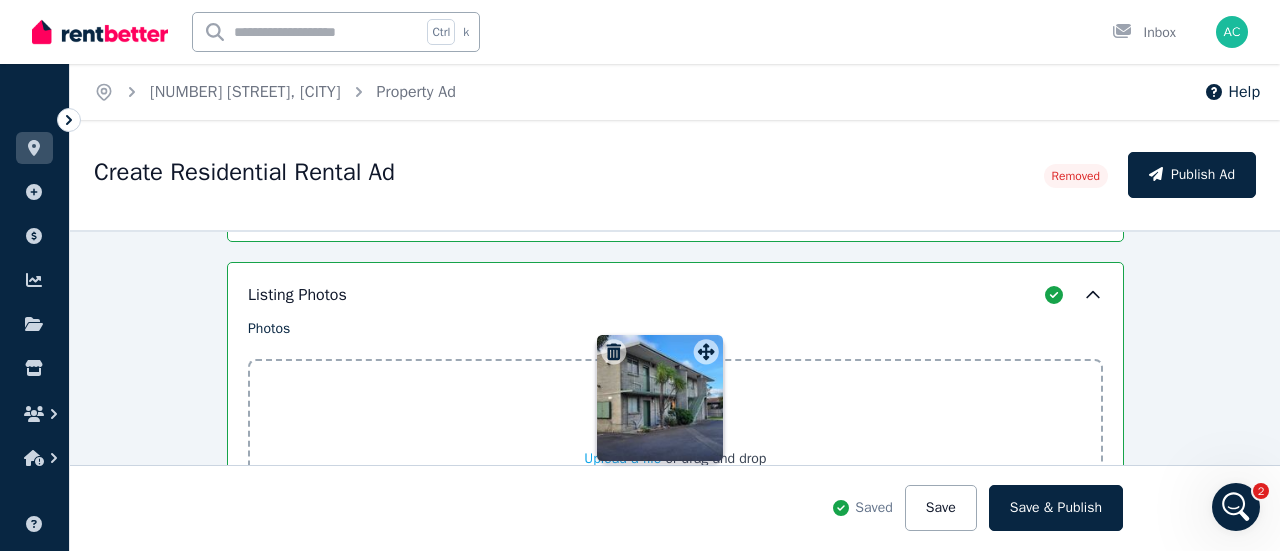 scroll, scrollTop: 2067, scrollLeft: 0, axis: vertical 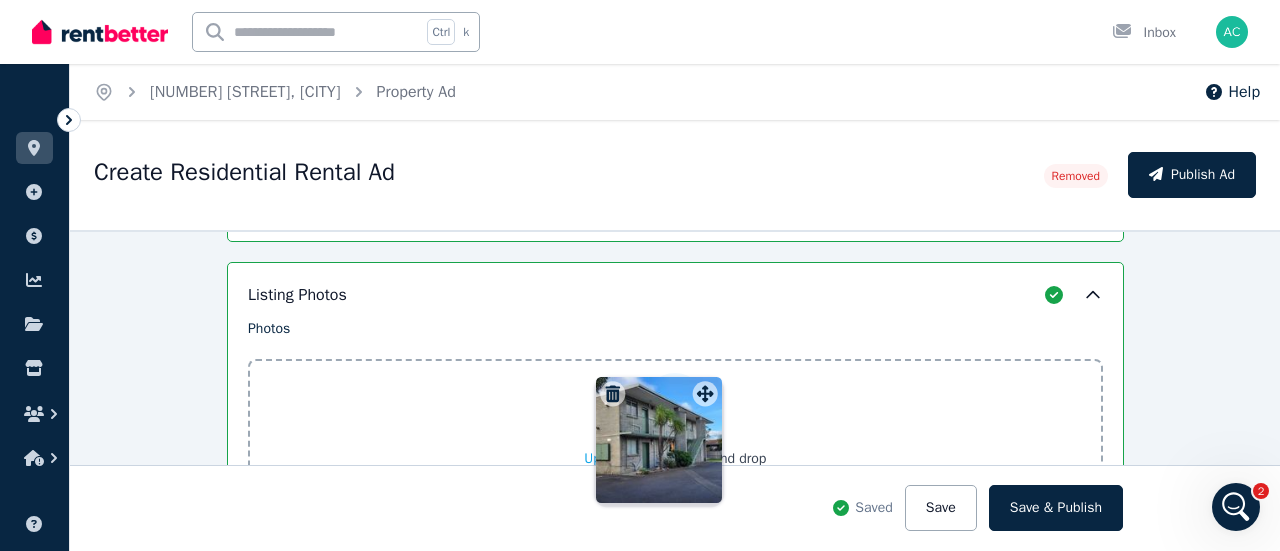 drag, startPoint x: 350, startPoint y: 348, endPoint x: 712, endPoint y: 374, distance: 362.9325 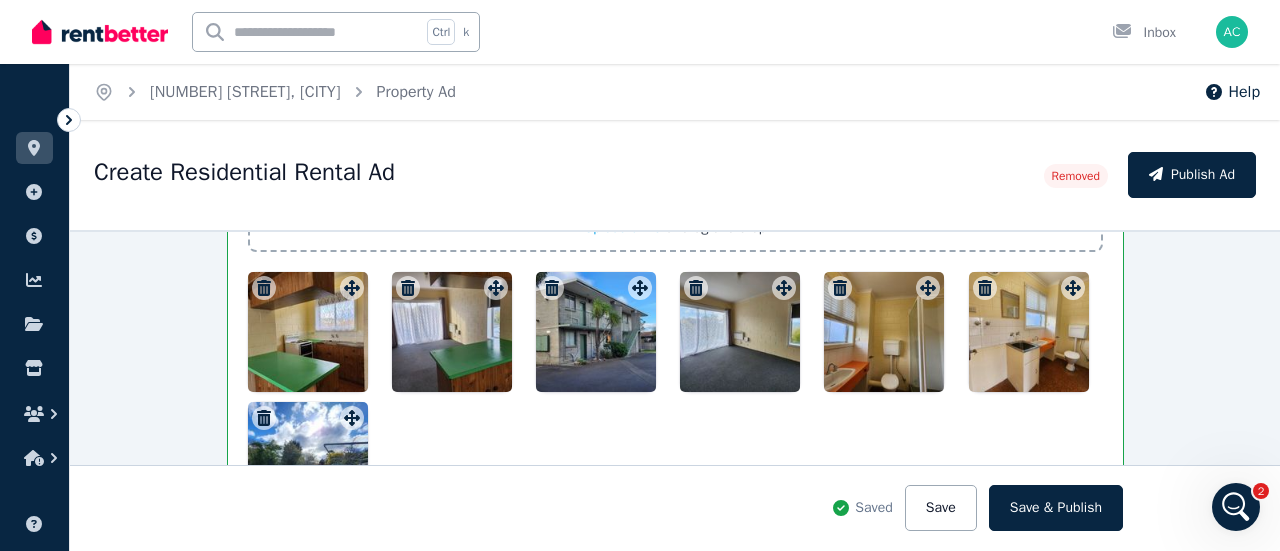 scroll, scrollTop: 2267, scrollLeft: 0, axis: vertical 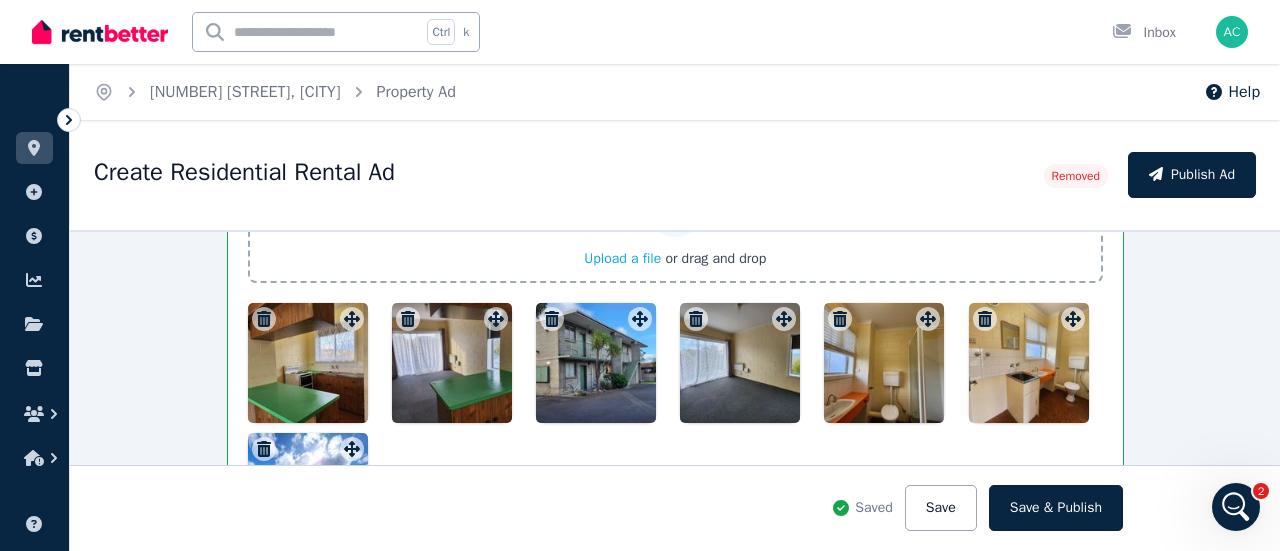 drag, startPoint x: 607, startPoint y: 381, endPoint x: 453, endPoint y: 348, distance: 157.49603 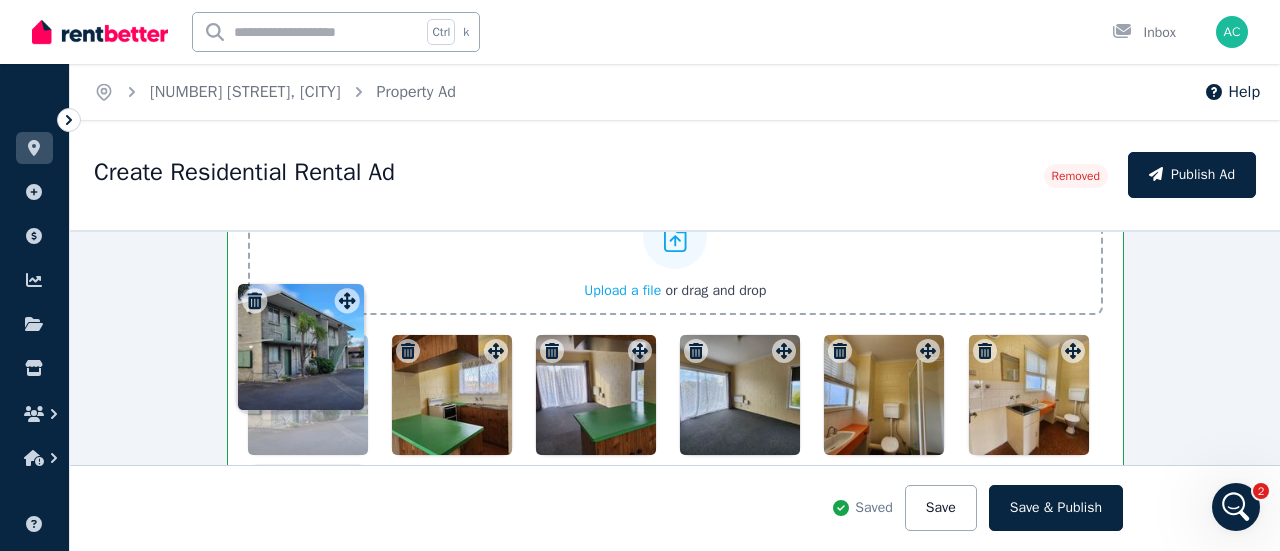scroll, scrollTop: 2210, scrollLeft: 0, axis: vertical 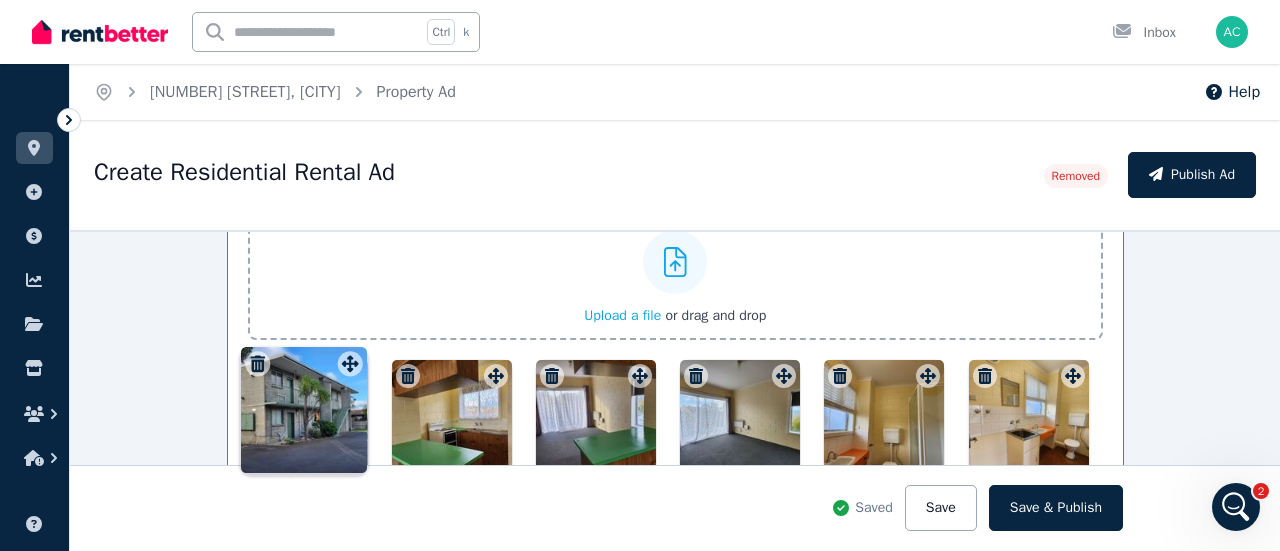 drag, startPoint x: 630, startPoint y: 313, endPoint x: 348, endPoint y: 343, distance: 283.59125 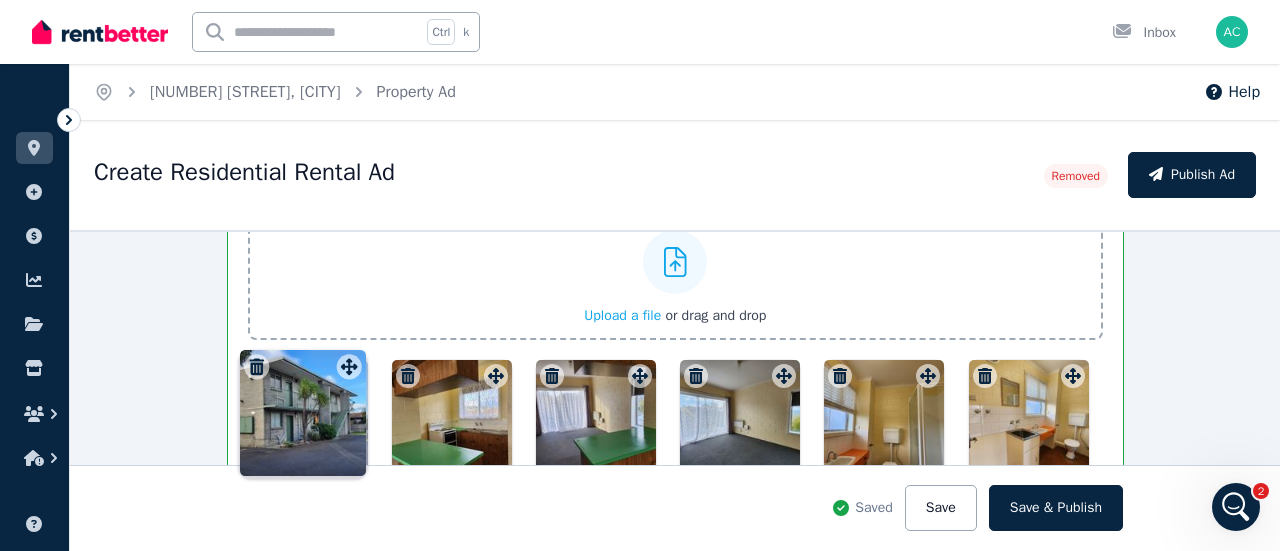 click on "Photos Upload a file   or drag and drop
To pick up a draggable item, press the space bar.
While dragging, use the arrow keys to move the item.
Press space again to drop the item in its new position, or press escape to cancel.
Draggable item 64914008-c967-4a63-ad6f-5e9a957c359e was moved over droppable area 6bba11c2-3c7d-448c-ad64-124bc69d082c." at bounding box center (675, 393) 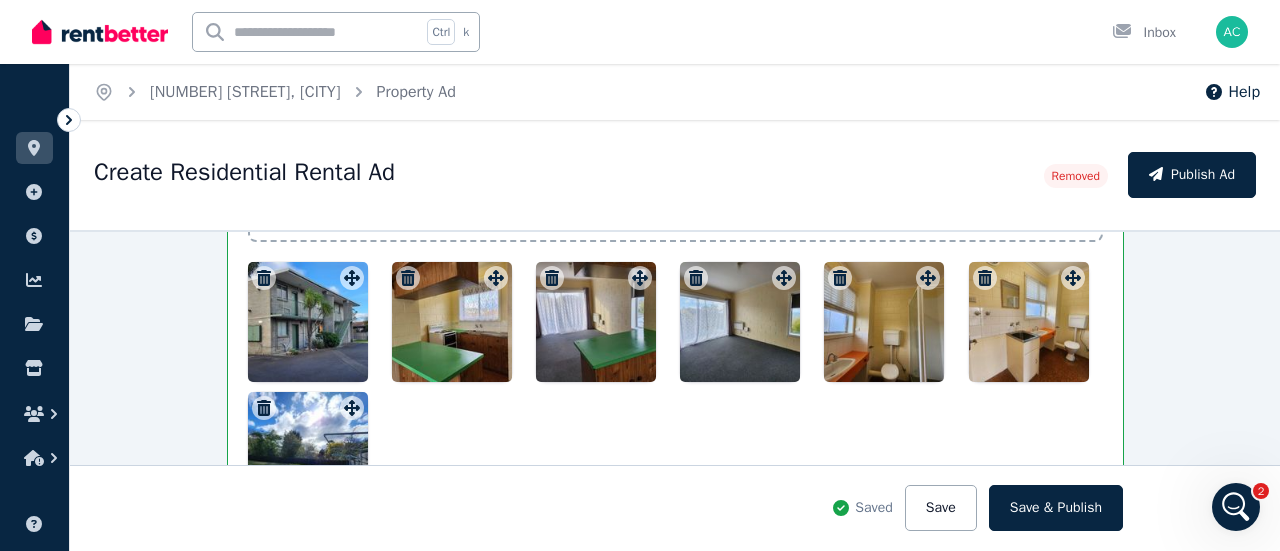 scroll, scrollTop: 2339, scrollLeft: 0, axis: vertical 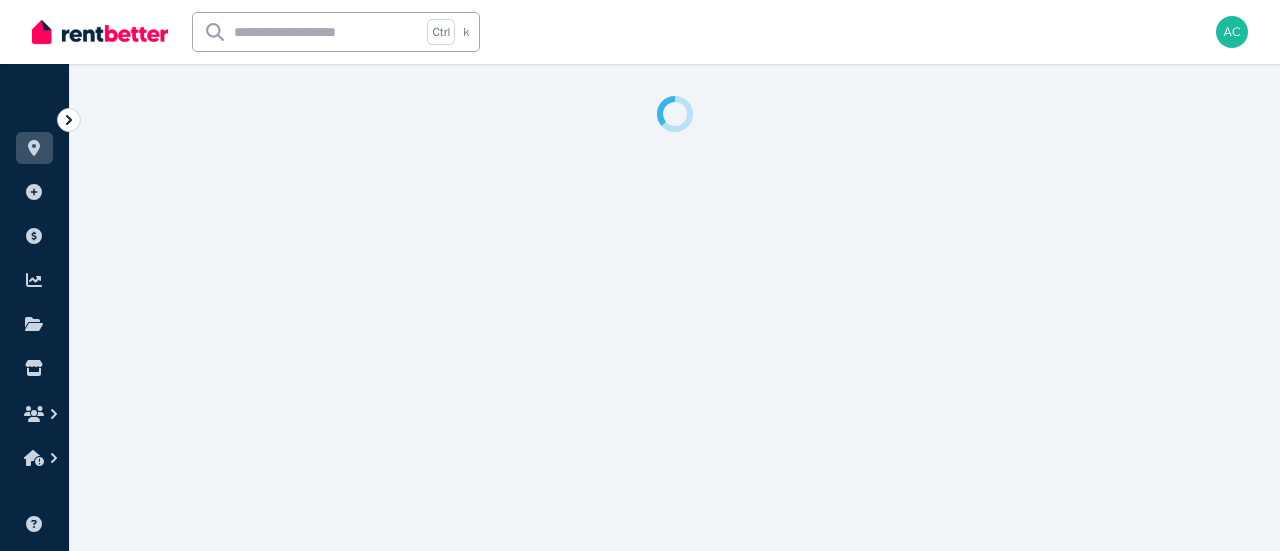 select on "**********" 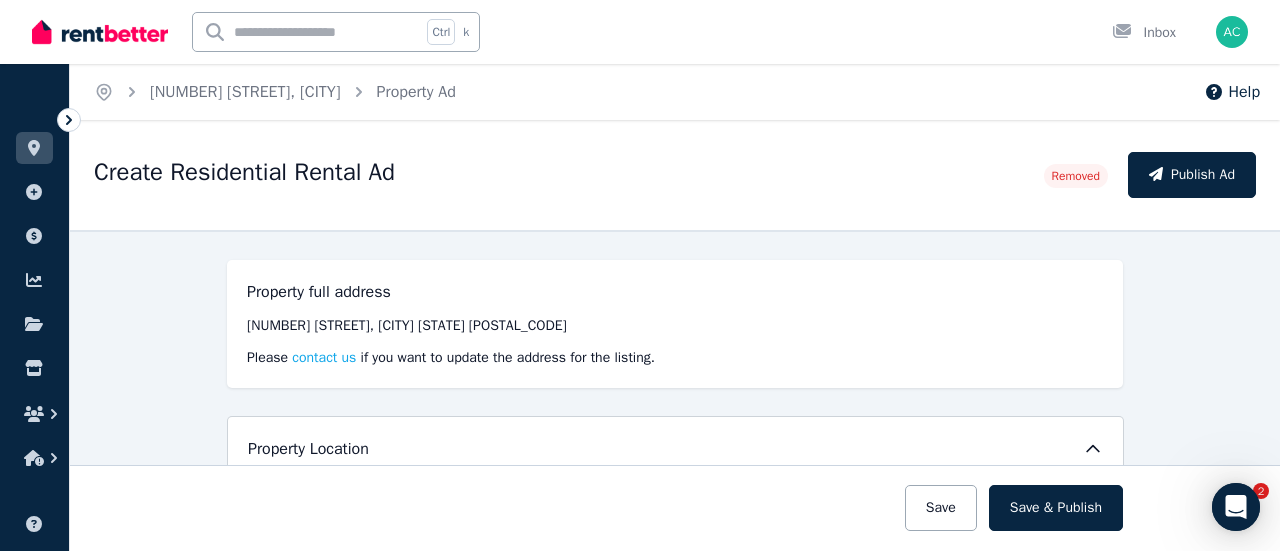 scroll, scrollTop: 0, scrollLeft: 0, axis: both 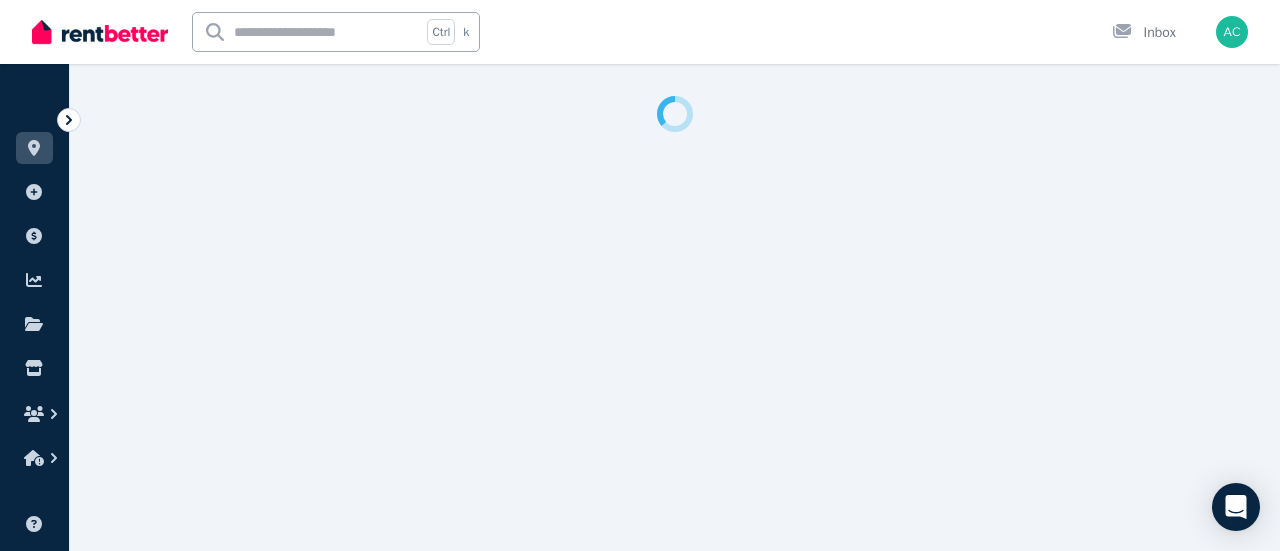 select on "**********" 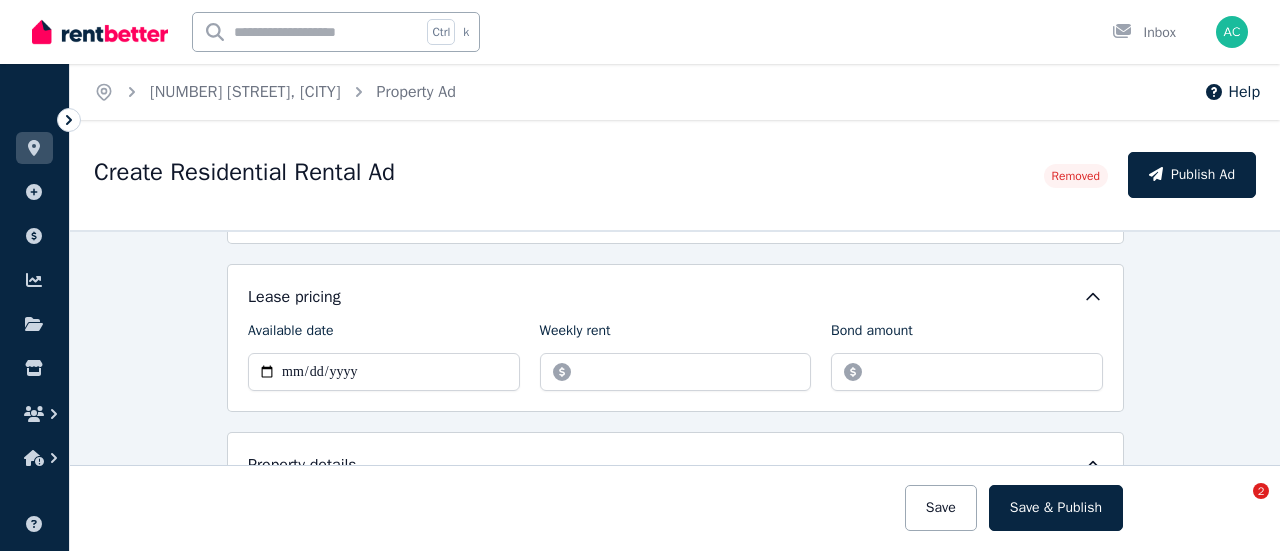 scroll, scrollTop: 500, scrollLeft: 0, axis: vertical 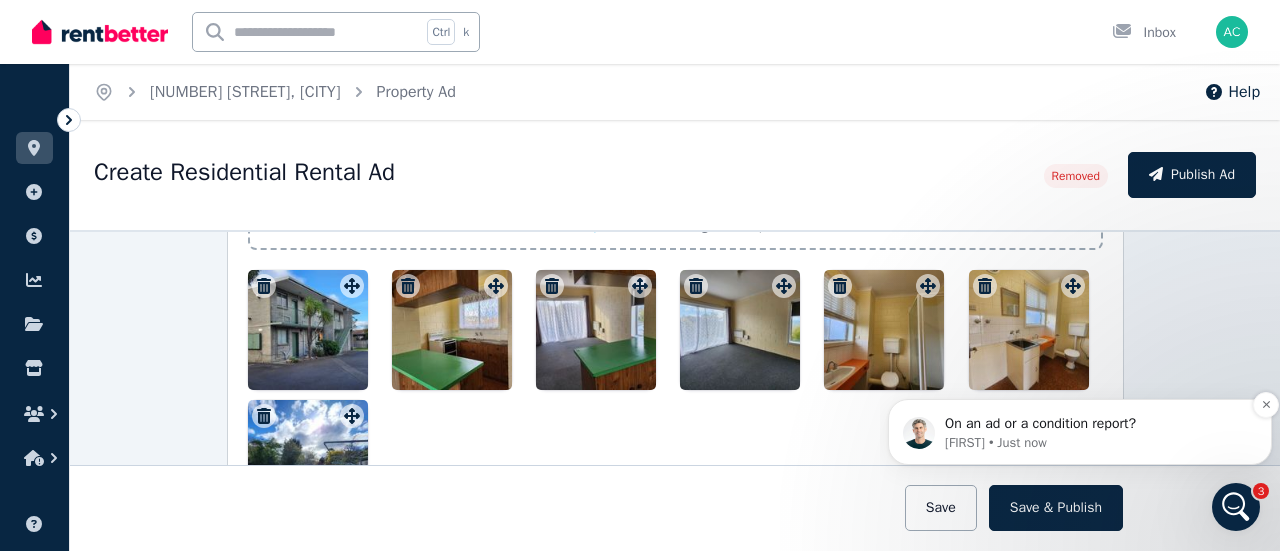click on "On an ad or a condition report?" at bounding box center [1096, 424] 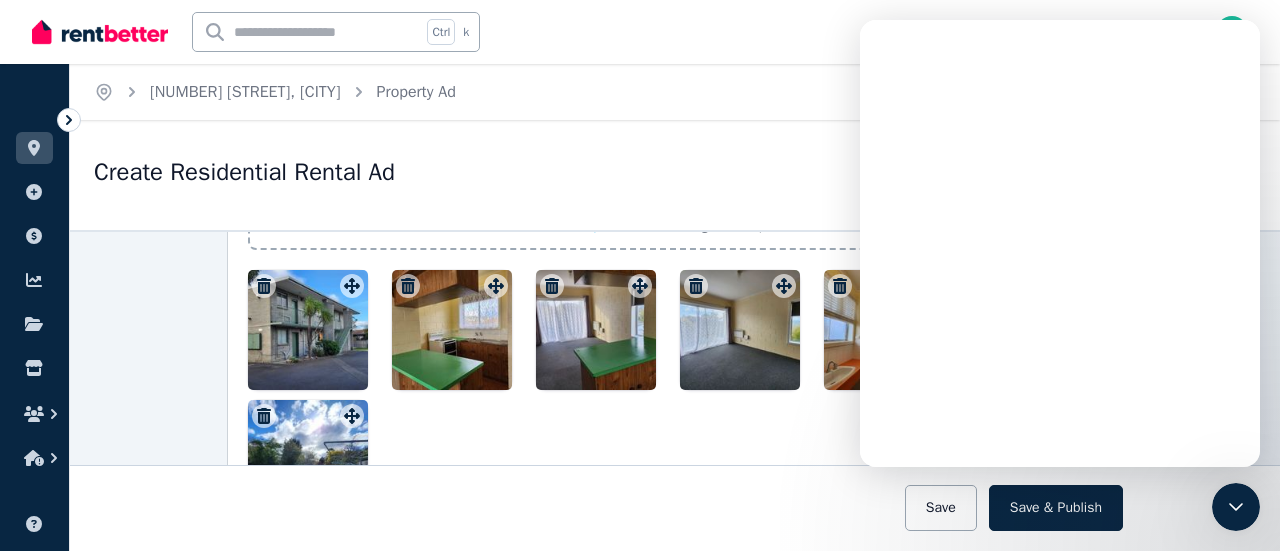 scroll, scrollTop: 0, scrollLeft: 0, axis: both 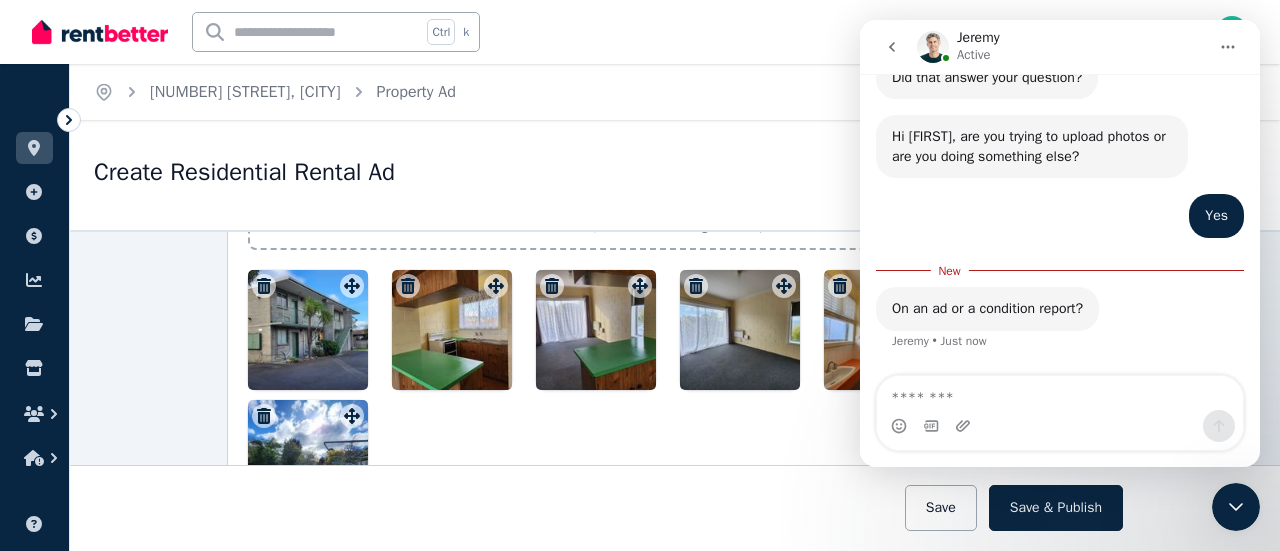 click at bounding box center [1060, 393] 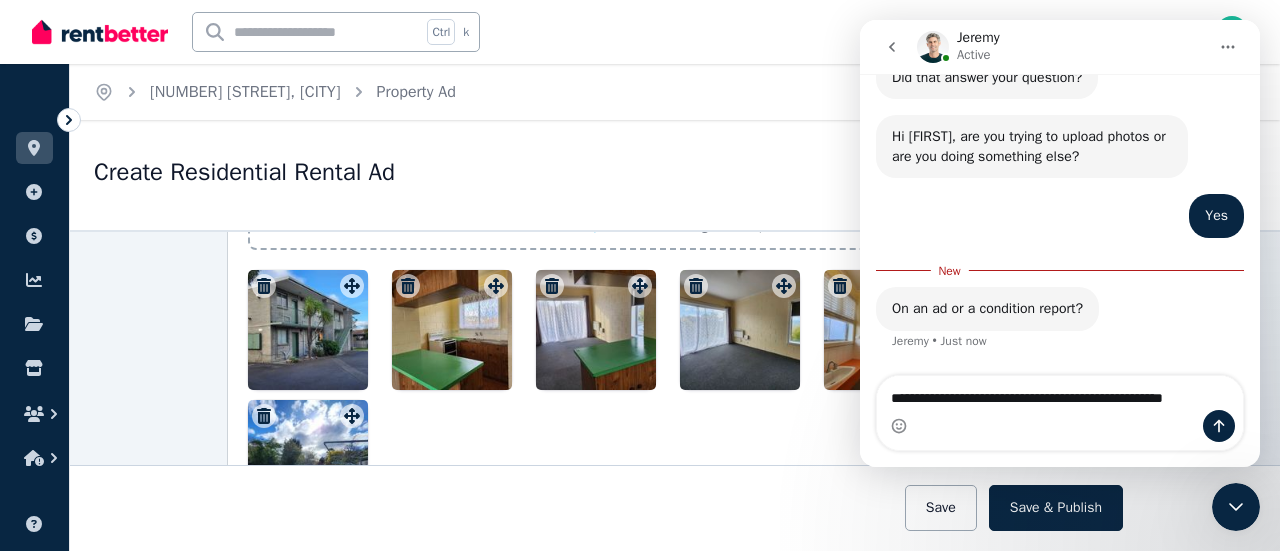 scroll, scrollTop: 1378, scrollLeft: 0, axis: vertical 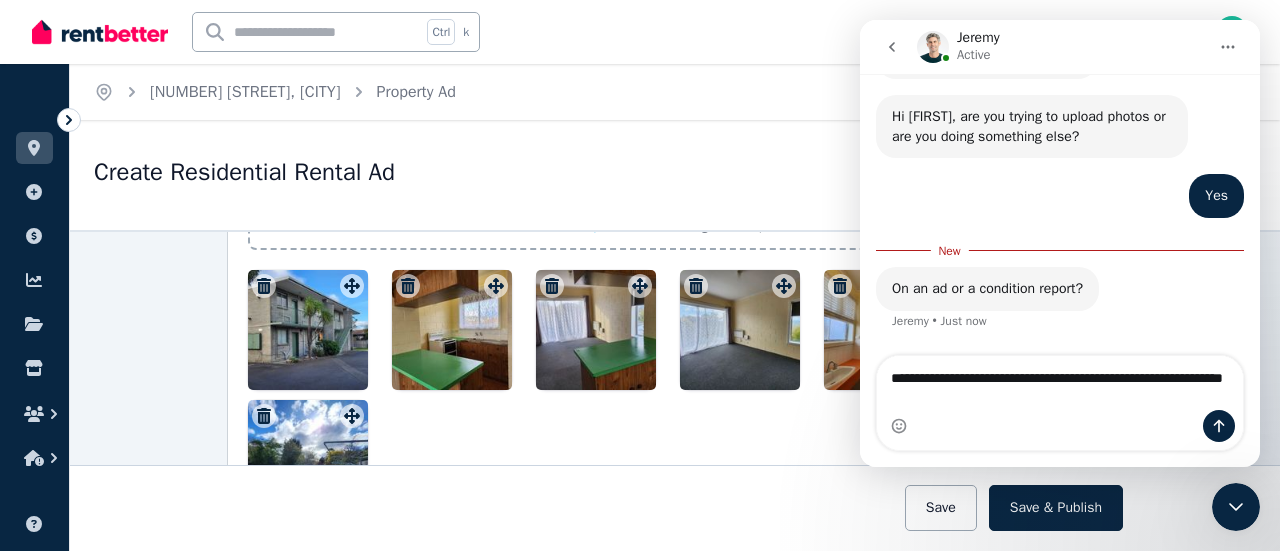 type on "**********" 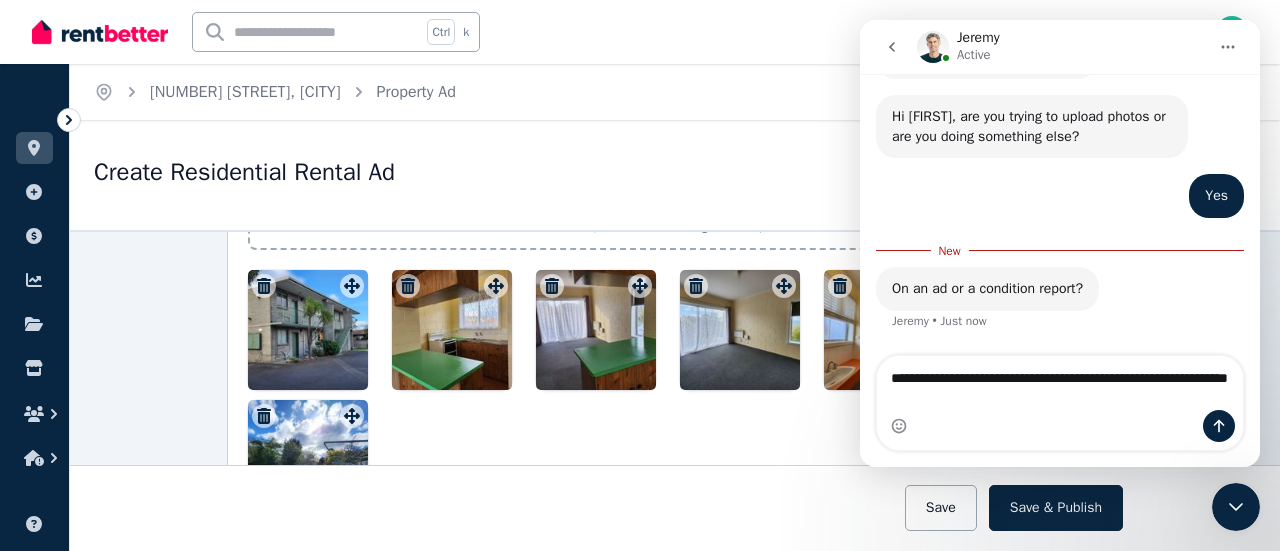 type 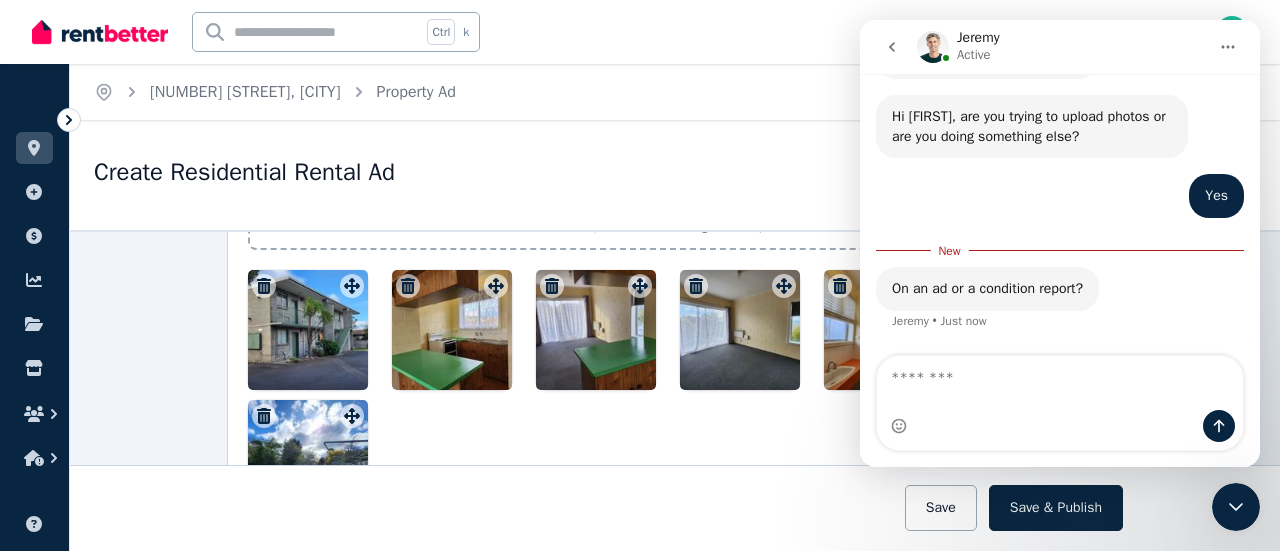 scroll, scrollTop: 2, scrollLeft: 0, axis: vertical 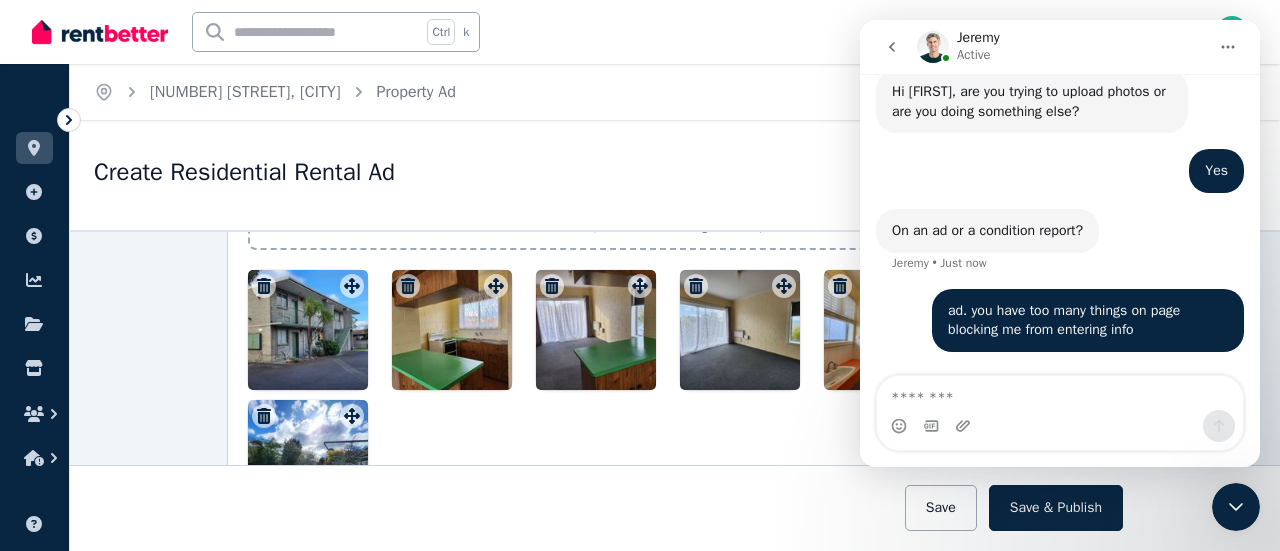 click at bounding box center (675, 395) 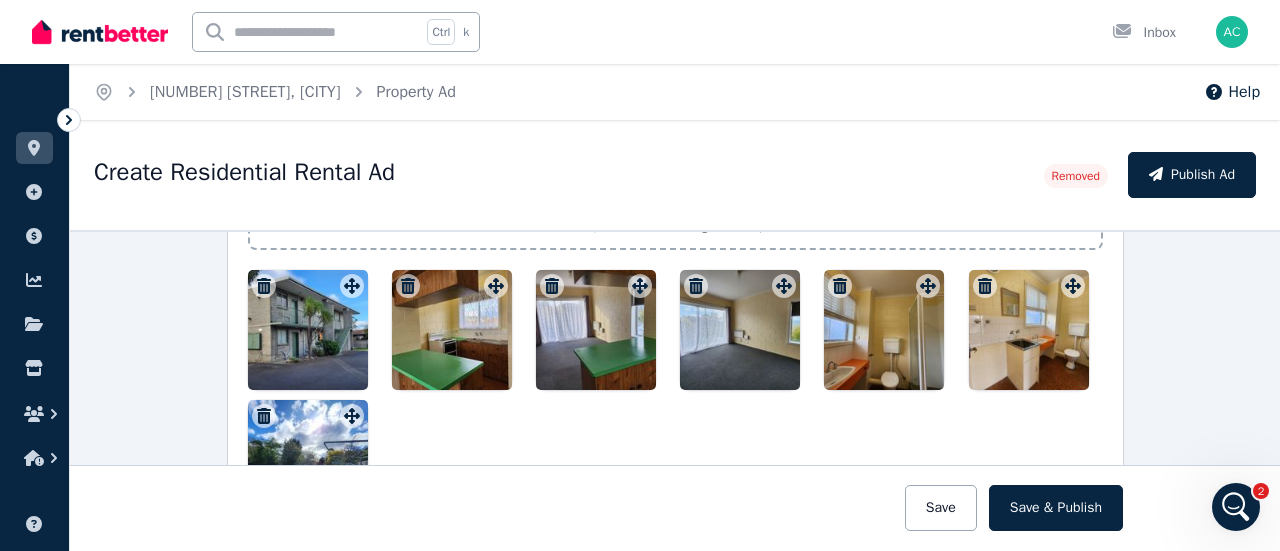 scroll, scrollTop: 0, scrollLeft: 0, axis: both 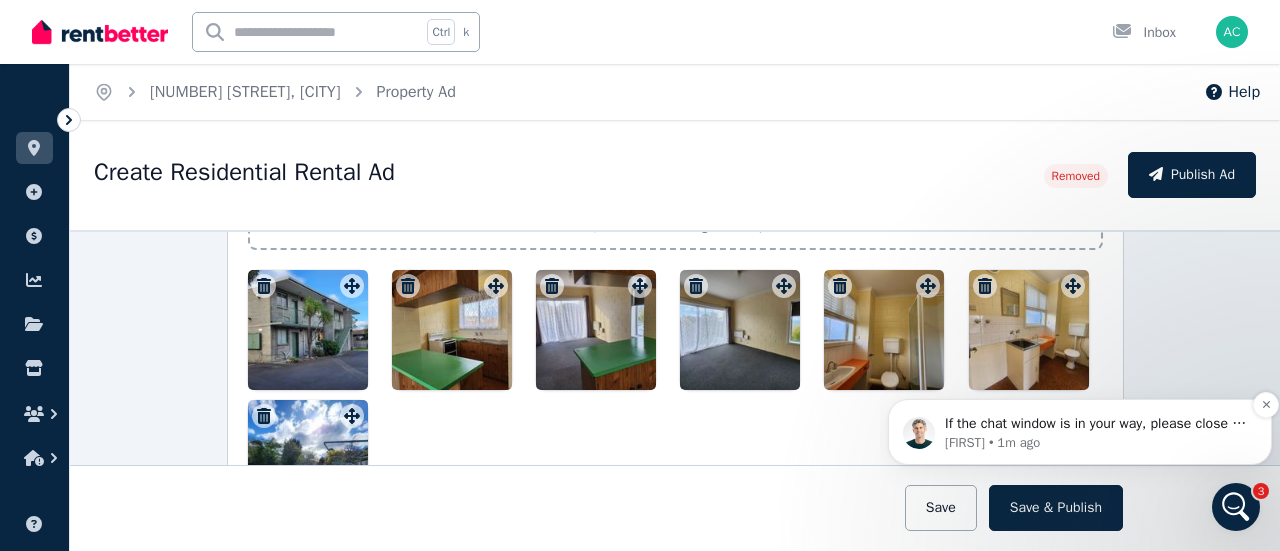 click on "If the chat window is in your way, please close it with the downward arrow Jeremy • 1m ago" at bounding box center (1080, 432) 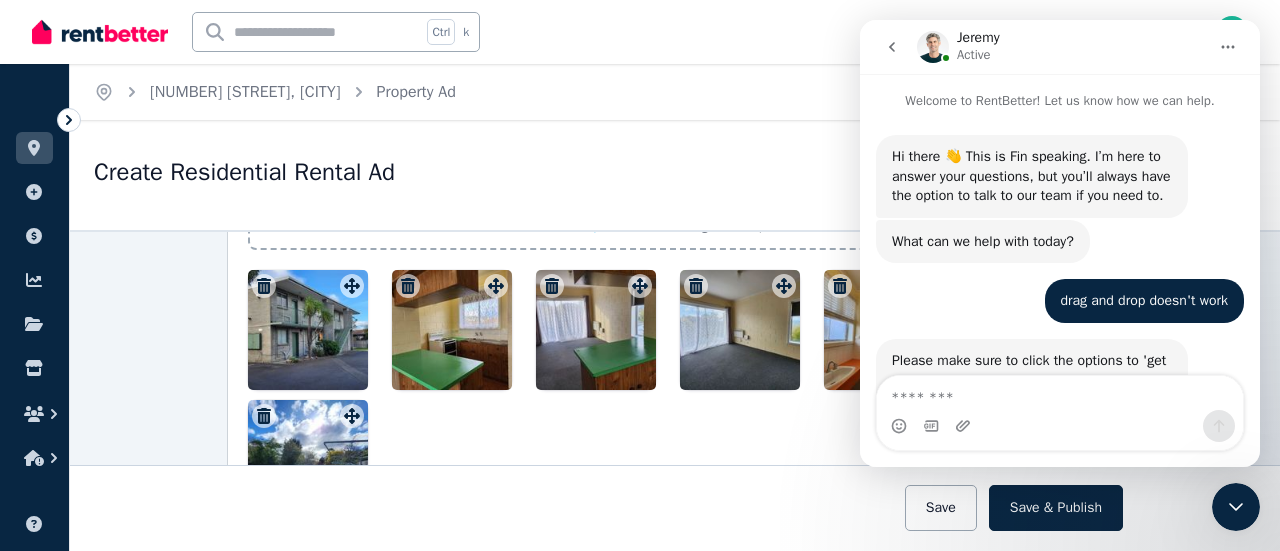 scroll, scrollTop: 3, scrollLeft: 0, axis: vertical 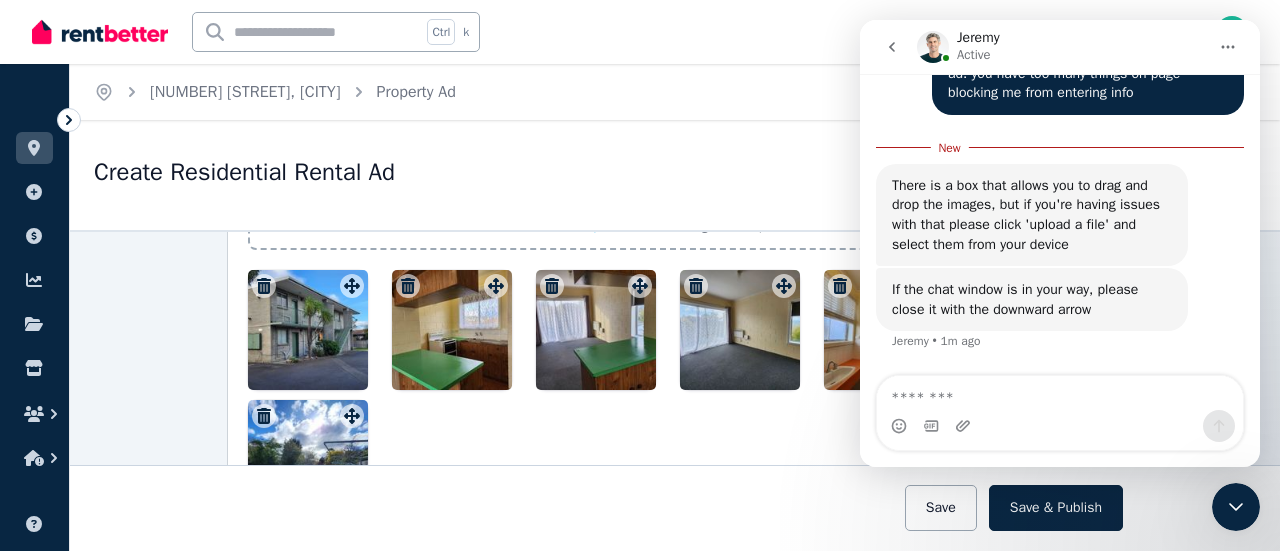 click at bounding box center [1060, 393] 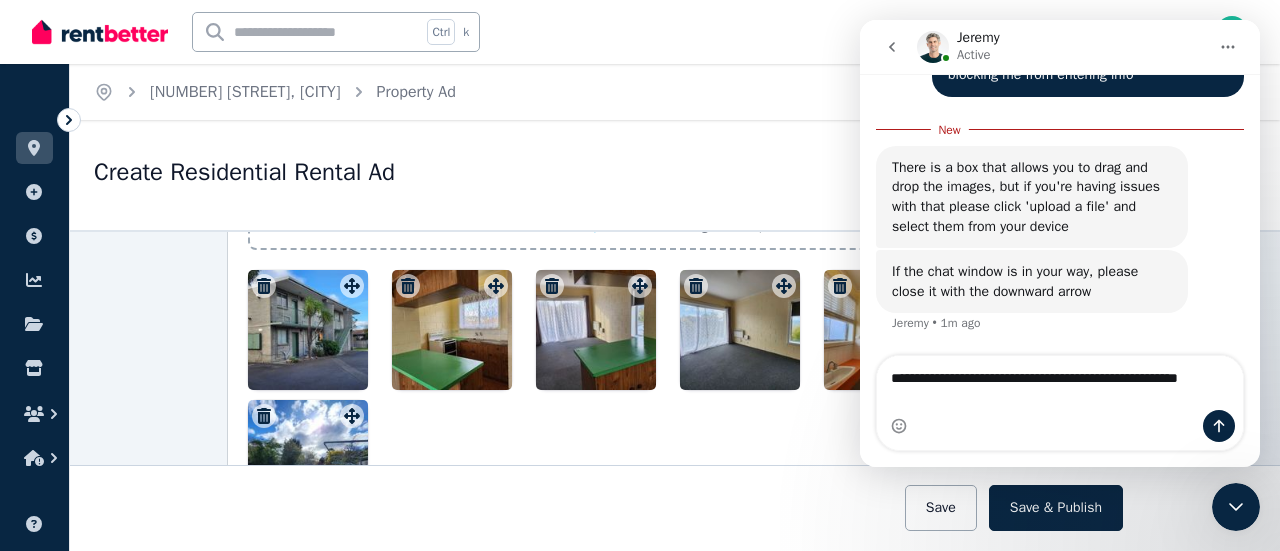 scroll, scrollTop: 1641, scrollLeft: 0, axis: vertical 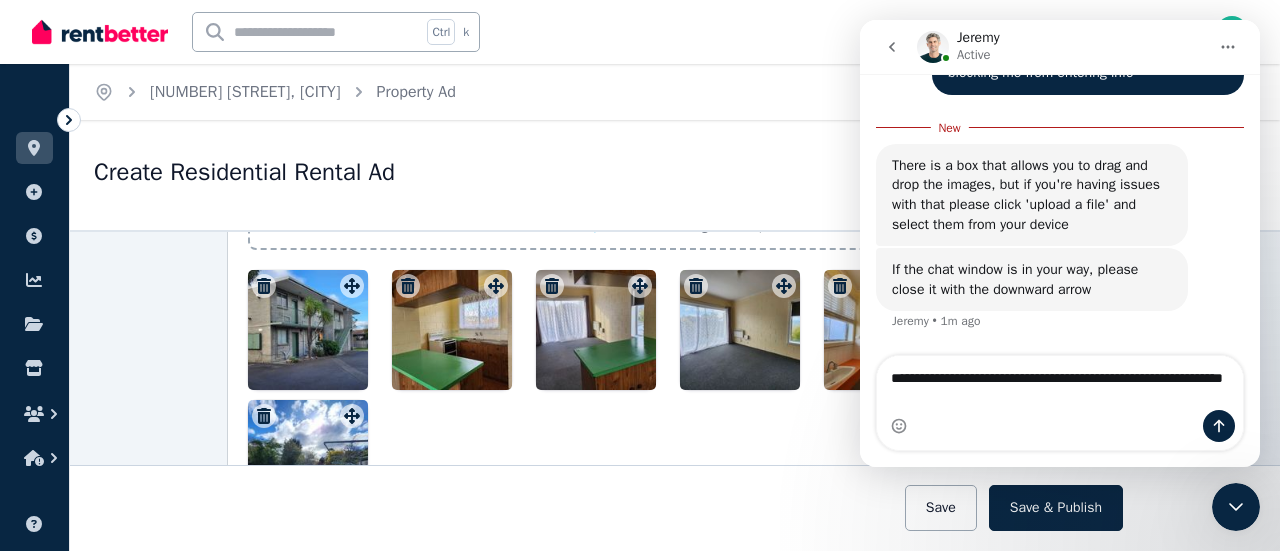 type on "**********" 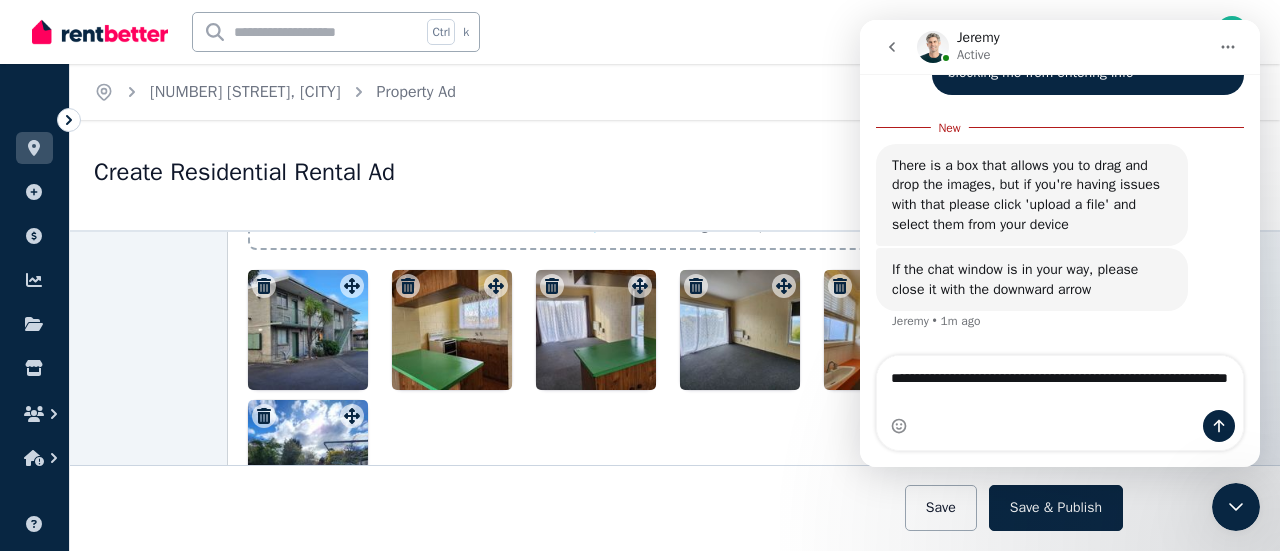type 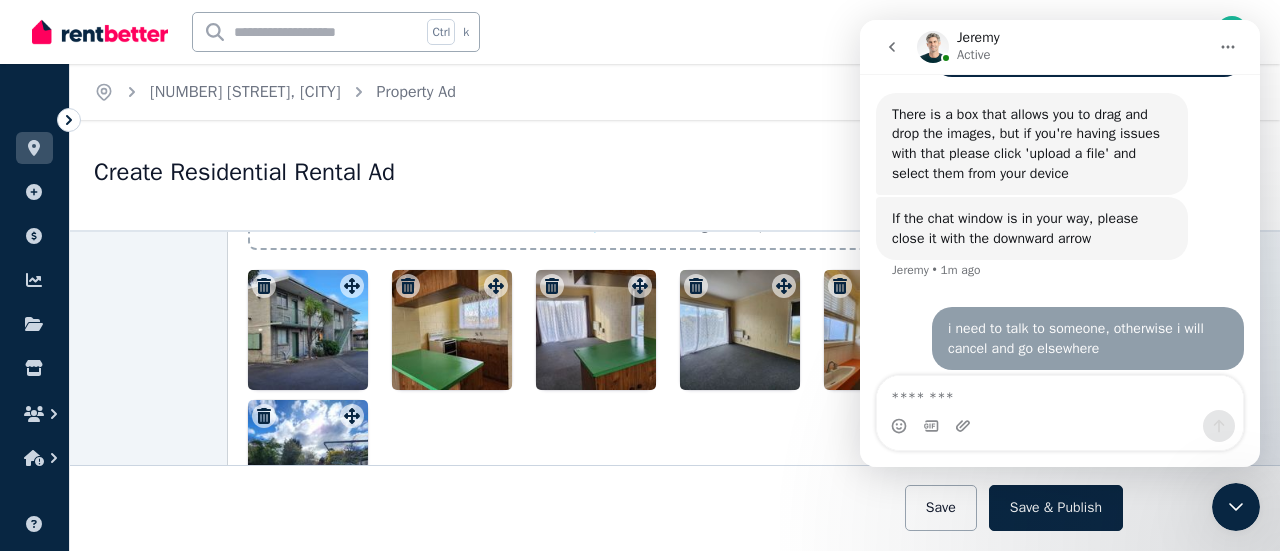 scroll, scrollTop: 2, scrollLeft: 0, axis: vertical 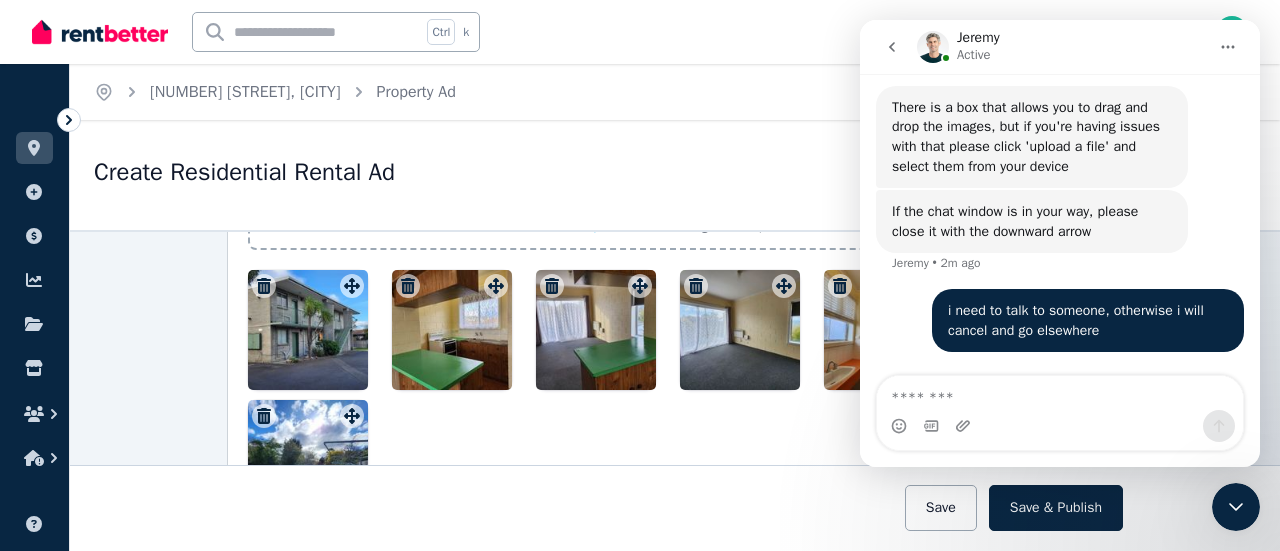 click 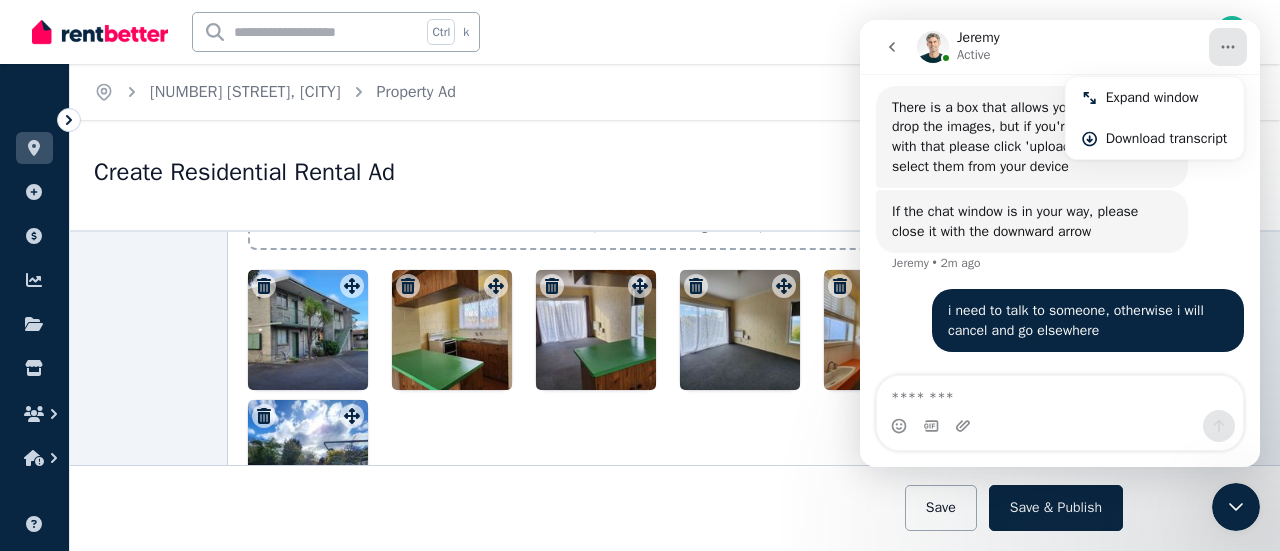 click at bounding box center [1236, 507] 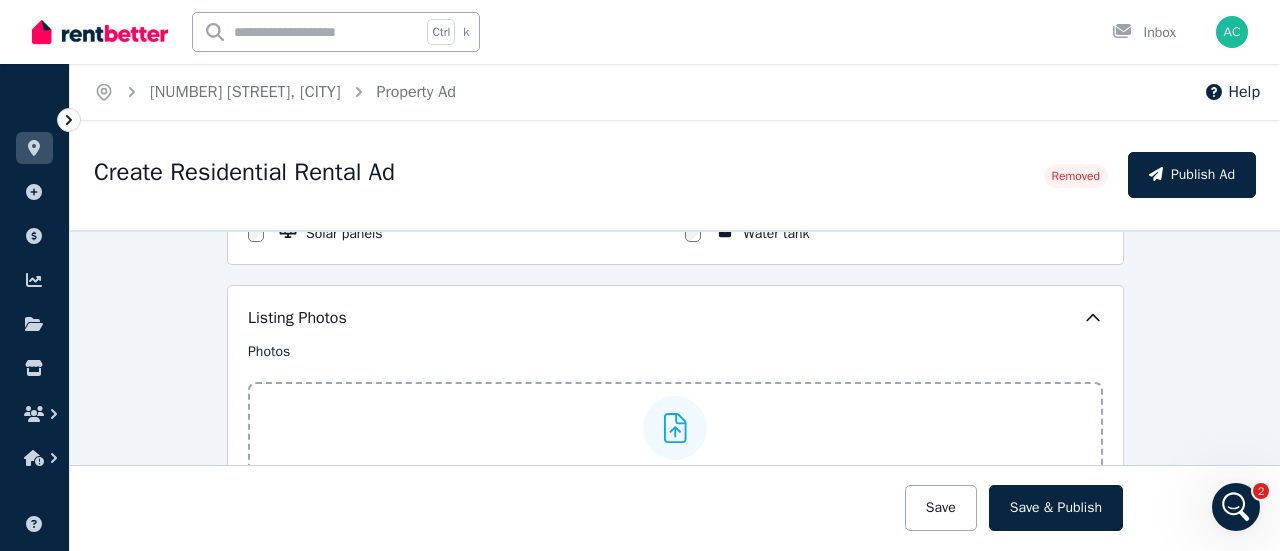 scroll, scrollTop: 1800, scrollLeft: 0, axis: vertical 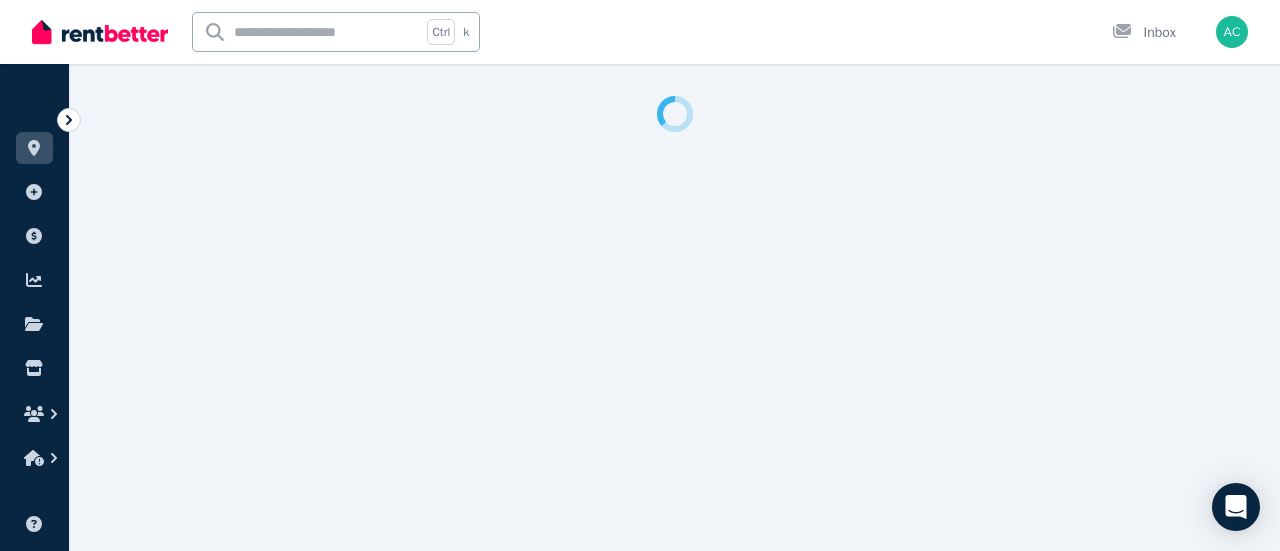 select on "**********" 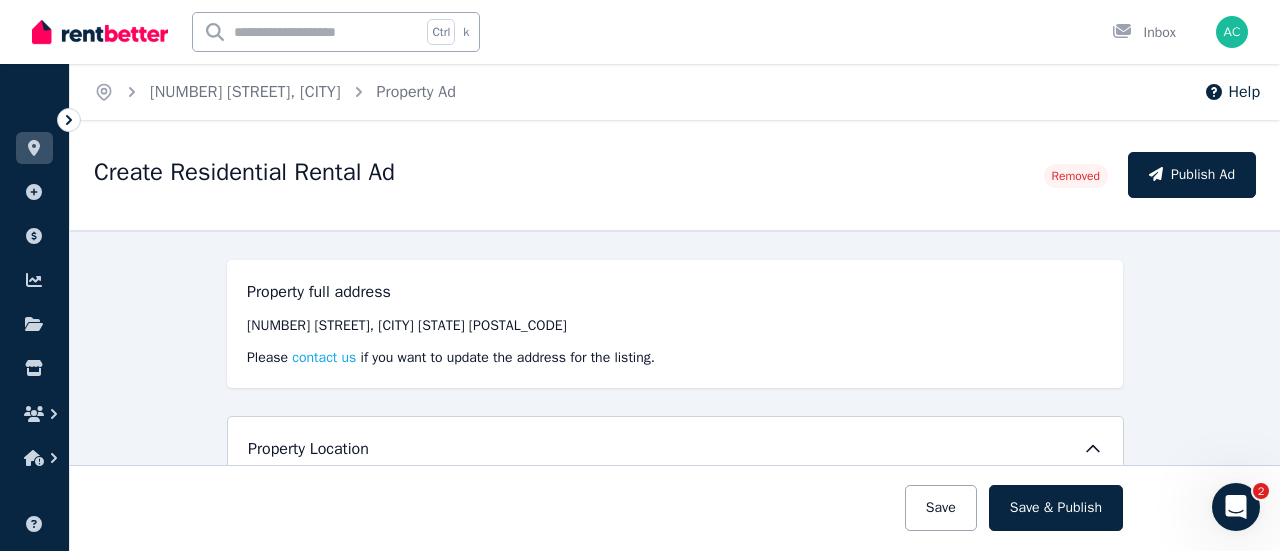 scroll, scrollTop: 0, scrollLeft: 0, axis: both 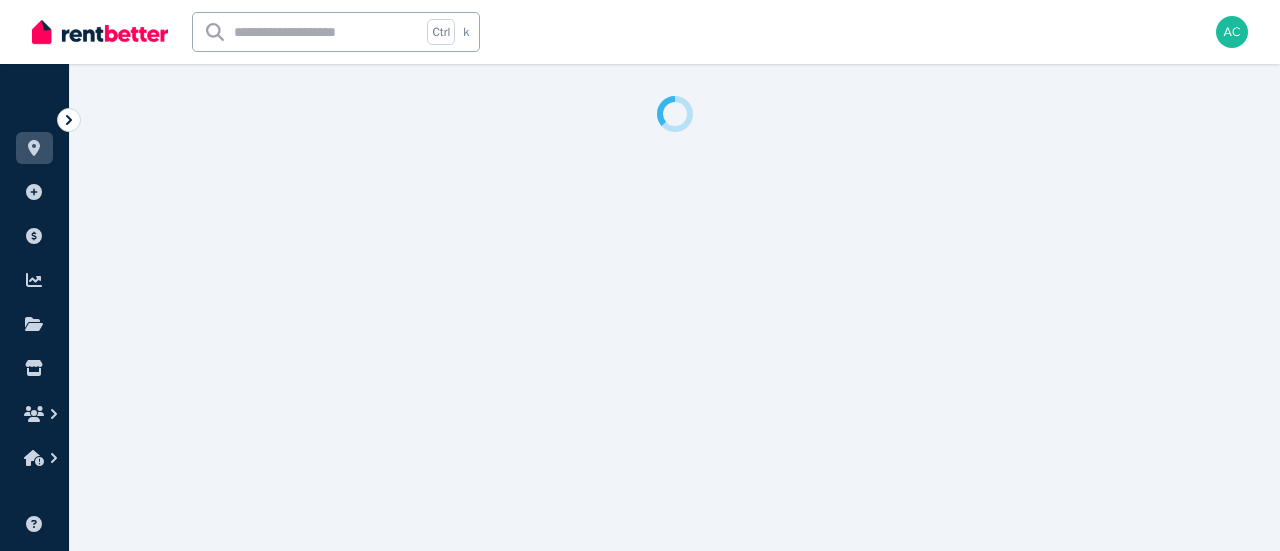 select on "**********" 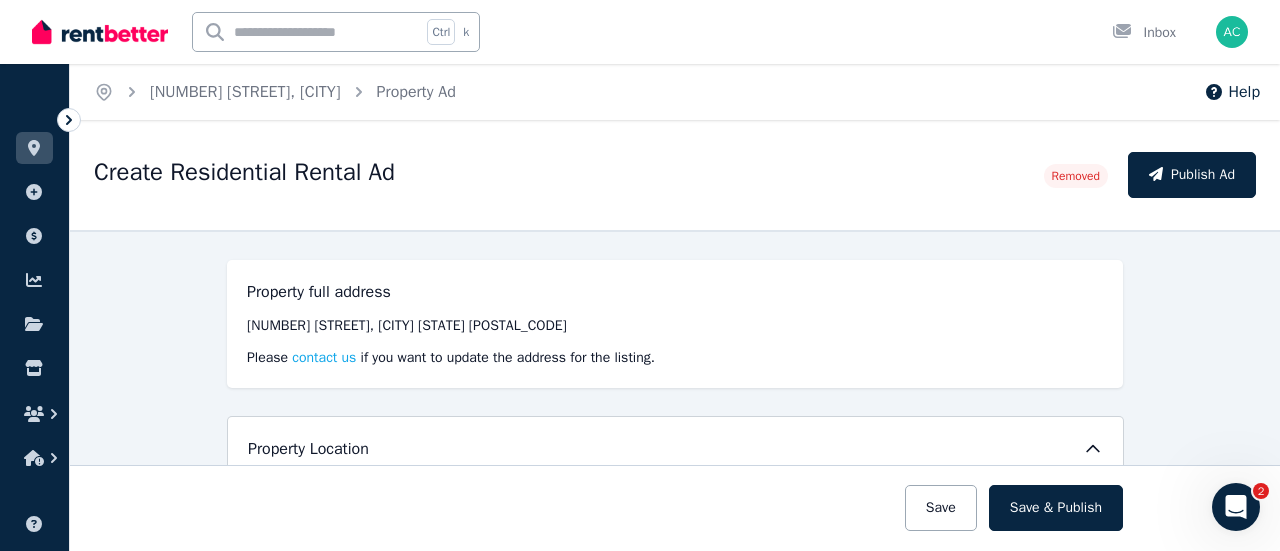 scroll, scrollTop: 0, scrollLeft: 0, axis: both 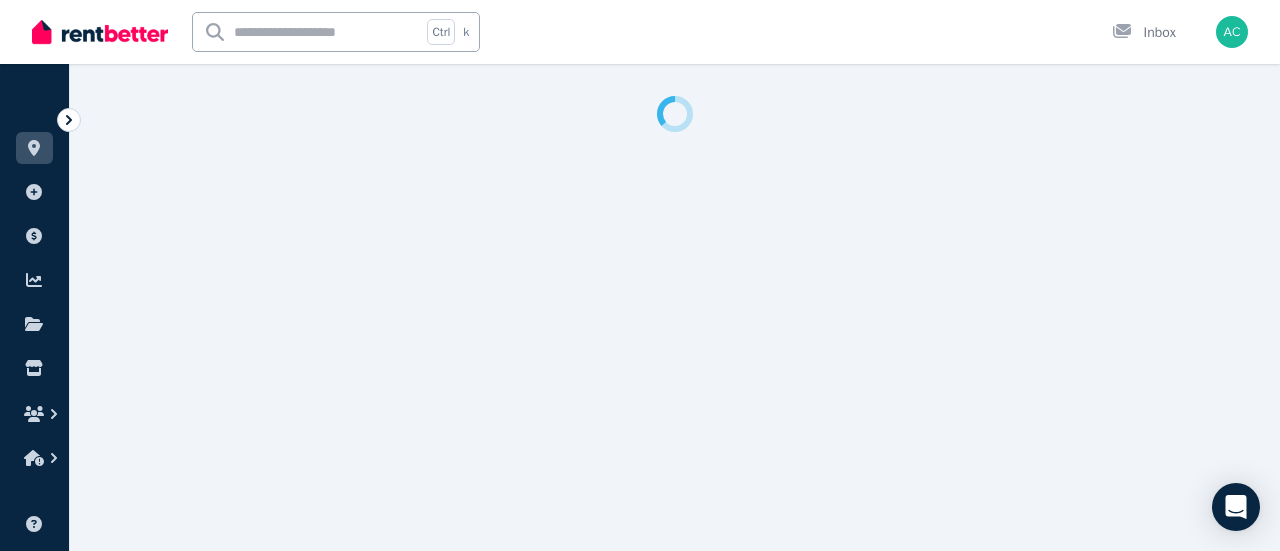 select on "**********" 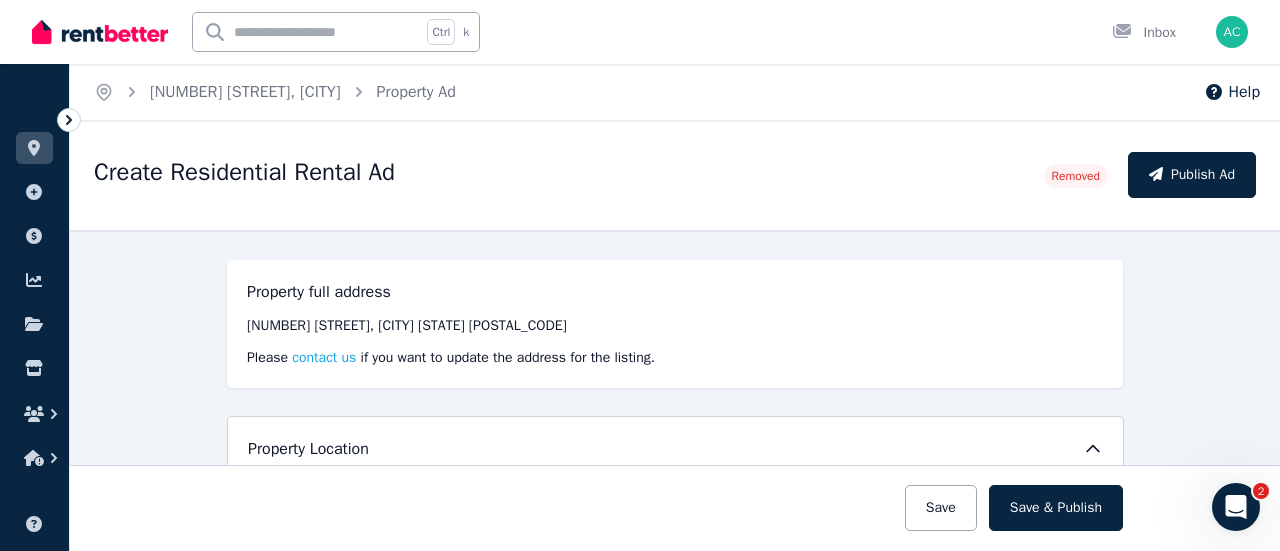 scroll, scrollTop: 0, scrollLeft: 0, axis: both 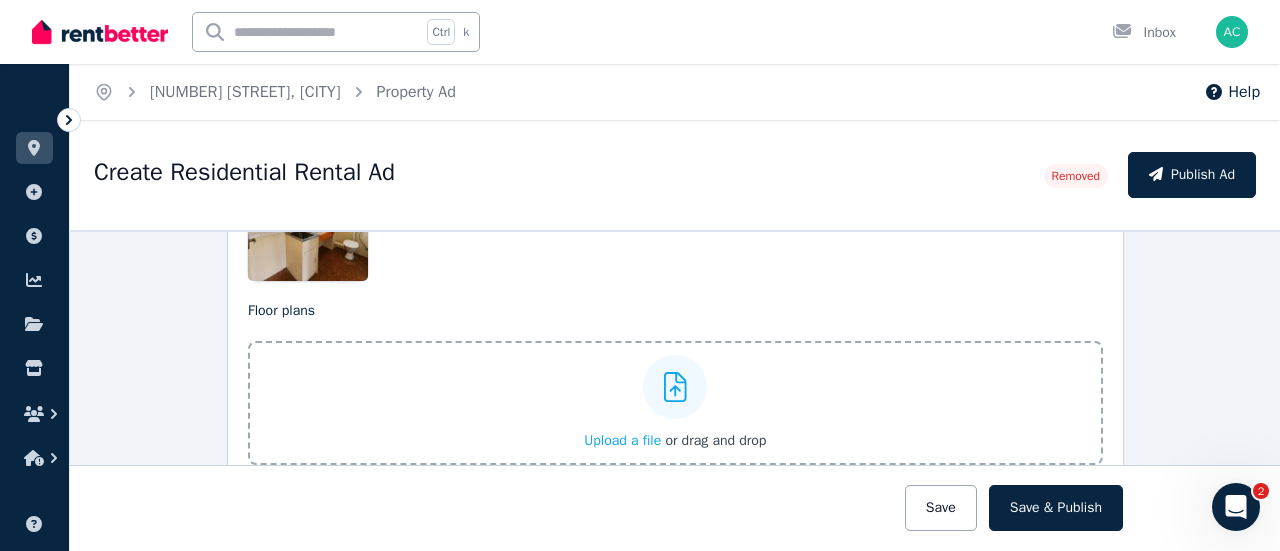 click 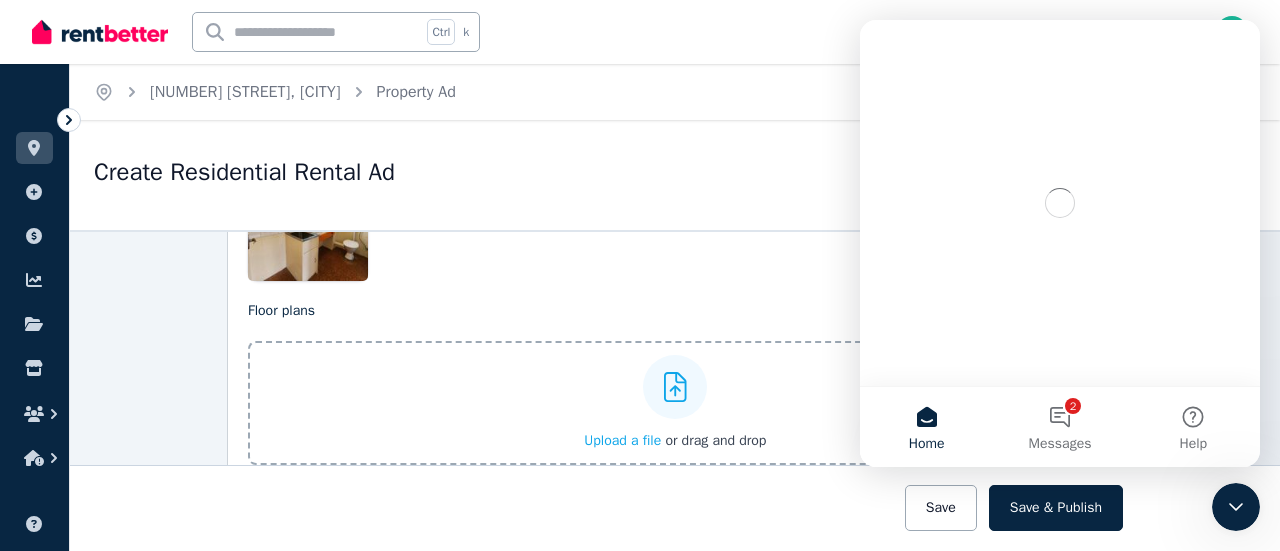 scroll, scrollTop: 0, scrollLeft: 0, axis: both 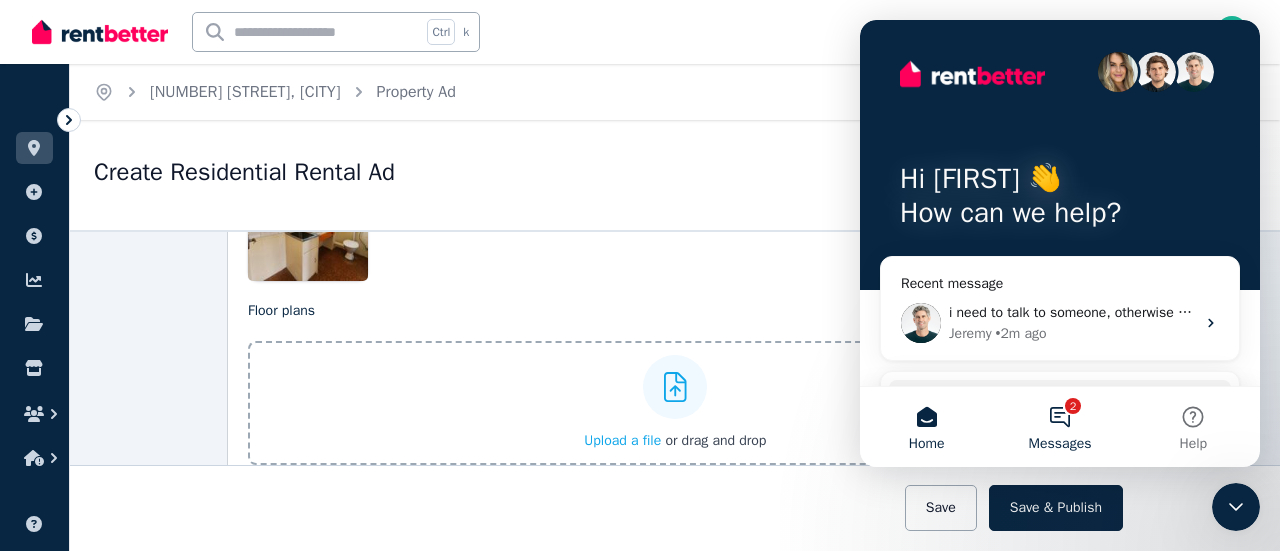 click on "2 Messages" at bounding box center [1059, 427] 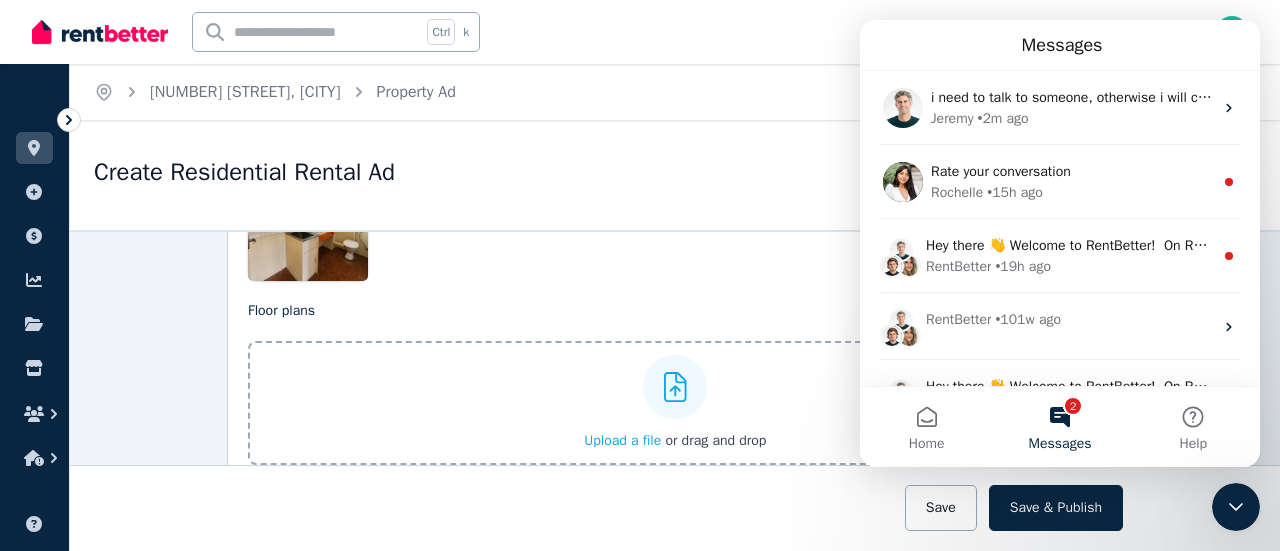 click at bounding box center [675, 508] 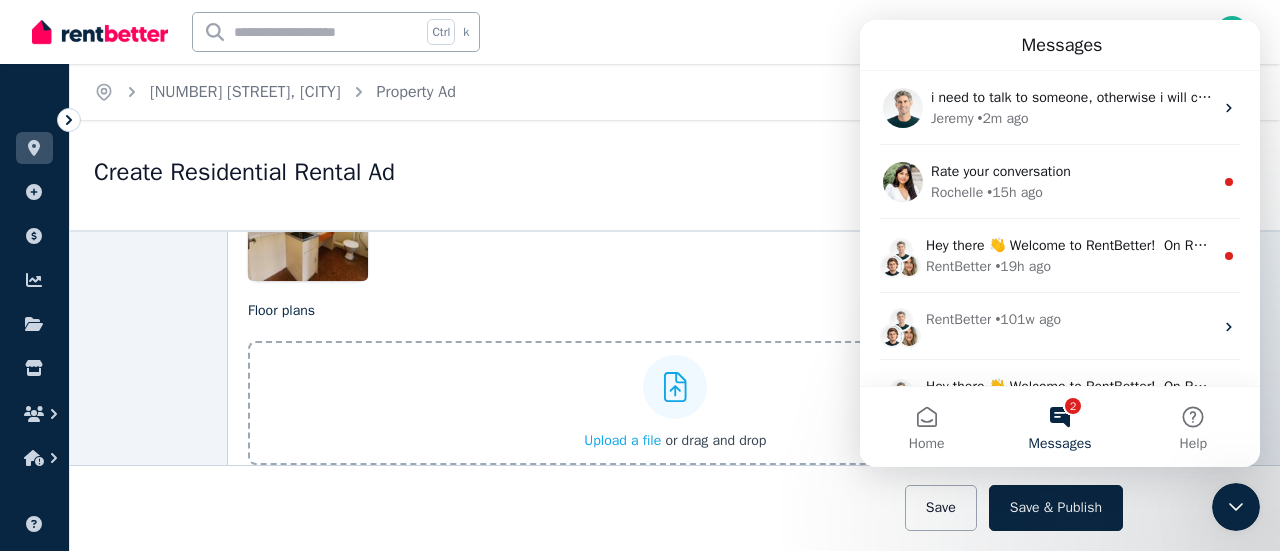click on "Ctrl k Inbox" at bounding box center [606, 32] 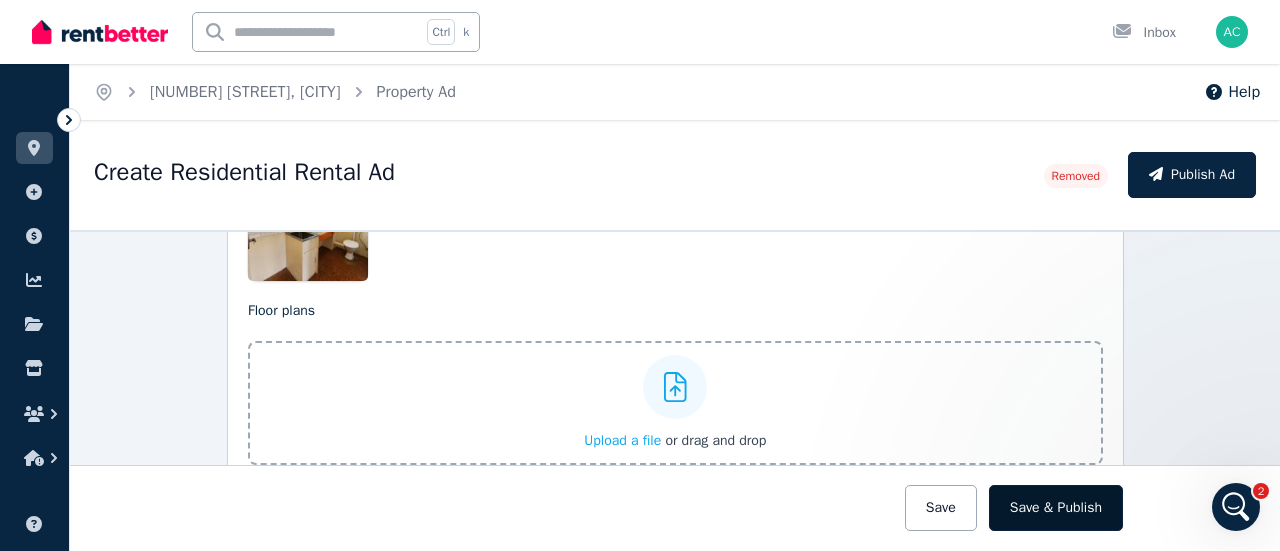 scroll, scrollTop: 0, scrollLeft: 0, axis: both 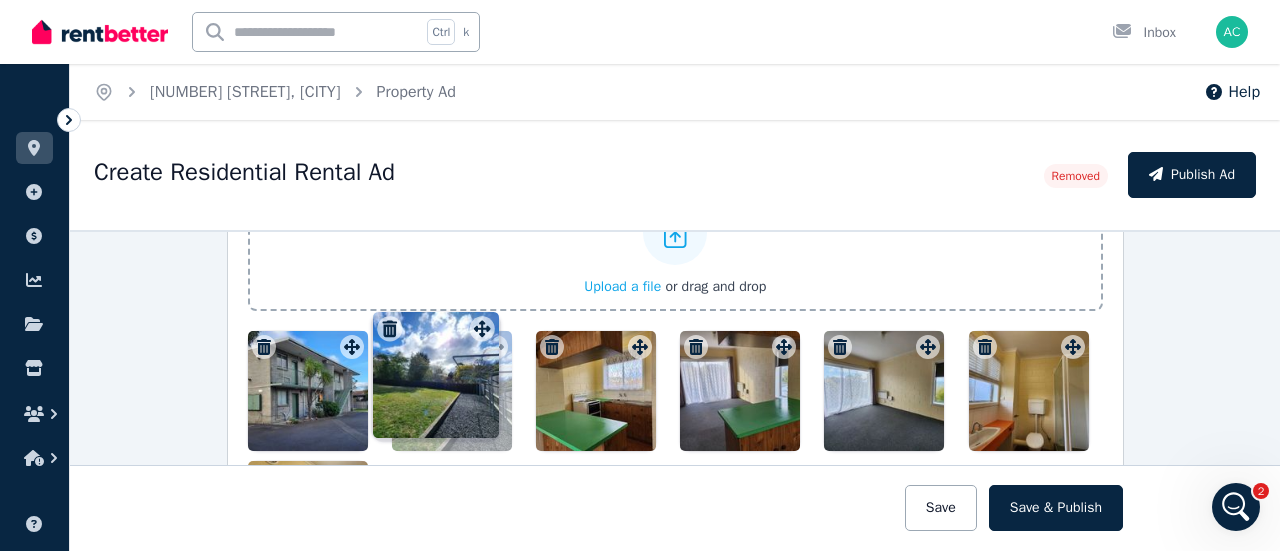 drag, startPoint x: 342, startPoint y: 342, endPoint x: 477, endPoint y: 316, distance: 137.48091 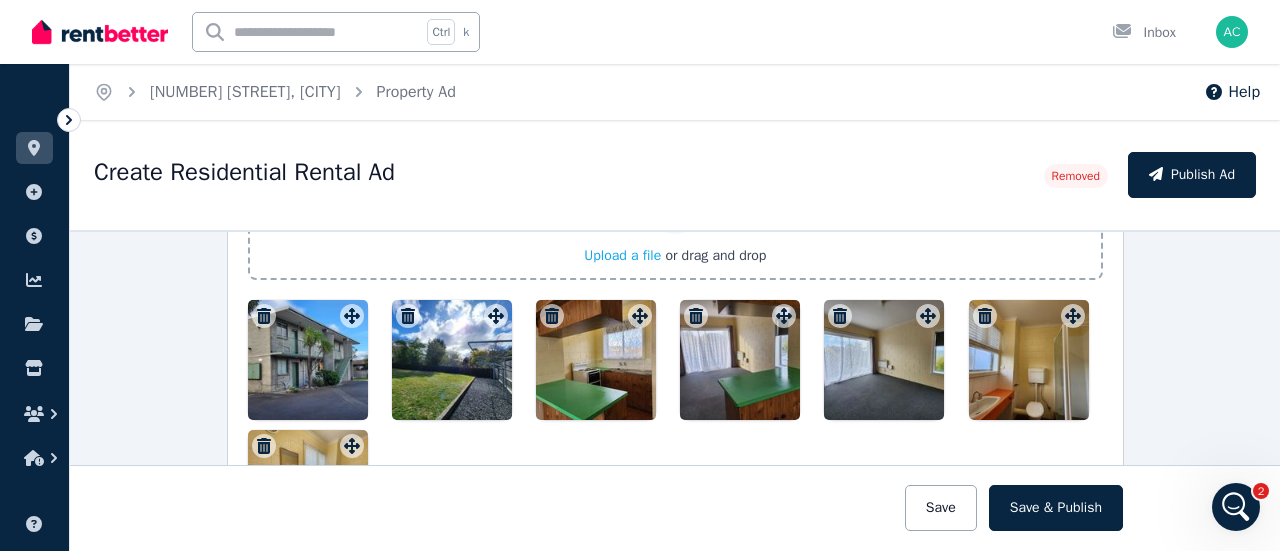scroll, scrollTop: 2239, scrollLeft: 0, axis: vertical 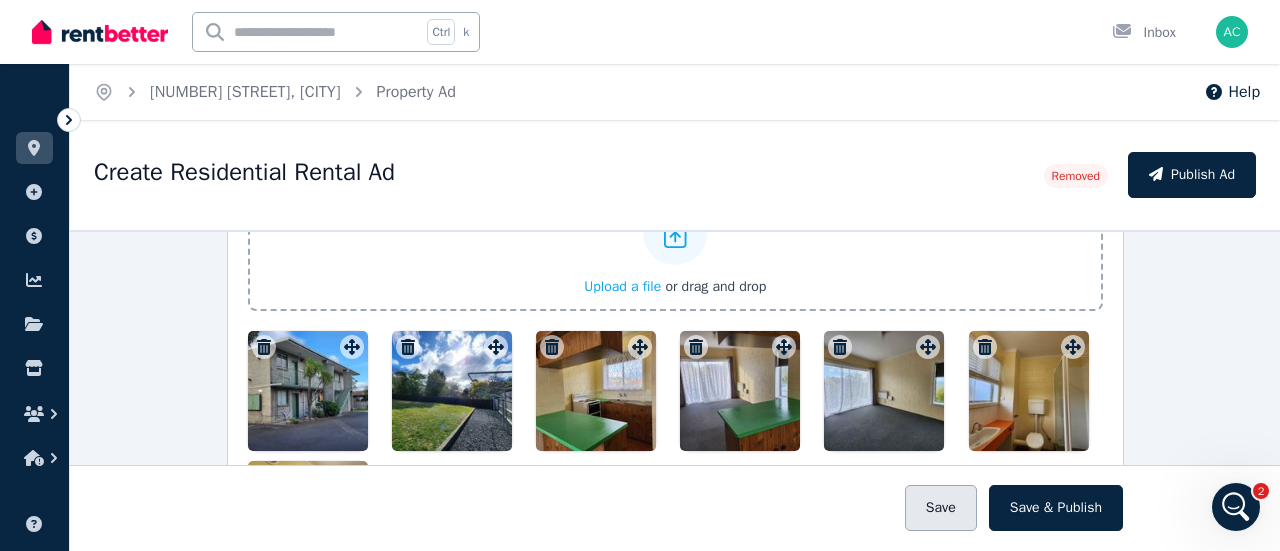 click on "Save" at bounding box center (941, 508) 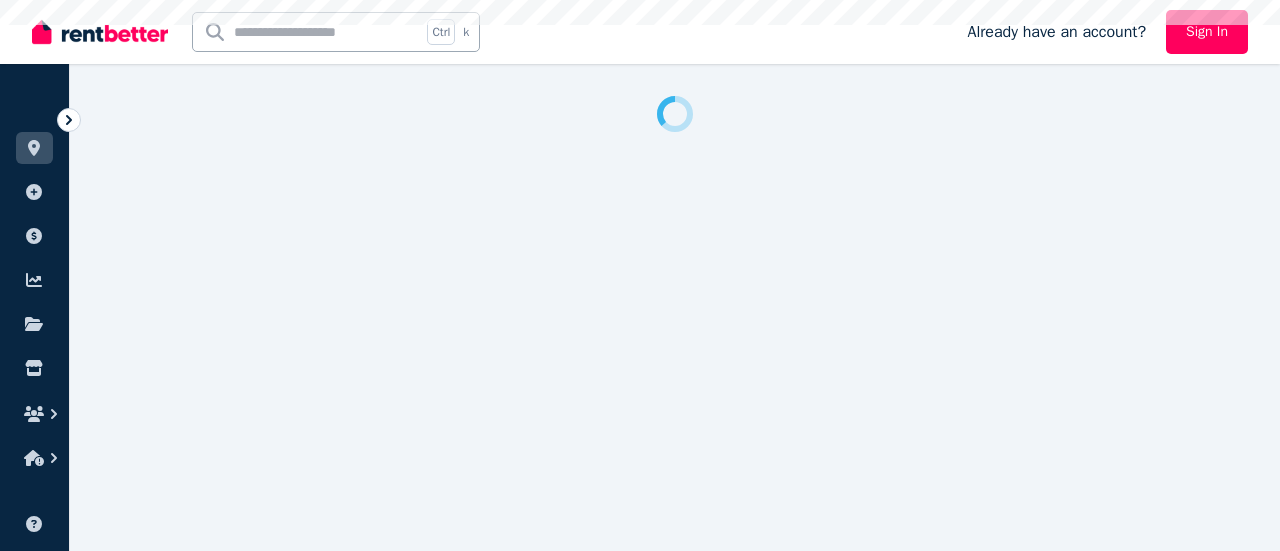 scroll, scrollTop: 0, scrollLeft: 0, axis: both 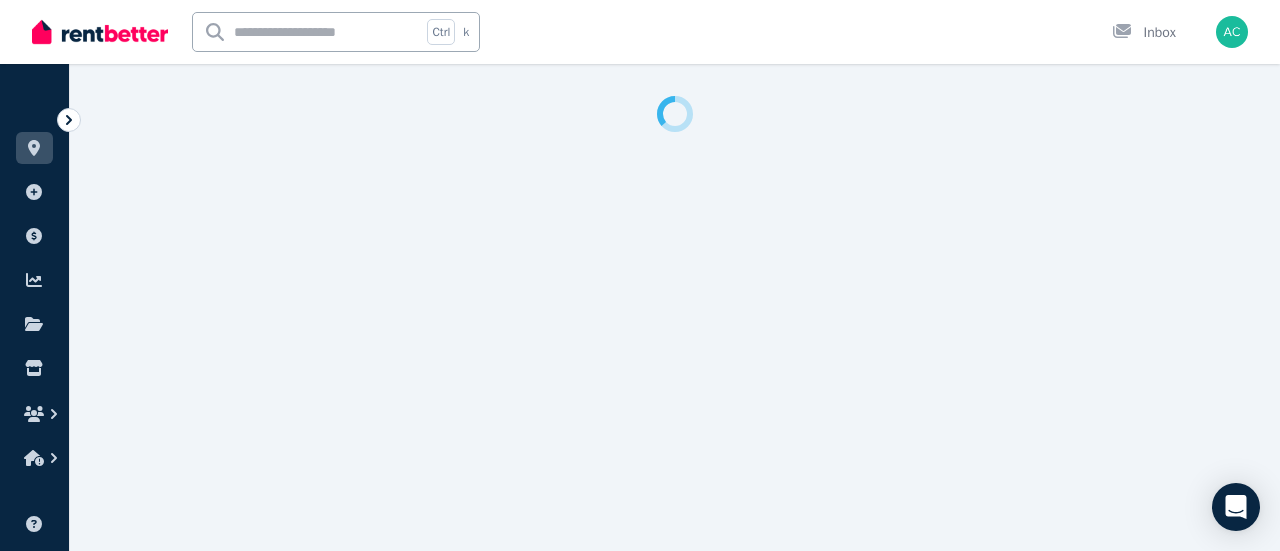 select on "**********" 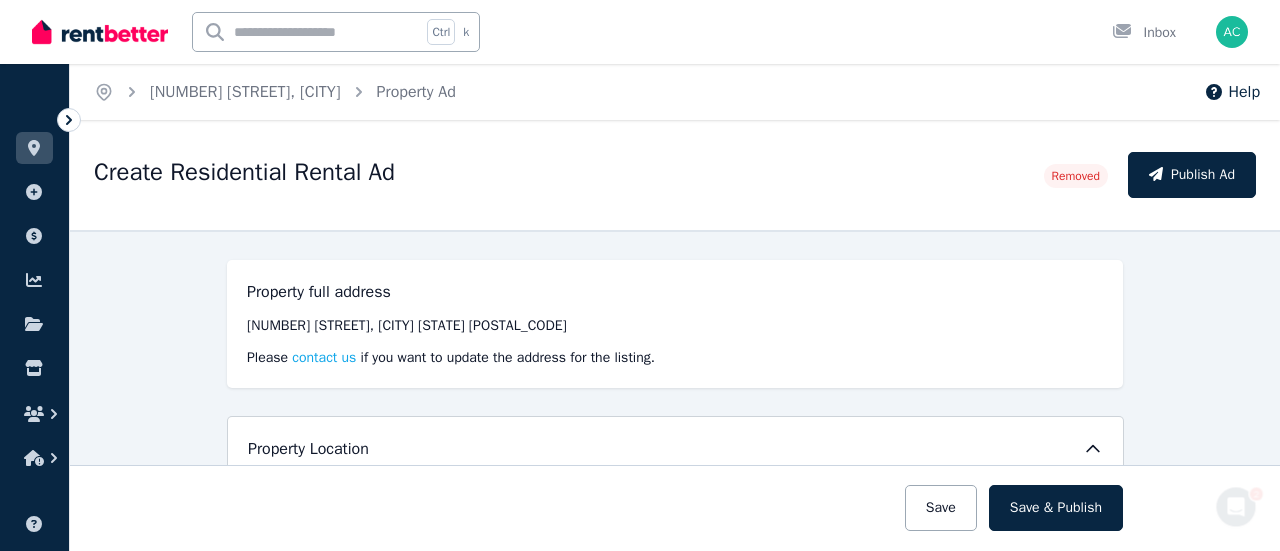 scroll, scrollTop: 378, scrollLeft: 0, axis: vertical 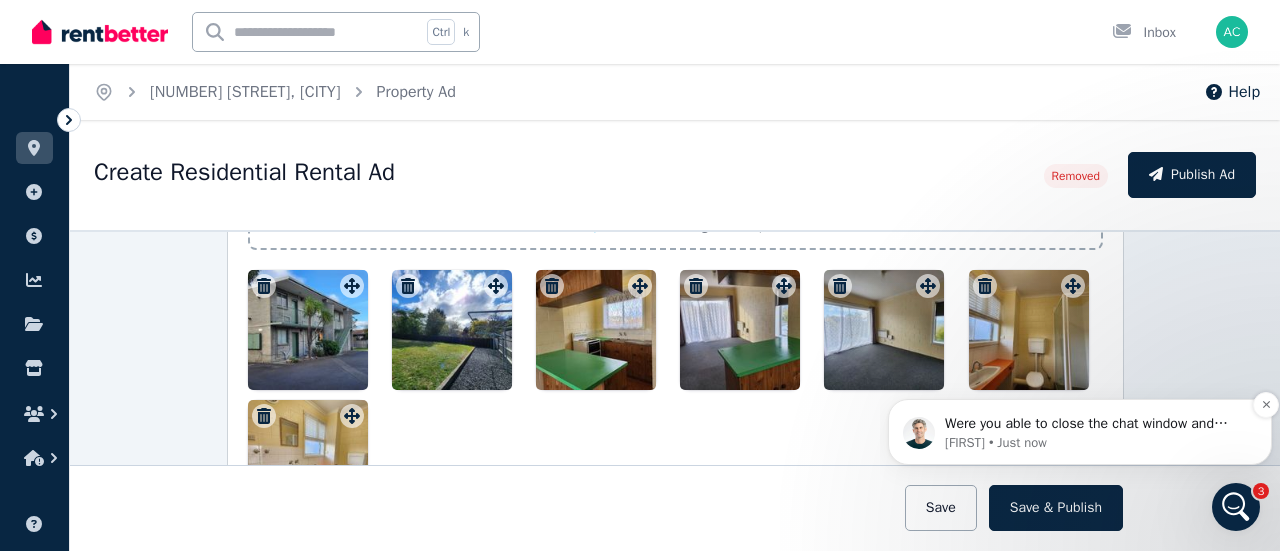 click on "Were you able to close the chat window and upload your images?" at bounding box center [1096, 424] 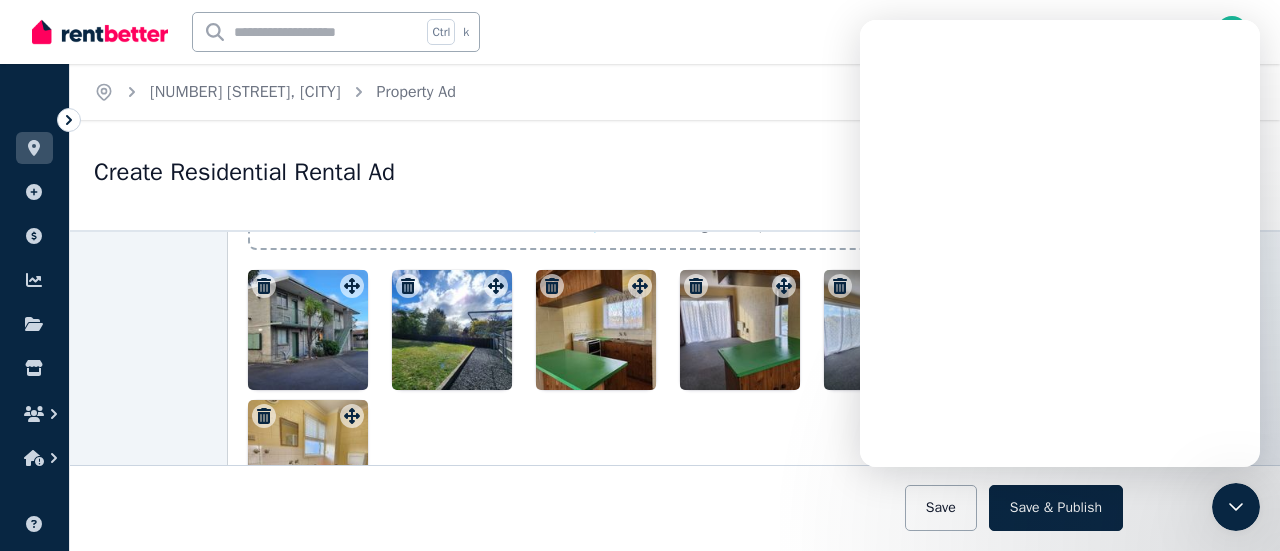 scroll, scrollTop: 0, scrollLeft: 0, axis: both 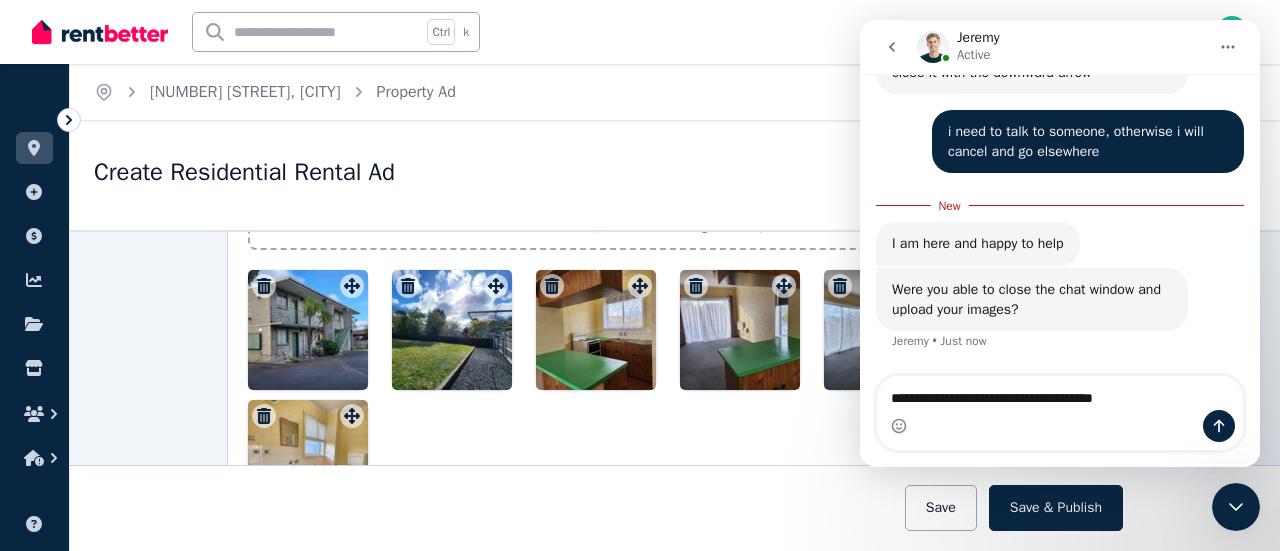 type on "**********" 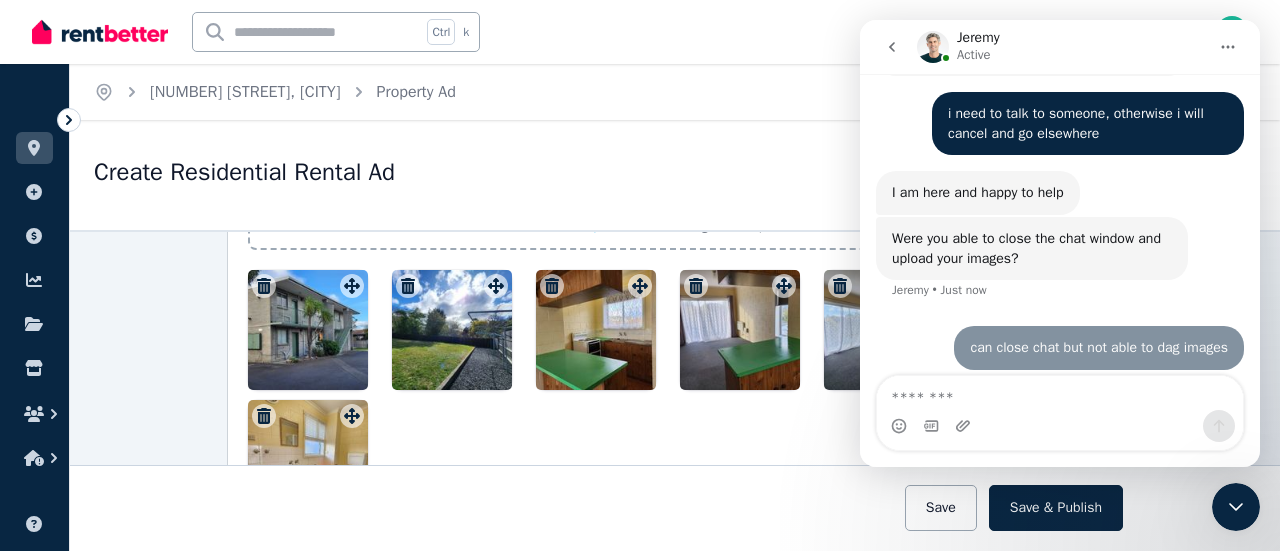scroll, scrollTop: 2, scrollLeft: 0, axis: vertical 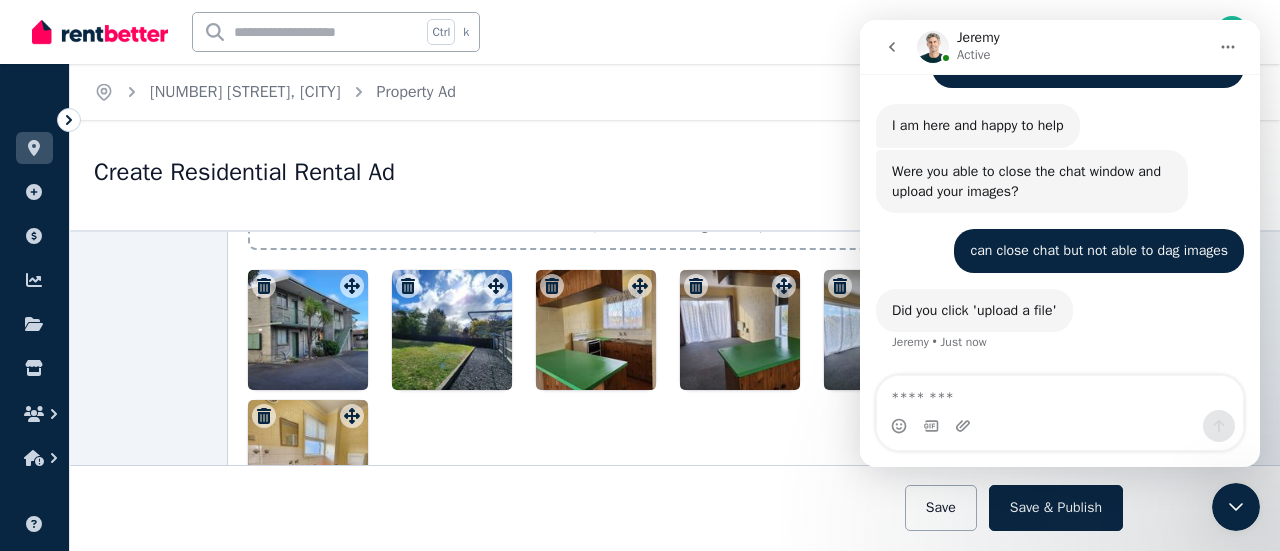 click at bounding box center [1060, 393] 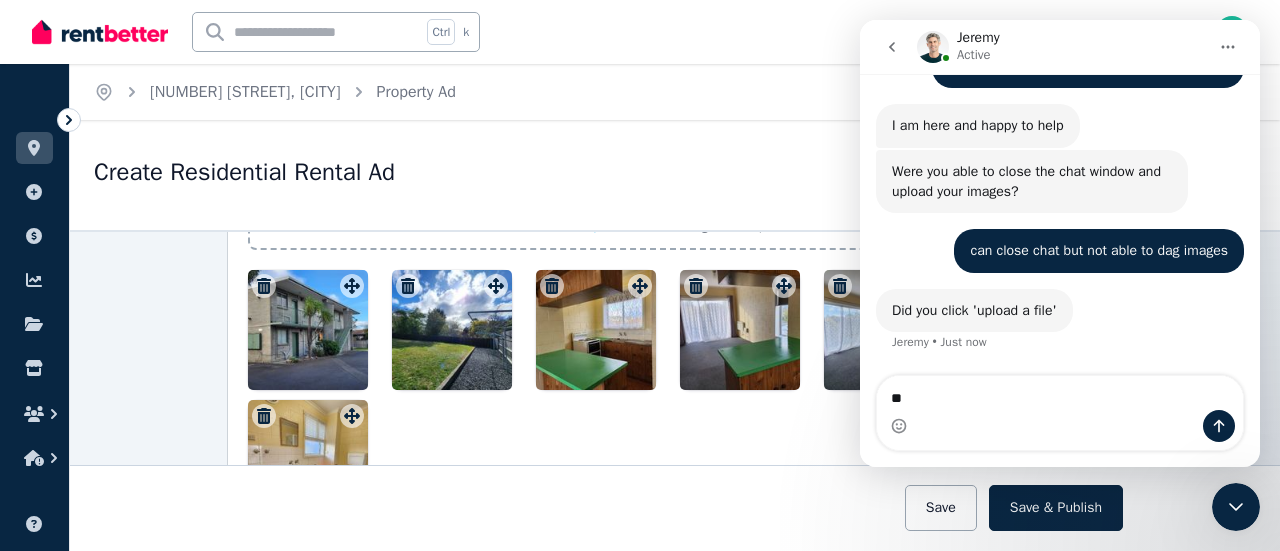 type on "***" 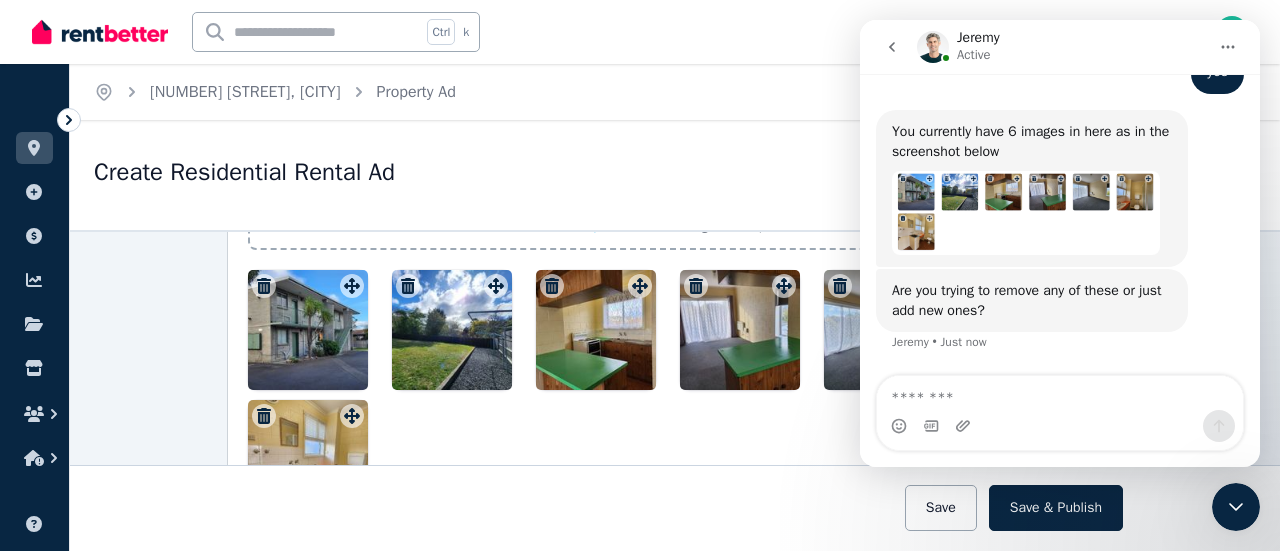 scroll, scrollTop: 2209, scrollLeft: 0, axis: vertical 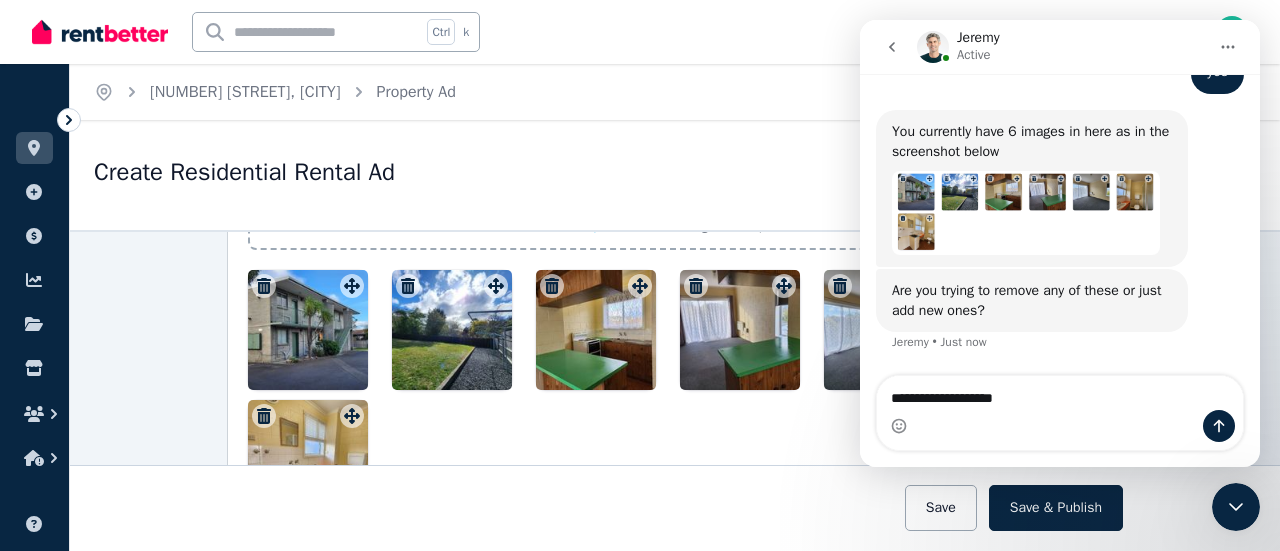 type on "**********" 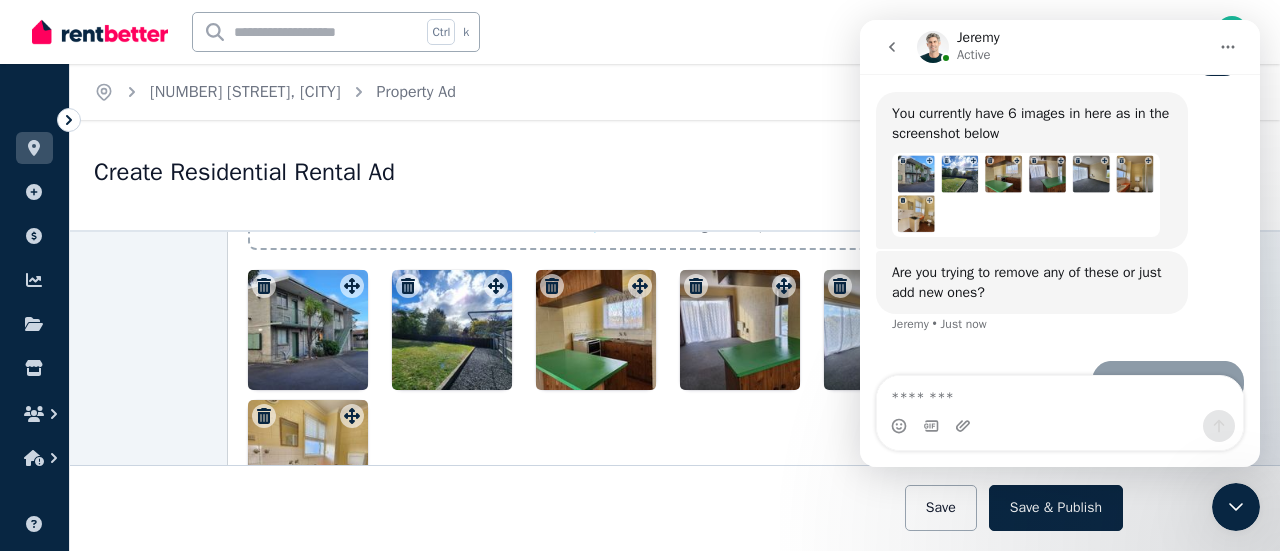 scroll, scrollTop: 2268, scrollLeft: 0, axis: vertical 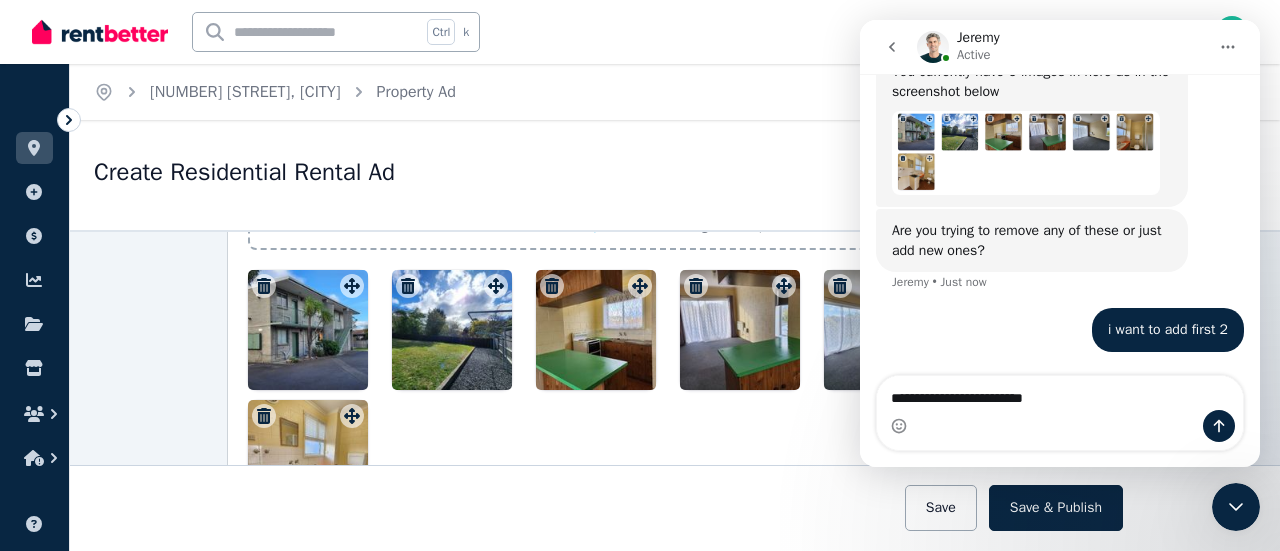 type on "**********" 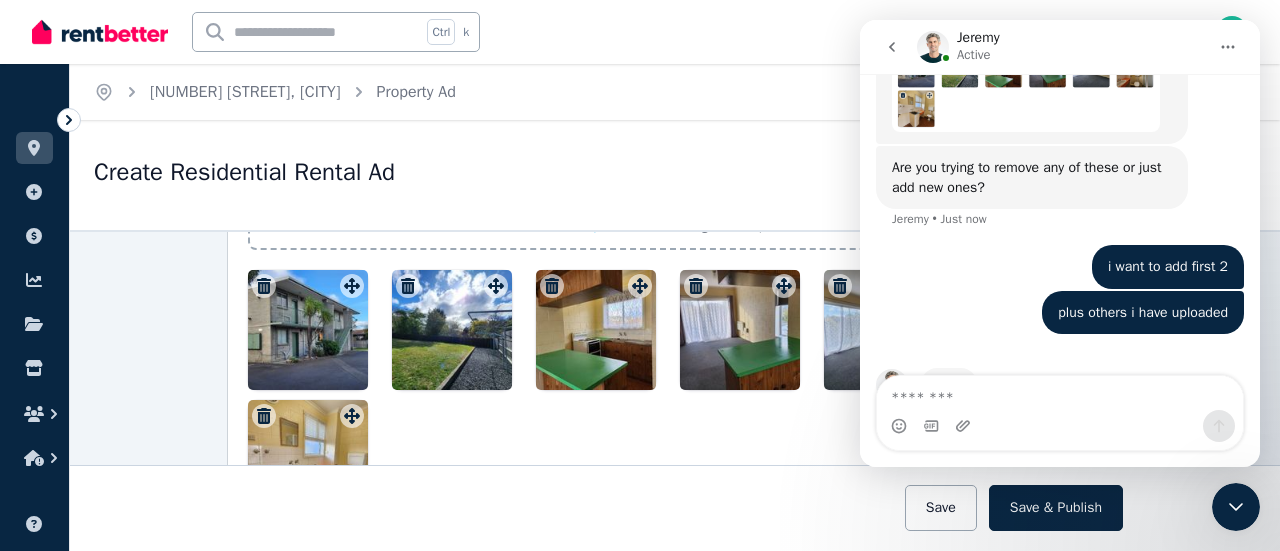 scroll, scrollTop: 2391, scrollLeft: 0, axis: vertical 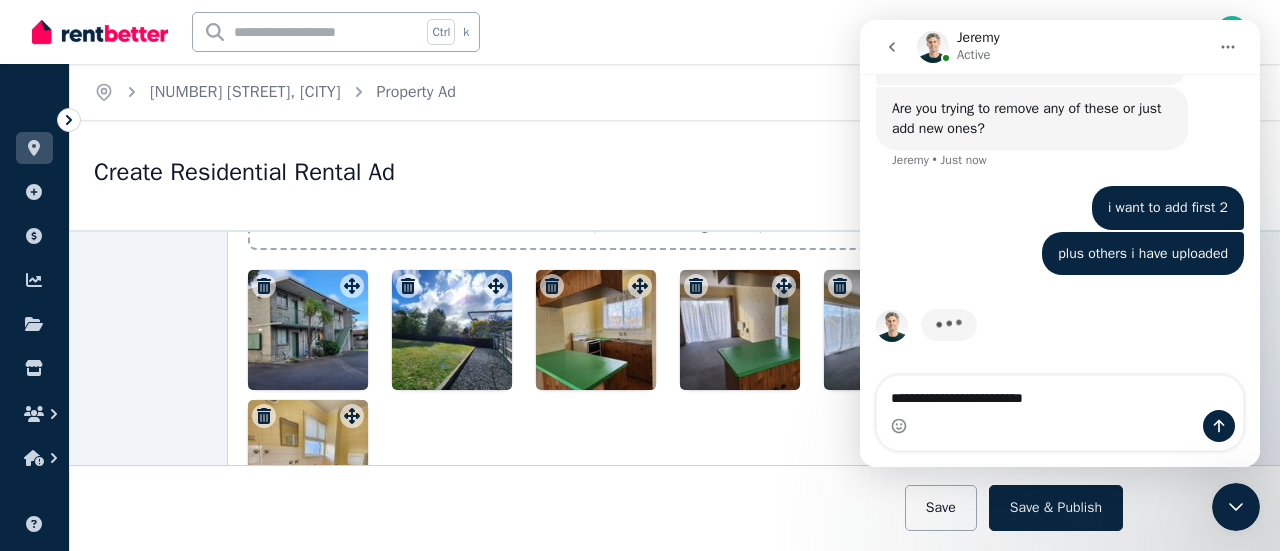 type on "**********" 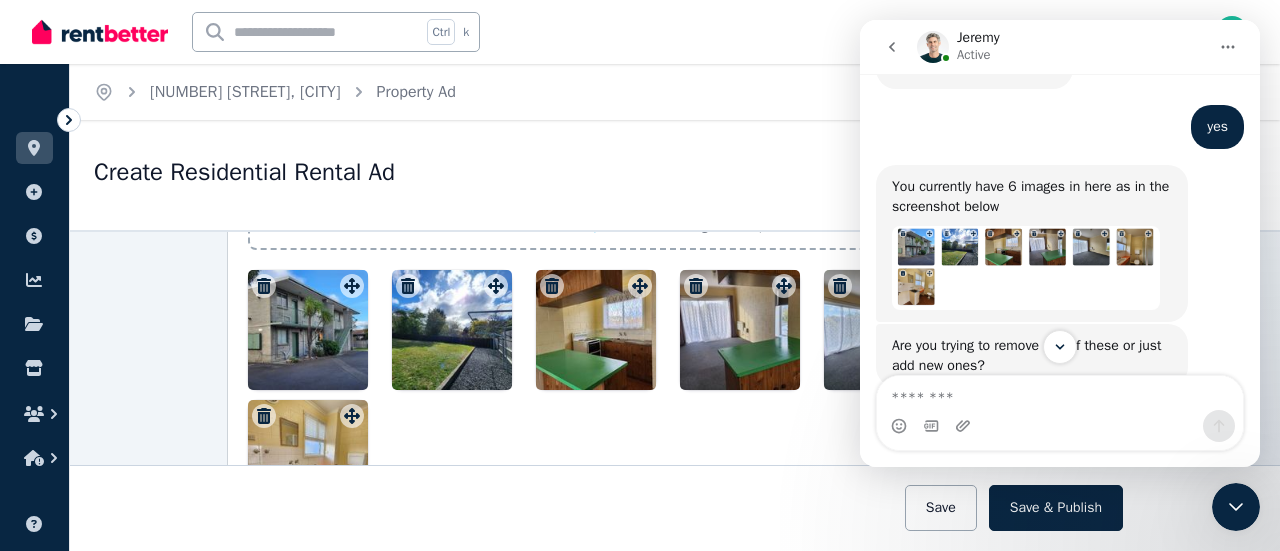 scroll, scrollTop: 2236, scrollLeft: 0, axis: vertical 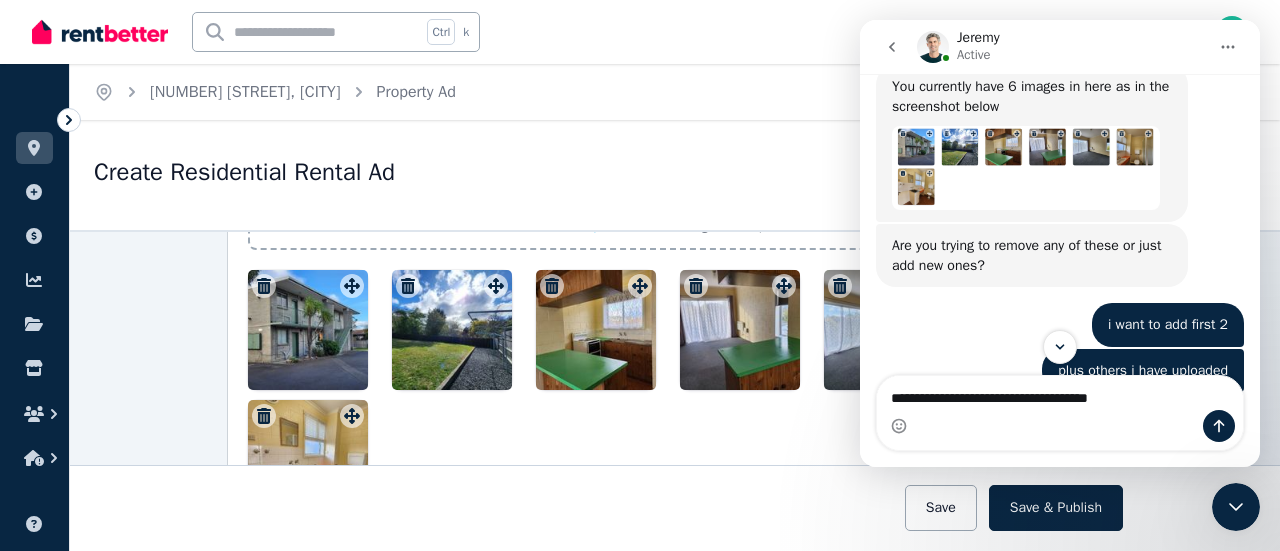 type on "**********" 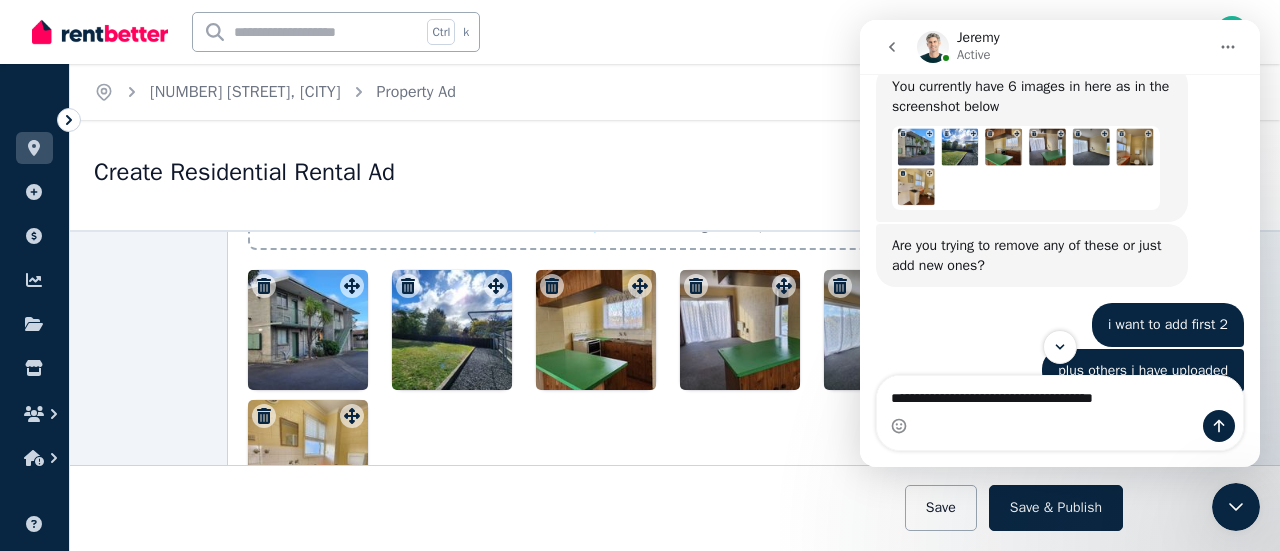 type 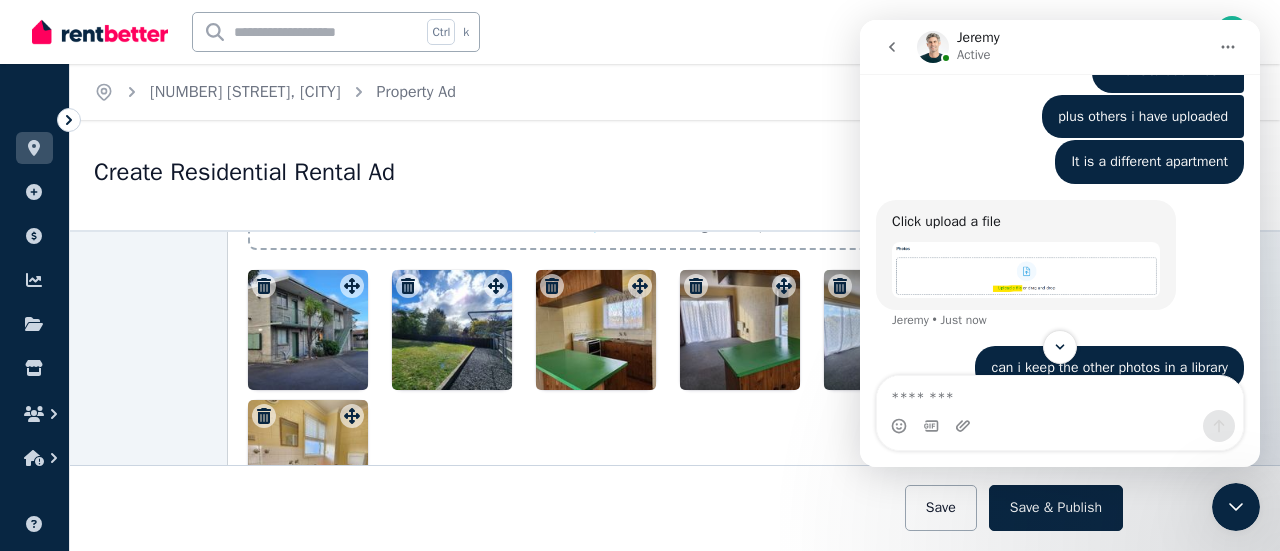 scroll, scrollTop: 2546, scrollLeft: 0, axis: vertical 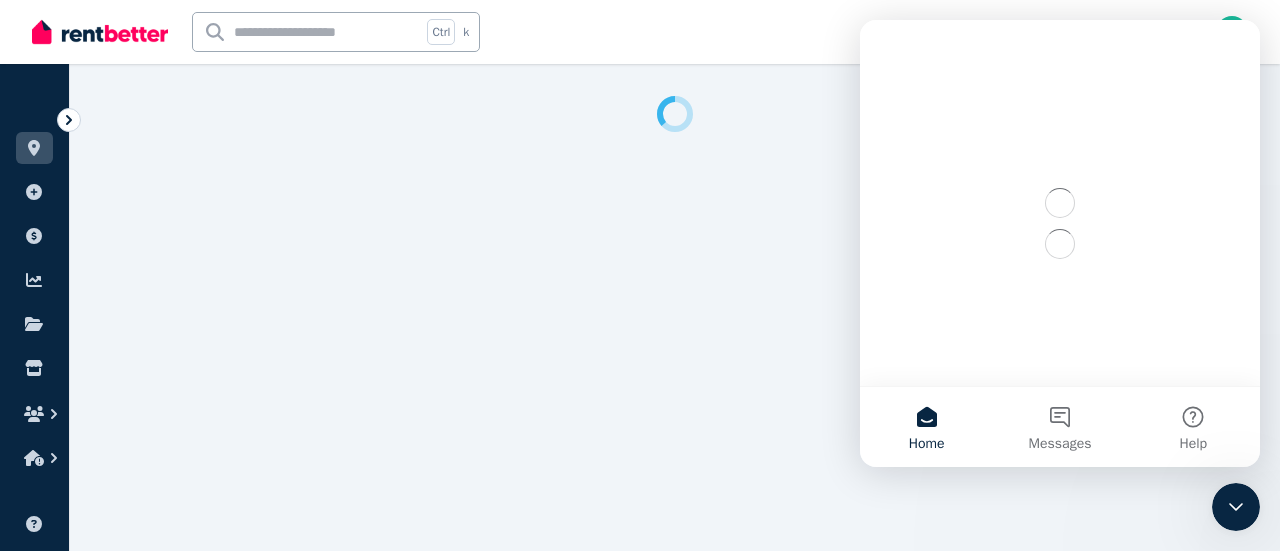 select on "**********" 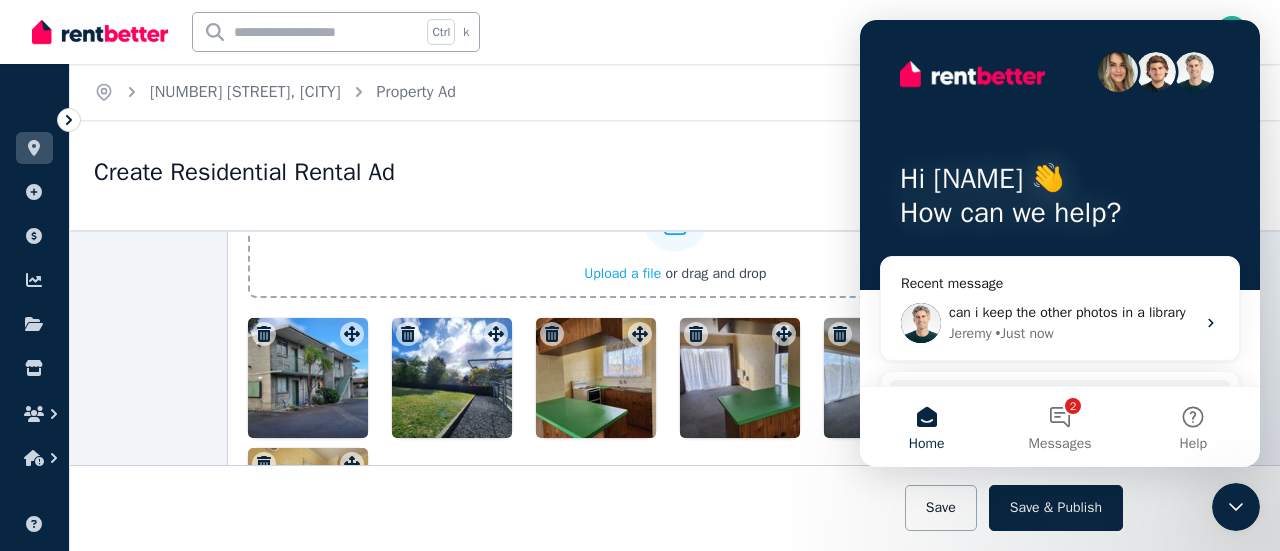 scroll, scrollTop: 2200, scrollLeft: 0, axis: vertical 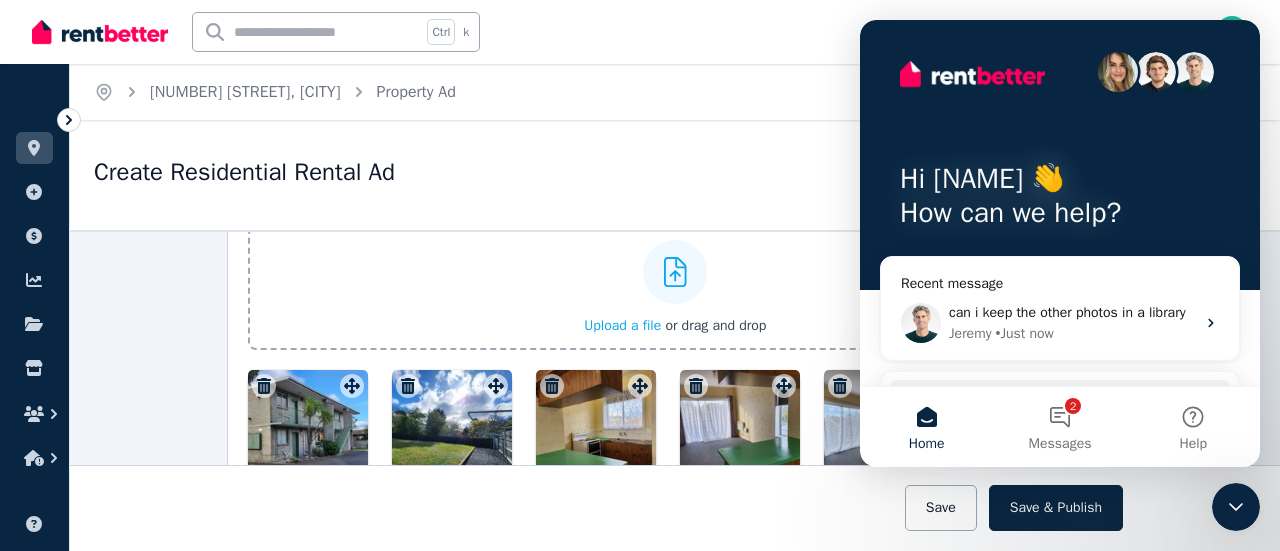 click on "Create Residential Rental Ad" at bounding box center (563, 175) 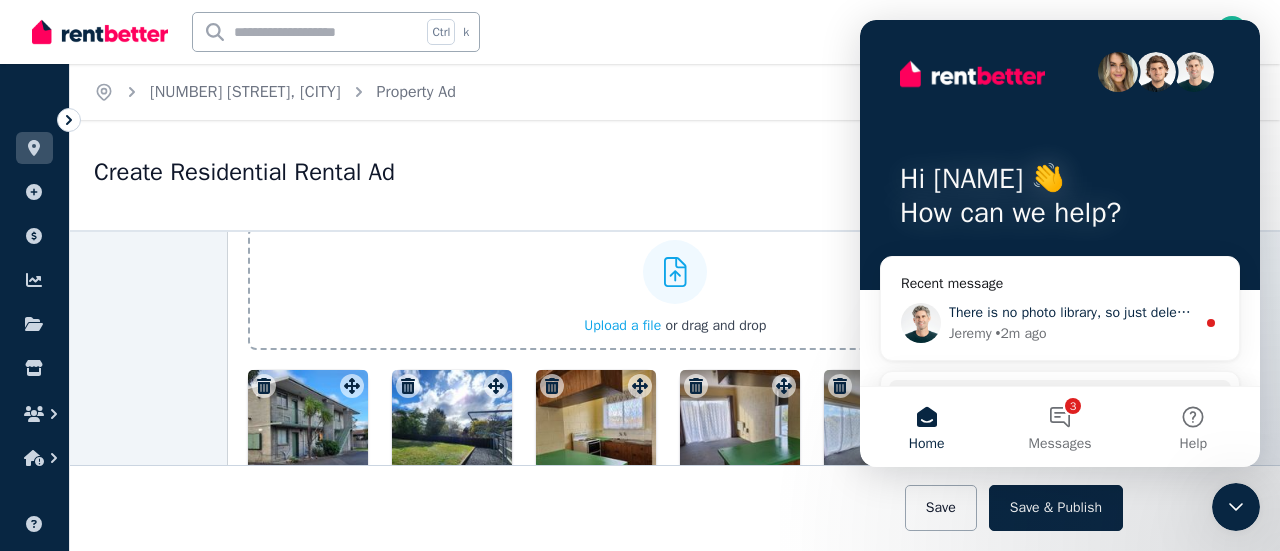 click on "There is no photo library, so just delete them if you don't want them here and you can upload them again in the future if you need them" at bounding box center (1363, 312) 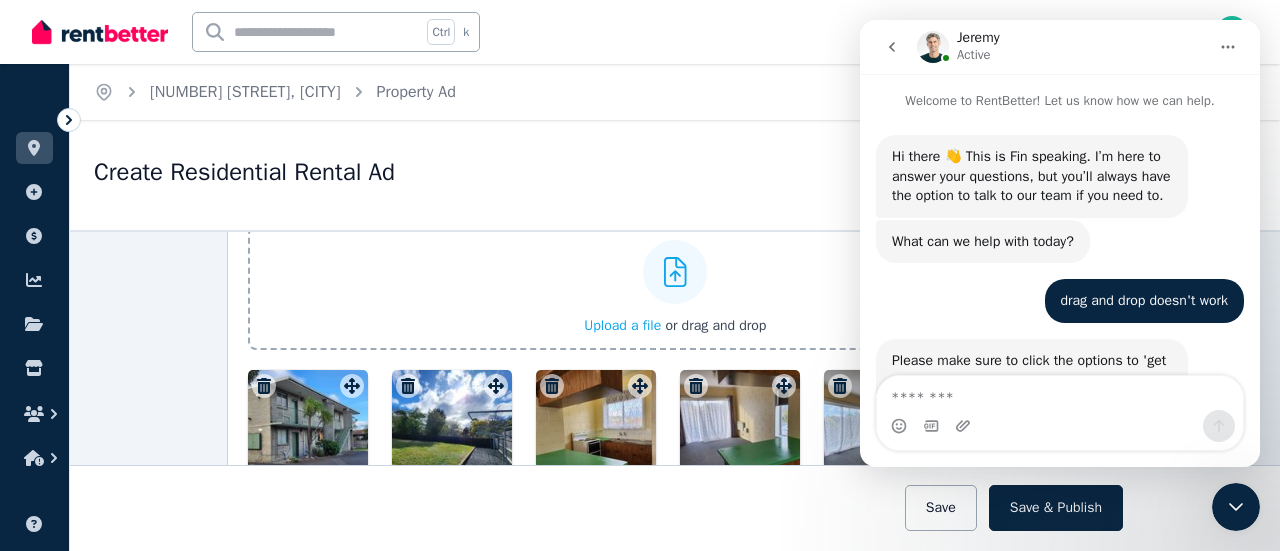 scroll, scrollTop: 3, scrollLeft: 0, axis: vertical 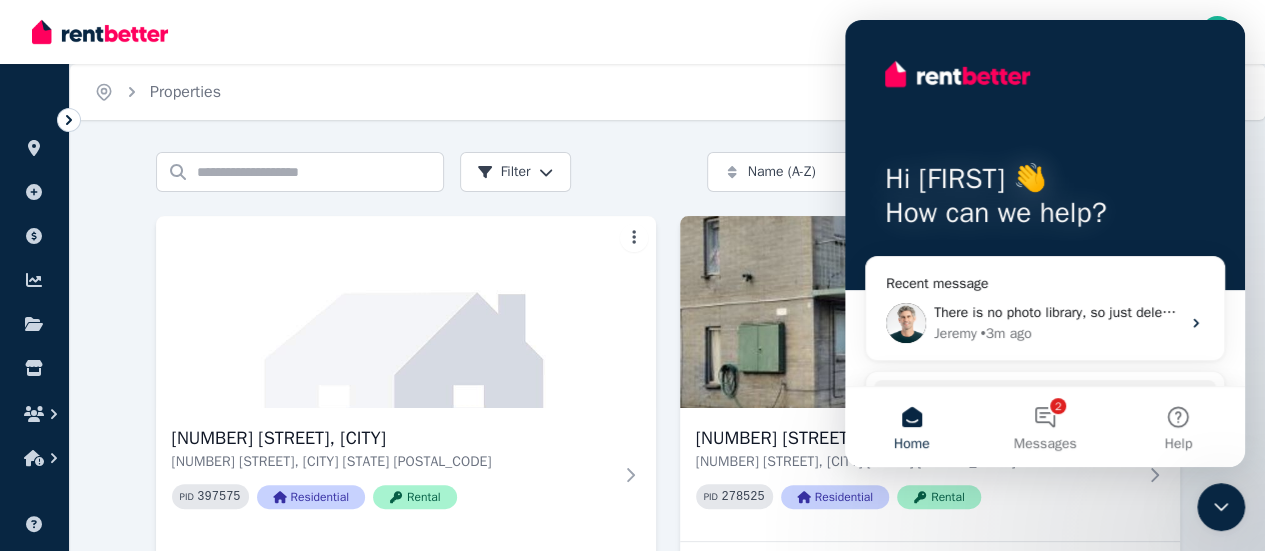 click on "Inbox" at bounding box center (598, 32) 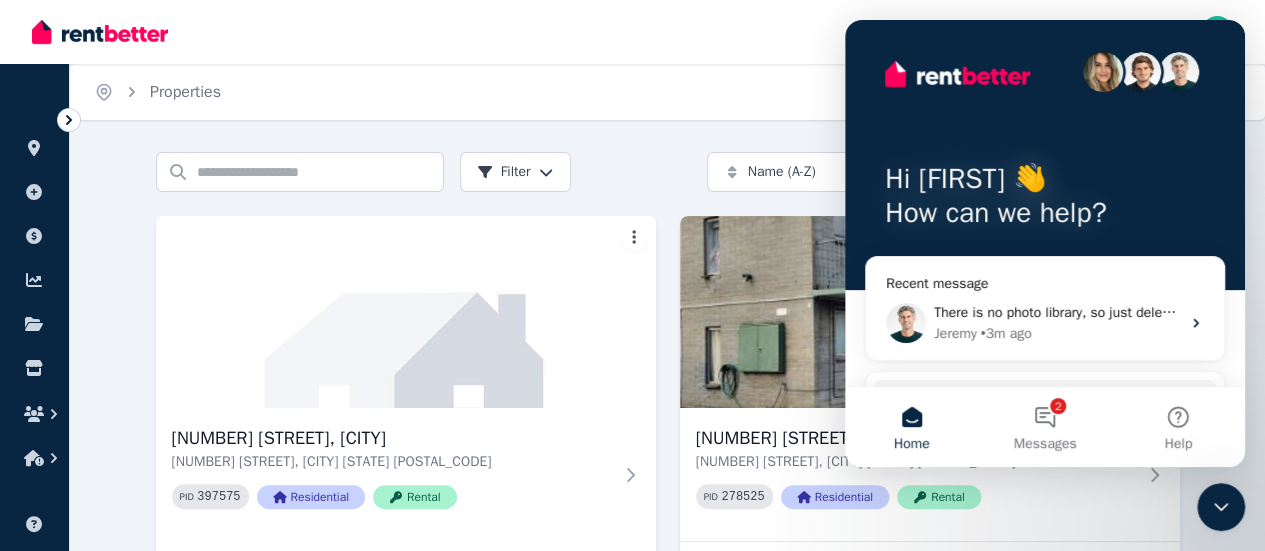 click 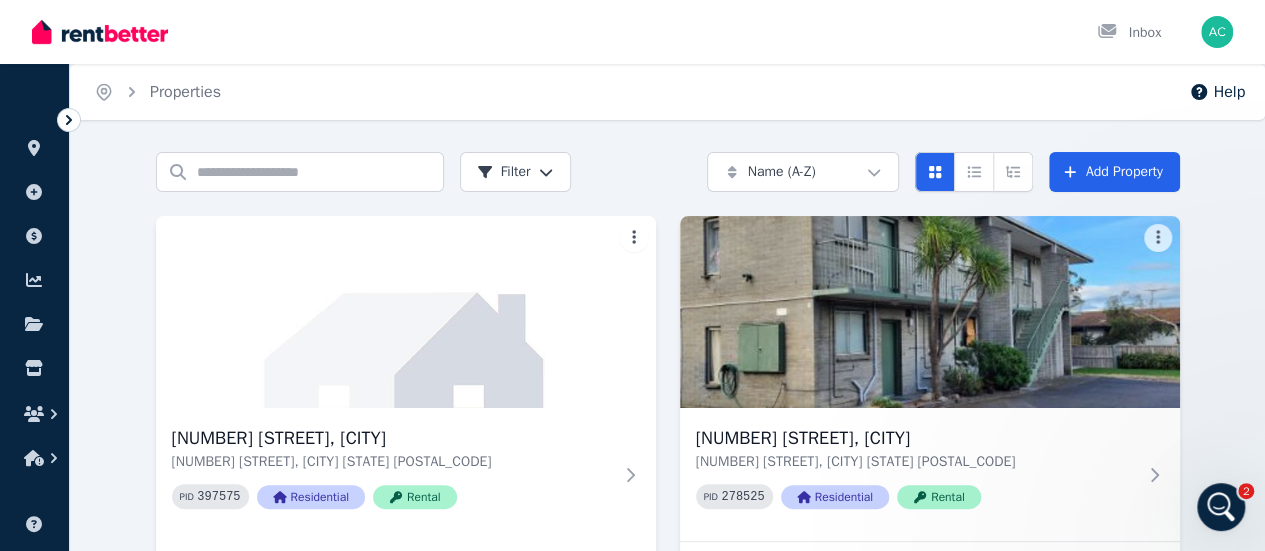 scroll, scrollTop: 0, scrollLeft: 0, axis: both 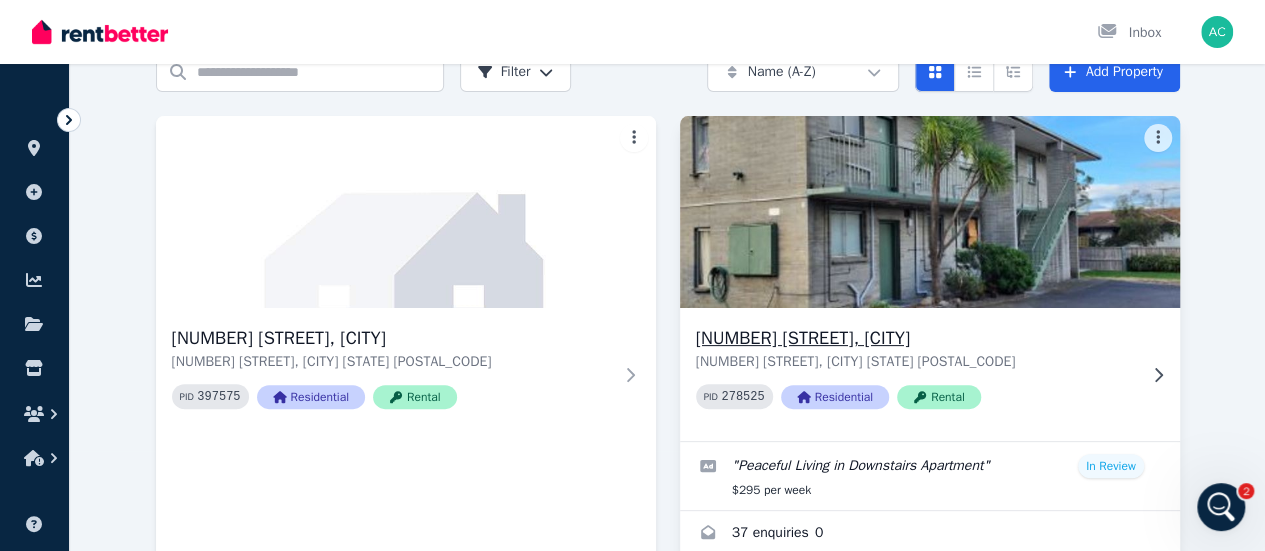 click on "[NUMBER] [STREET], [CITY]" at bounding box center [916, 338] 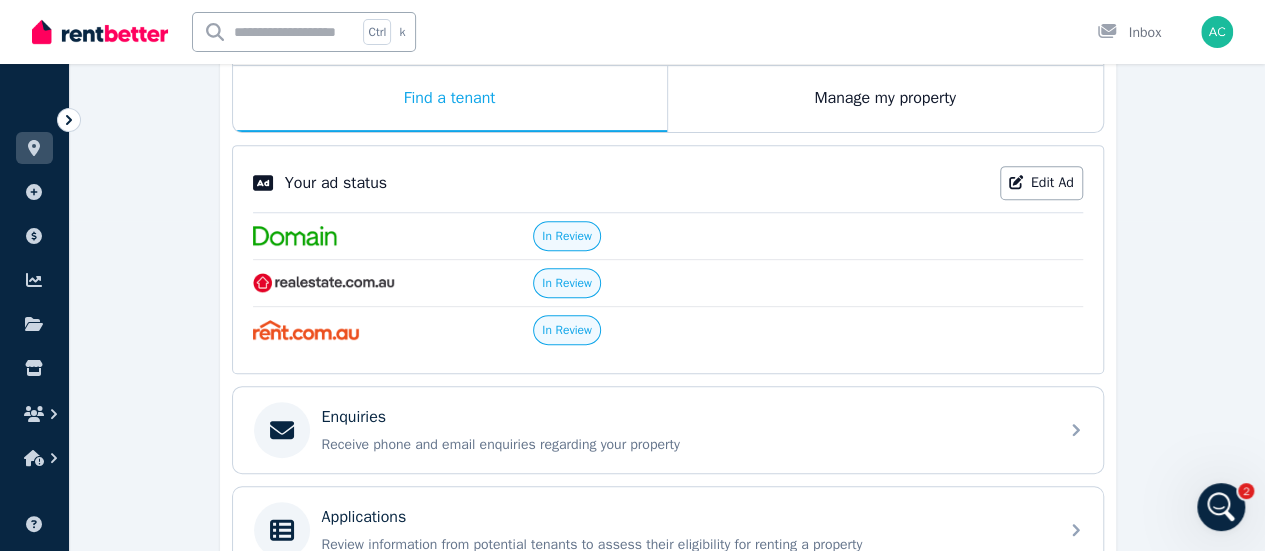 scroll, scrollTop: 130, scrollLeft: 0, axis: vertical 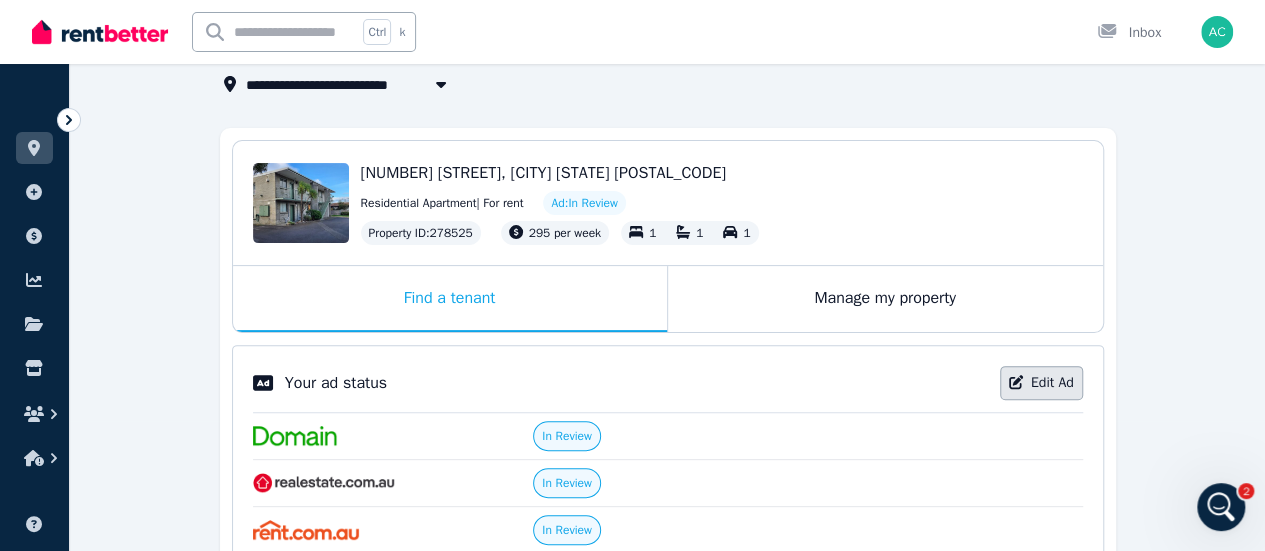 click on "Edit Ad" at bounding box center (1041, 383) 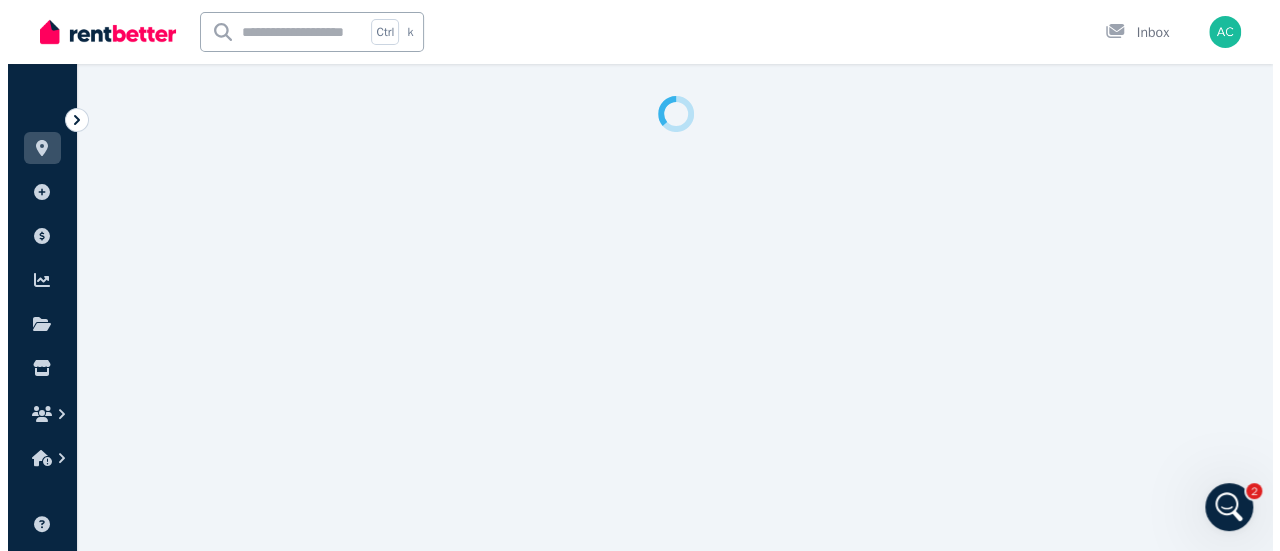 scroll, scrollTop: 0, scrollLeft: 0, axis: both 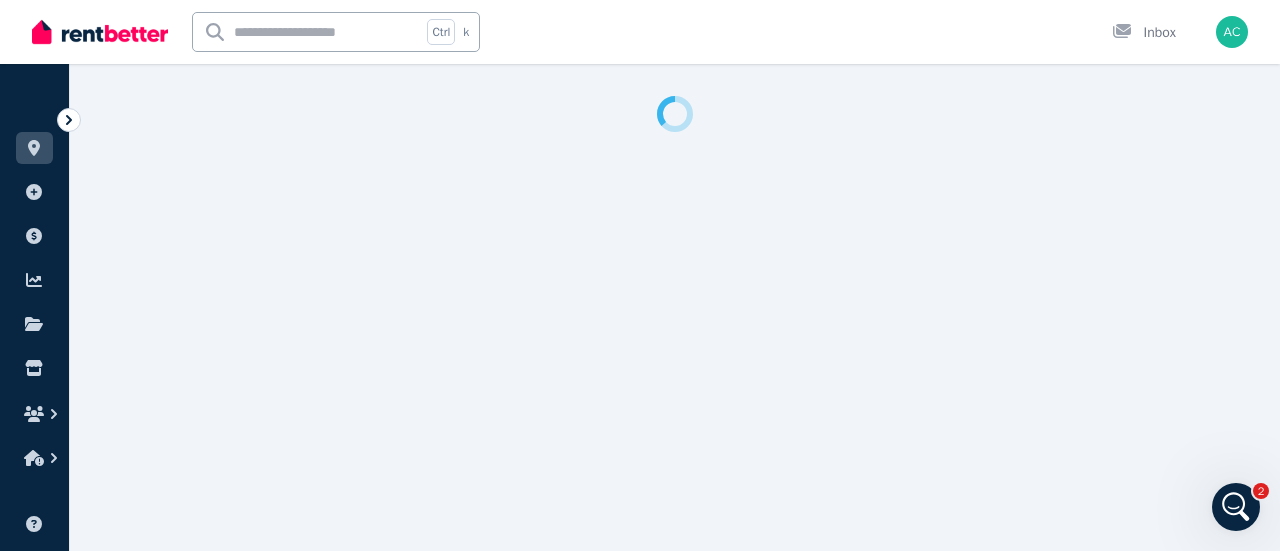 select on "**********" 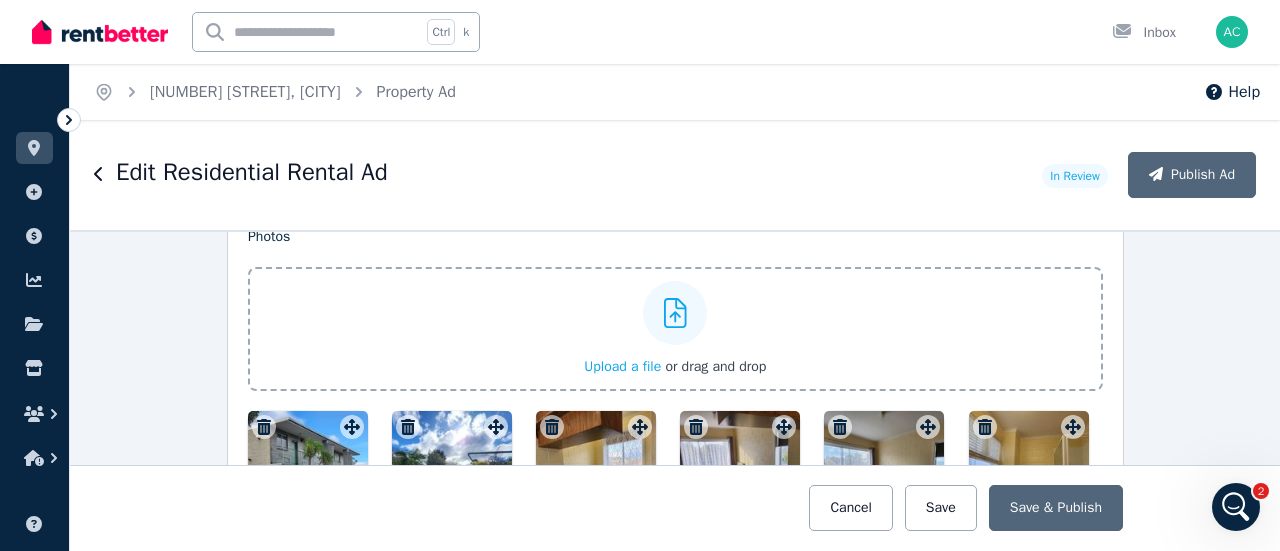 scroll, scrollTop: 2500, scrollLeft: 0, axis: vertical 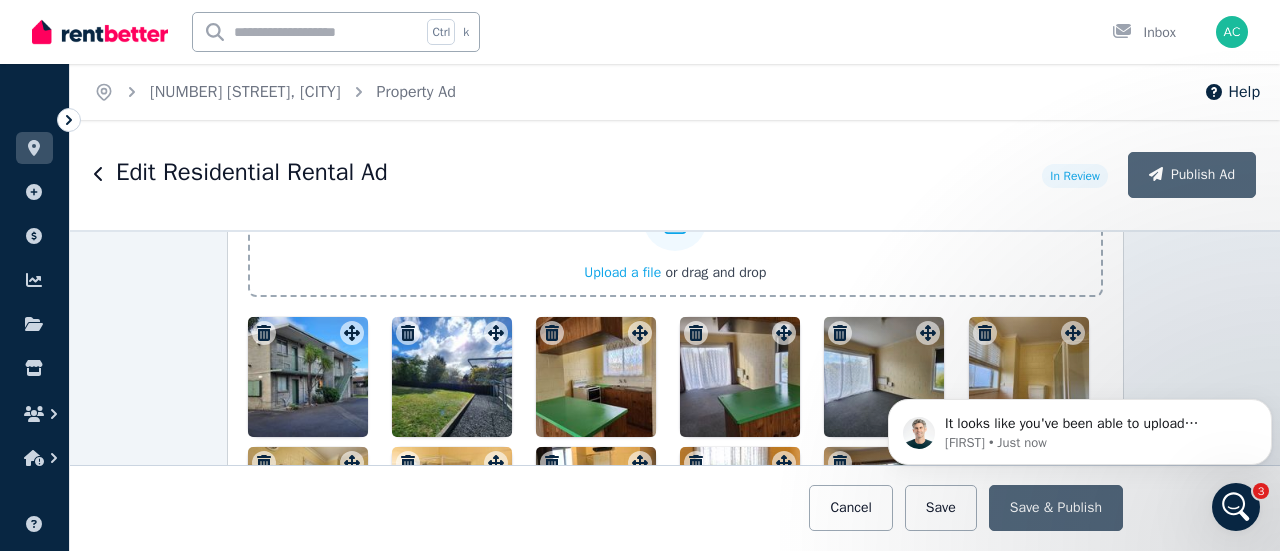 click 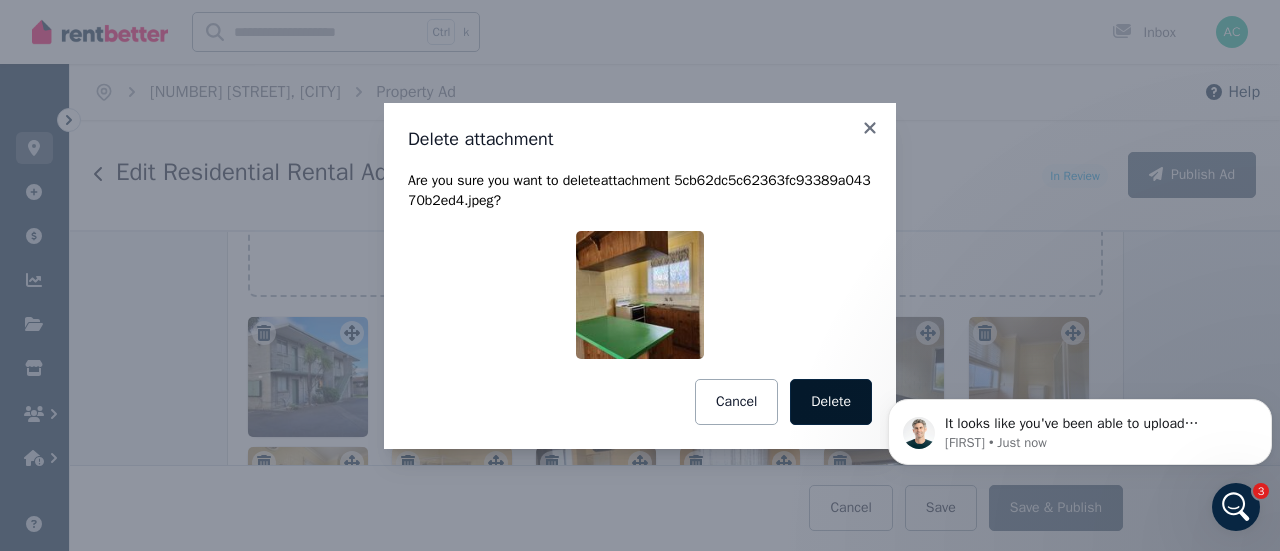 click on "Delete" at bounding box center [831, 402] 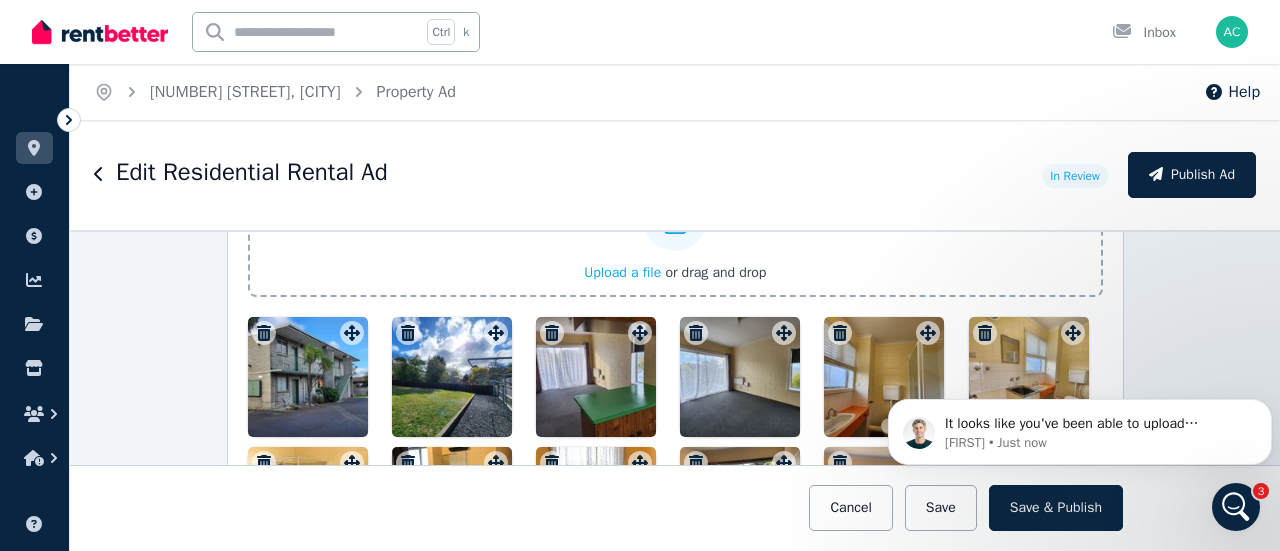 click 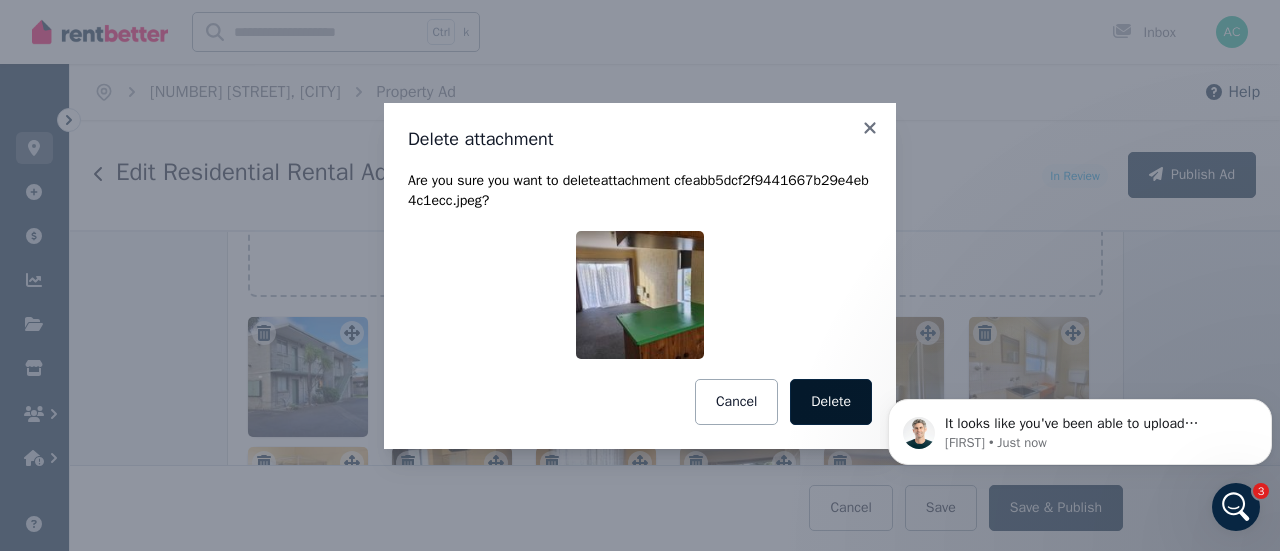 click on "Delete" at bounding box center [831, 402] 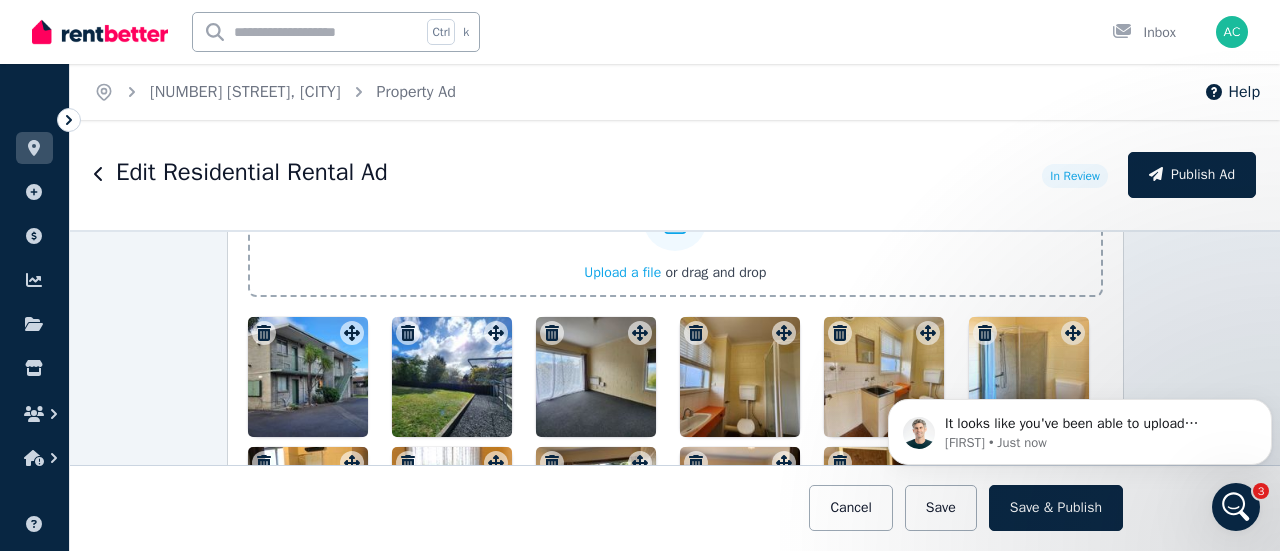 click 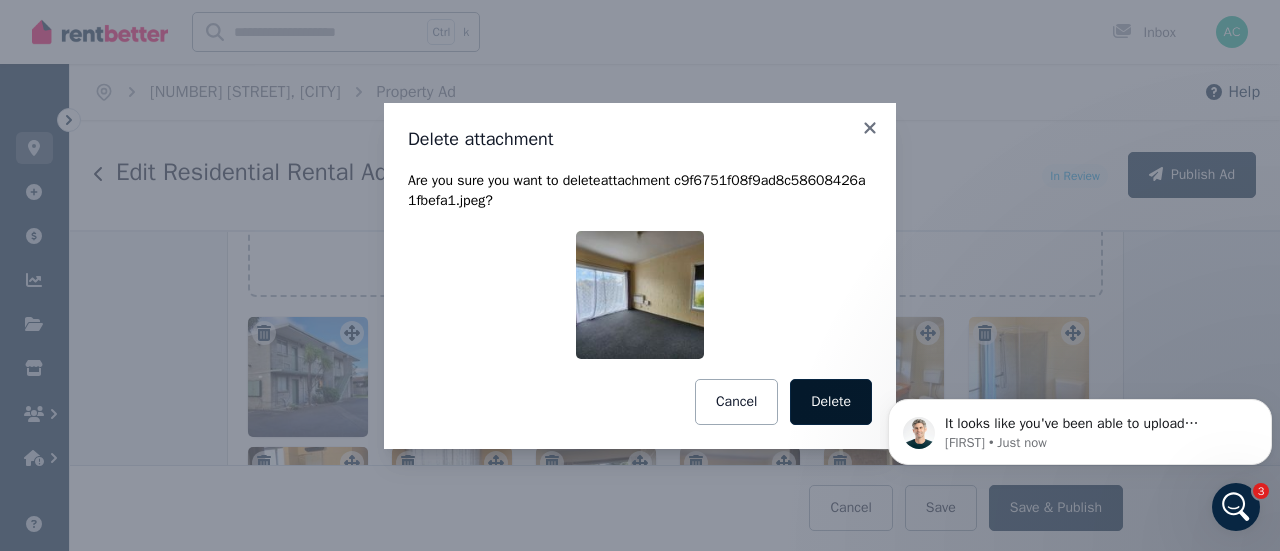 click on "Delete" at bounding box center [831, 402] 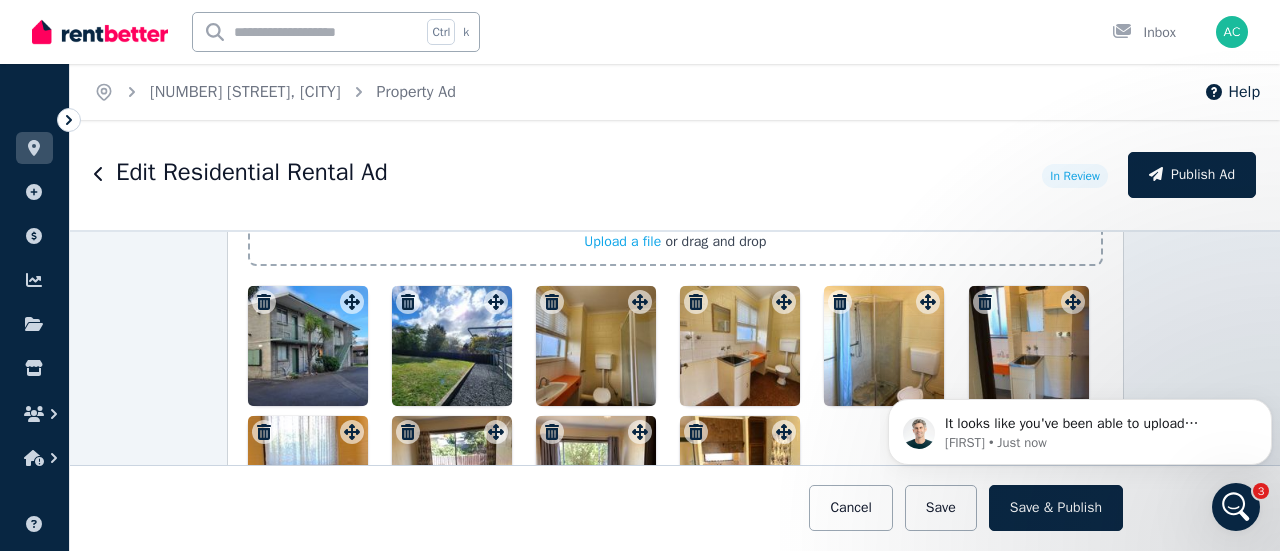 scroll, scrollTop: 2500, scrollLeft: 0, axis: vertical 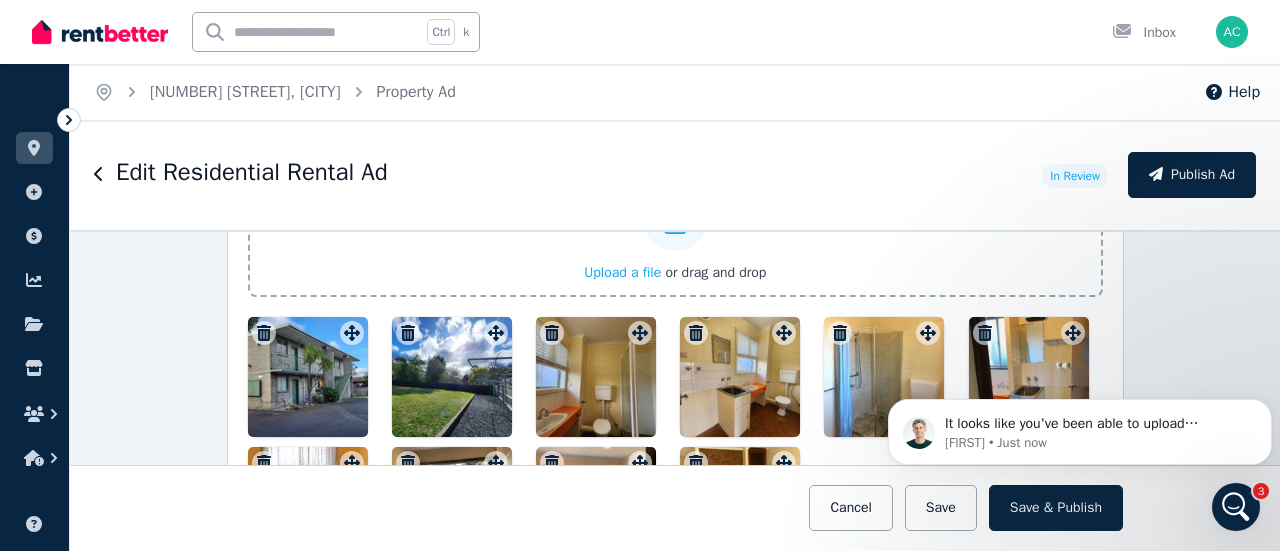 click 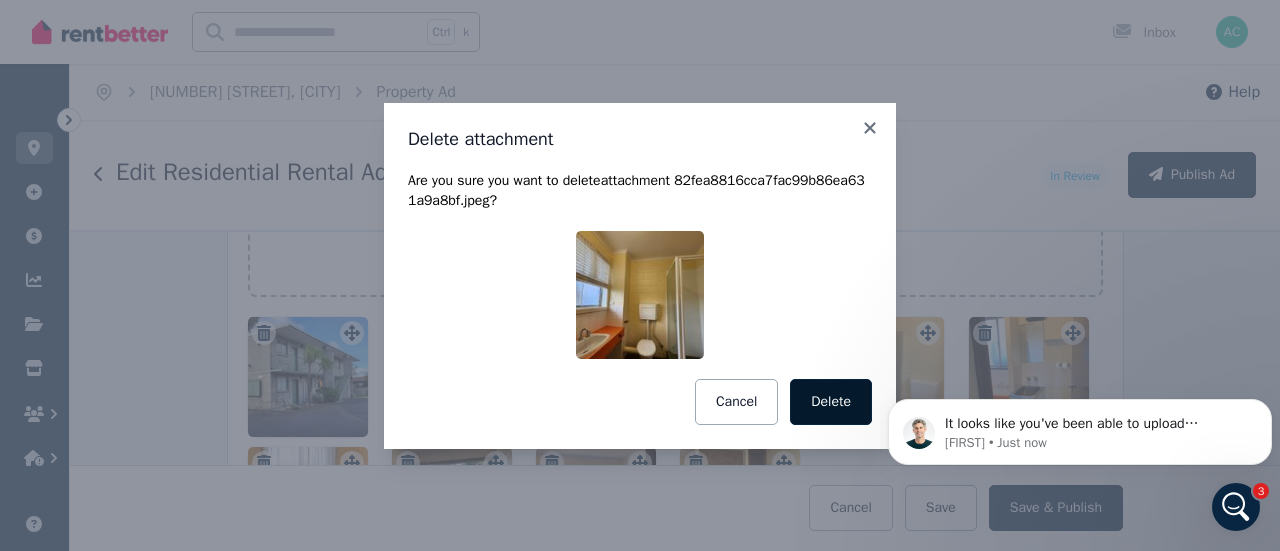 click on "Delete" at bounding box center [831, 402] 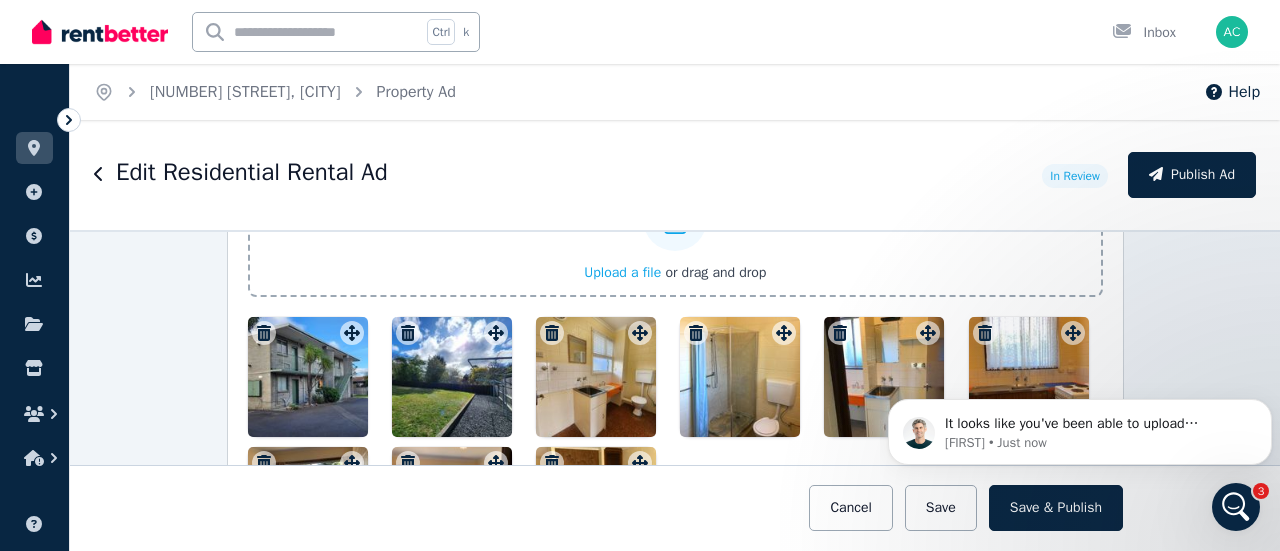click 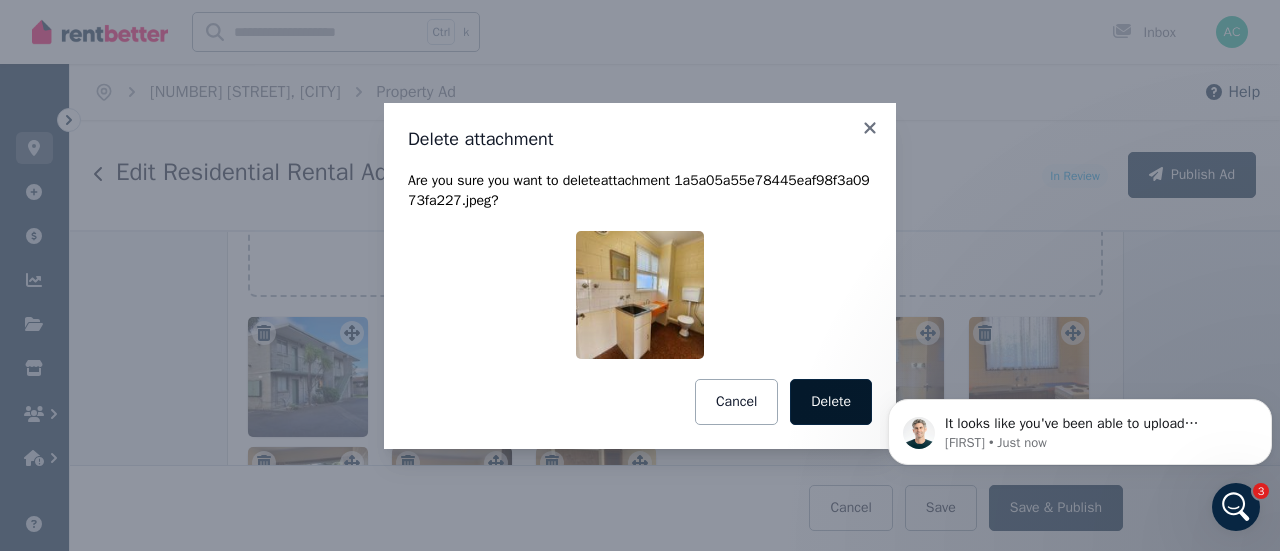 click on "Delete" at bounding box center (831, 402) 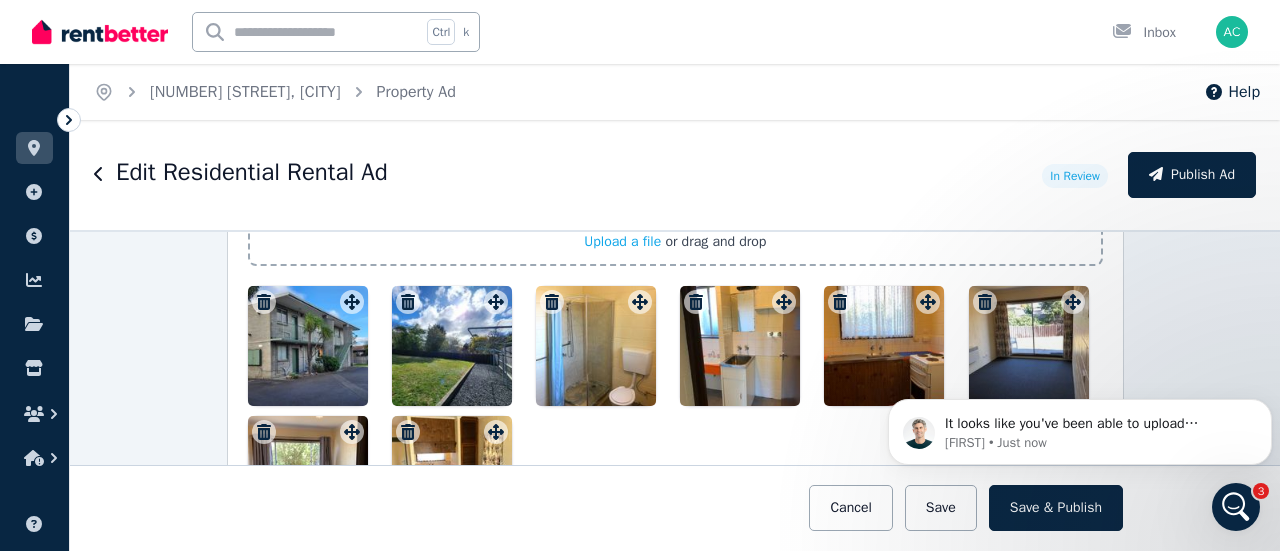 scroll, scrollTop: 2500, scrollLeft: 0, axis: vertical 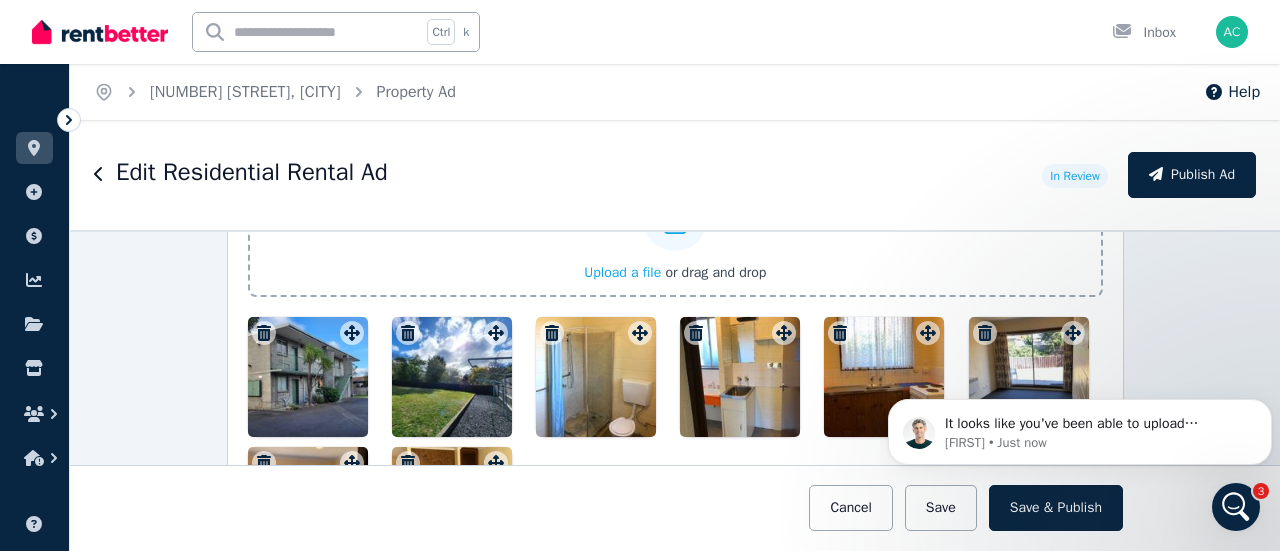 drag, startPoint x: 874, startPoint y: 314, endPoint x: 826, endPoint y: 303, distance: 49.24429 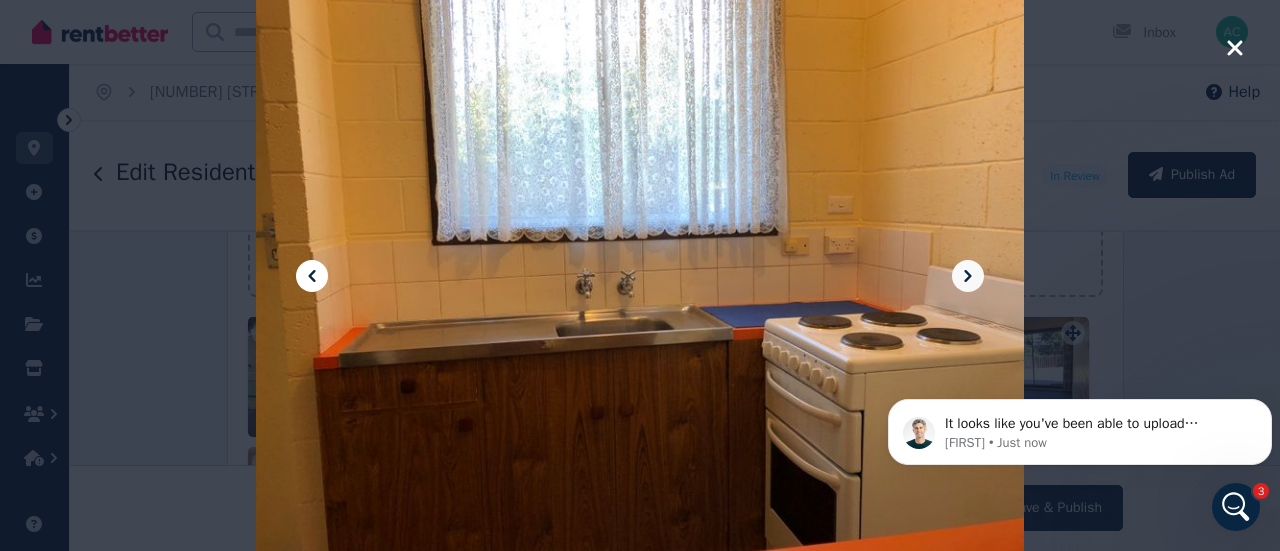 click 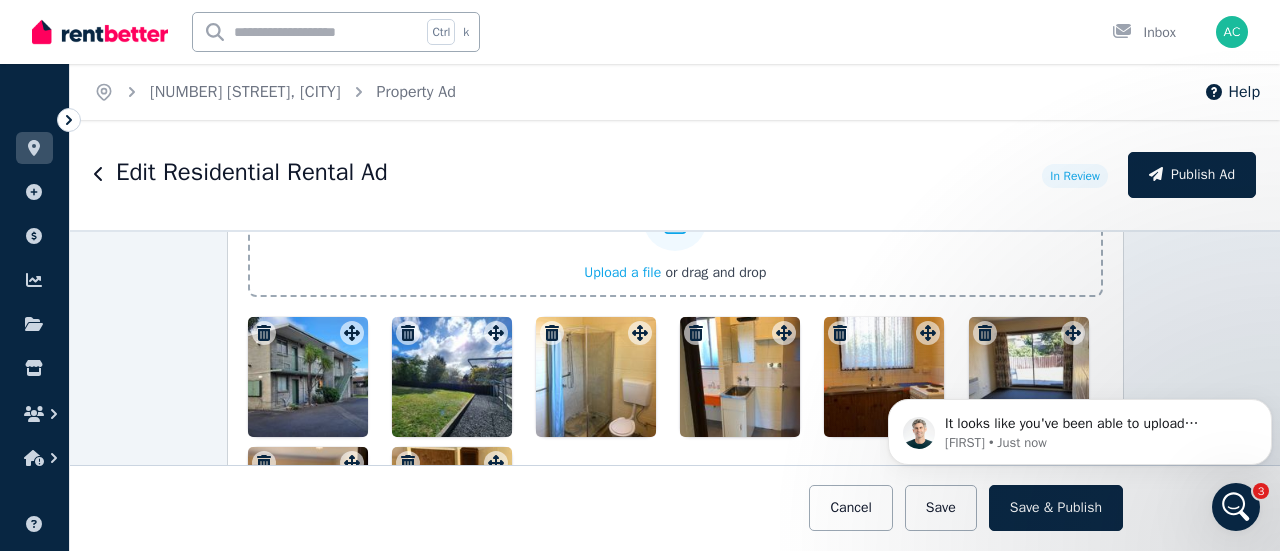 click on "**********" at bounding box center [675, 390] 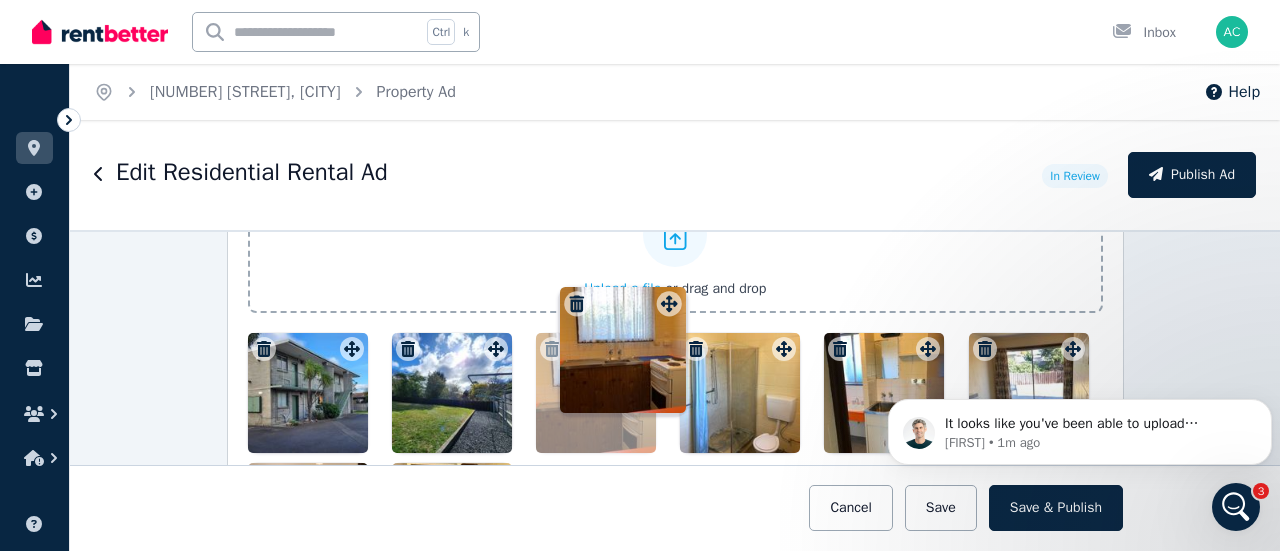scroll, scrollTop: 2483, scrollLeft: 0, axis: vertical 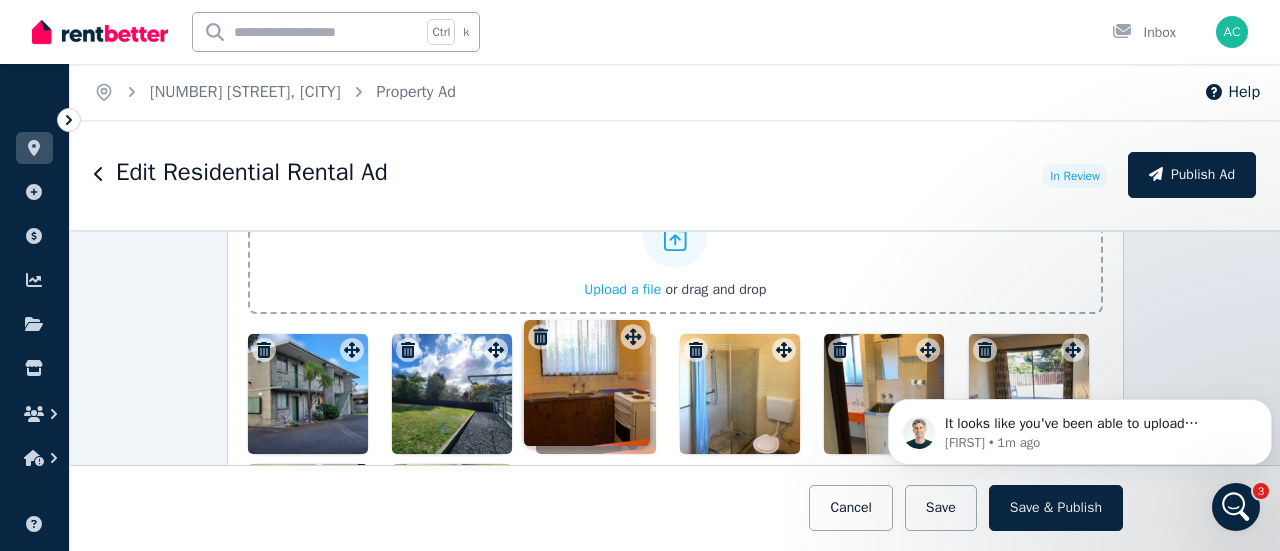 drag, startPoint x: 921, startPoint y: 323, endPoint x: 634, endPoint y: 323, distance: 287 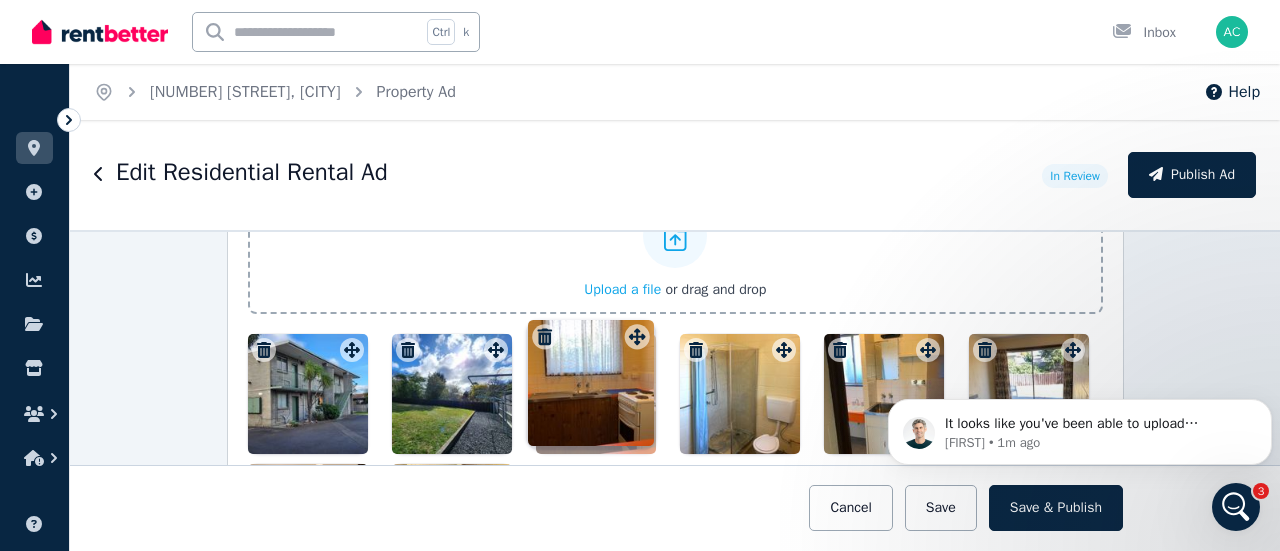 click on "Photos Upload a file   or drag and drop
To pick up a draggable item, press the space bar.
While dragging, use the arrow keys to move the item.
Press space again to drop the item in its new position, or press escape to cancel.
Draggable item 0663b119-37c0-44bb-91cd-0aea05b3be43 was moved over droppable area b5d14a64-808e-4028-b6d7-7a1f1fdff5e6." at bounding box center (675, 367) 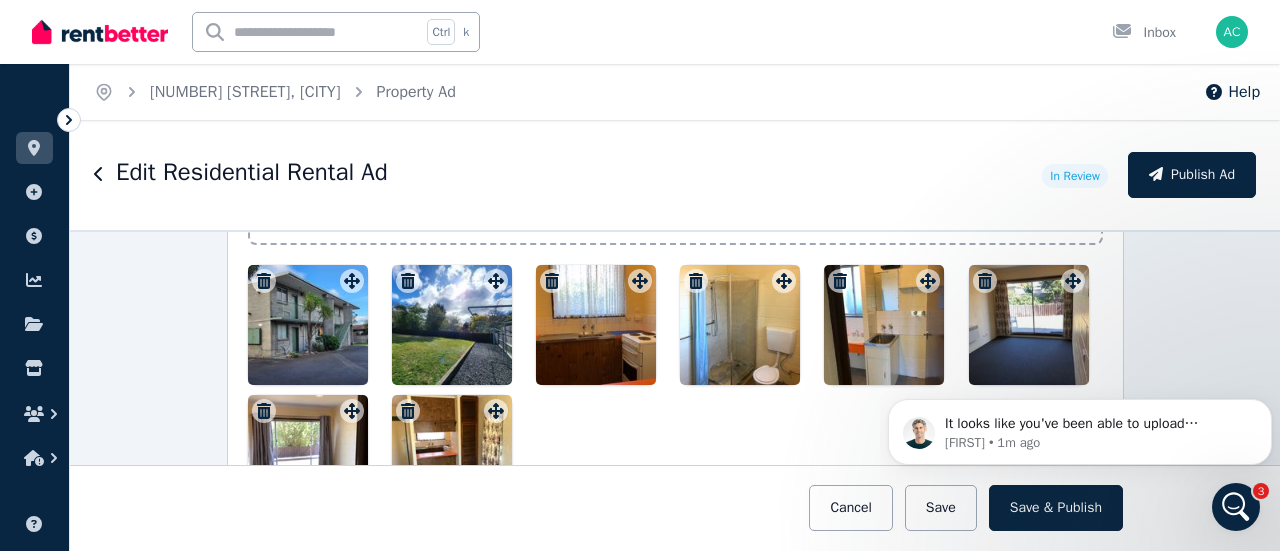 scroll, scrollTop: 2583, scrollLeft: 0, axis: vertical 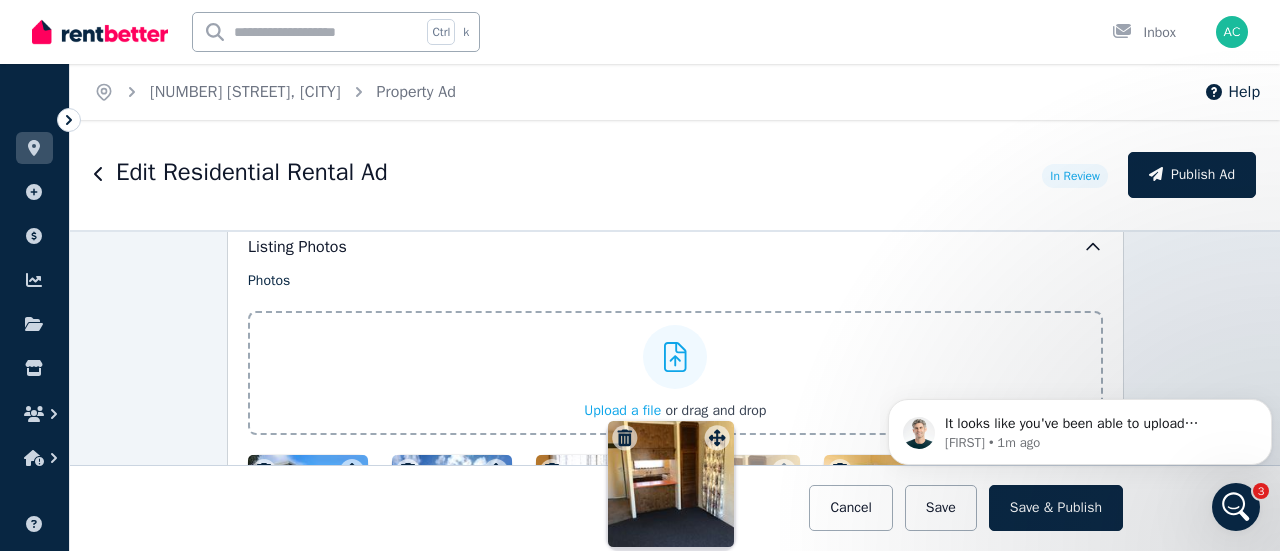 drag, startPoint x: 490, startPoint y: 373, endPoint x: 717, endPoint y: 427, distance: 233.33452 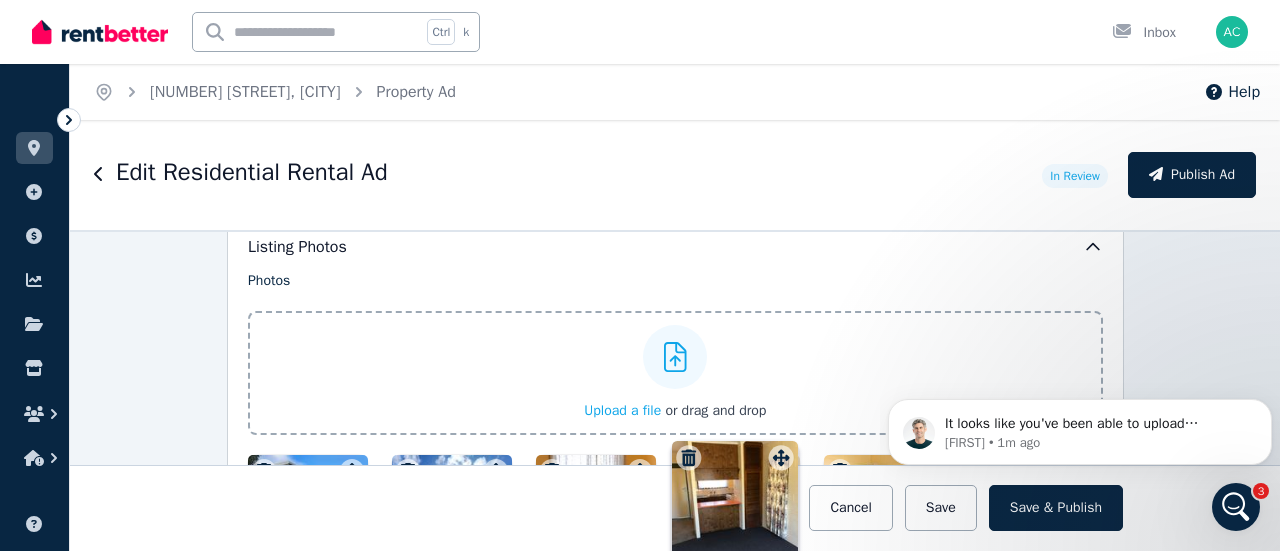 click on "Photos Upload a file   or drag and drop
To pick up a draggable item, press the space bar.
While dragging, use the arrow keys to move the item.
Press space again to drop the item in its new position, or press escape to cancel.
Draggable item 88cae32a-8926-4c7a-84e2-bf607d5317c7 was moved over droppable area b5d14a64-808e-4028-b6d7-7a1f1fdff5e6." at bounding box center [675, 488] 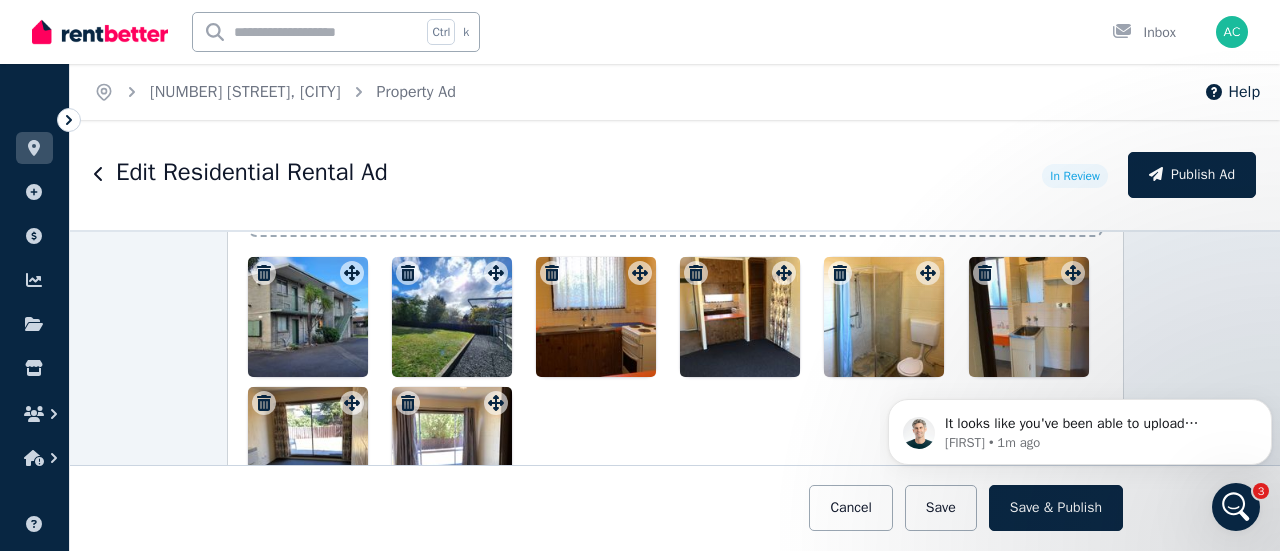 scroll, scrollTop: 2562, scrollLeft: 0, axis: vertical 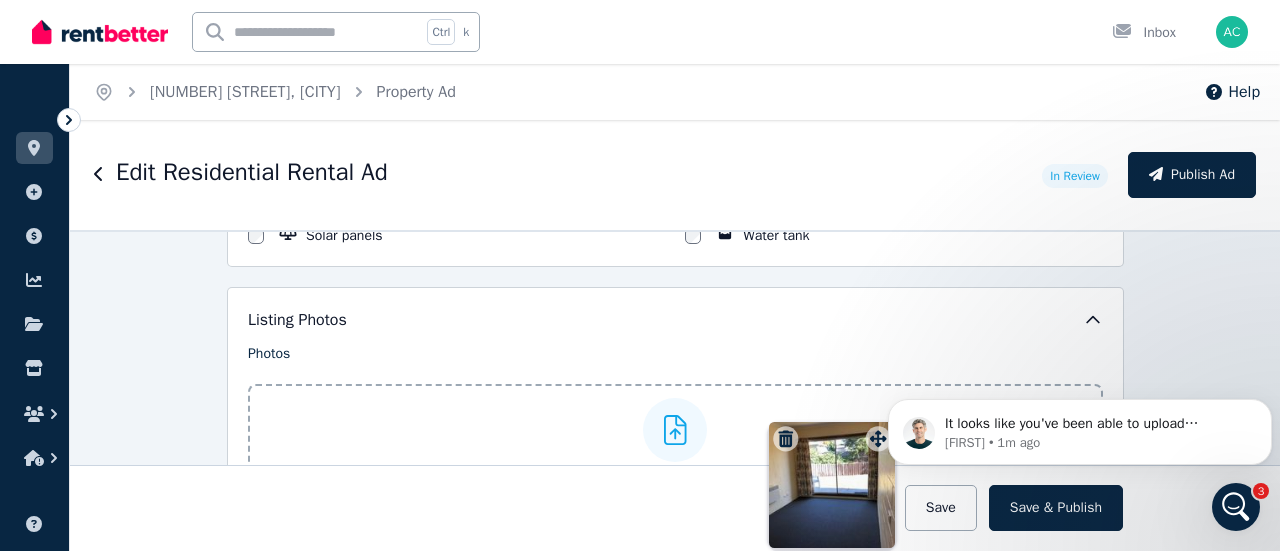 drag, startPoint x: 342, startPoint y: 397, endPoint x: 872, endPoint y: 428, distance: 530.9058 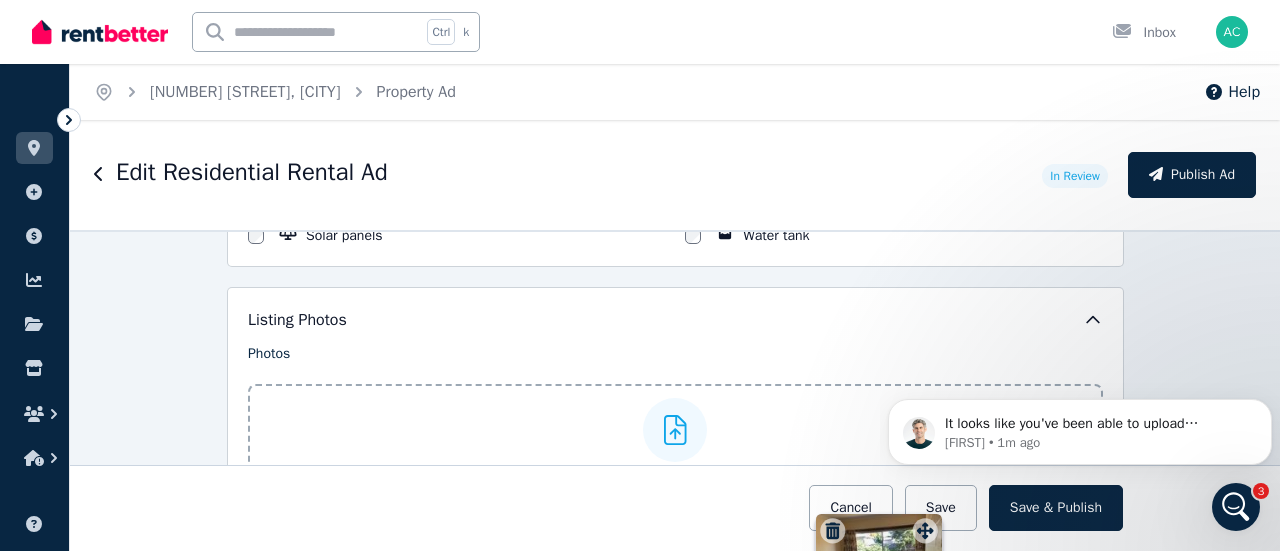 click on "Photos Upload a file   or drag and drop
To pick up a draggable item, press the space bar.
While dragging, use the arrow keys to move the item.
Press space again to drop the item in its new position, or press escape to cancel.
Draggable item 52e5e344-829b-49ee-8c60-cf82131469ca was moved over droppable area b5d14a64-808e-4028-b6d7-7a1f1fdff5e6." at bounding box center (675, 561) 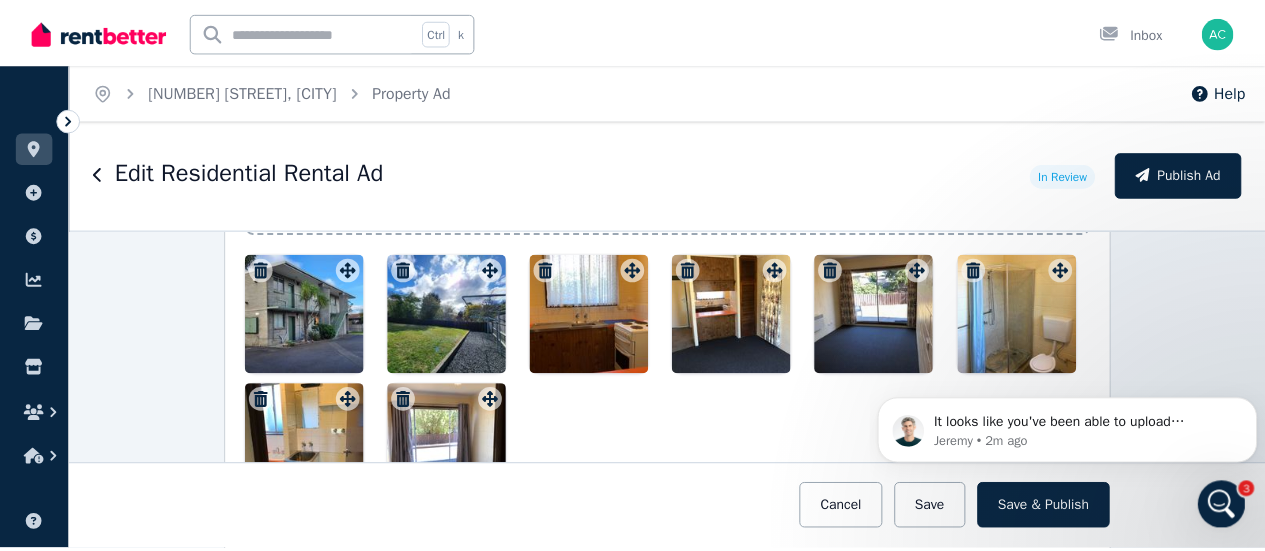 scroll, scrollTop: 2589, scrollLeft: 0, axis: vertical 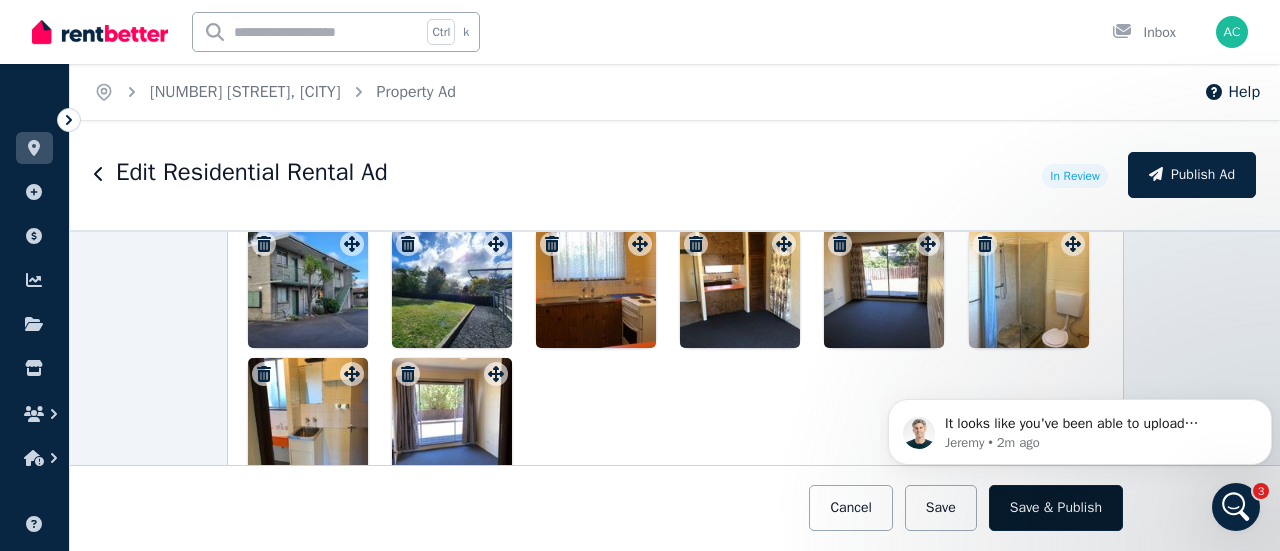 click on "Save & Publish" at bounding box center [1056, 508] 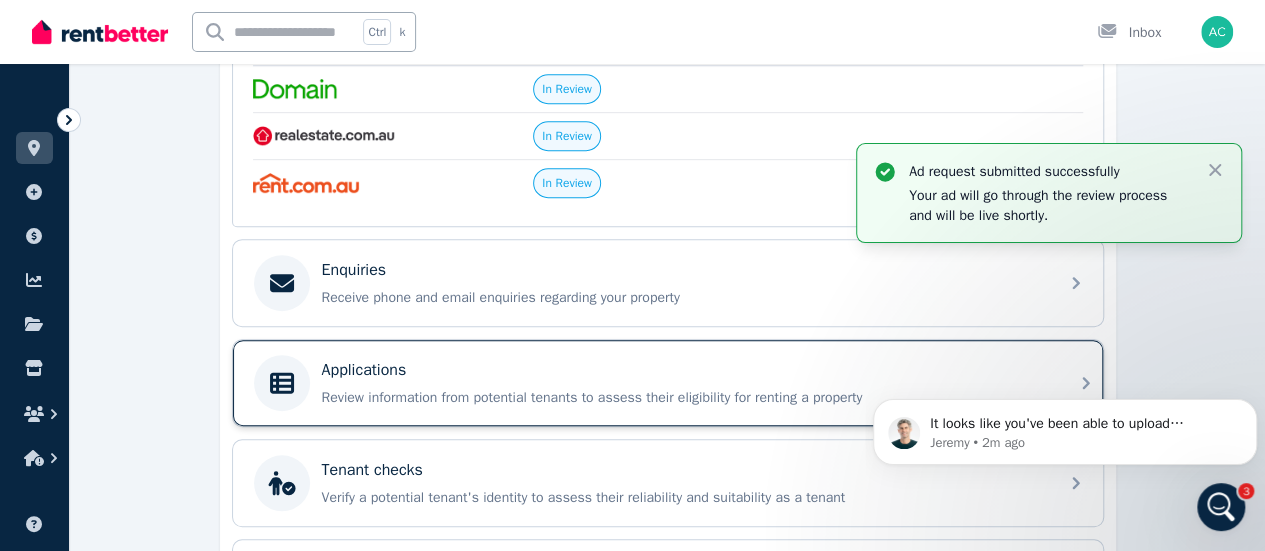 scroll, scrollTop: 500, scrollLeft: 0, axis: vertical 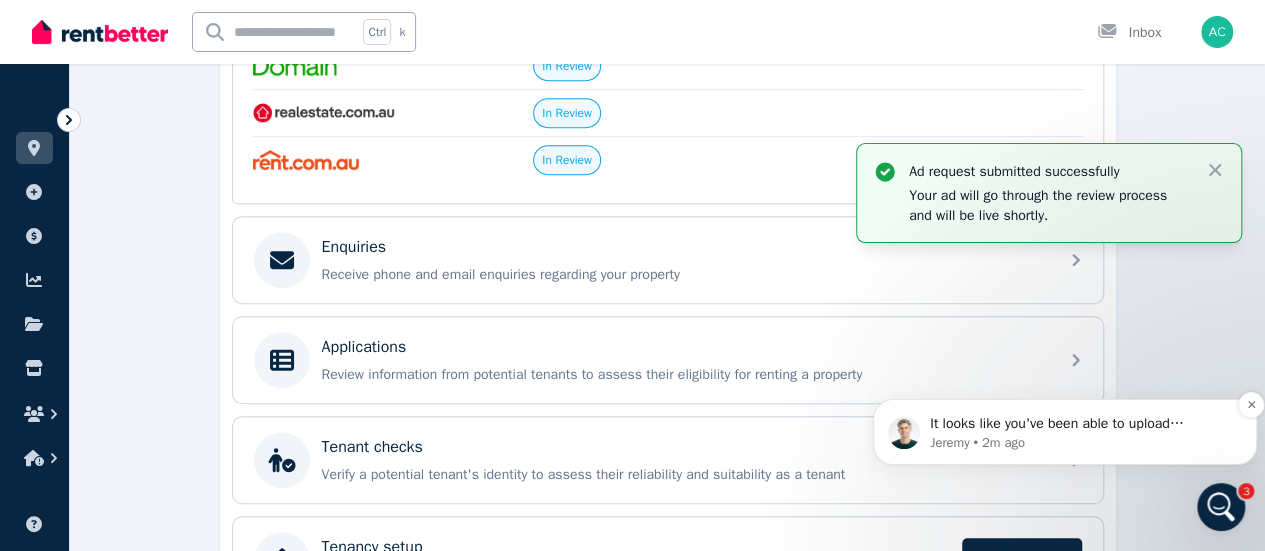 click on "It looks like you've been able to upload additional images now. If you click on the little icon with 4 arrows you can drag them into the order you want to see them" at bounding box center [1081, 424] 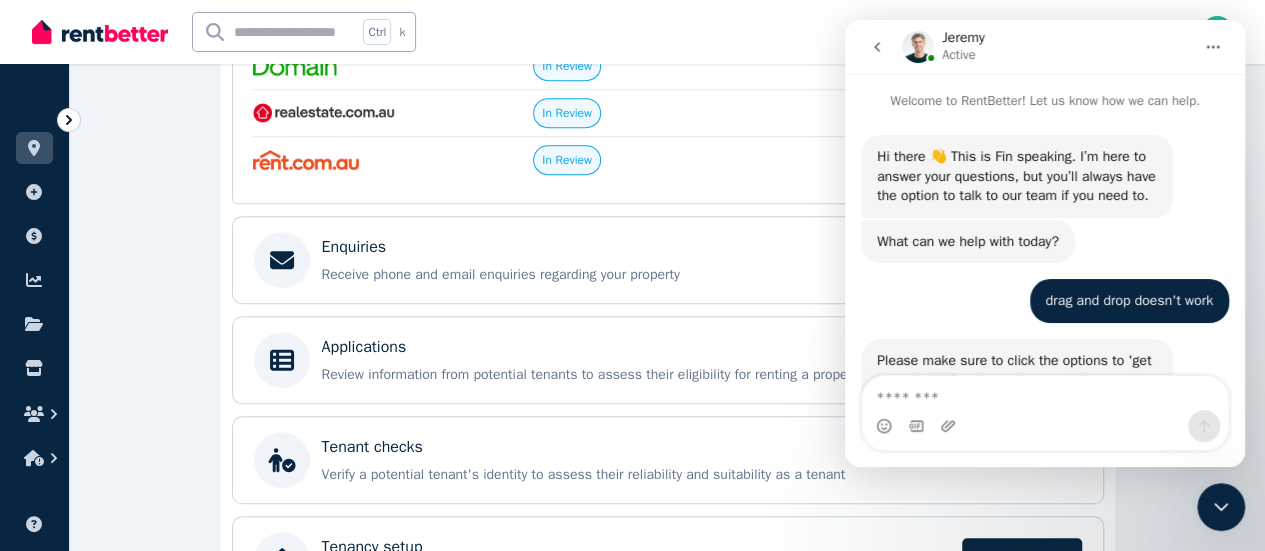 scroll, scrollTop: 318, scrollLeft: 0, axis: vertical 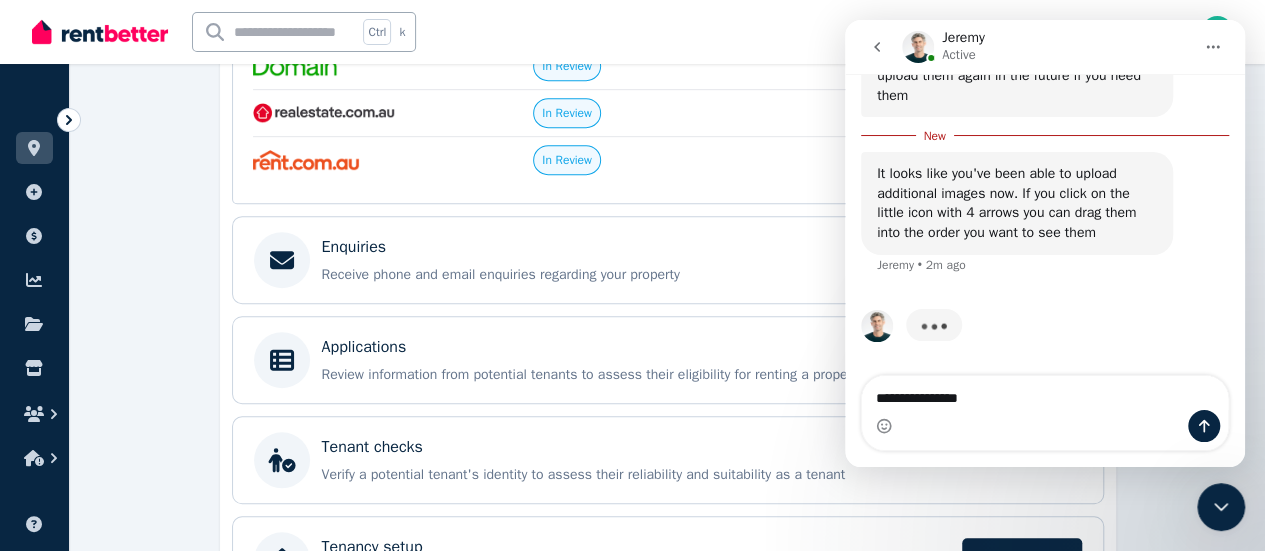 type on "**********" 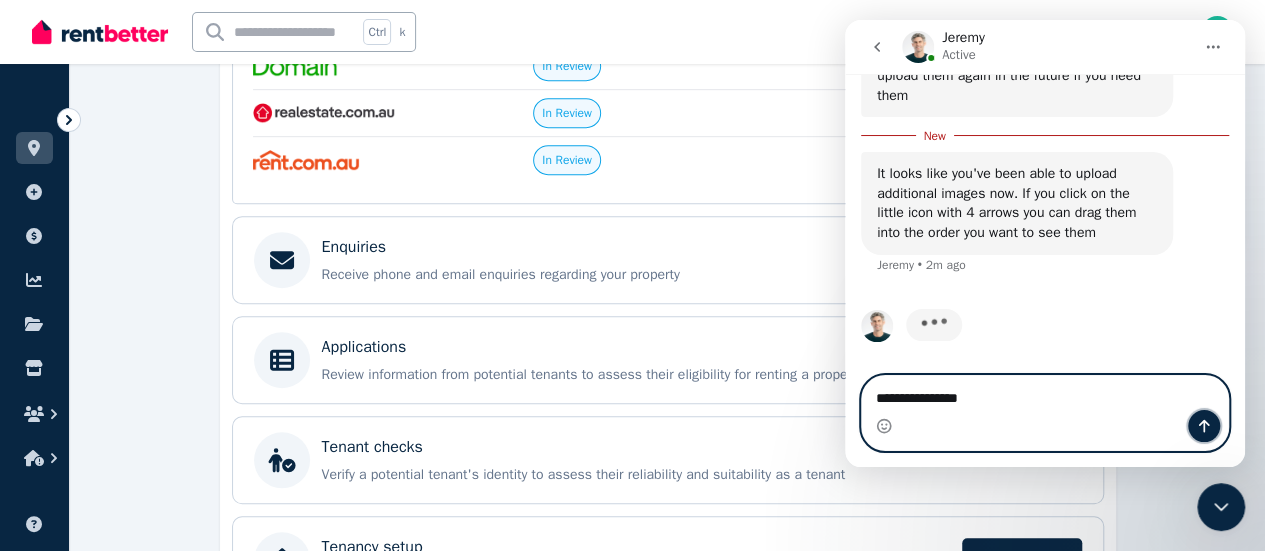 click 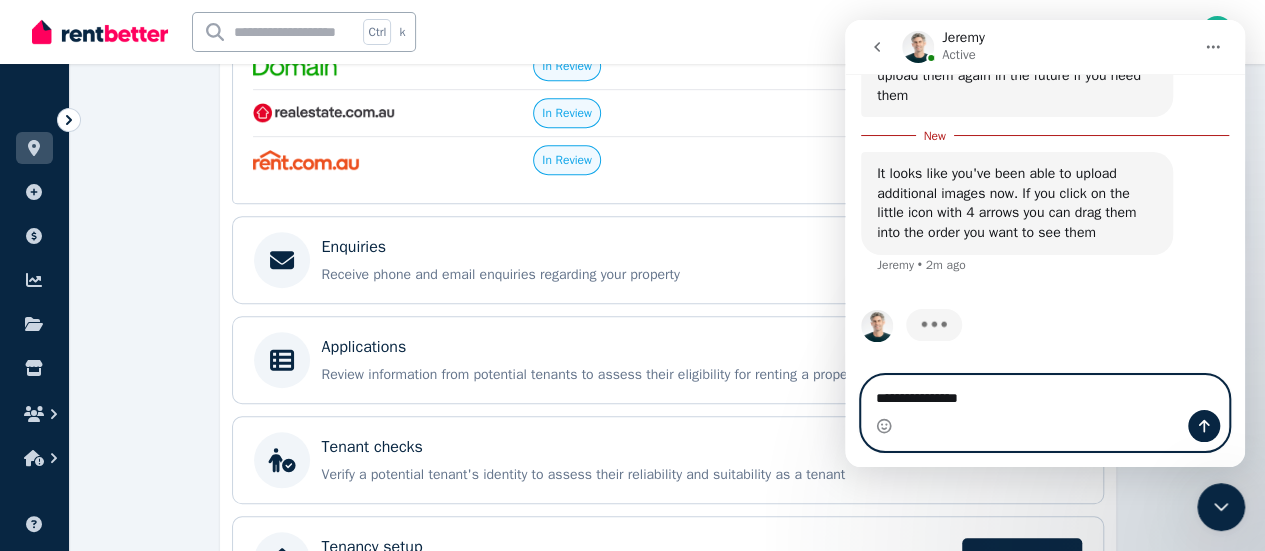 type 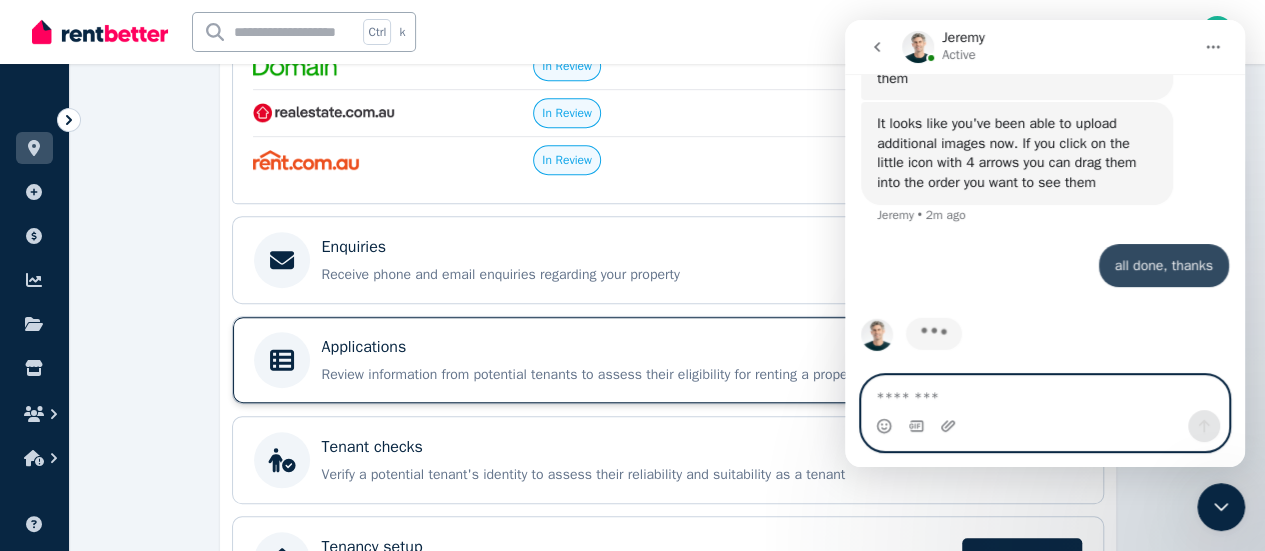 scroll, scrollTop: 2905, scrollLeft: 0, axis: vertical 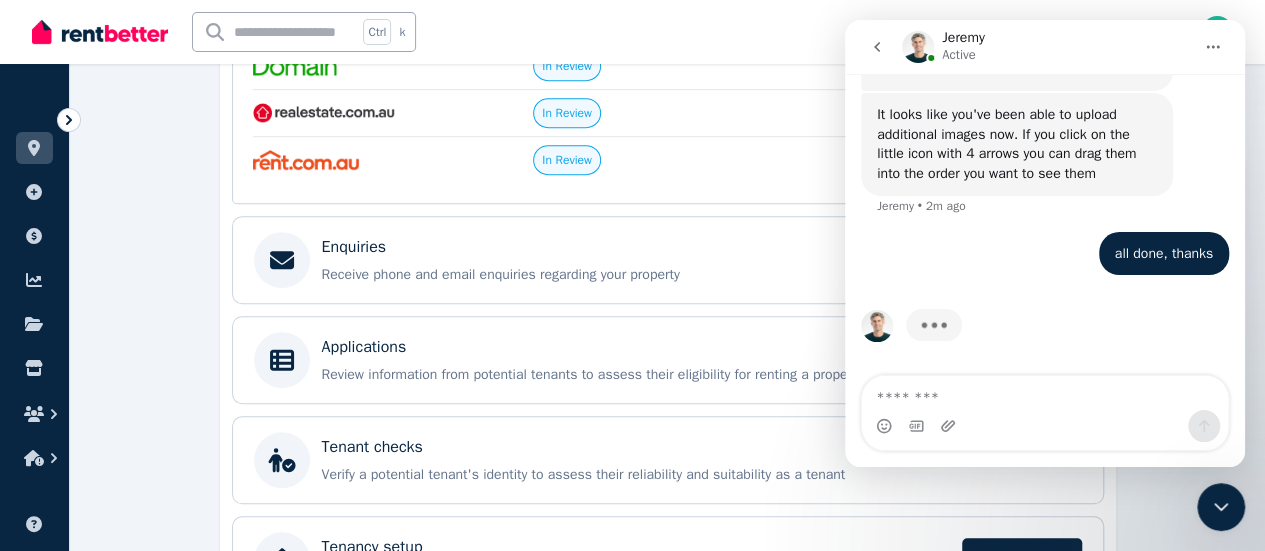 drag, startPoint x: 1221, startPoint y: 509, endPoint x: 2357, endPoint y: 984, distance: 1231.3086 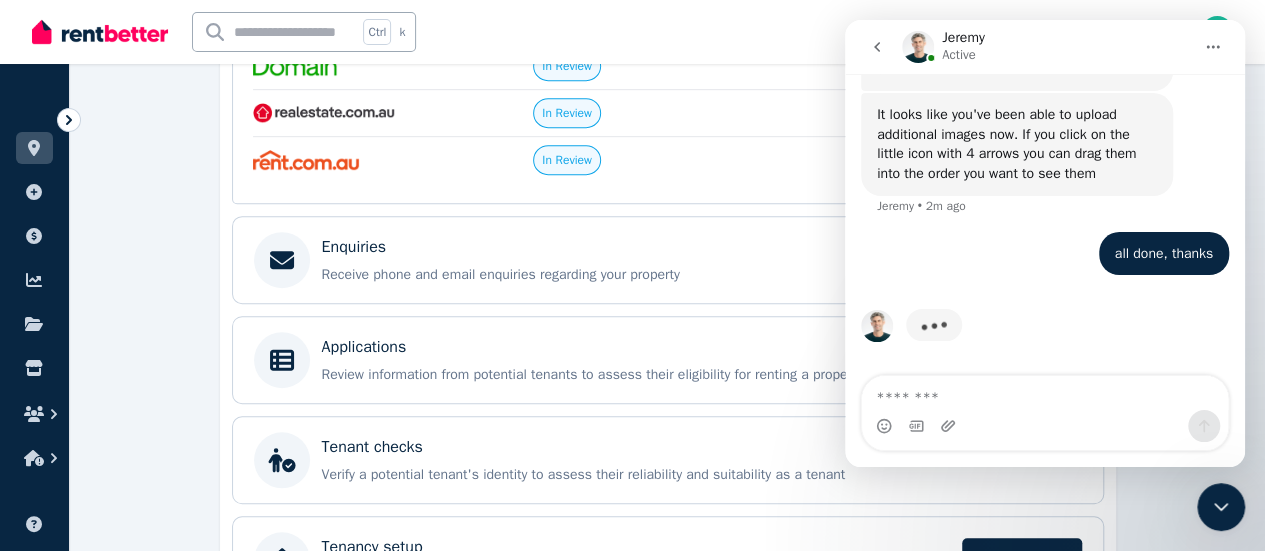 click 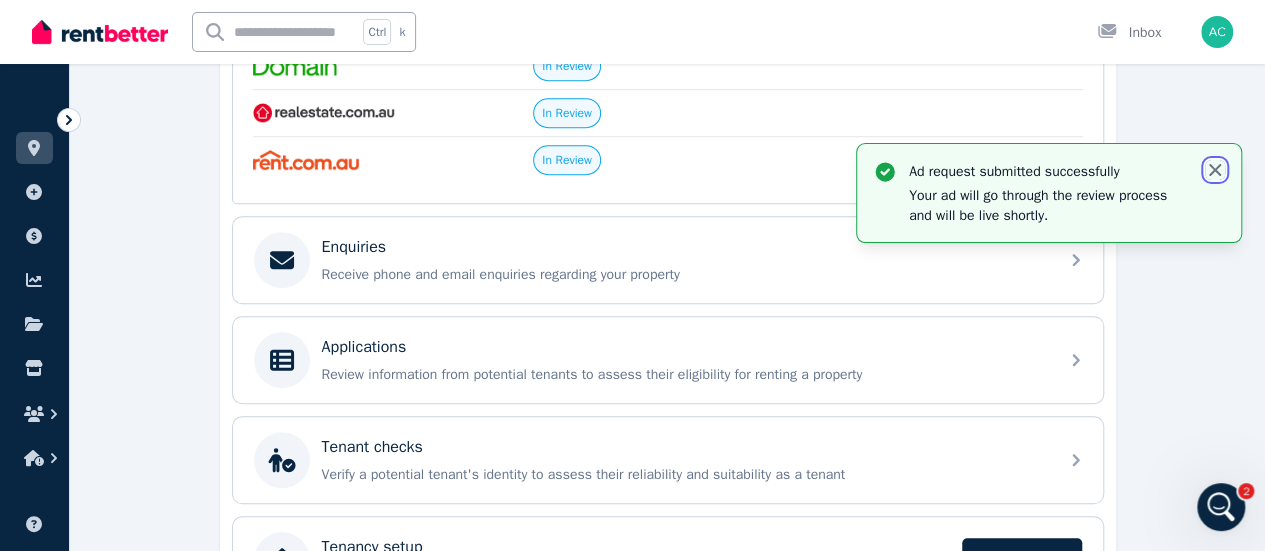 click 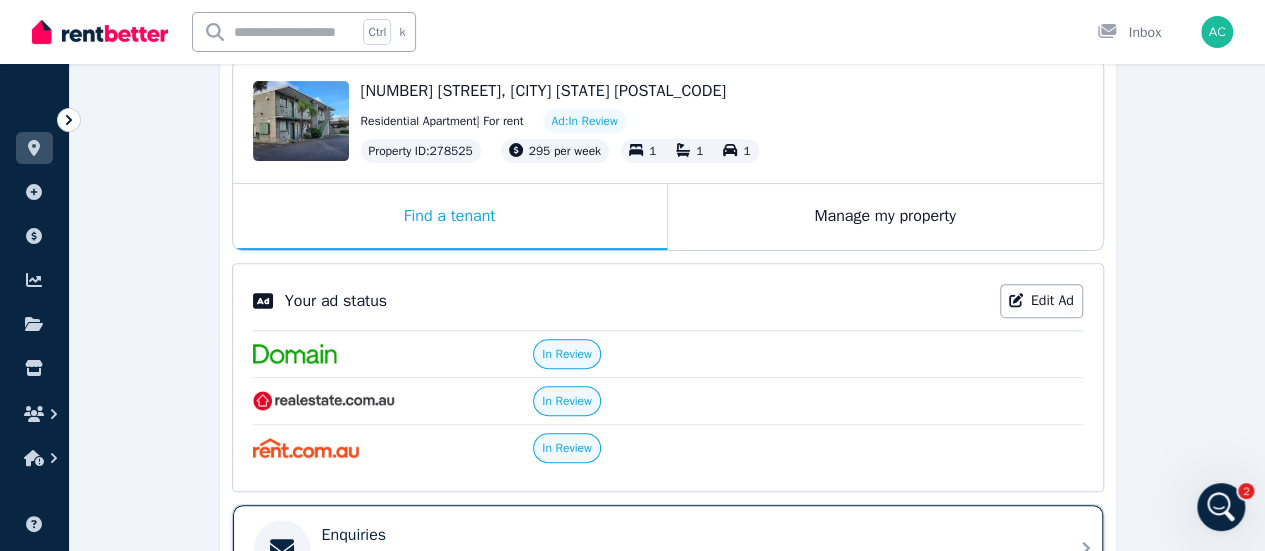 scroll, scrollTop: 200, scrollLeft: 0, axis: vertical 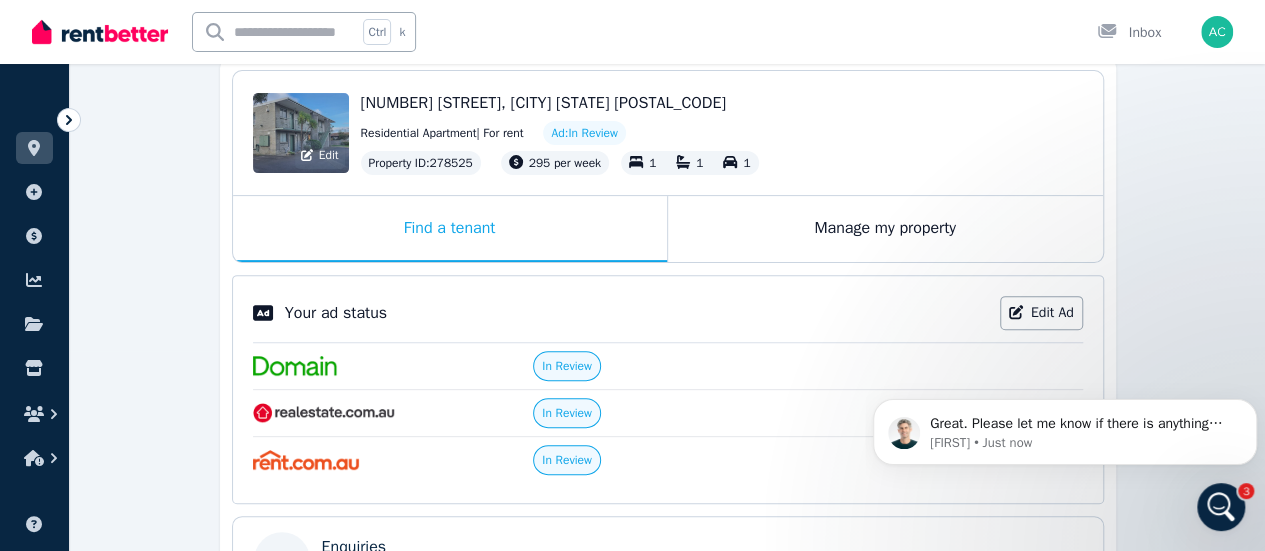 click on "Edit" at bounding box center (301, 133) 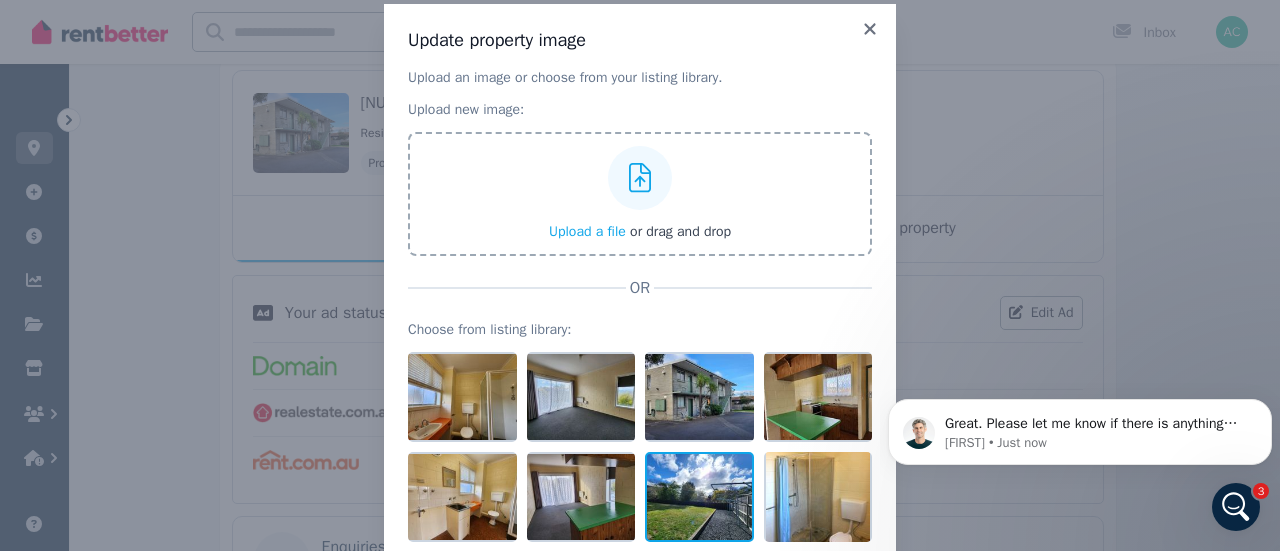 scroll, scrollTop: 0, scrollLeft: 0, axis: both 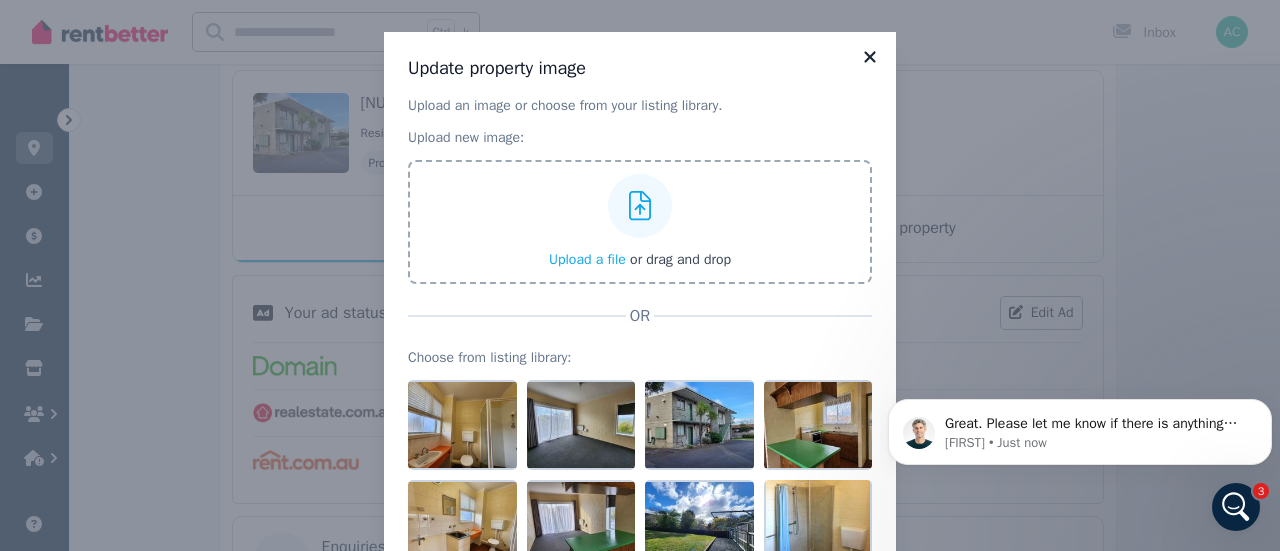click 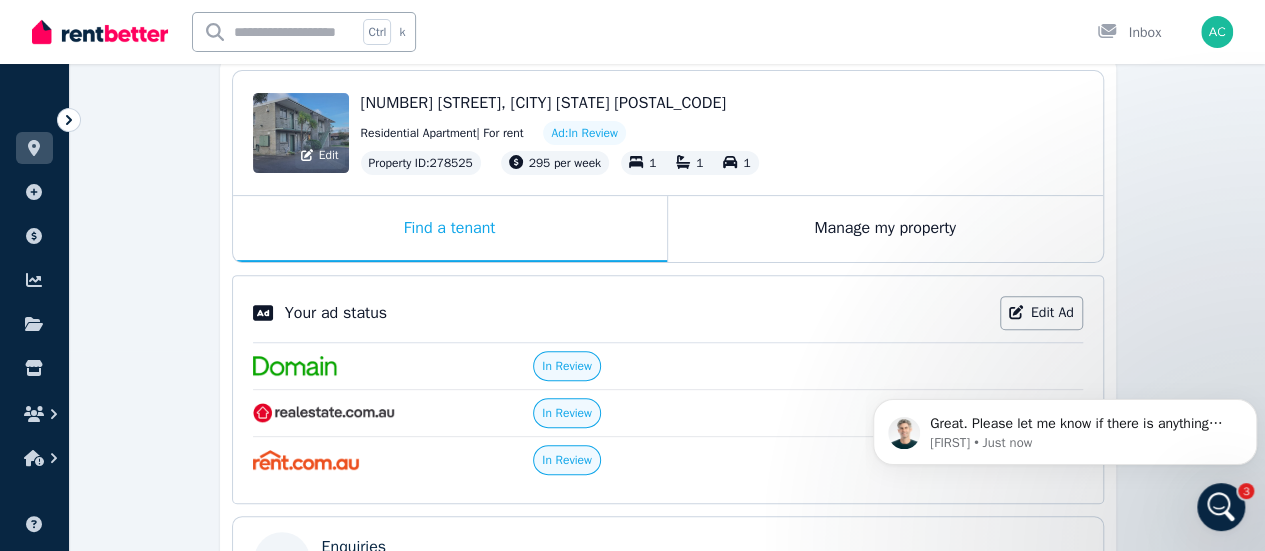 click on "Edit" at bounding box center [301, 133] 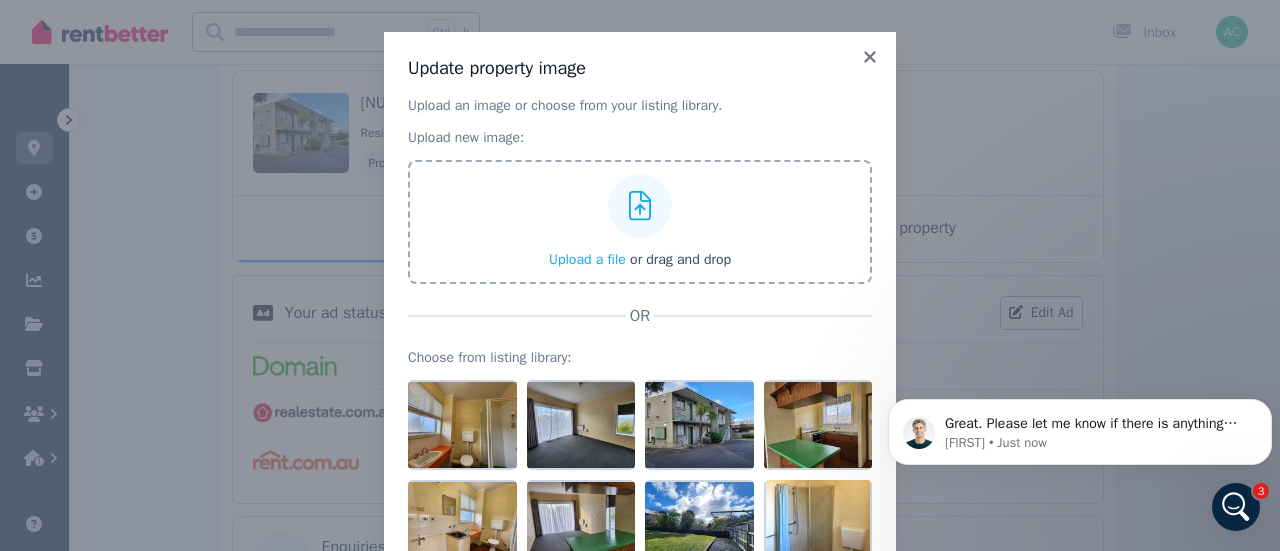 scroll, scrollTop: 112, scrollLeft: 0, axis: vertical 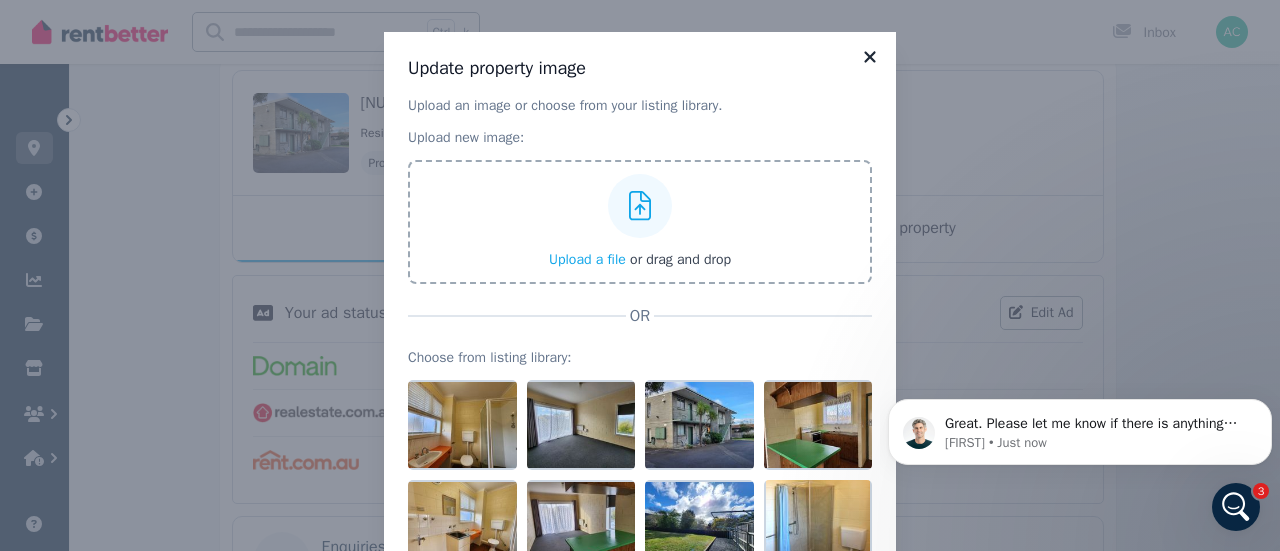 click 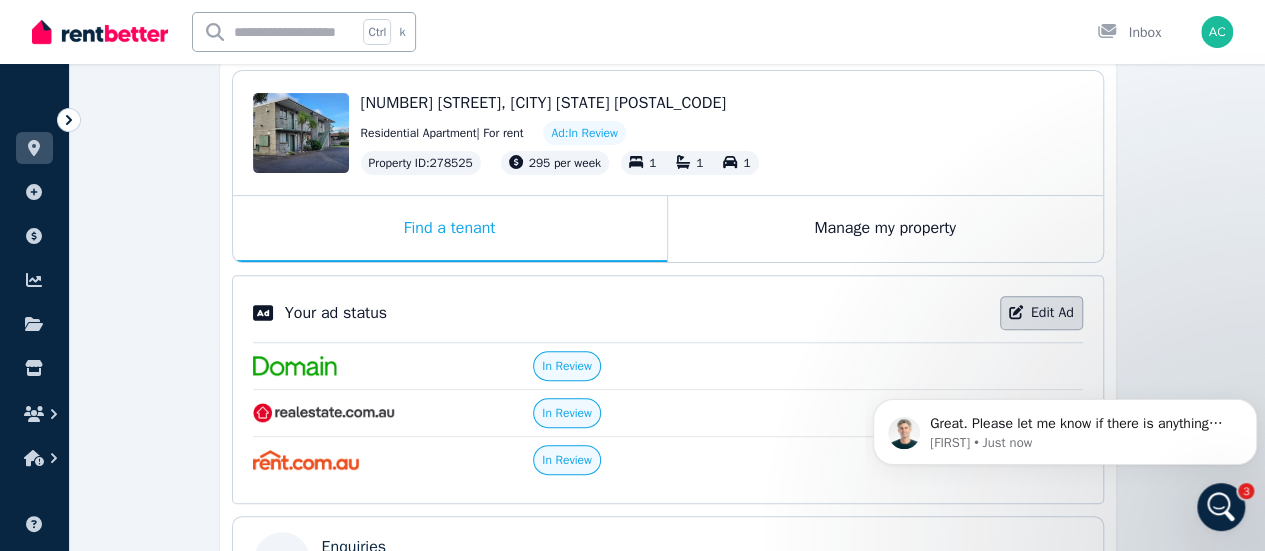 click on "Edit Ad" at bounding box center (1041, 313) 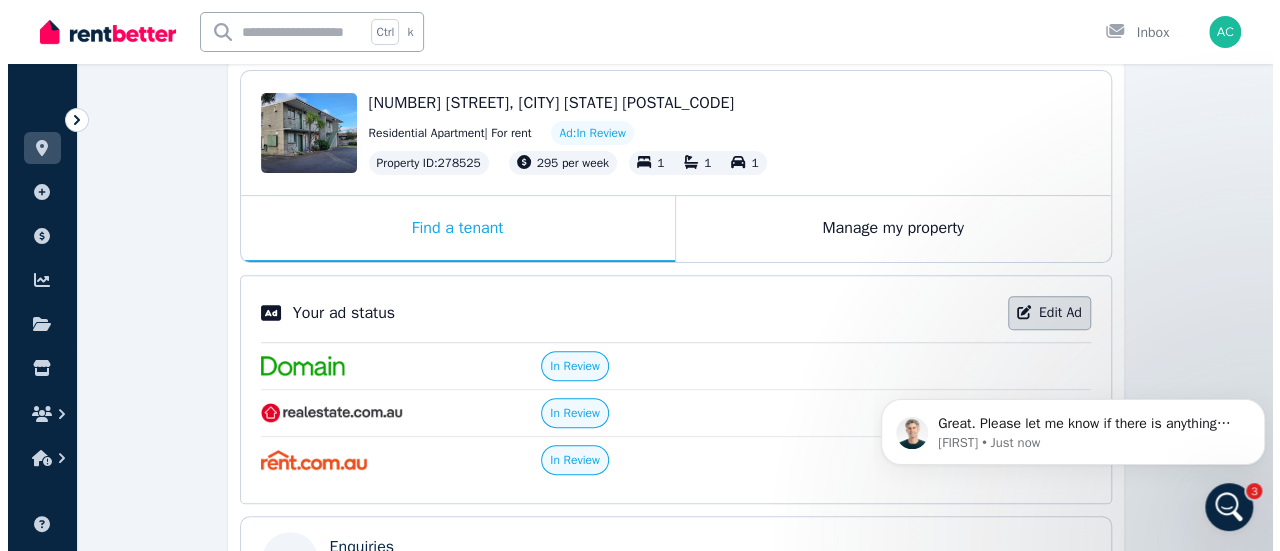 scroll, scrollTop: 0, scrollLeft: 0, axis: both 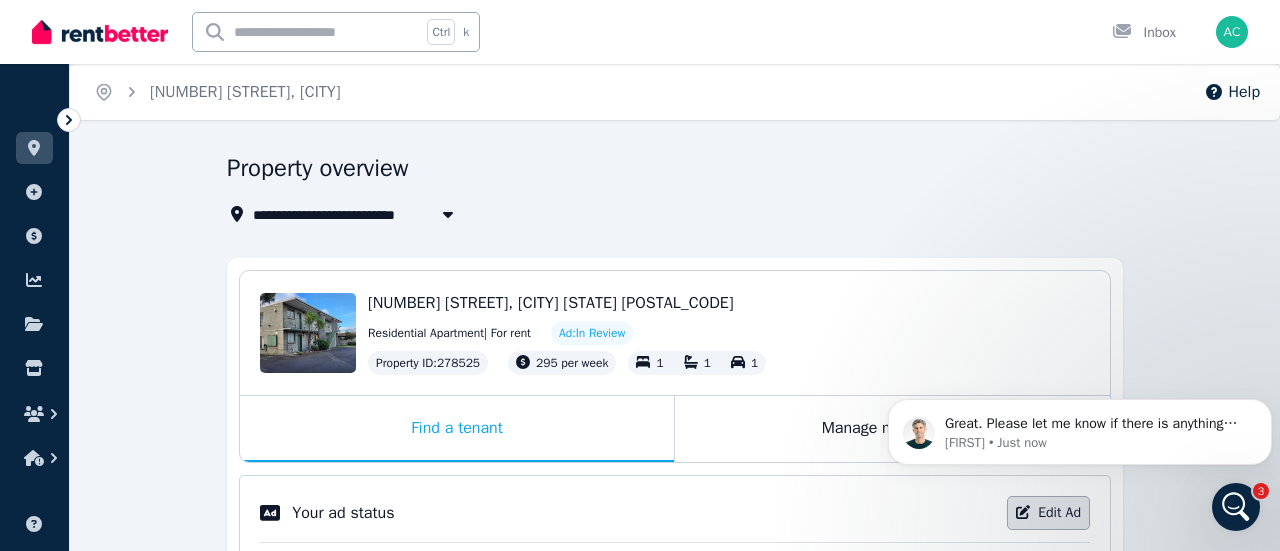 select on "**********" 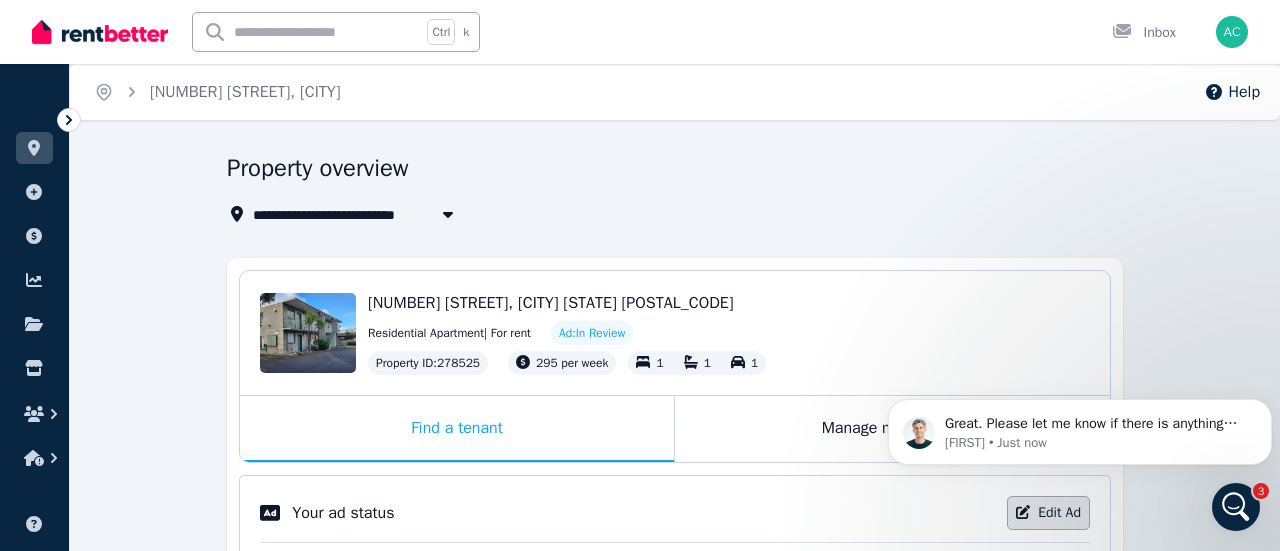 select on "**********" 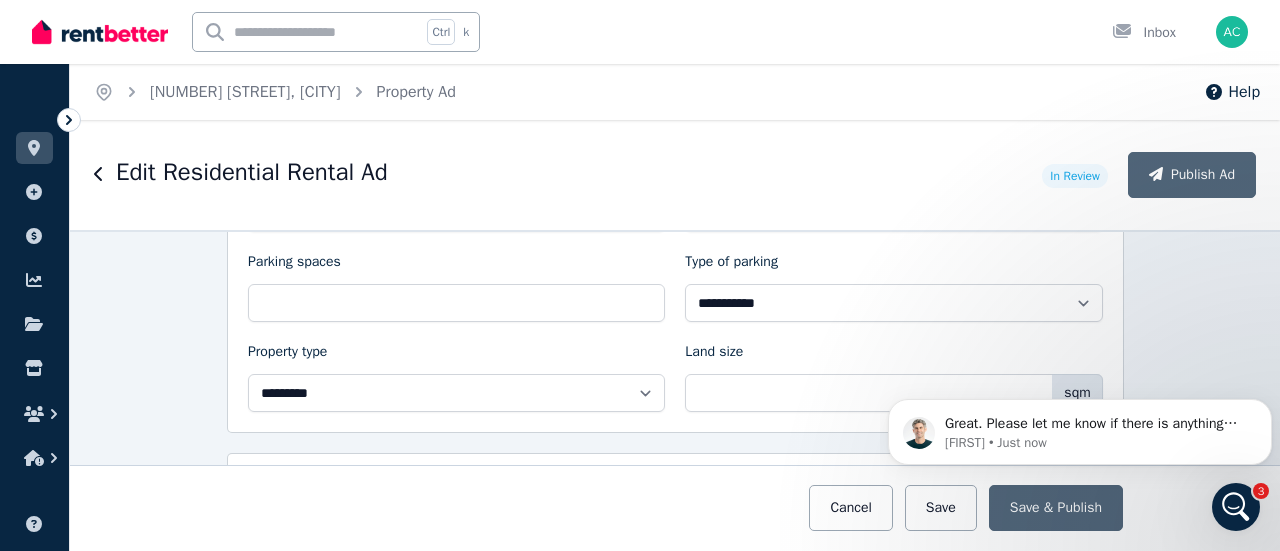 scroll, scrollTop: 900, scrollLeft: 0, axis: vertical 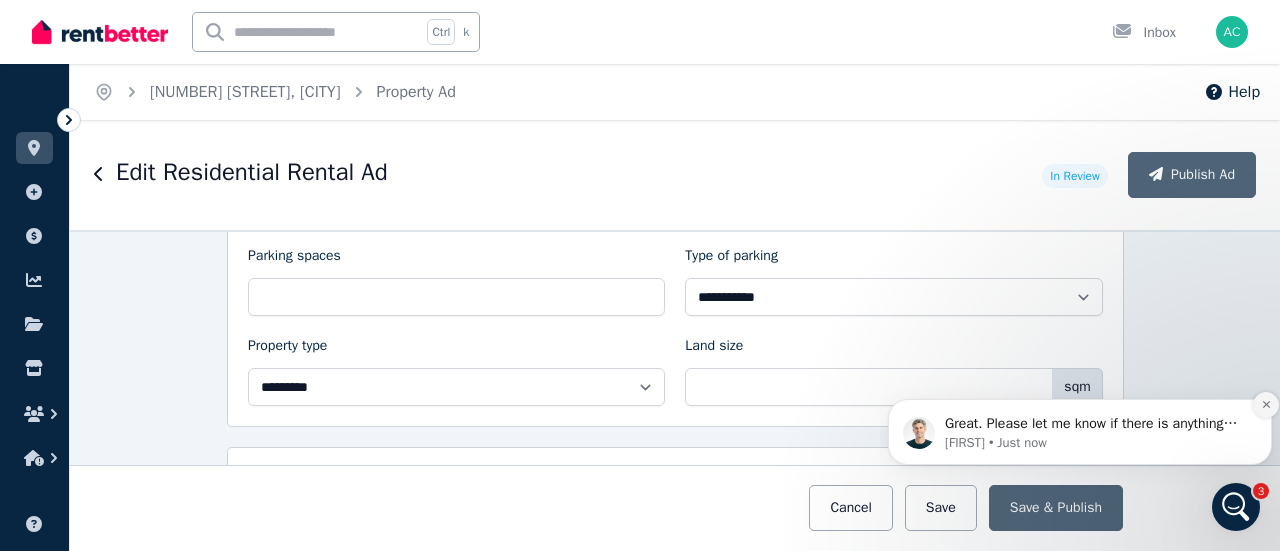click 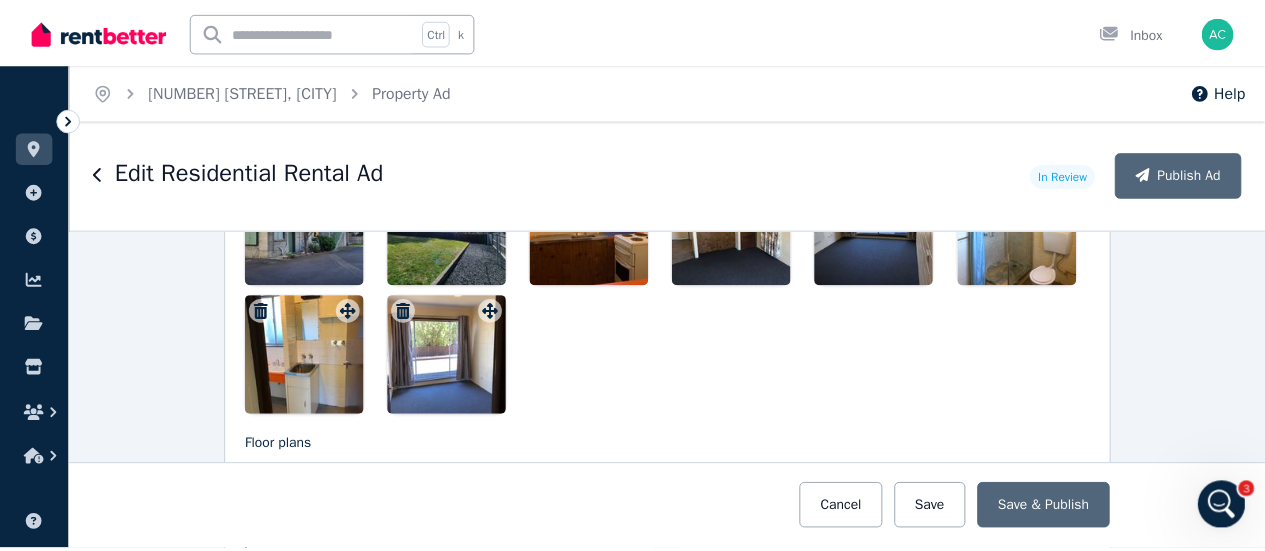 scroll, scrollTop: 2682, scrollLeft: 0, axis: vertical 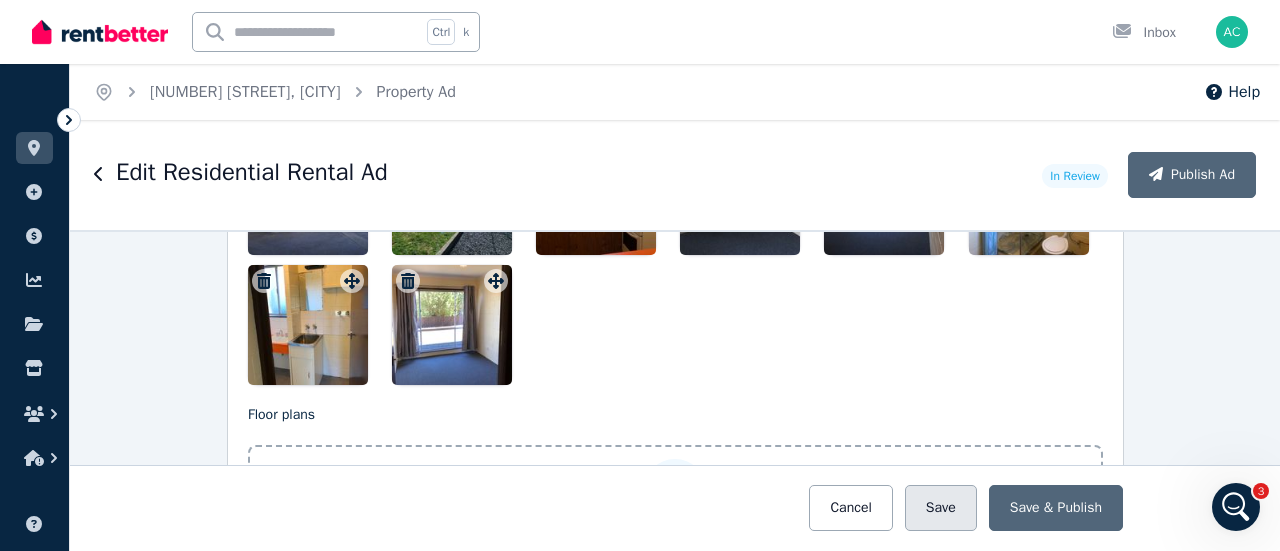 click on "Save" at bounding box center [941, 508] 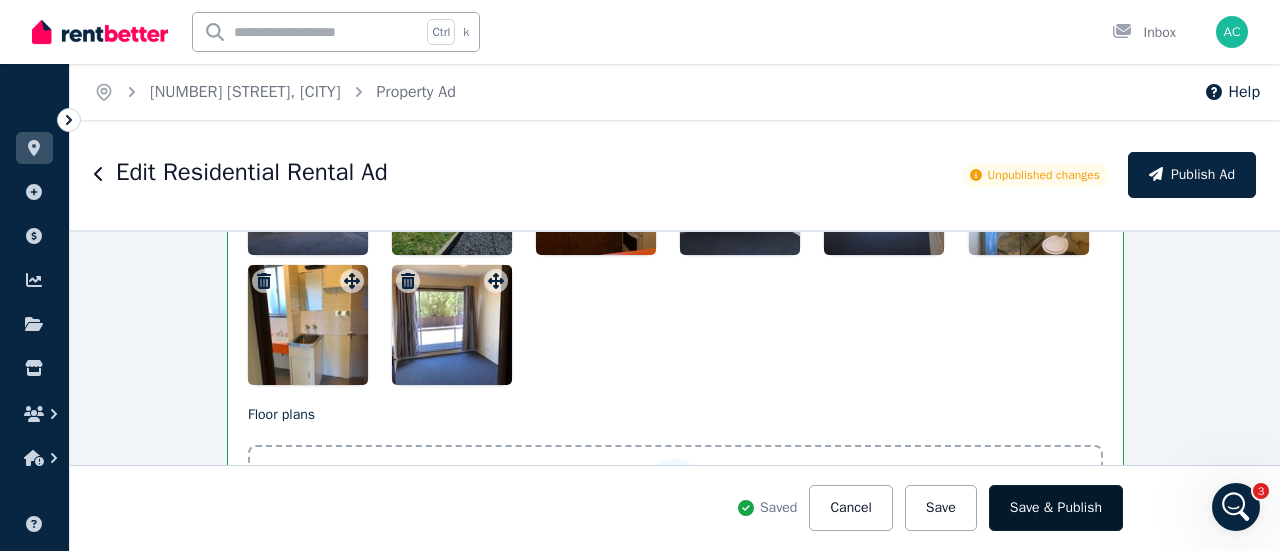 click on "Save & Publish" at bounding box center [1056, 508] 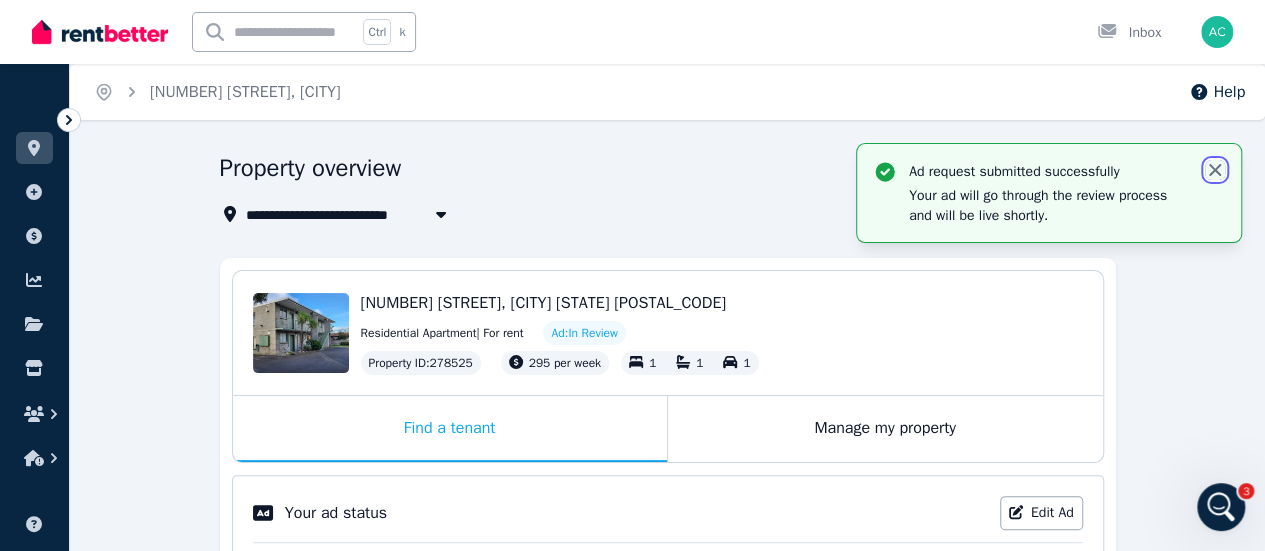click 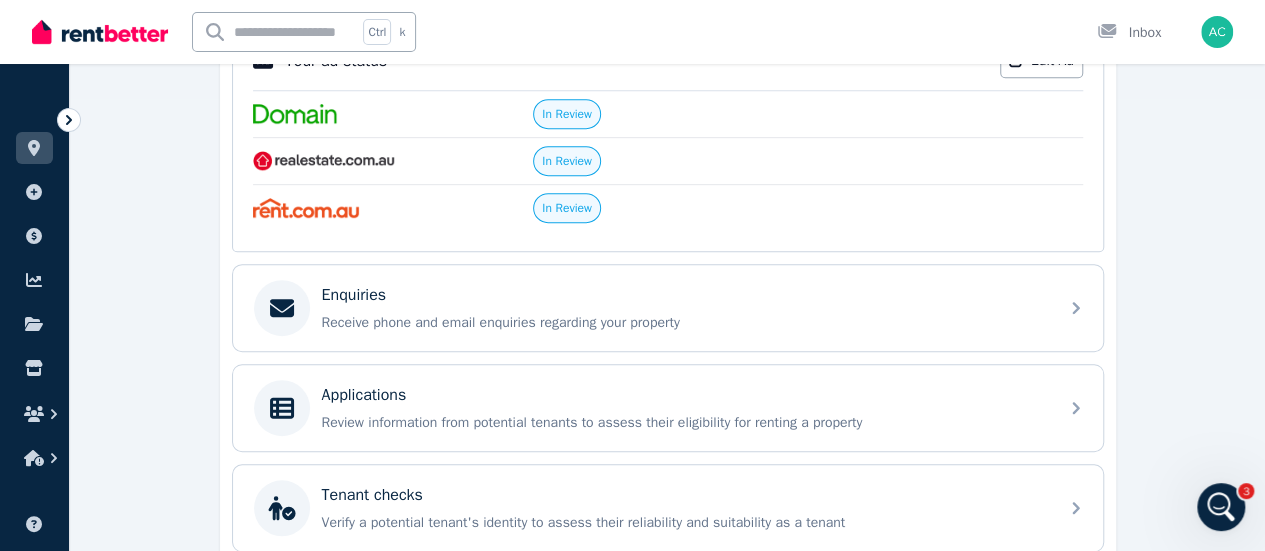 scroll, scrollTop: 430, scrollLeft: 0, axis: vertical 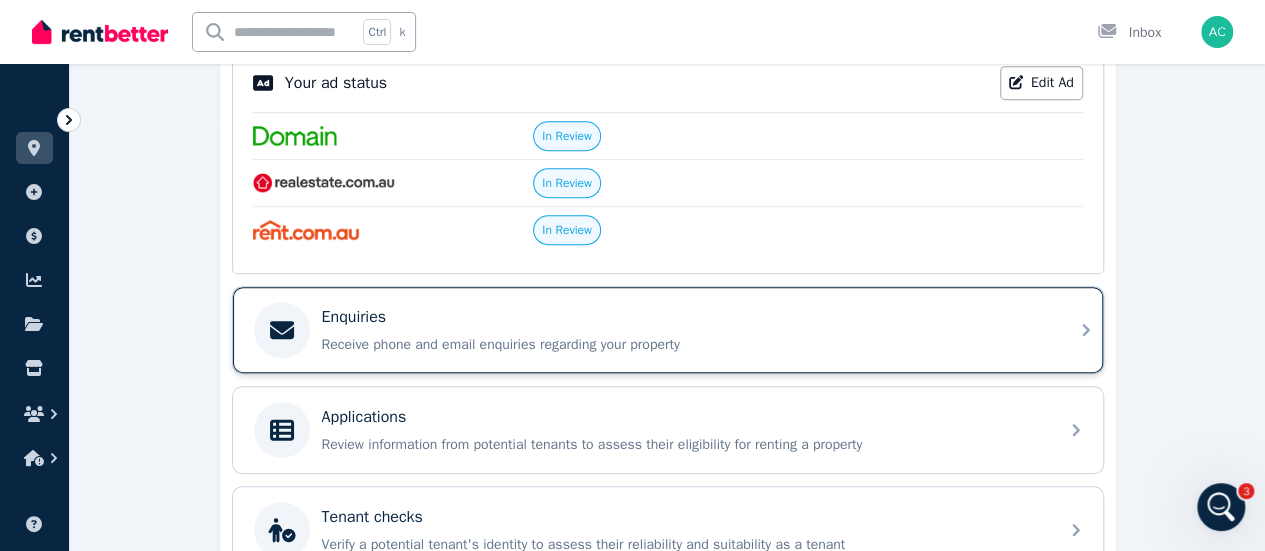 click 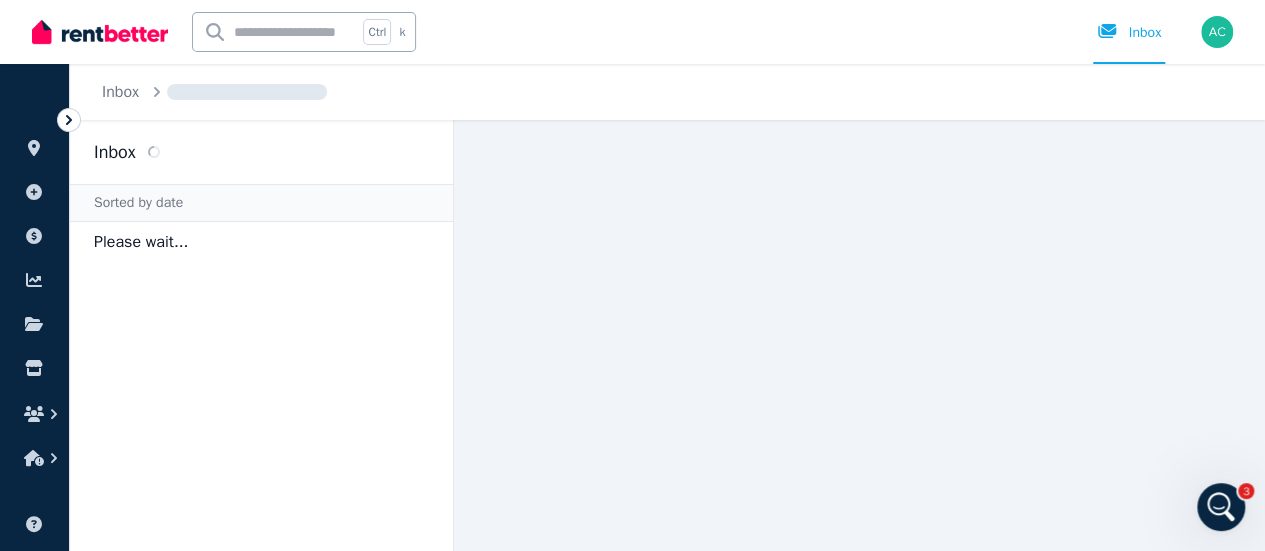scroll, scrollTop: 0, scrollLeft: 0, axis: both 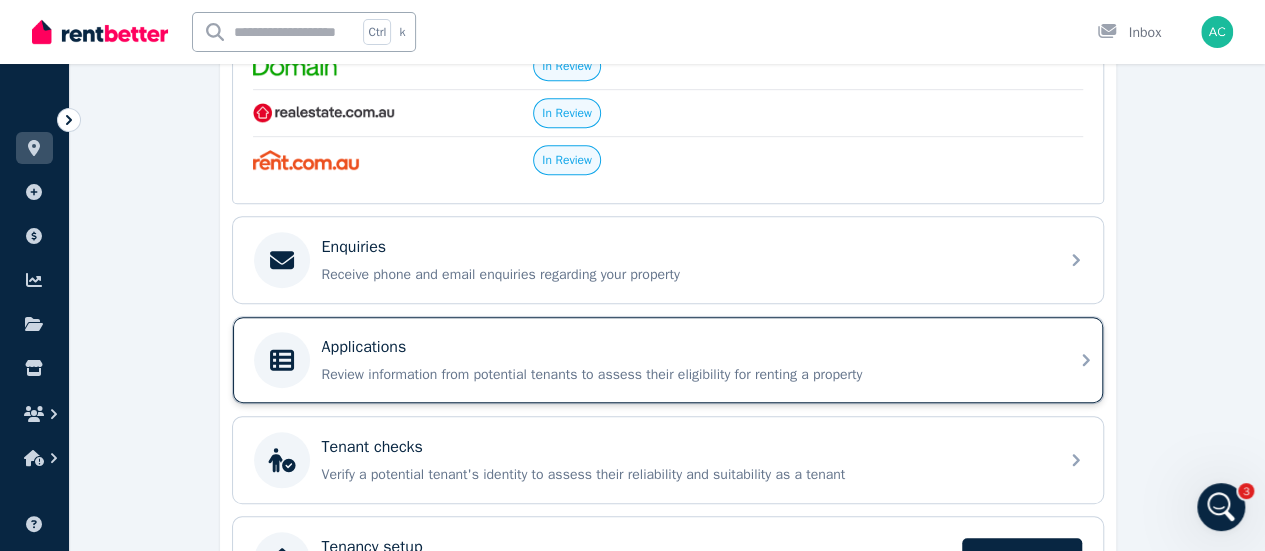 click 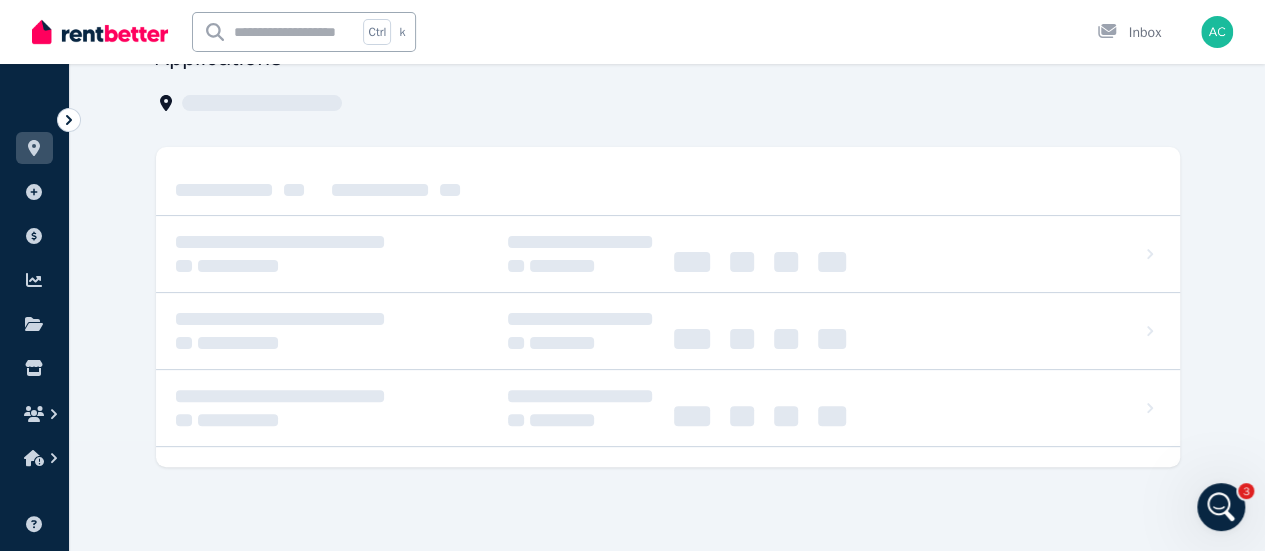 scroll, scrollTop: 0, scrollLeft: 0, axis: both 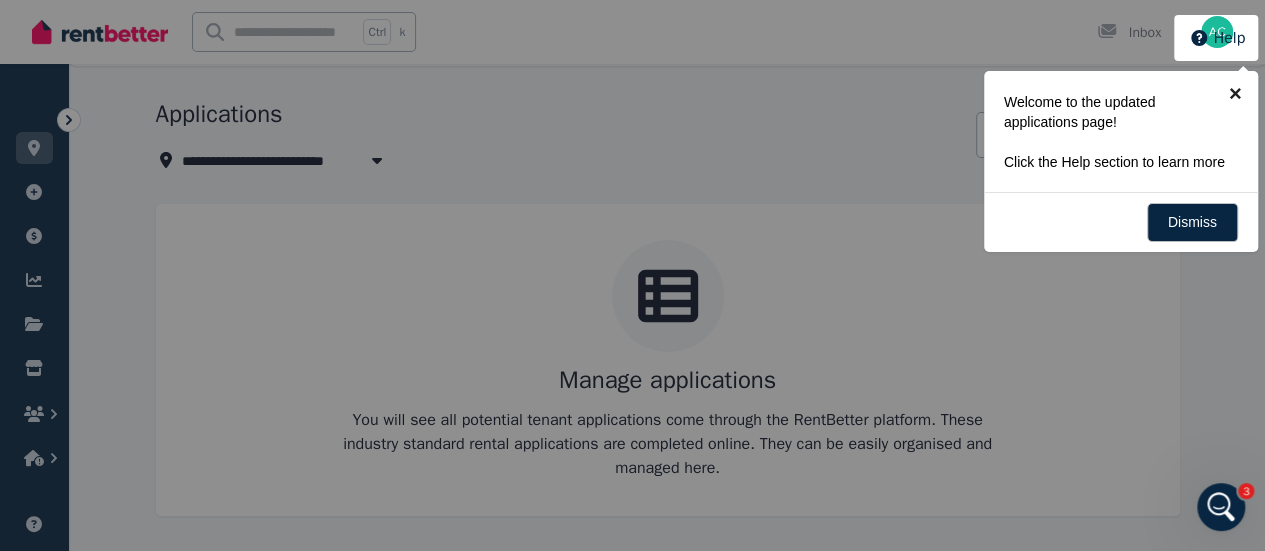 click on "×" at bounding box center [1235, 93] 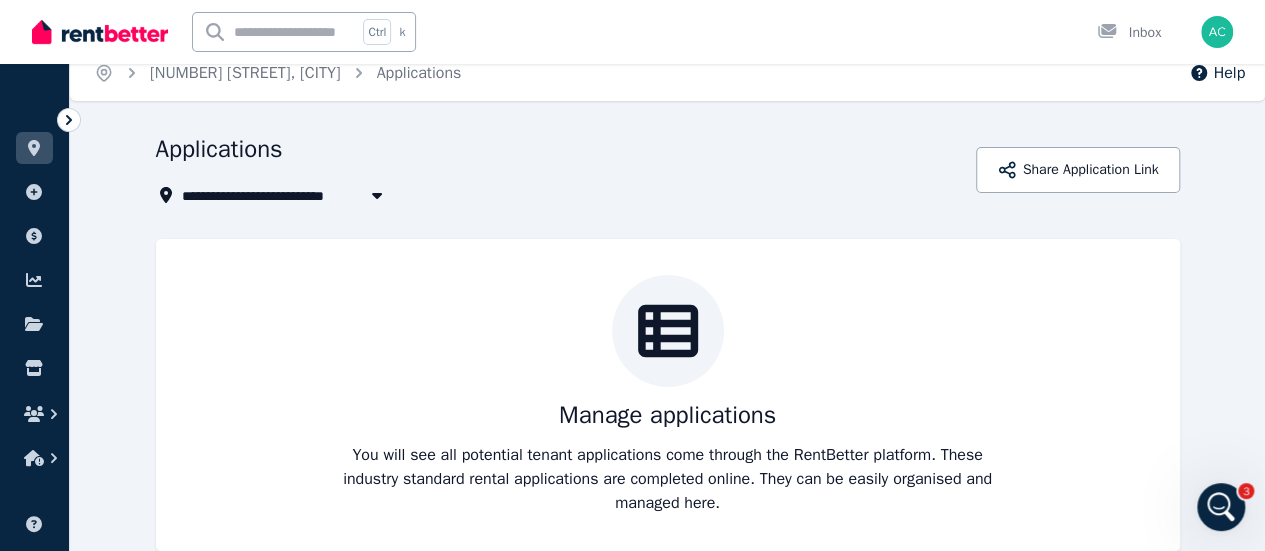 scroll, scrollTop: 0, scrollLeft: 0, axis: both 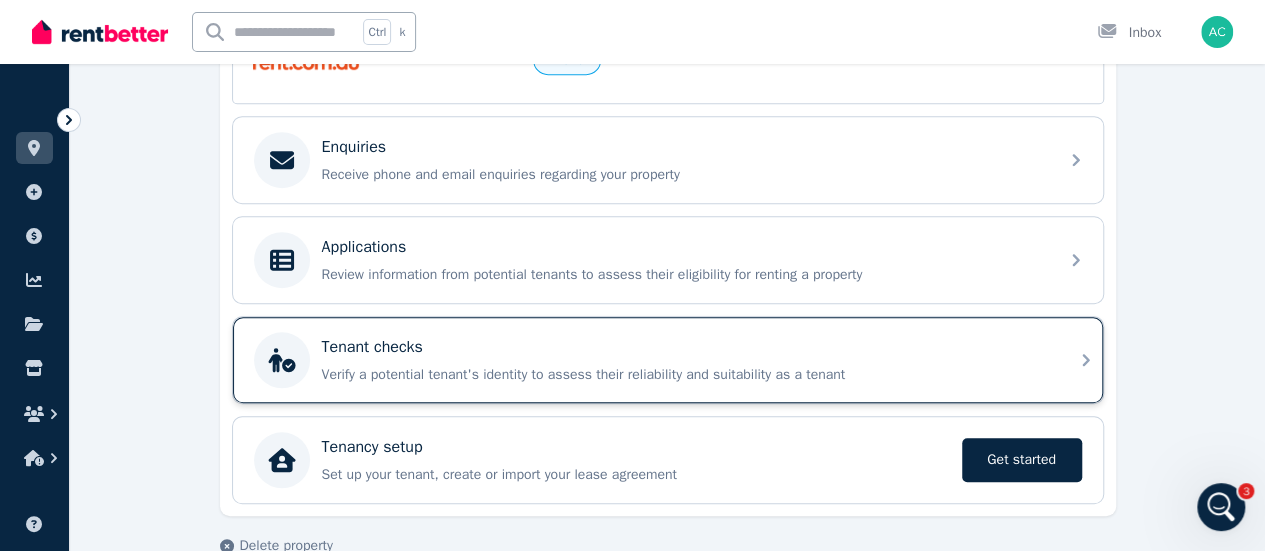 click 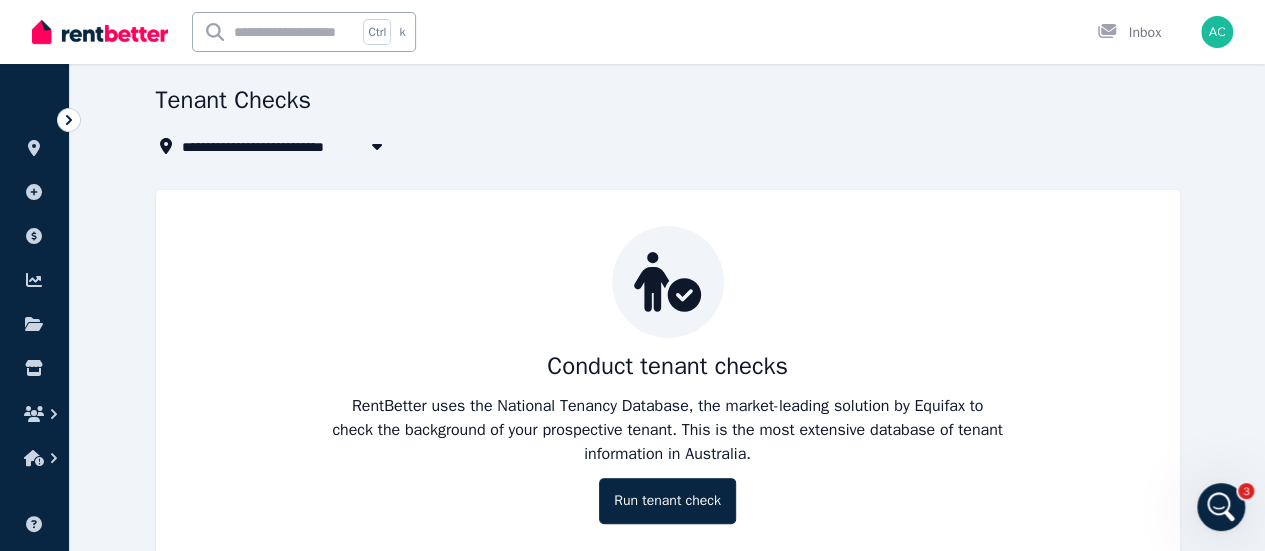 scroll, scrollTop: 112, scrollLeft: 0, axis: vertical 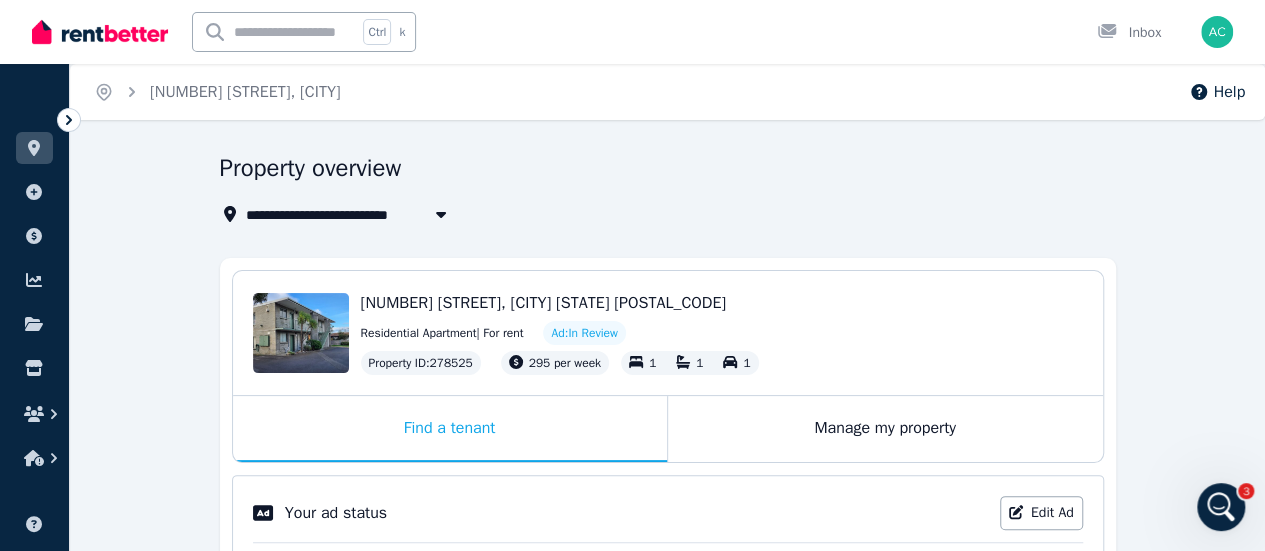click 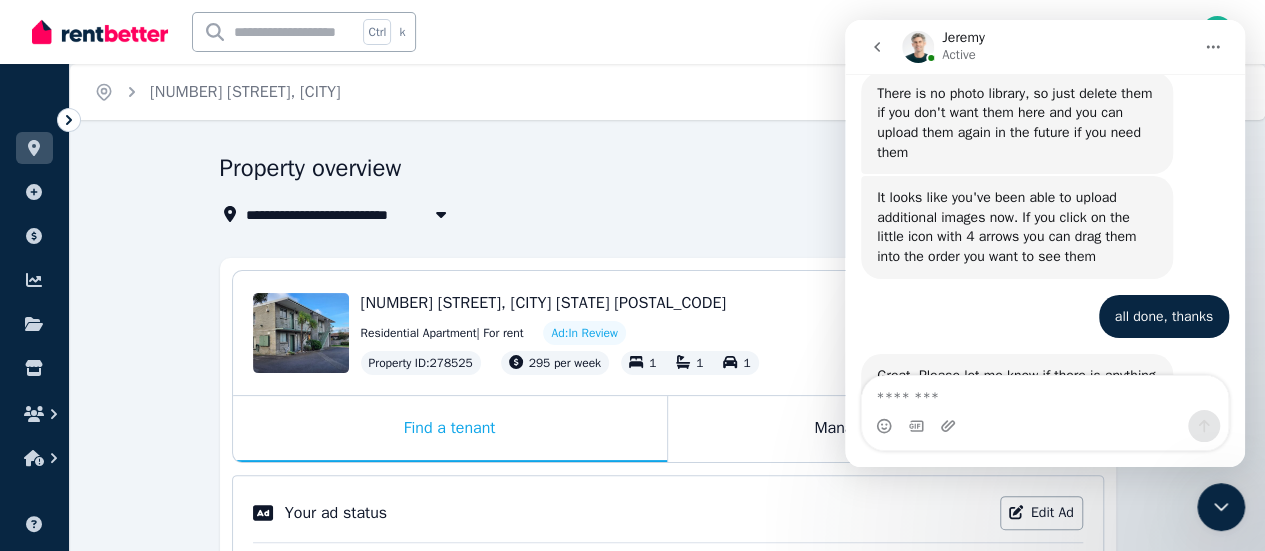 scroll, scrollTop: 2907, scrollLeft: 0, axis: vertical 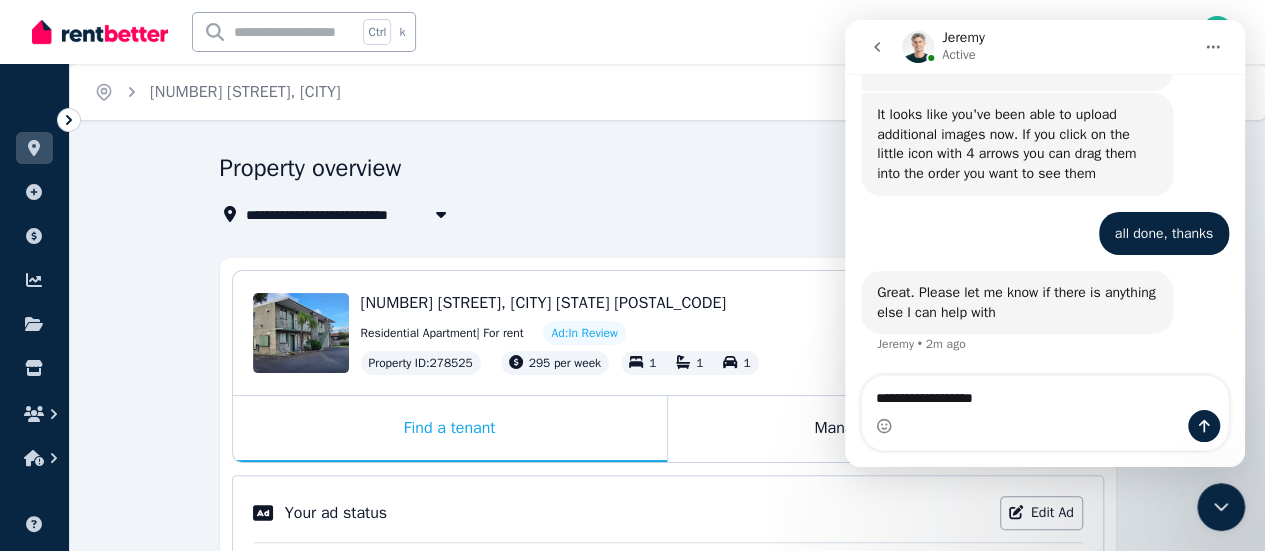 type on "**********" 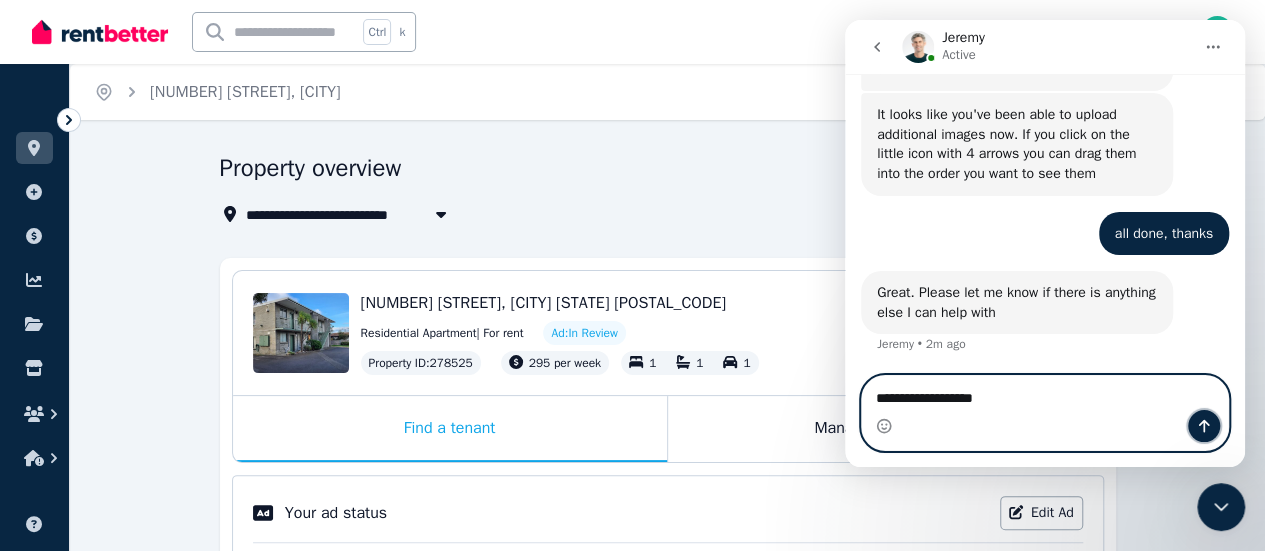 click 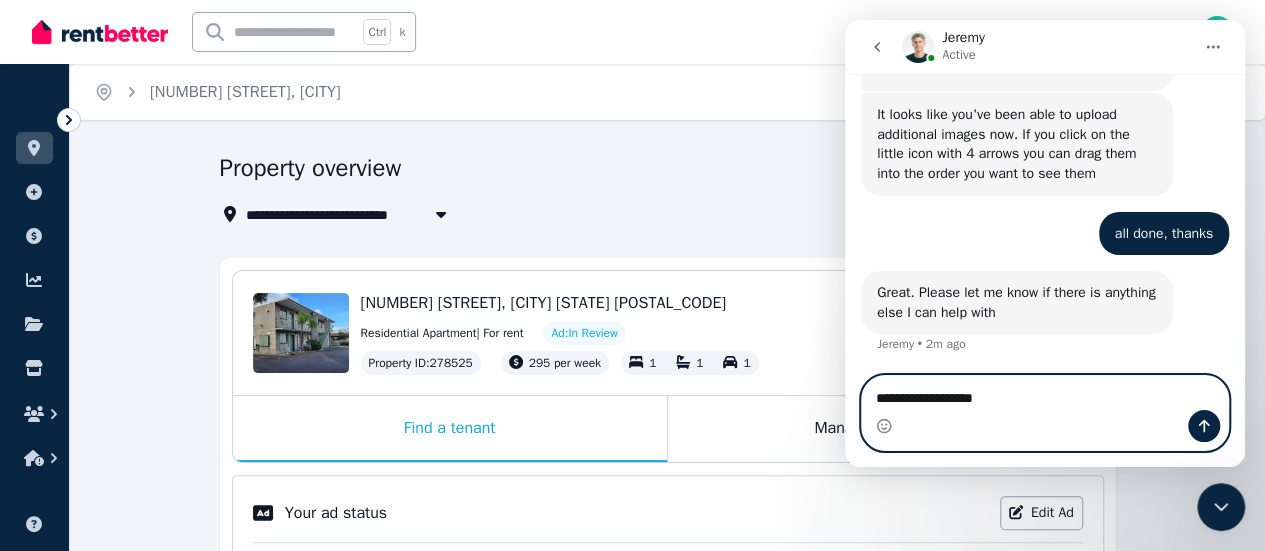 type 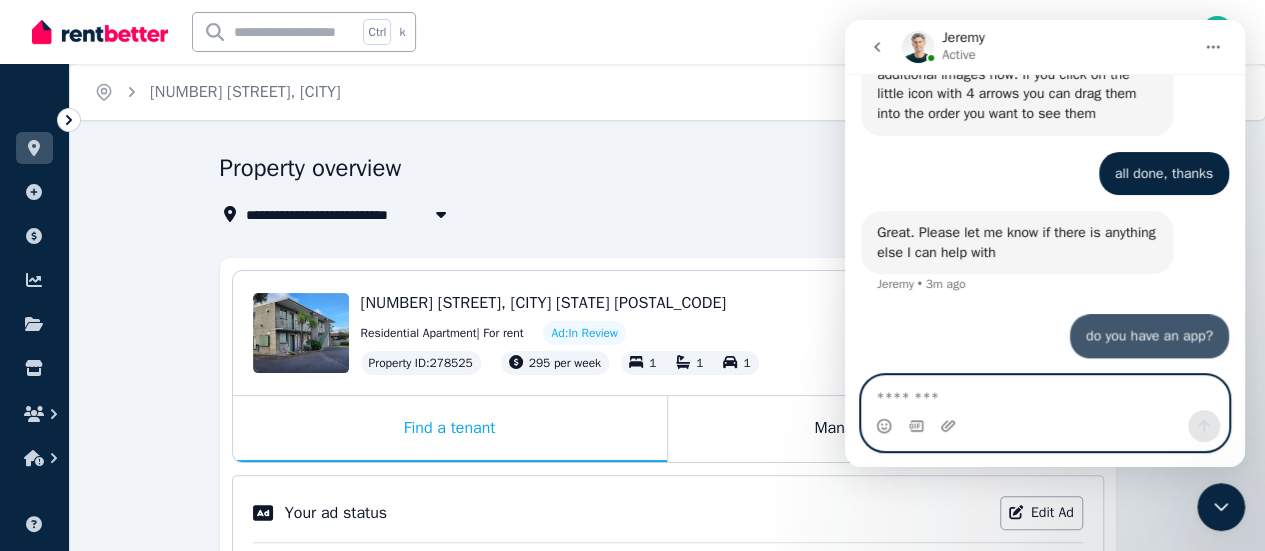 scroll, scrollTop: 2966, scrollLeft: 0, axis: vertical 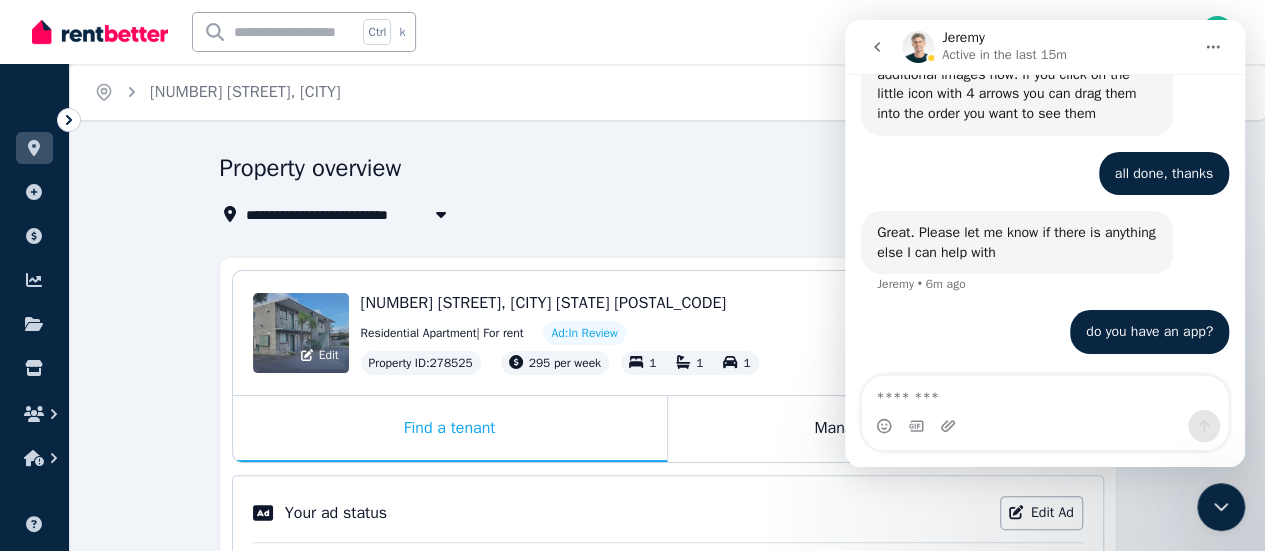 click on "Edit" at bounding box center (301, 333) 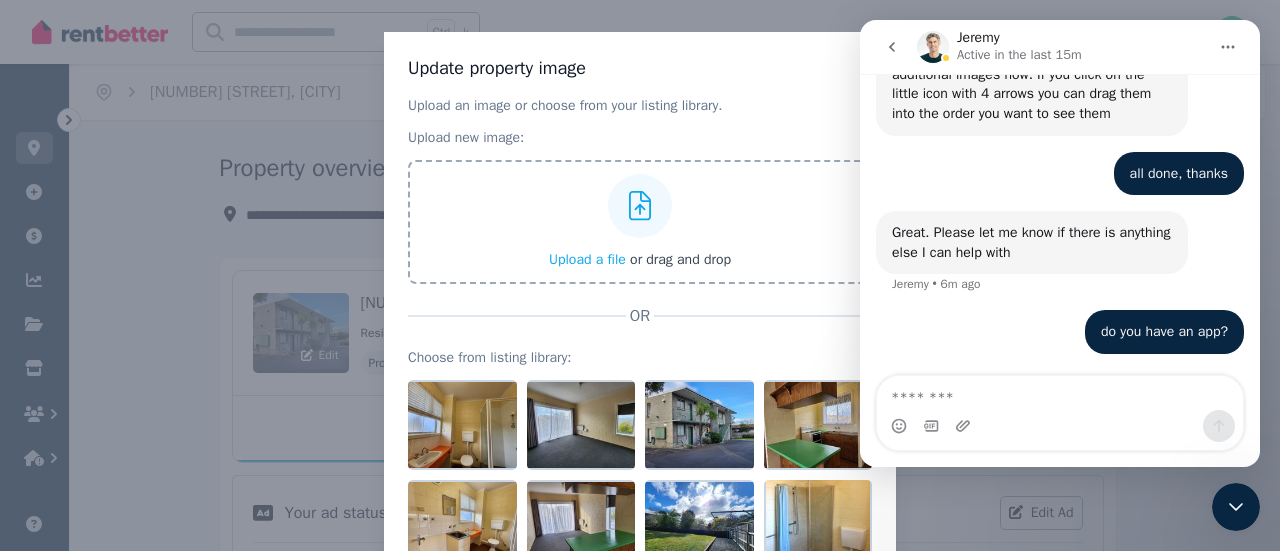 scroll, scrollTop: 112, scrollLeft: 0, axis: vertical 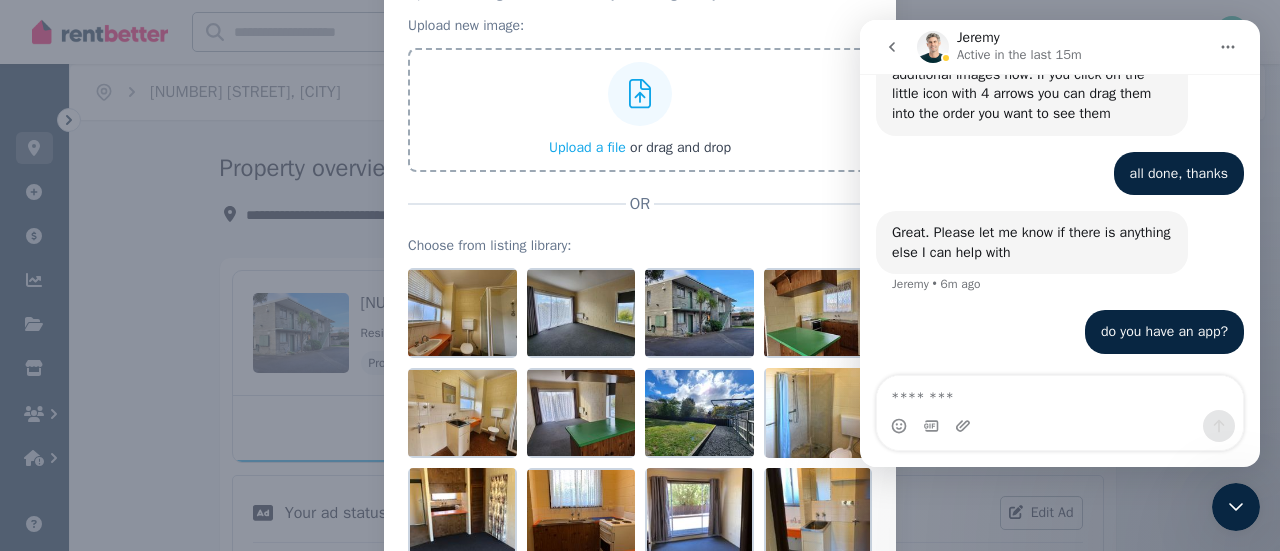 drag, startPoint x: 1237, startPoint y: 498, endPoint x: 1226, endPoint y: 500, distance: 11.18034 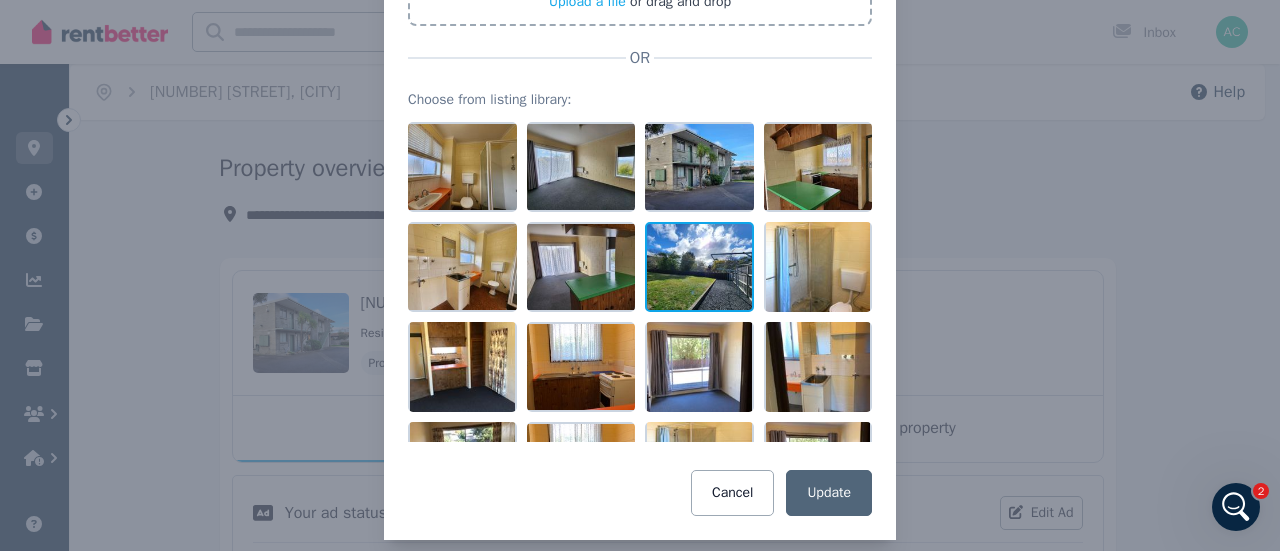 scroll, scrollTop: 278, scrollLeft: 0, axis: vertical 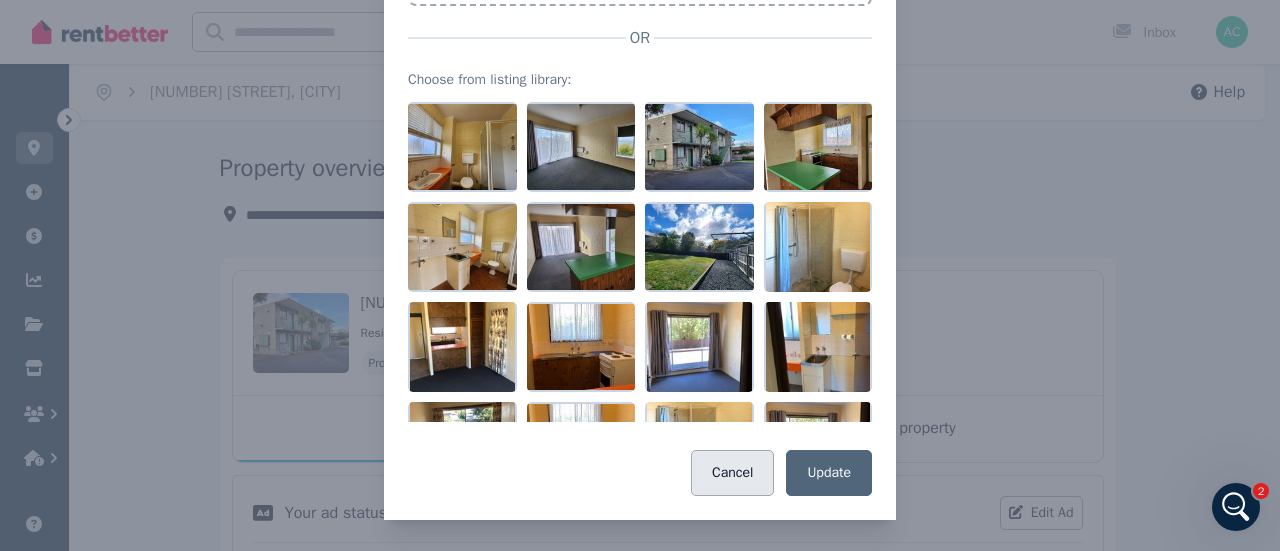 click on "Cancel" at bounding box center (732, 473) 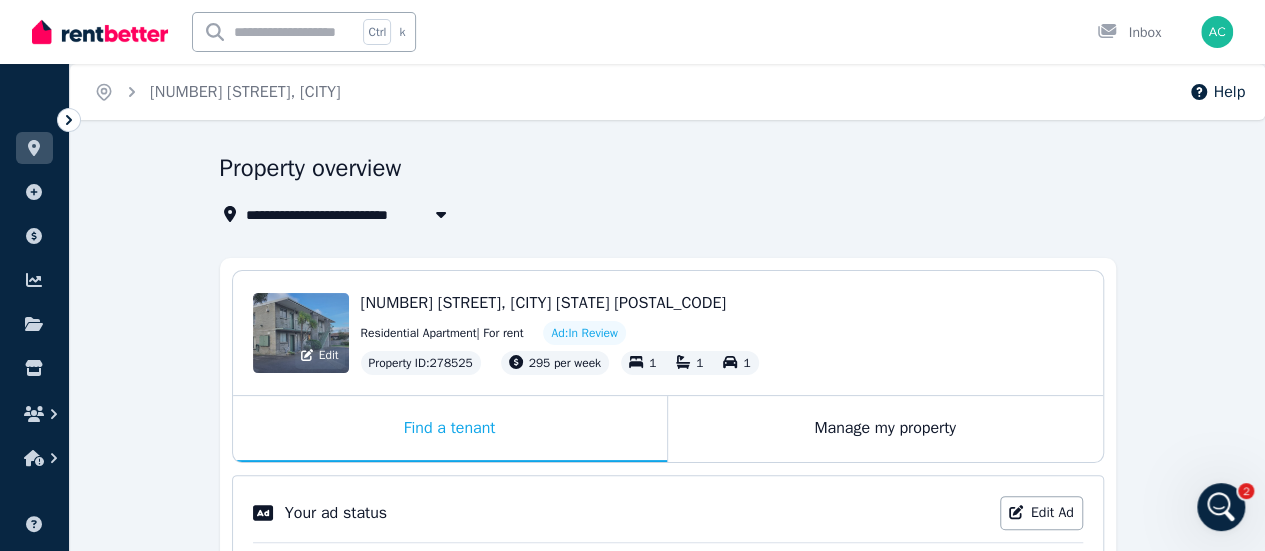 click on "Edit" at bounding box center (301, 333) 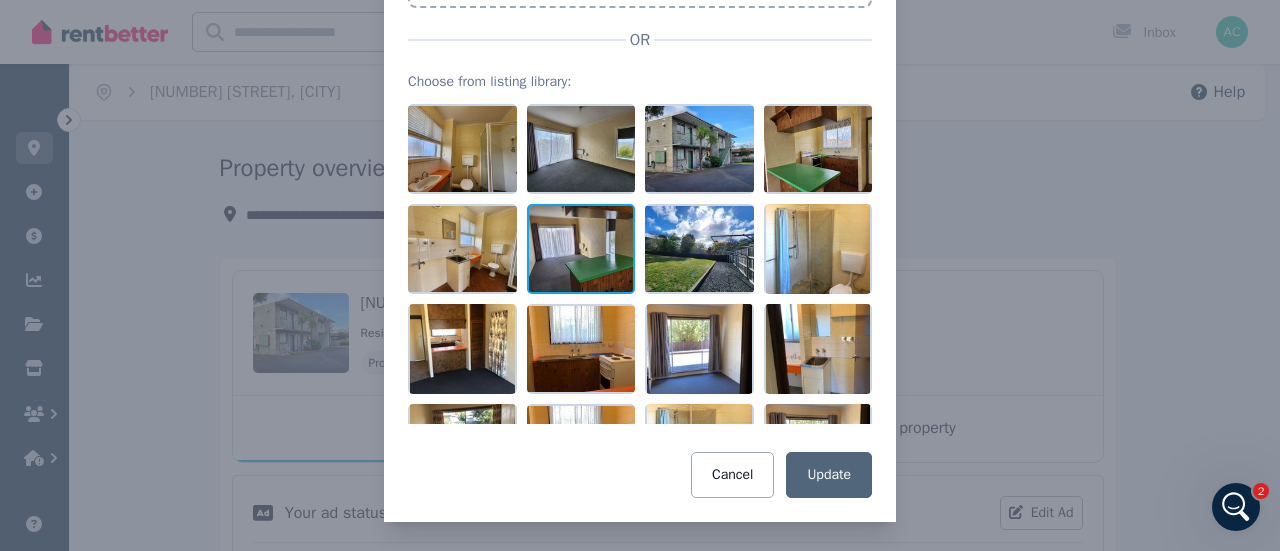 scroll, scrollTop: 278, scrollLeft: 0, axis: vertical 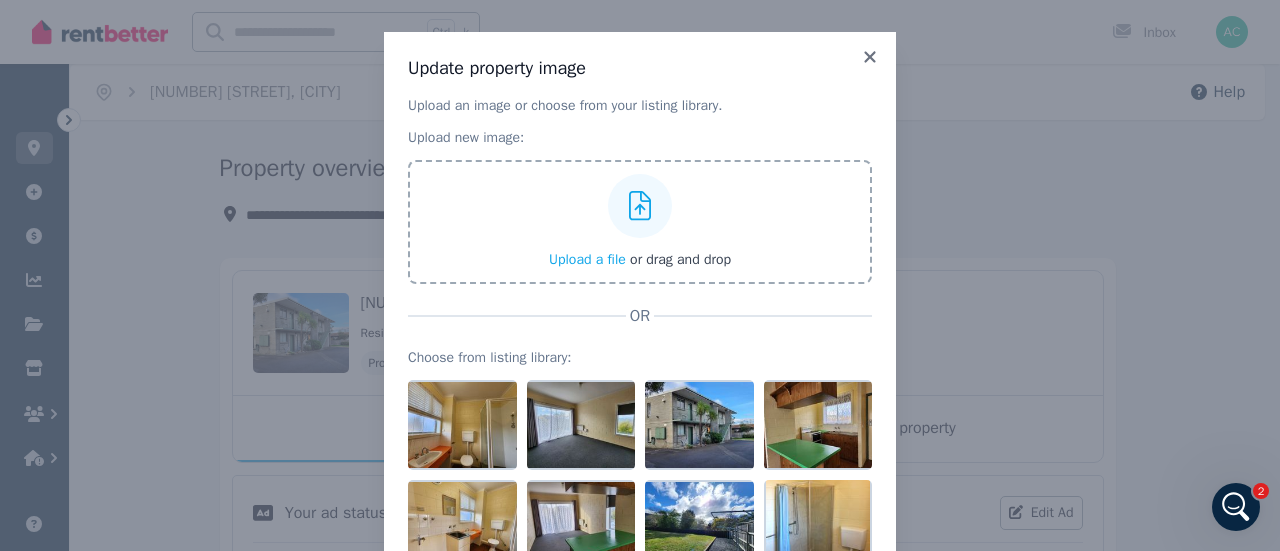 drag, startPoint x: 861, startPoint y: 56, endPoint x: 847, endPoint y: 60, distance: 14.56022 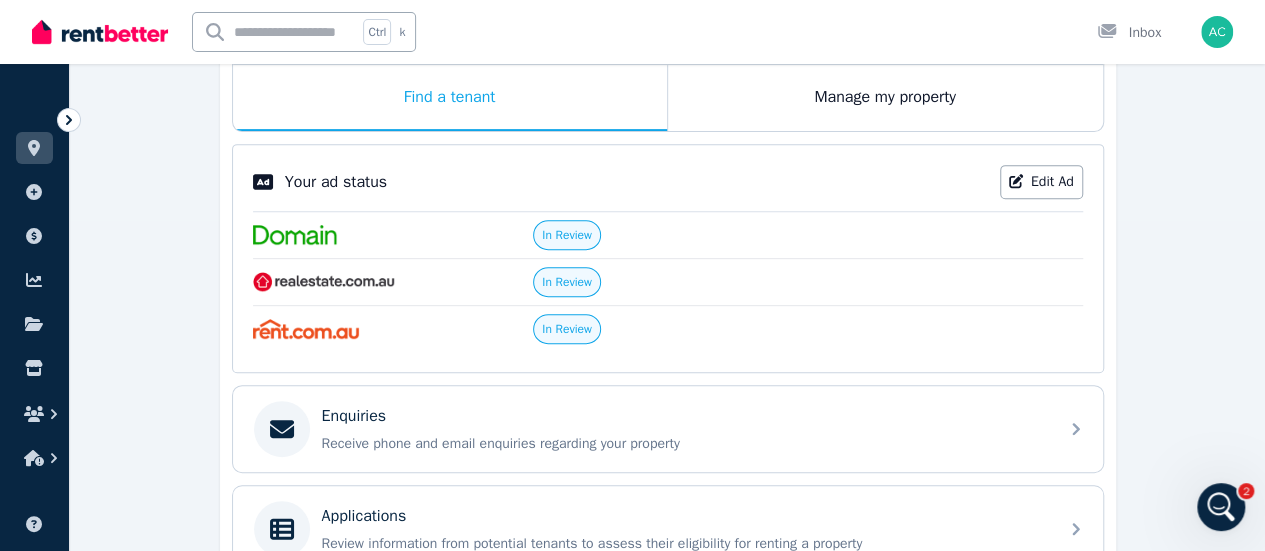 scroll, scrollTop: 630, scrollLeft: 0, axis: vertical 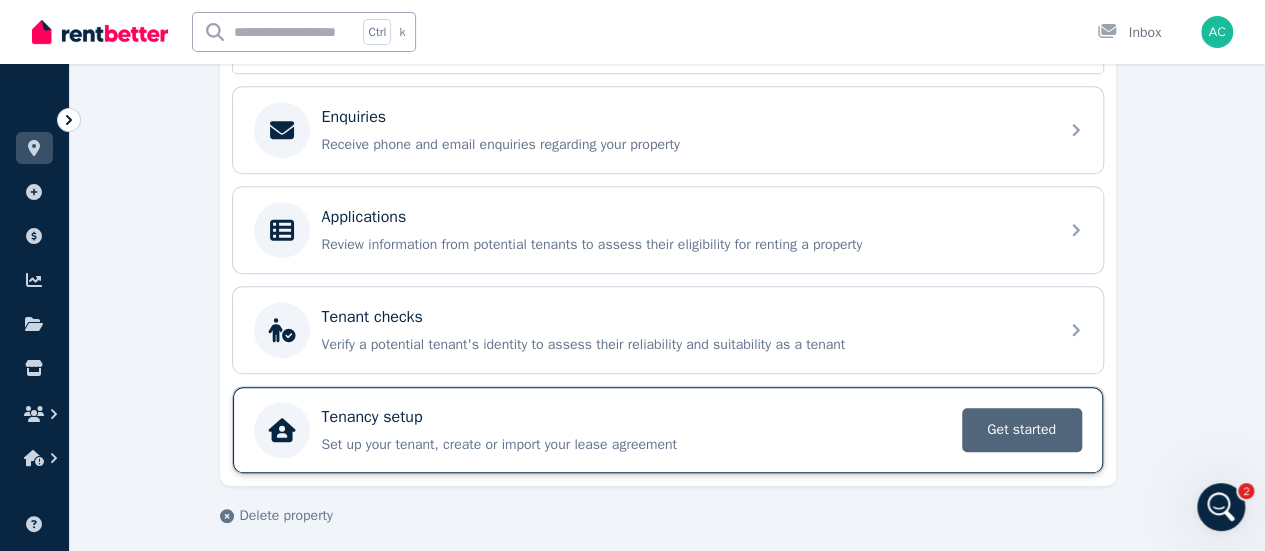 click on "Get started" at bounding box center [1022, 430] 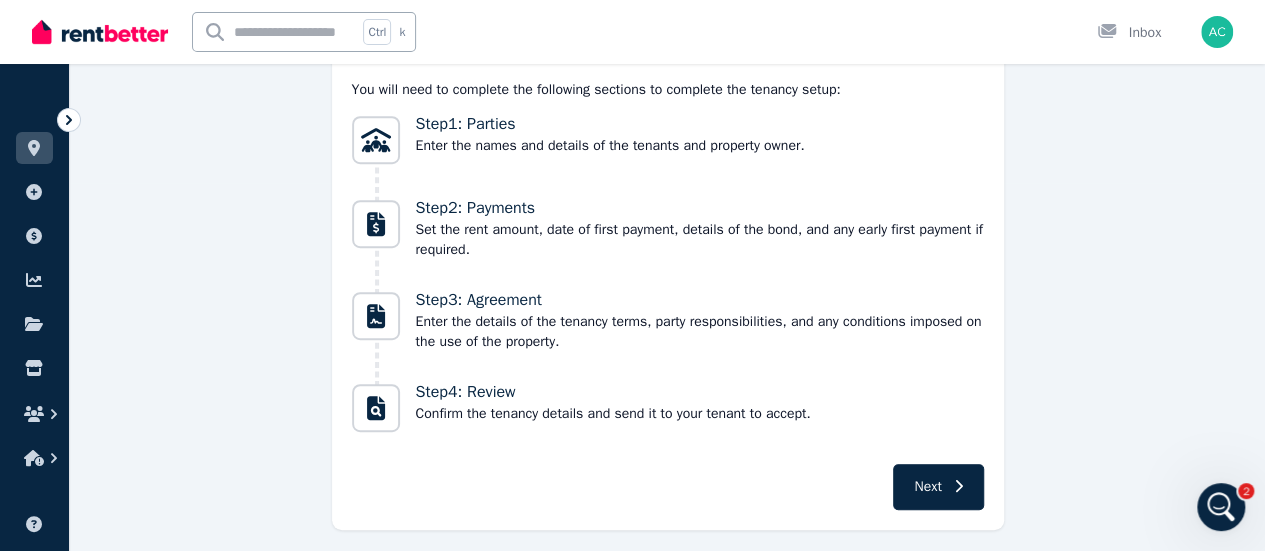 scroll, scrollTop: 418, scrollLeft: 0, axis: vertical 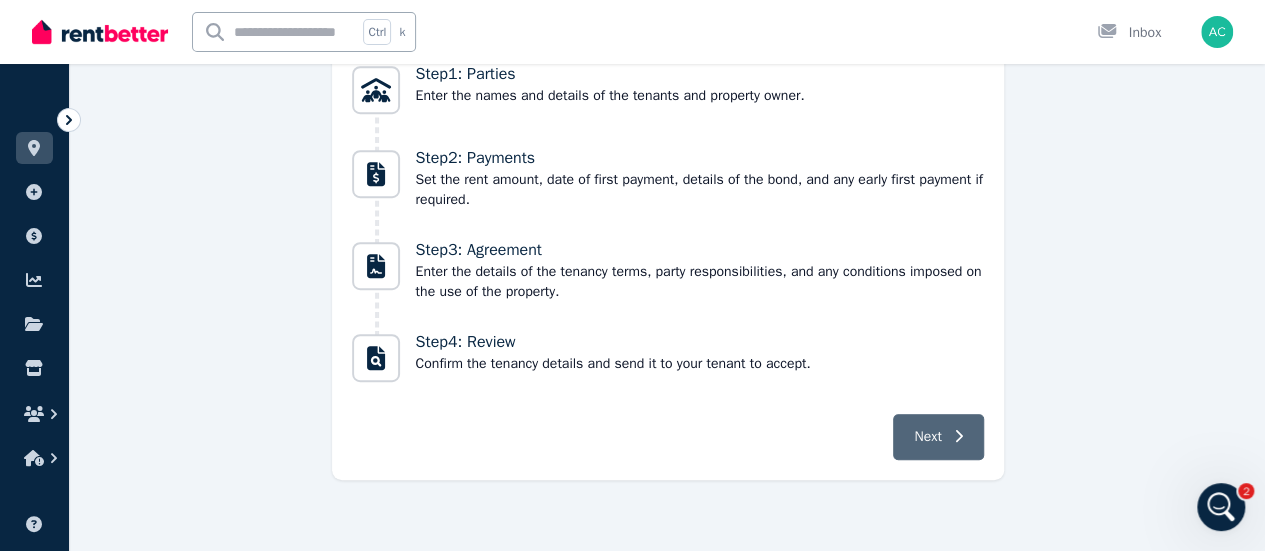 click on "Next" at bounding box center [927, 437] 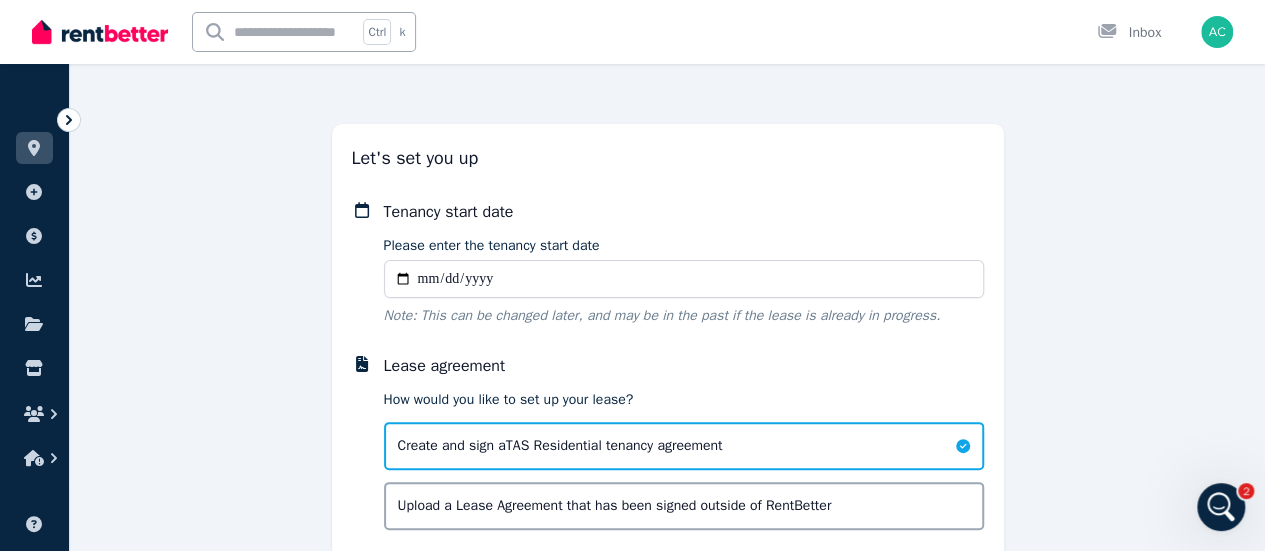 scroll, scrollTop: 0, scrollLeft: 0, axis: both 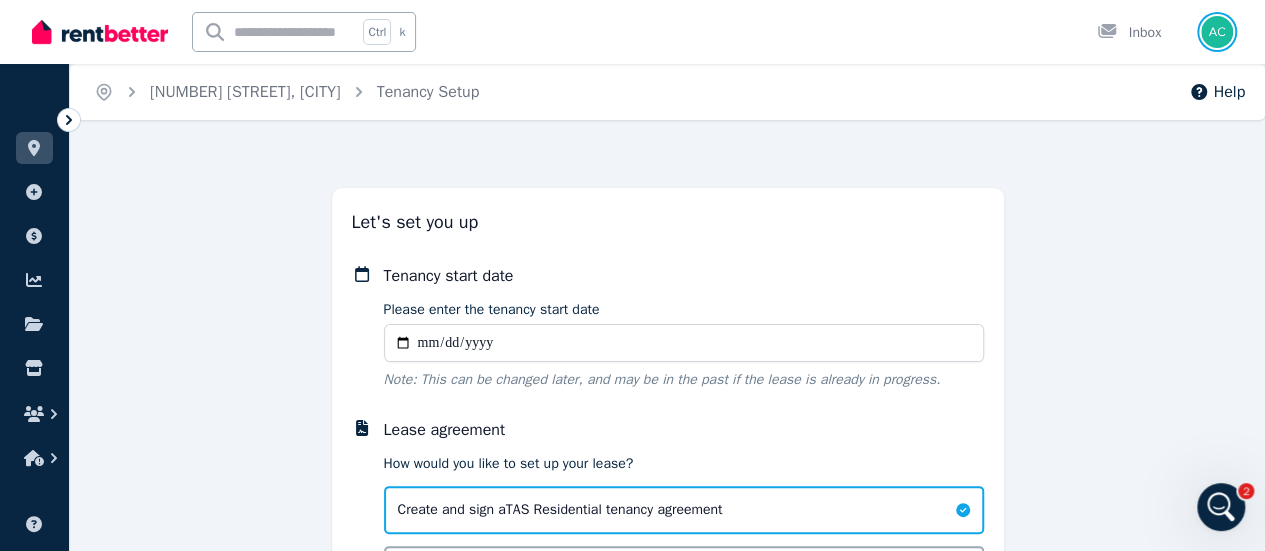 click at bounding box center [1217, 32] 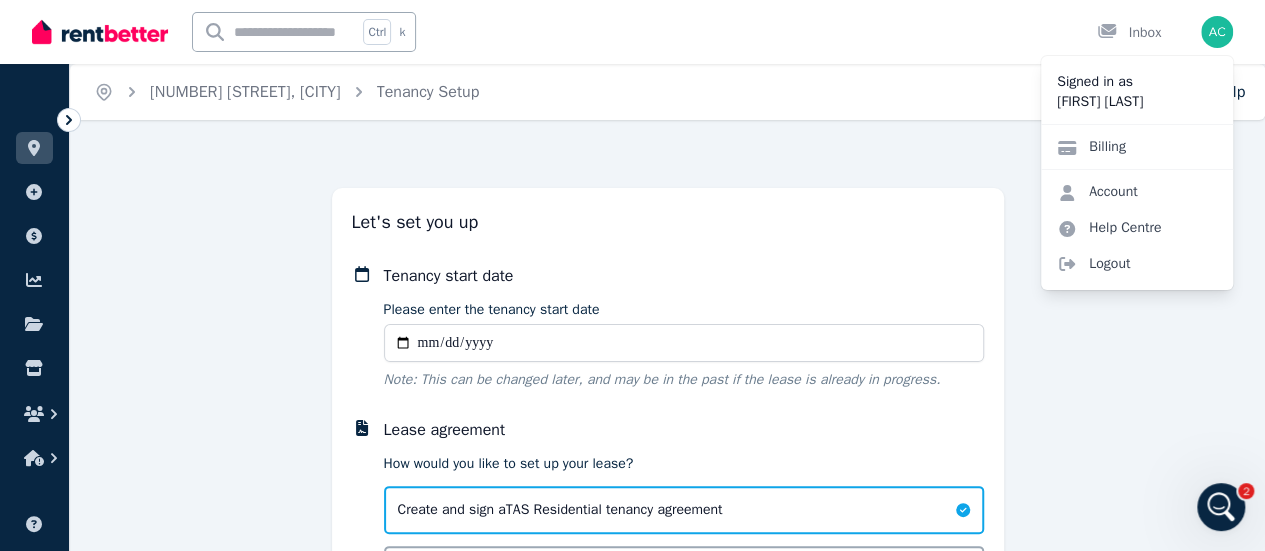 click on "Home [NUMBER] [STREET], [CITY] Tenancy Setup Help Let's set you up Tenancy start date Please enter the tenancy start date Note: This can be changed later, and may be in the past if the lease is already in progress. Lease agreement How would you like to set up your lease? Create and sign a  [STATE] Residential tenancy agreement Upload a Lease Agreement that has been signed outside of RentBetter Begin tenancy setup" at bounding box center [632, 275] 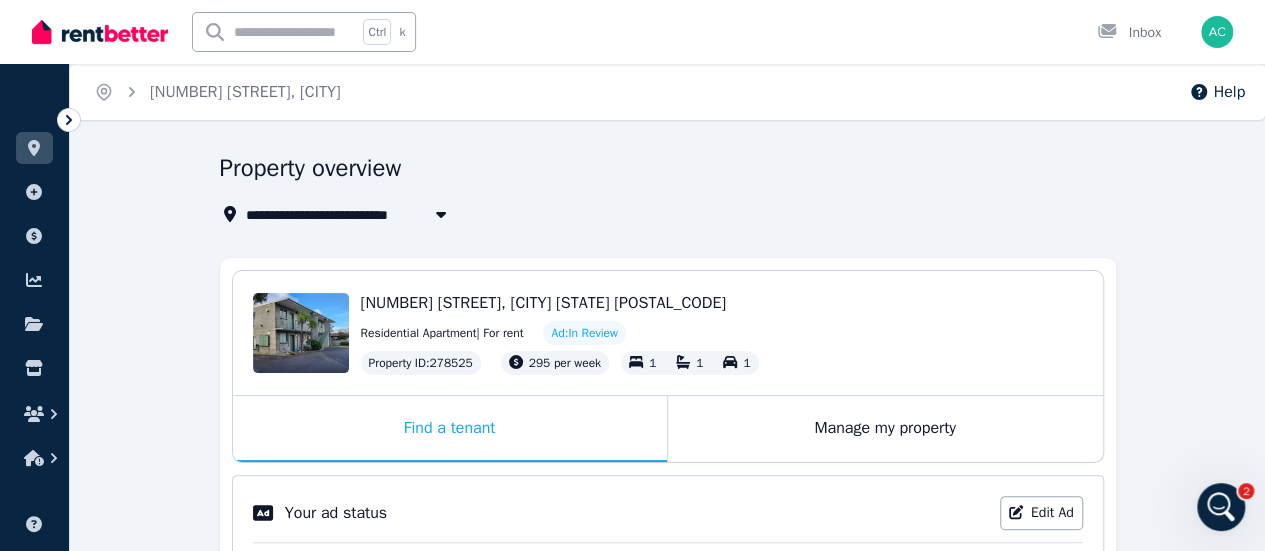 click 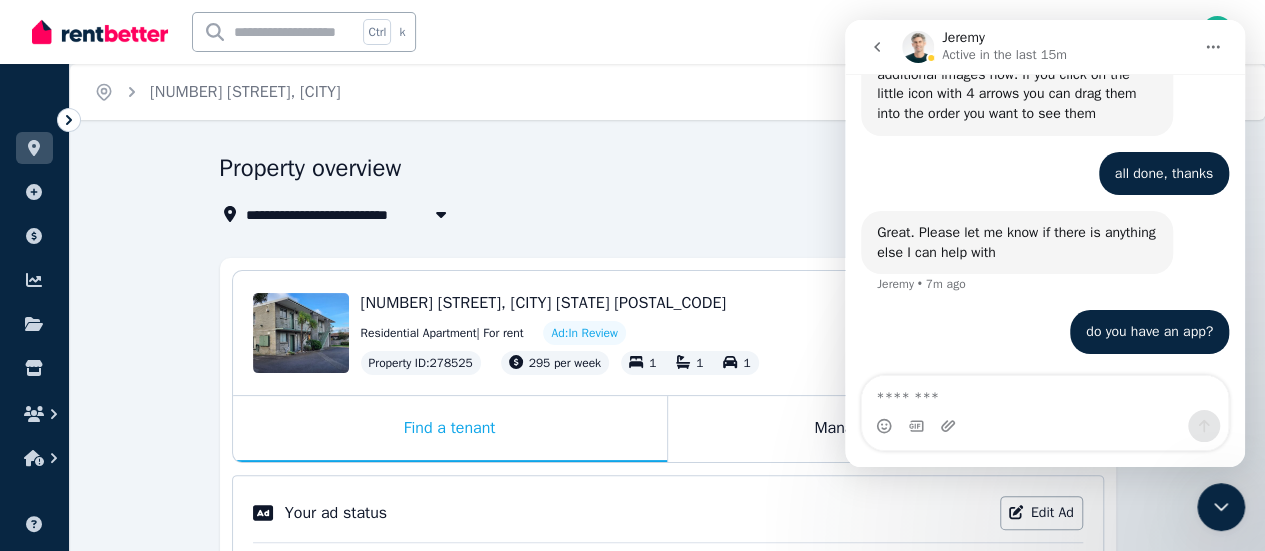scroll, scrollTop: 2966, scrollLeft: 0, axis: vertical 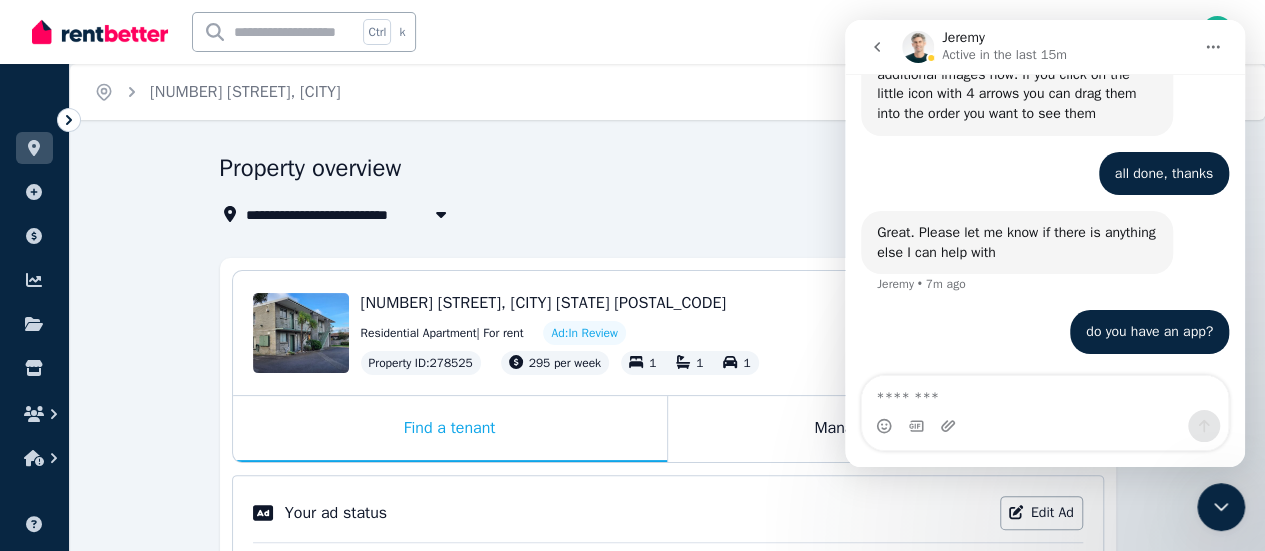 click 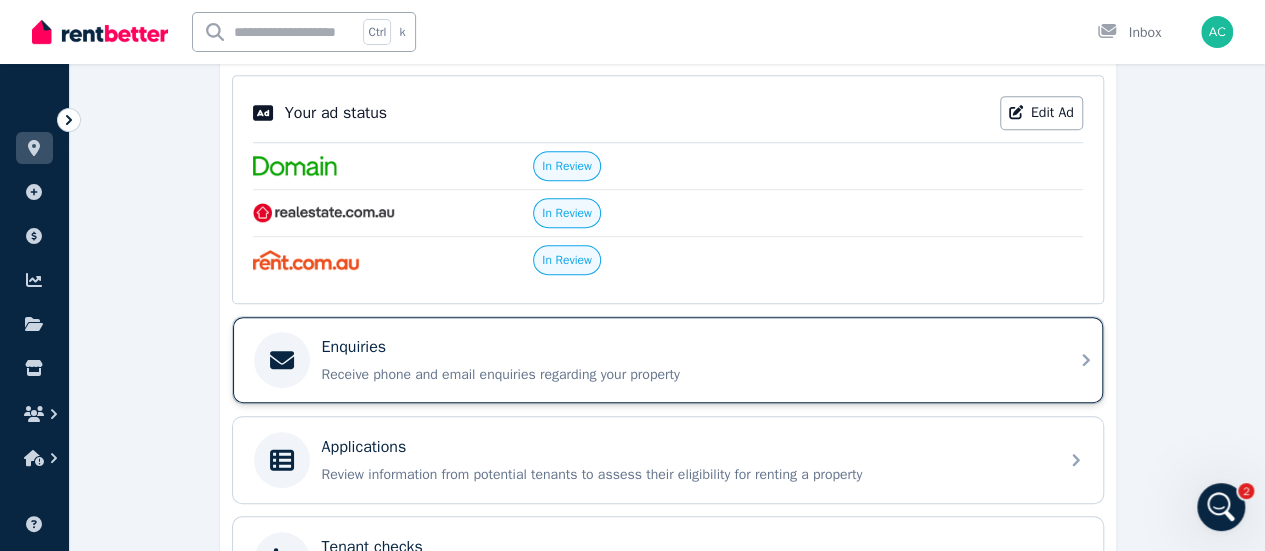 scroll, scrollTop: 0, scrollLeft: 0, axis: both 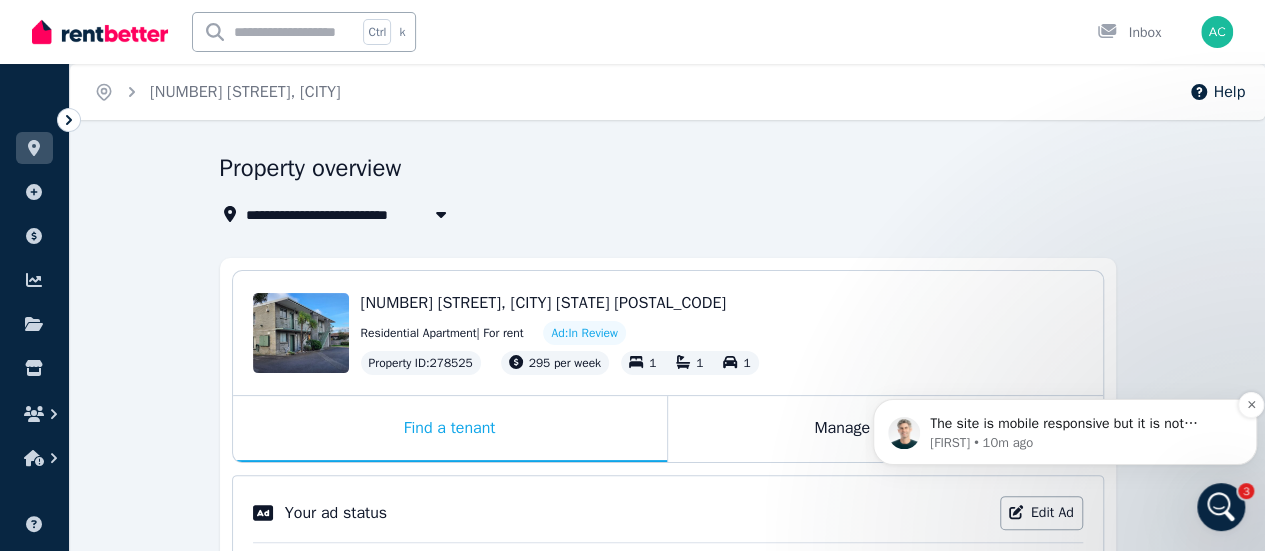 click on "The site is mobile responsive but it is not currently a native mobile app. We’re working on it, but if you save the site to your home screen on your phone it will appear as a tile and you can click on it to access it through your phone." at bounding box center [1081, 424] 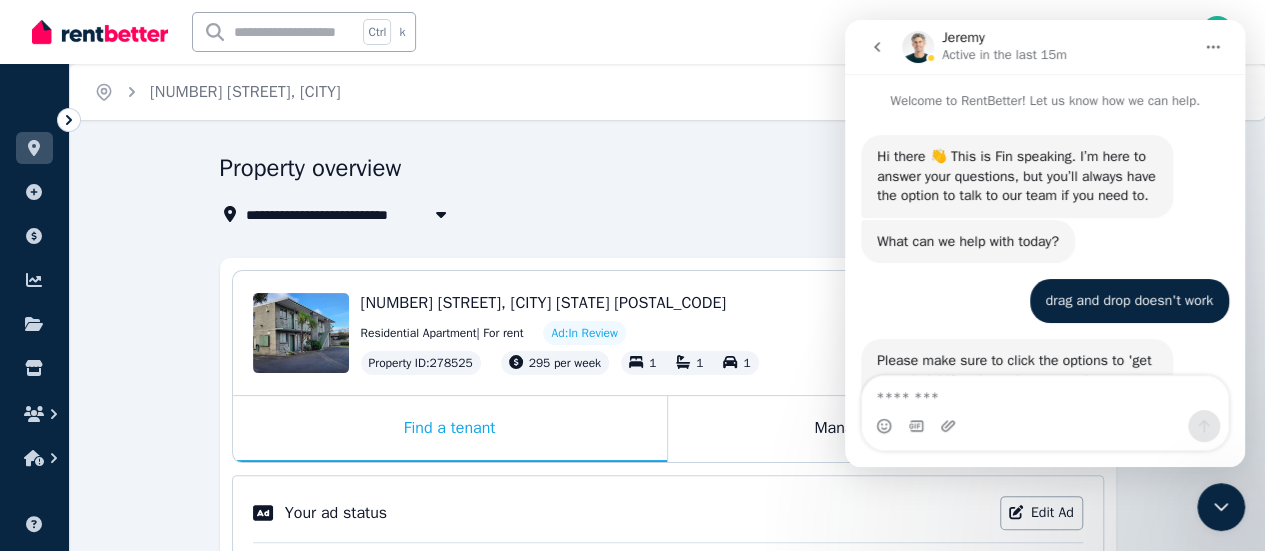scroll, scrollTop: 2, scrollLeft: 0, axis: vertical 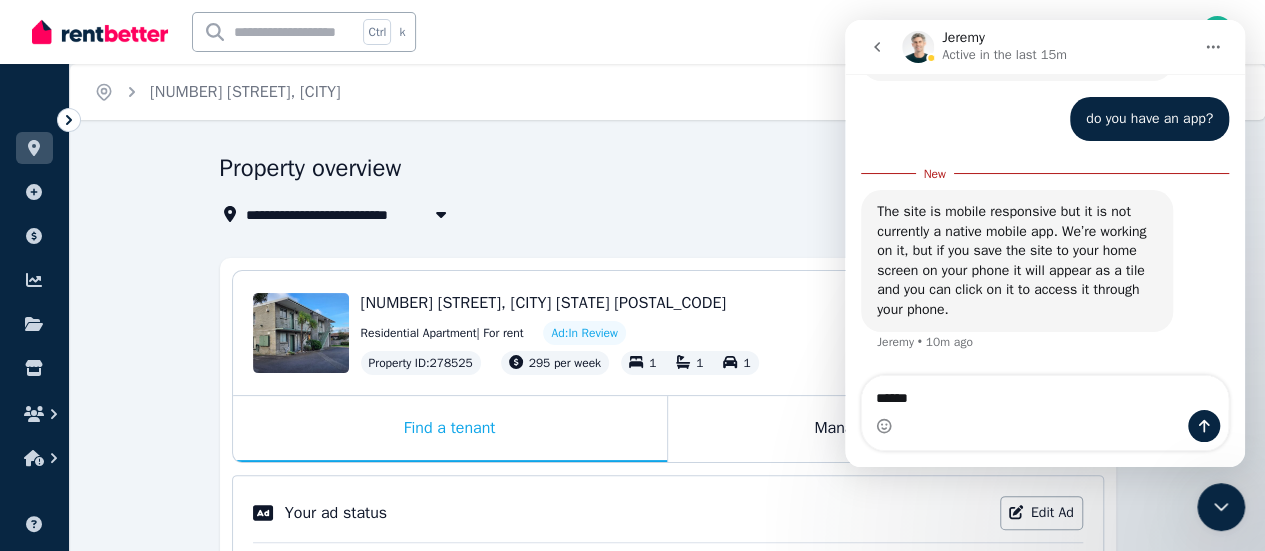 type on "******" 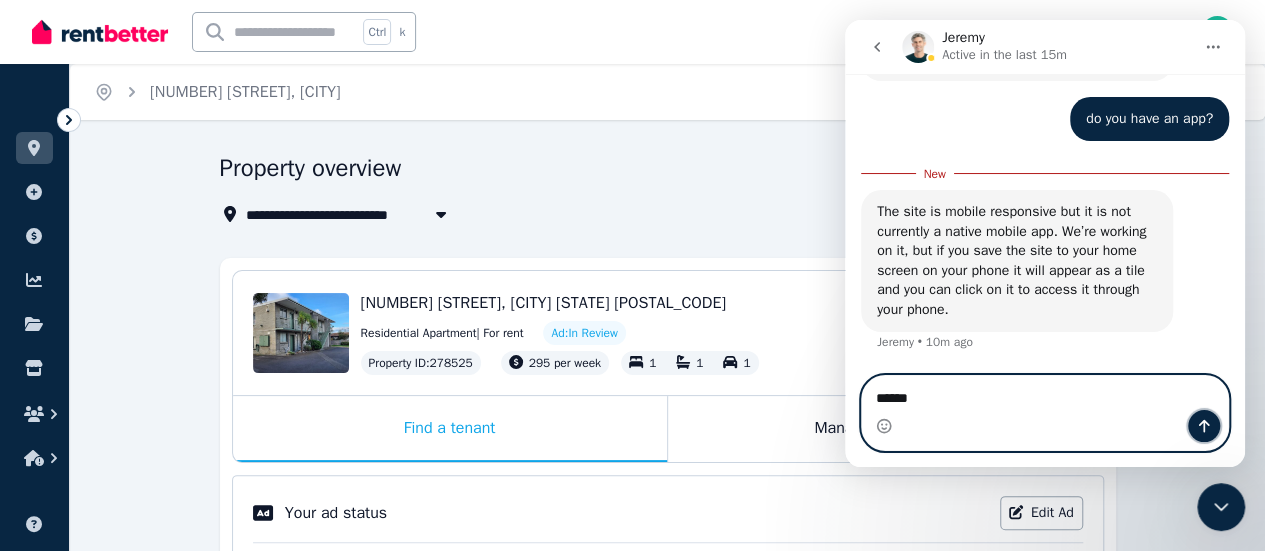 click at bounding box center [1204, 426] 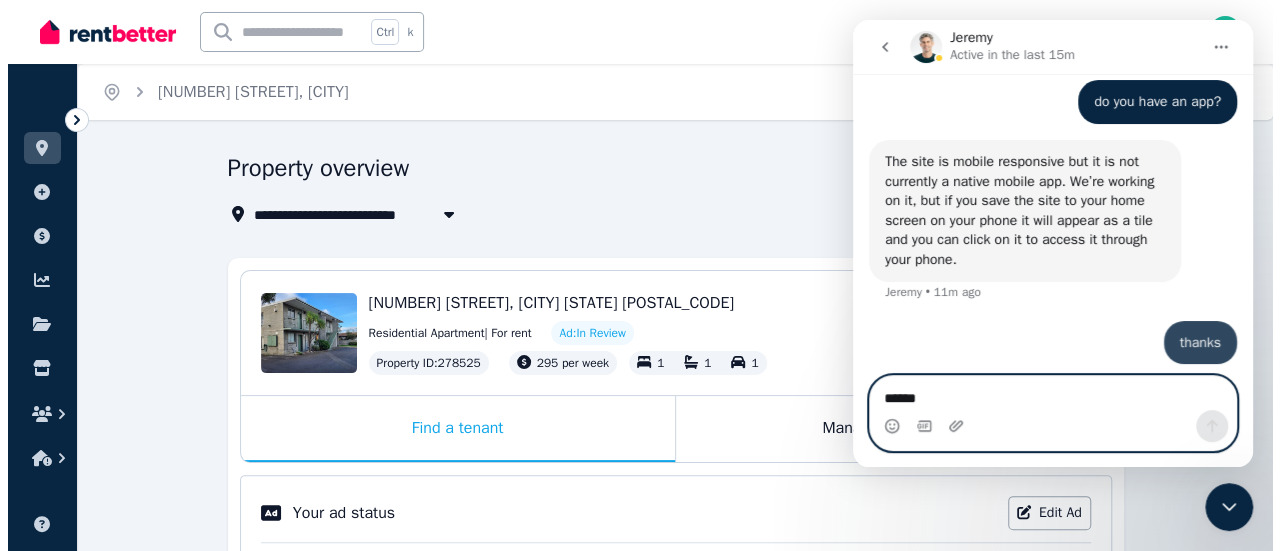 scroll, scrollTop: 3184, scrollLeft: 0, axis: vertical 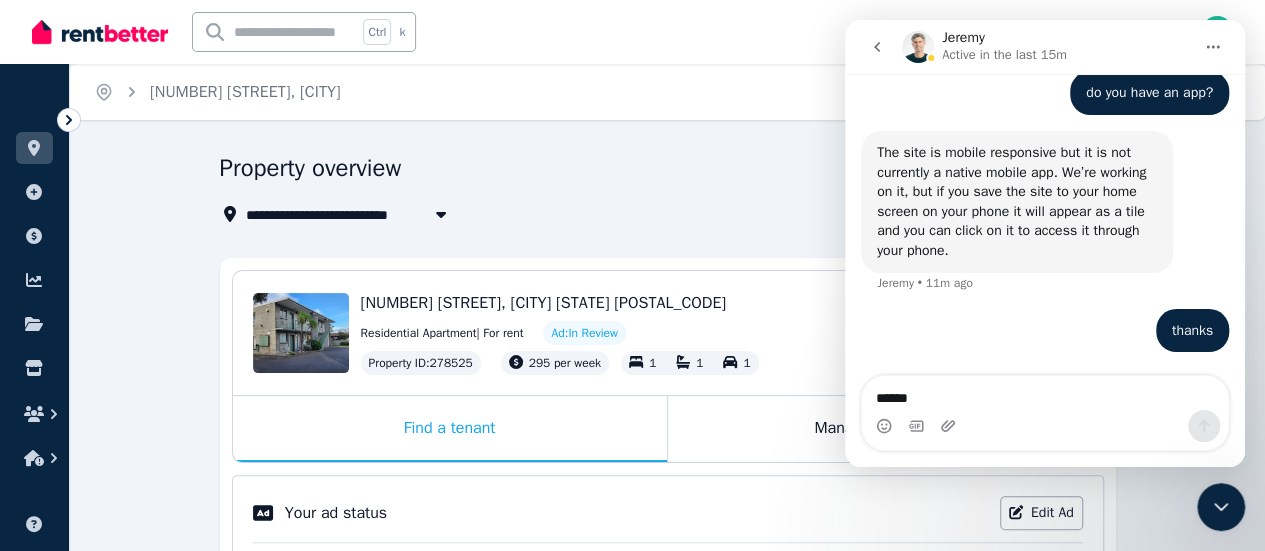 click 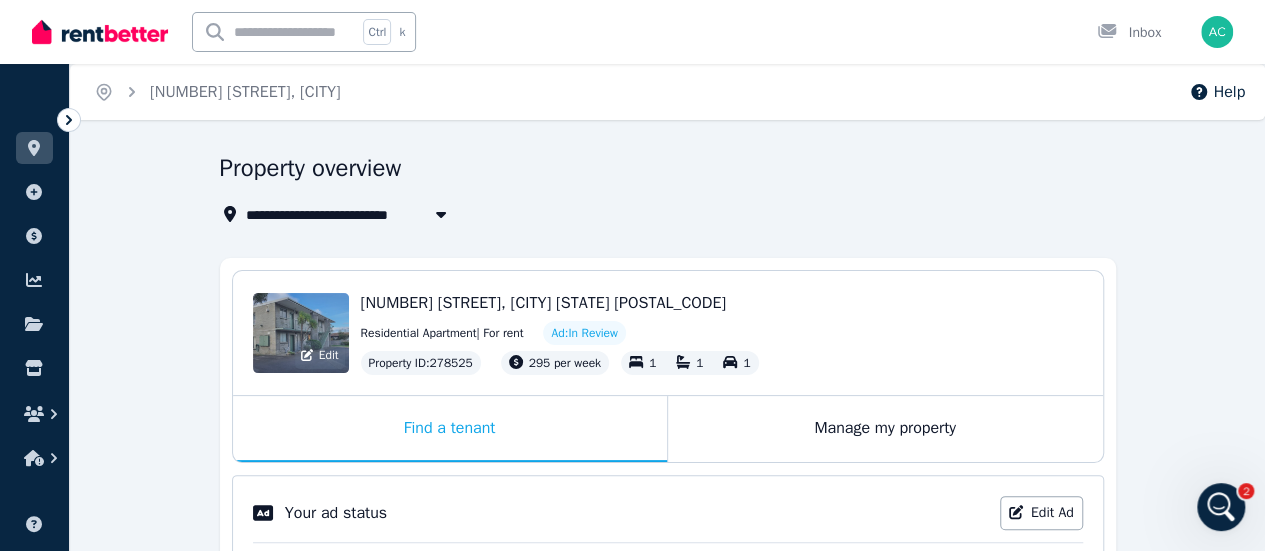 click on "Edit" at bounding box center [301, 333] 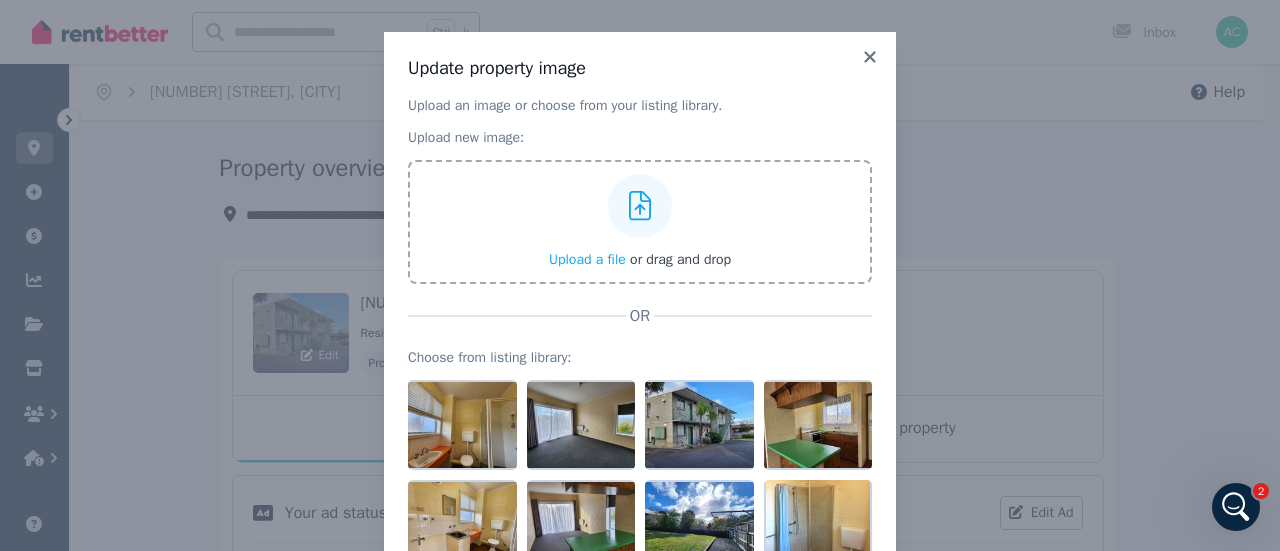 scroll, scrollTop: 112, scrollLeft: 0, axis: vertical 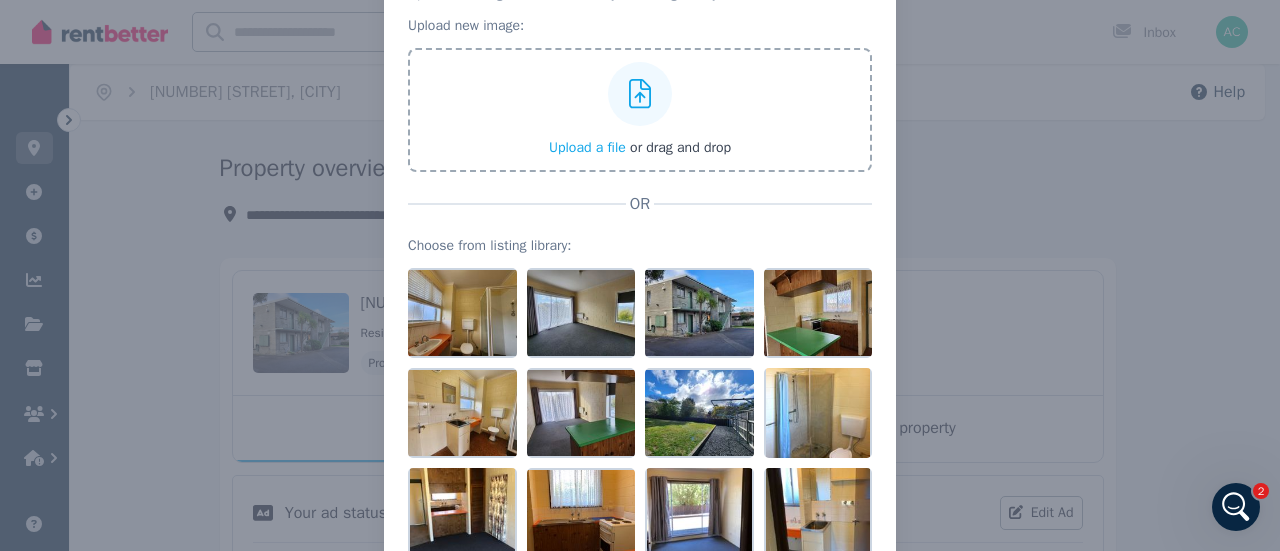 click on "Update property image Upload an image or choose from your listing library. Upload new image: Upload a file   or drag and drop OR Choose from listing library: Cancel Update" at bounding box center (640, 303) 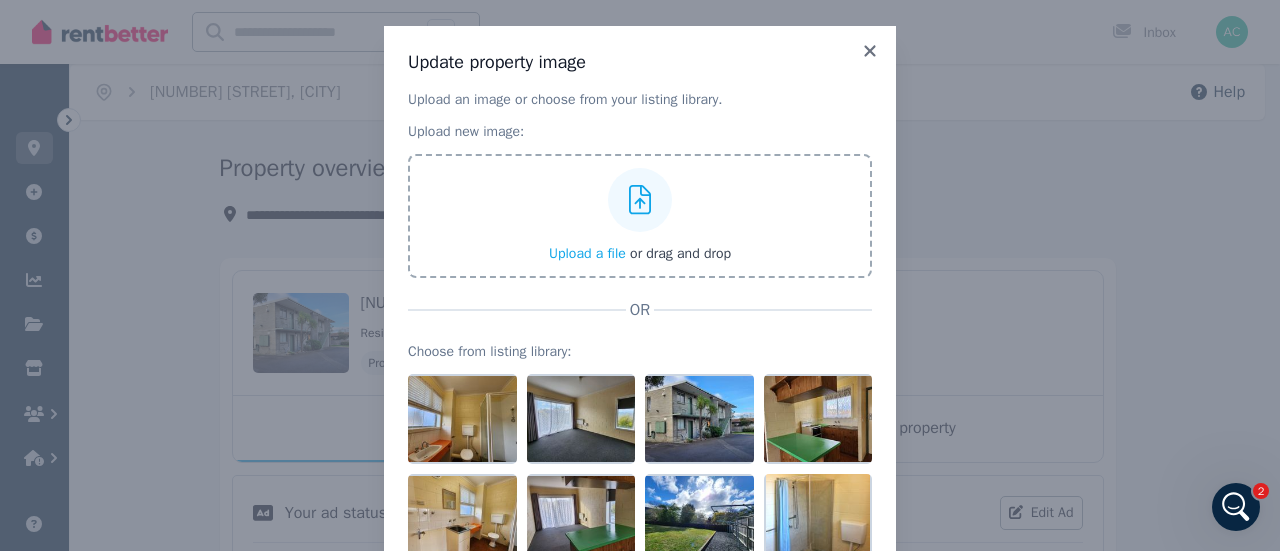 scroll, scrollTop: 0, scrollLeft: 0, axis: both 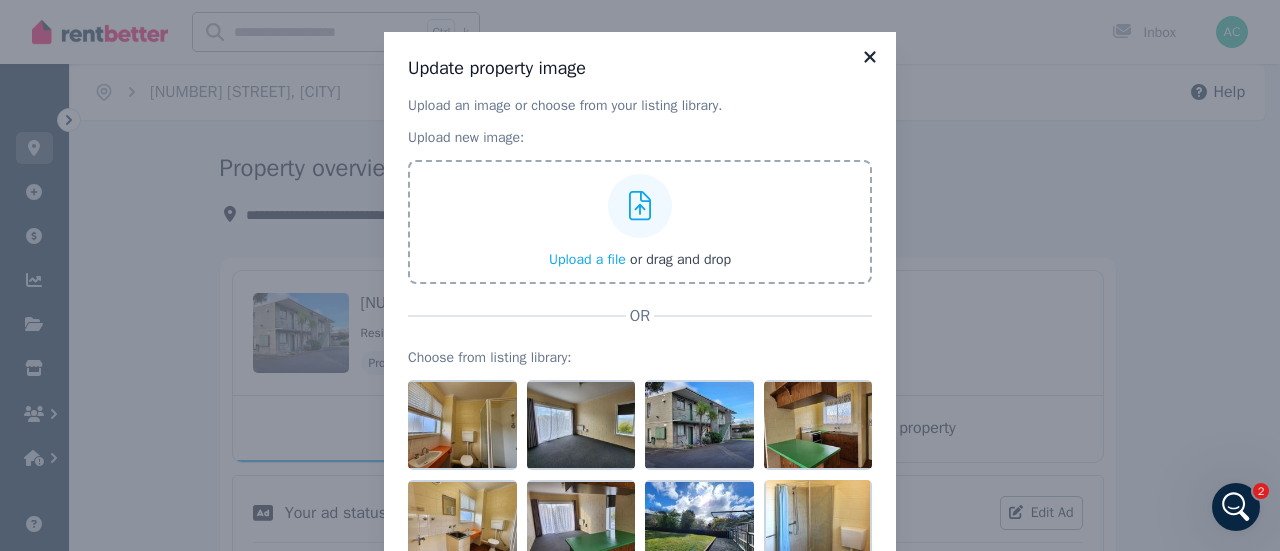 click 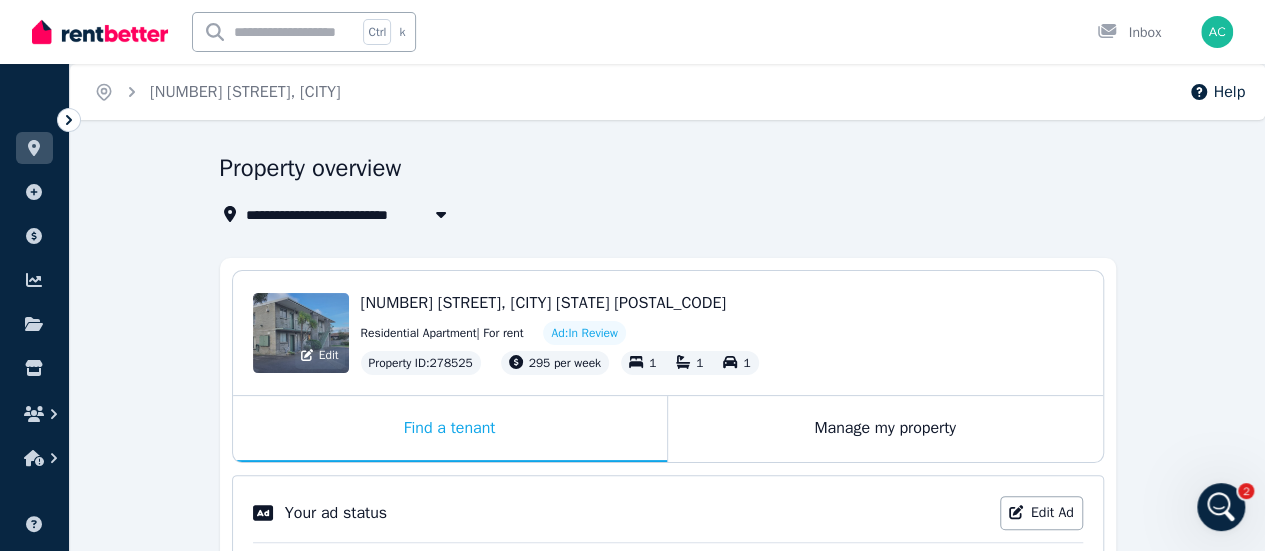 click on "Edit" at bounding box center (301, 333) 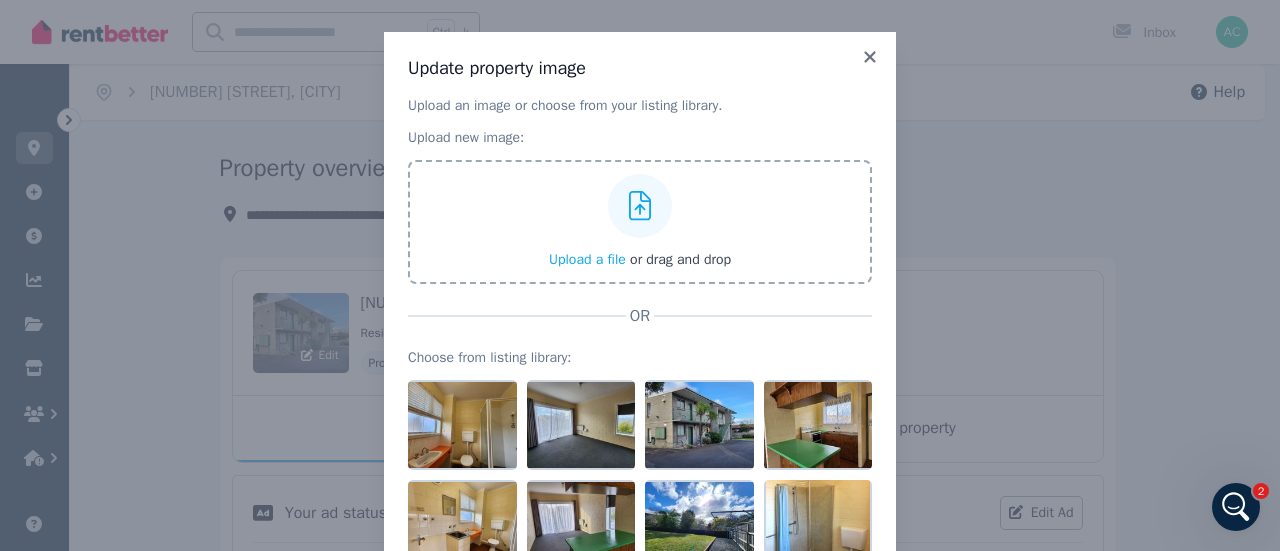 scroll, scrollTop: 112, scrollLeft: 0, axis: vertical 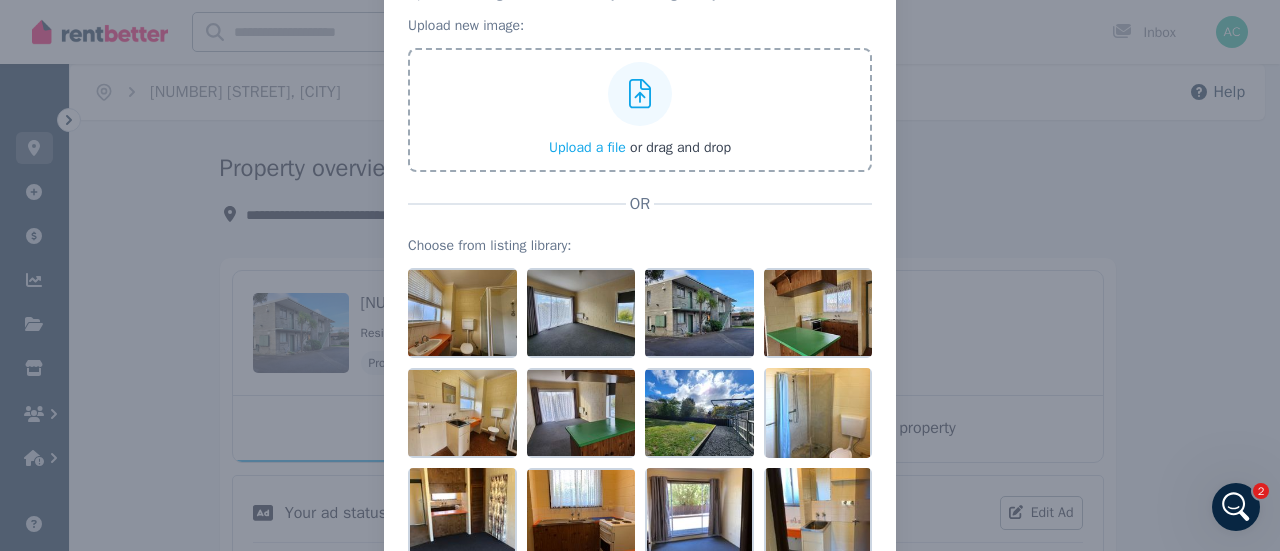 click on "Update property image Upload an image or choose from your listing library. Upload new image: Upload a file   or drag and drop OR Choose from listing library: Cancel Update" at bounding box center [640, 303] 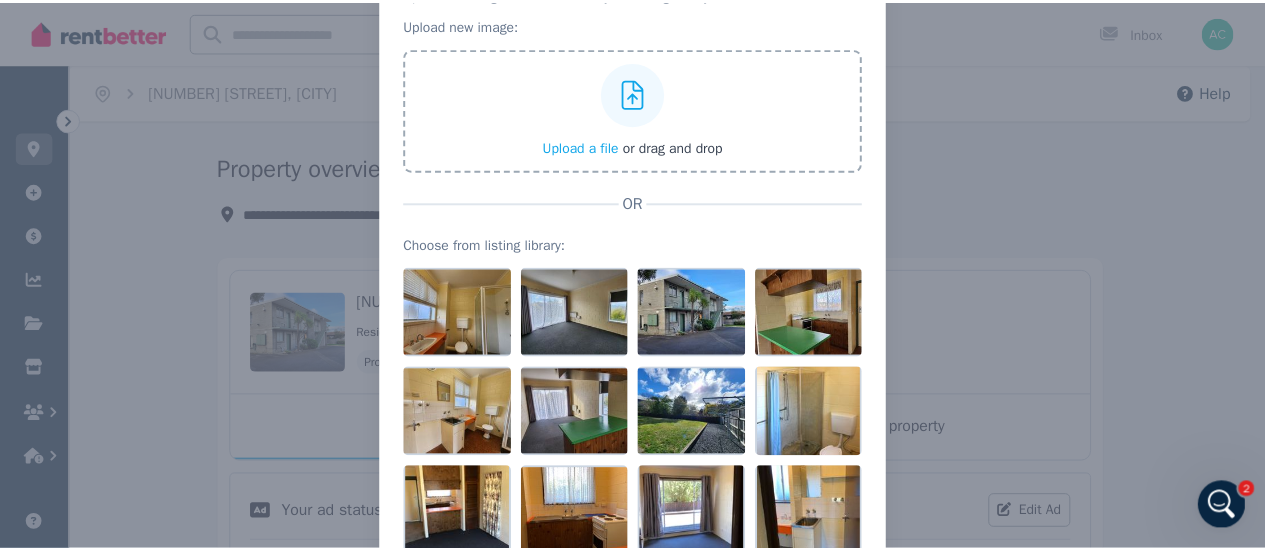 scroll, scrollTop: 0, scrollLeft: 0, axis: both 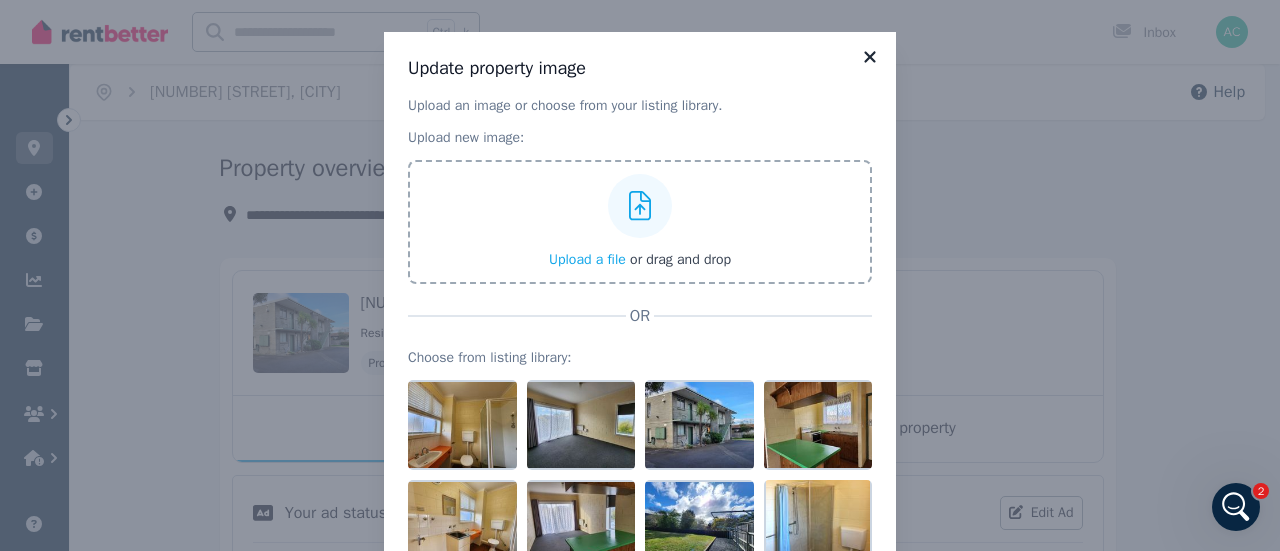 click 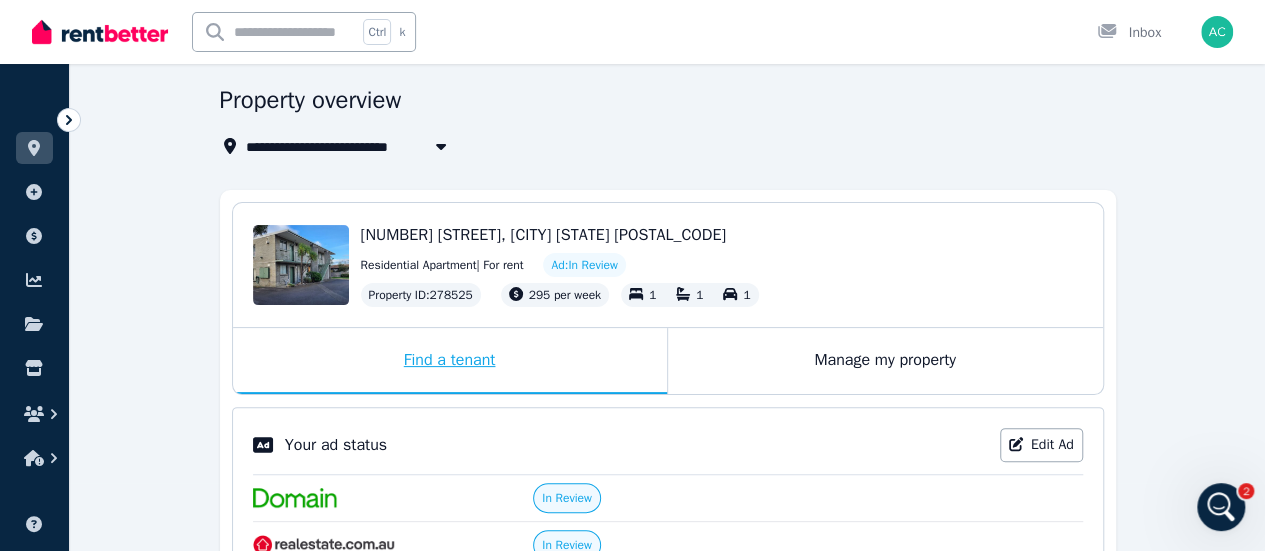 scroll, scrollTop: 100, scrollLeft: 0, axis: vertical 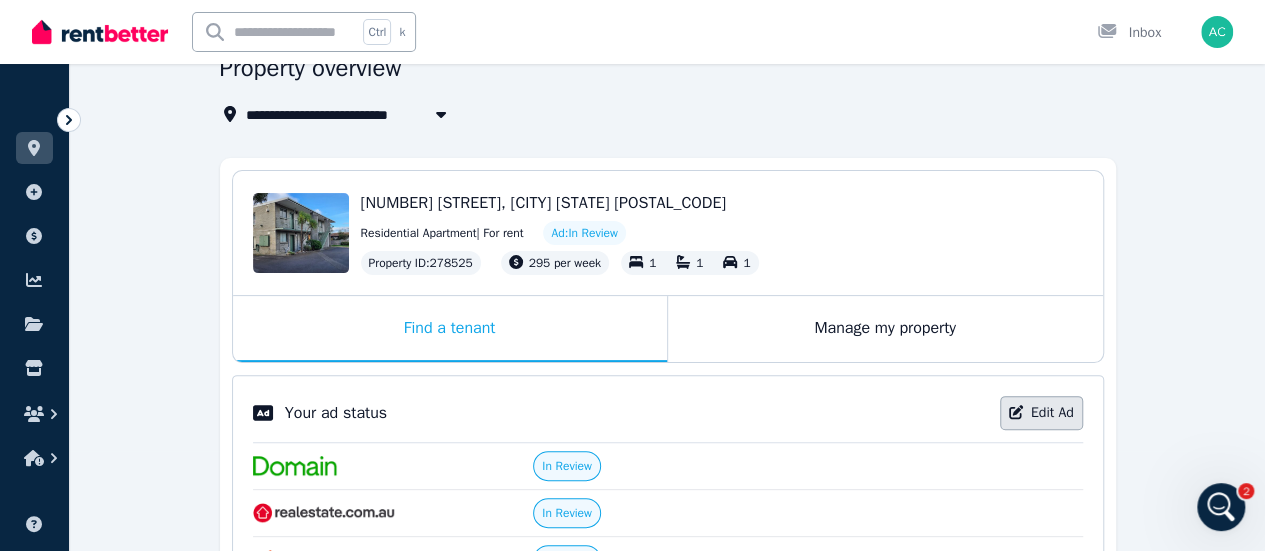 click on "Edit Ad" at bounding box center [1041, 413] 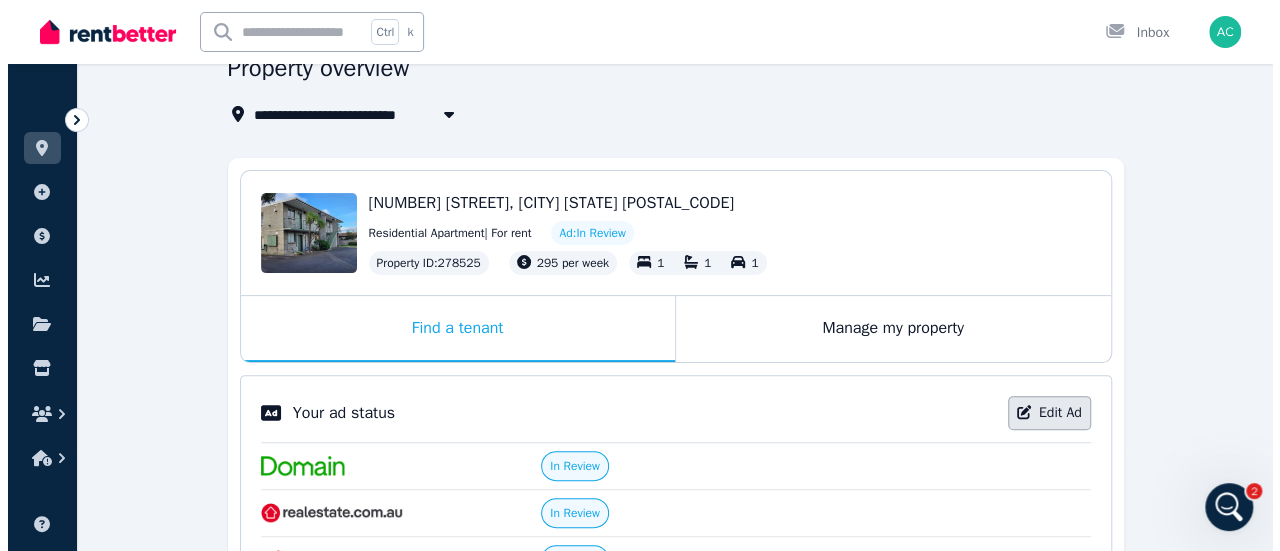 scroll, scrollTop: 0, scrollLeft: 0, axis: both 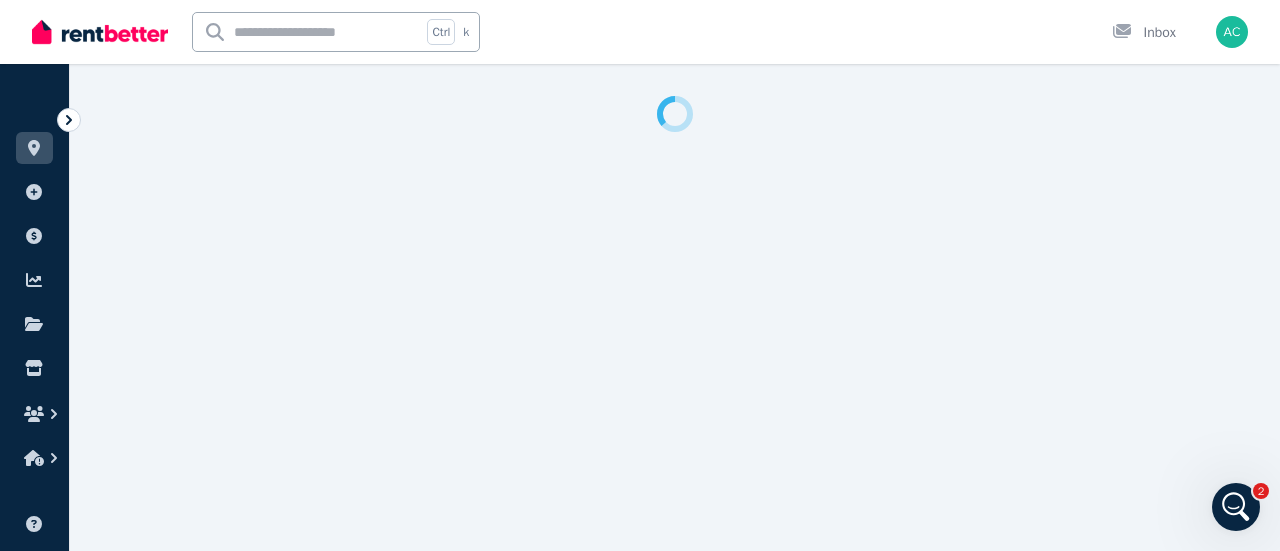 select on "**********" 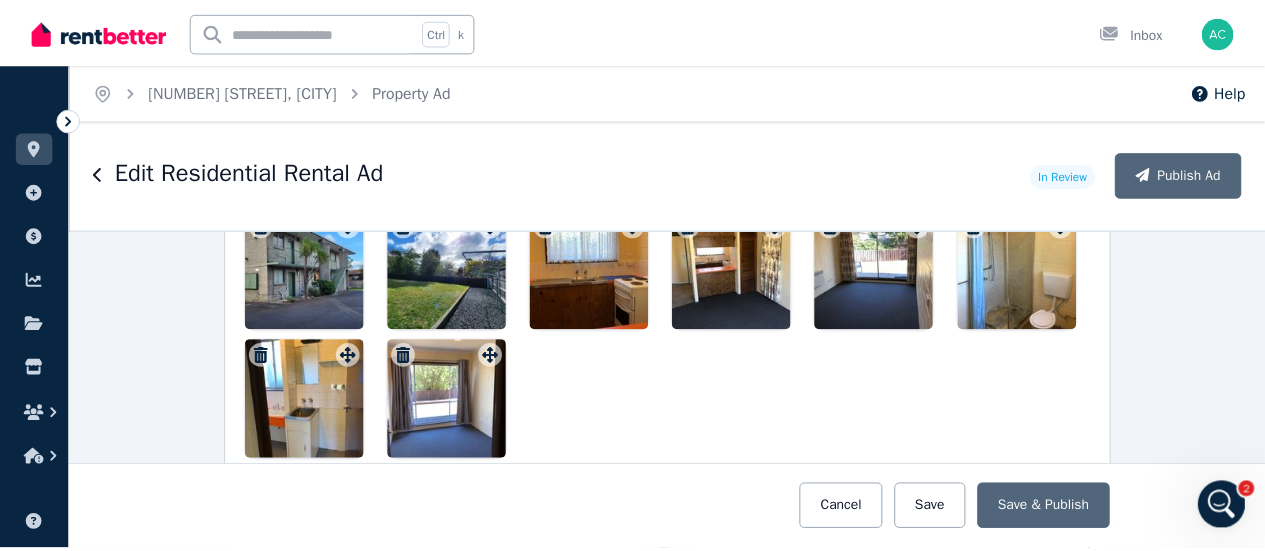 scroll, scrollTop: 2600, scrollLeft: 0, axis: vertical 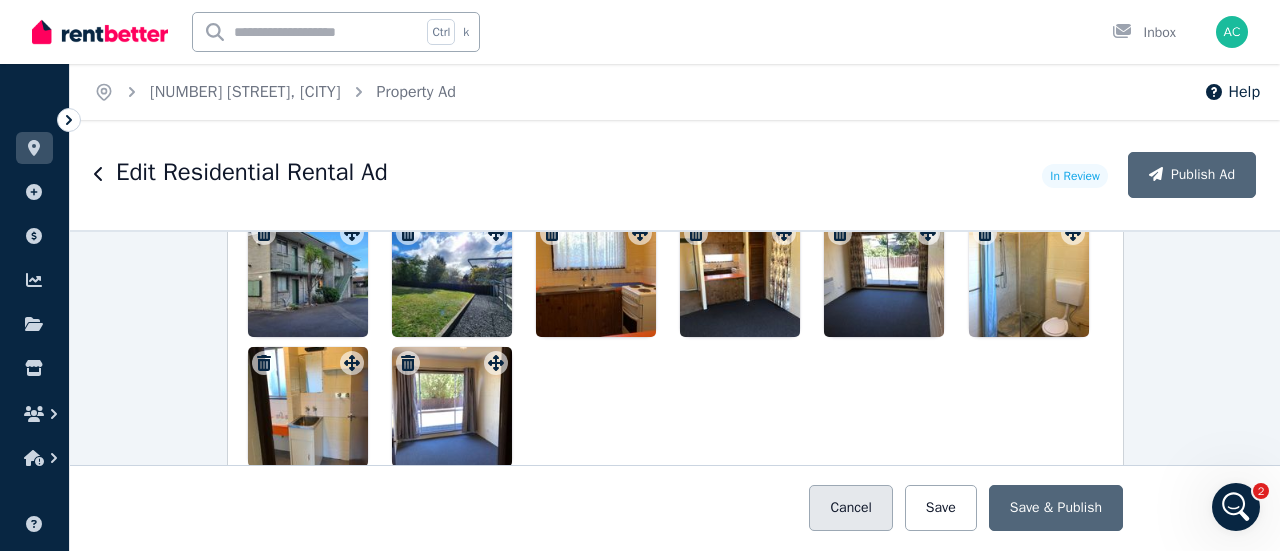 click on "Cancel" at bounding box center [850, 508] 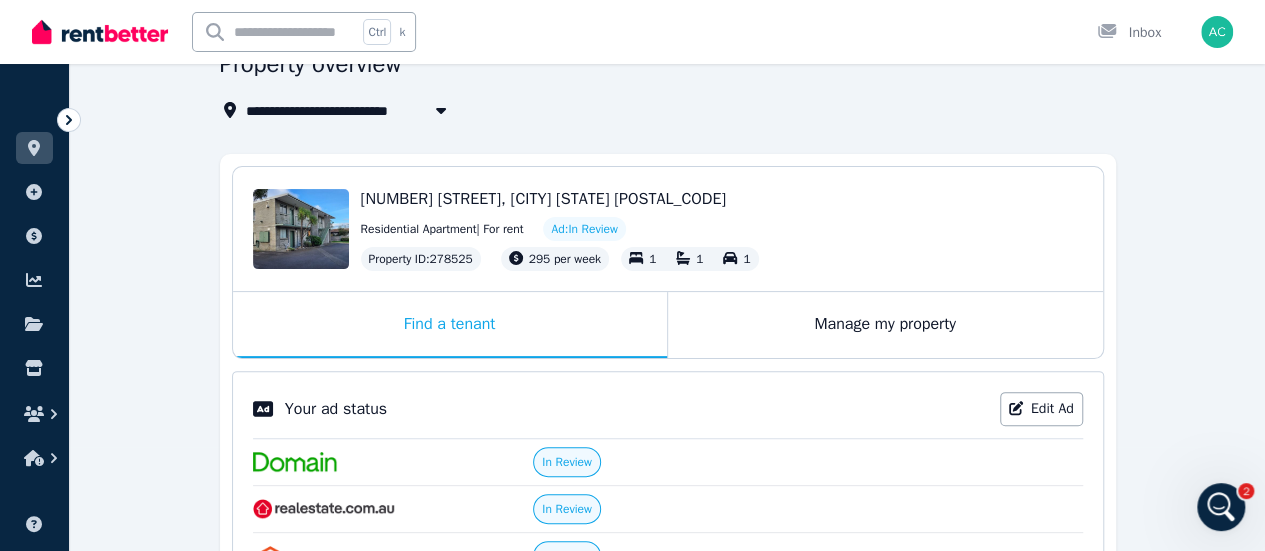 scroll, scrollTop: 30, scrollLeft: 0, axis: vertical 